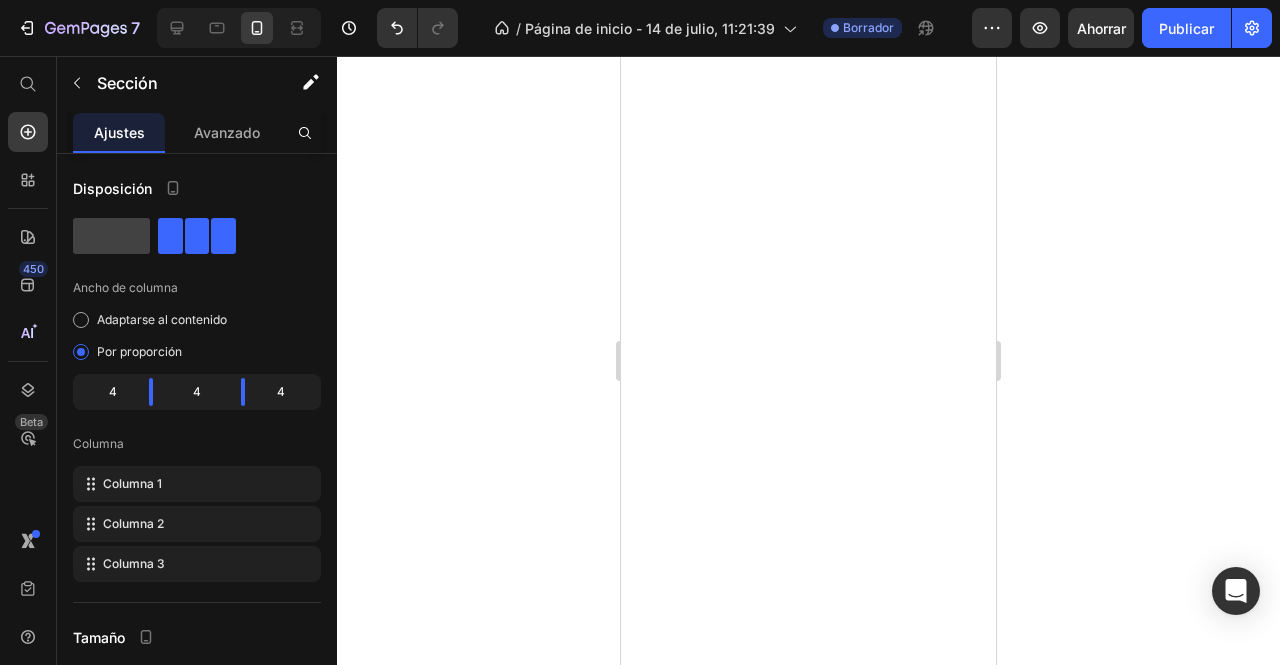 scroll, scrollTop: 0, scrollLeft: 0, axis: both 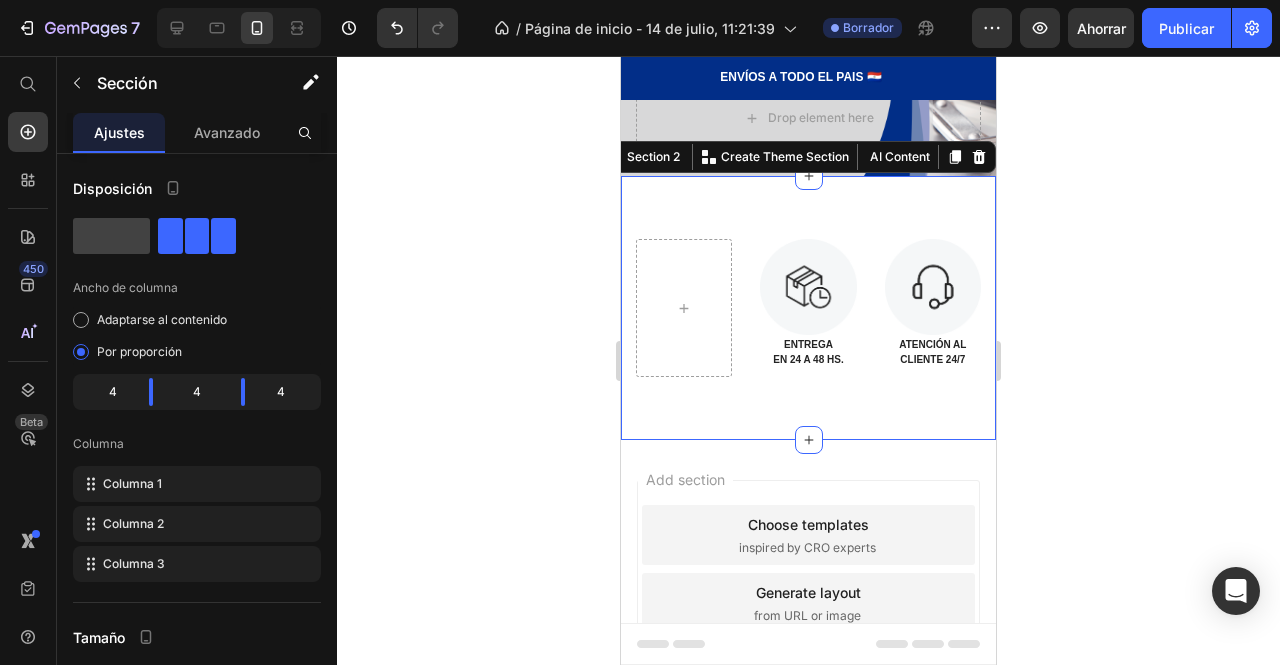 click 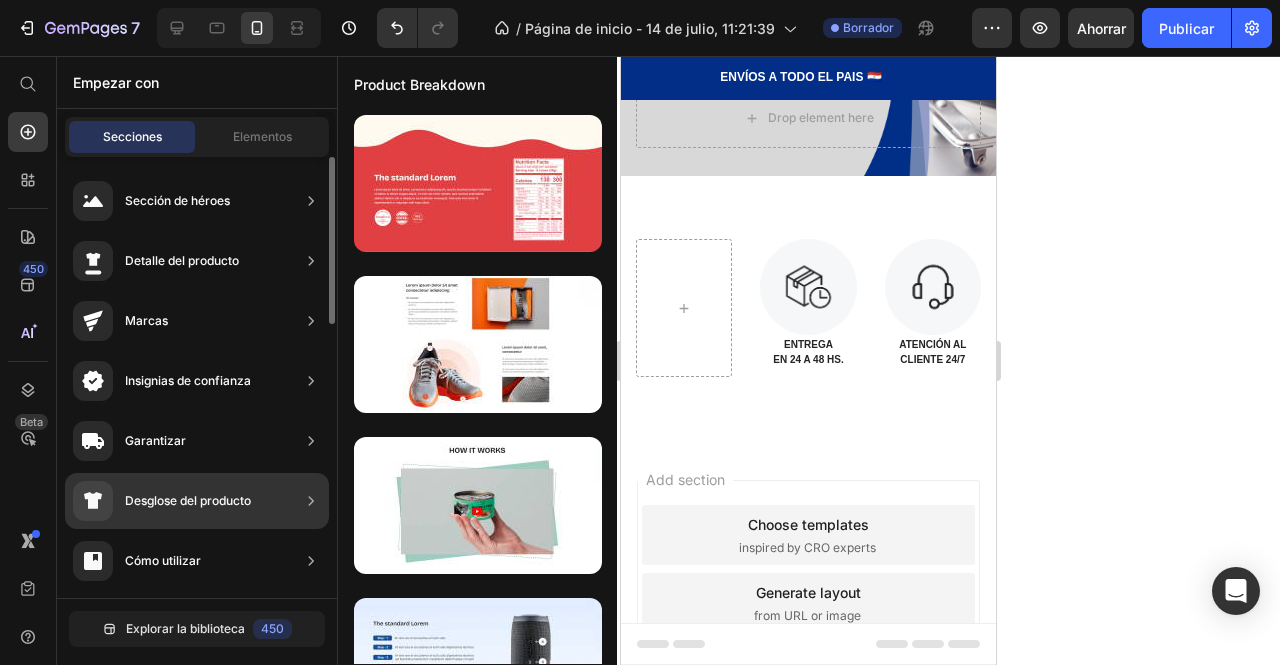 scroll, scrollTop: 76, scrollLeft: 0, axis: vertical 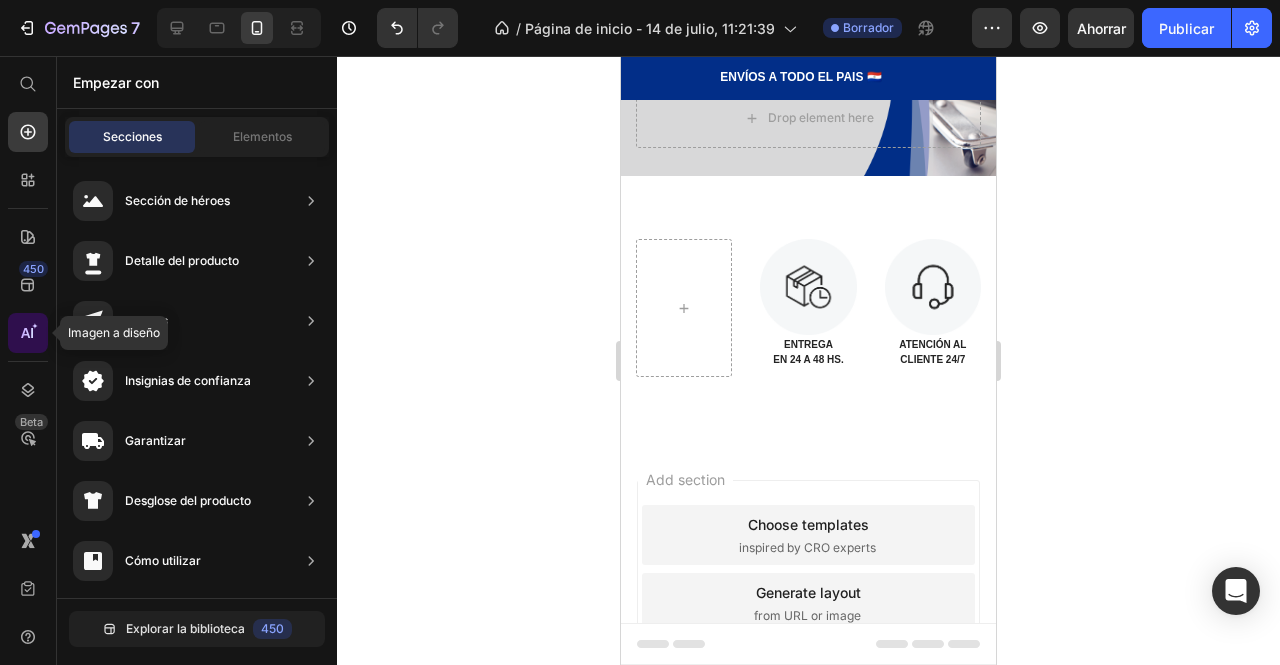 click 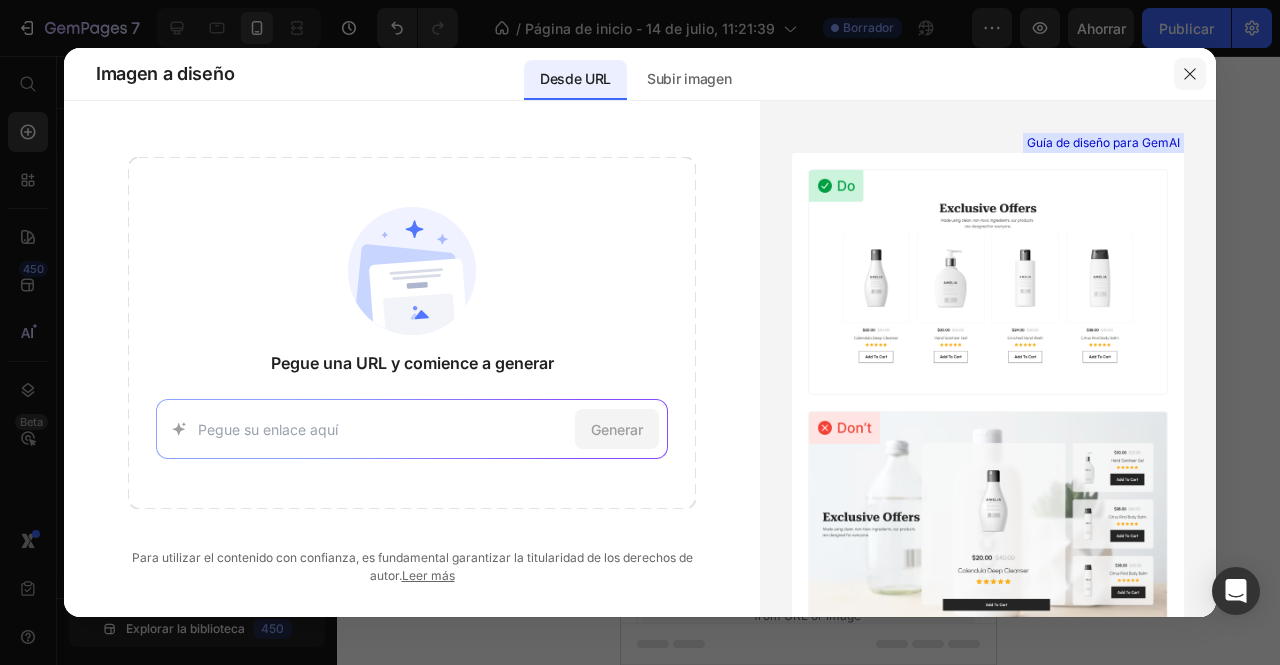 click 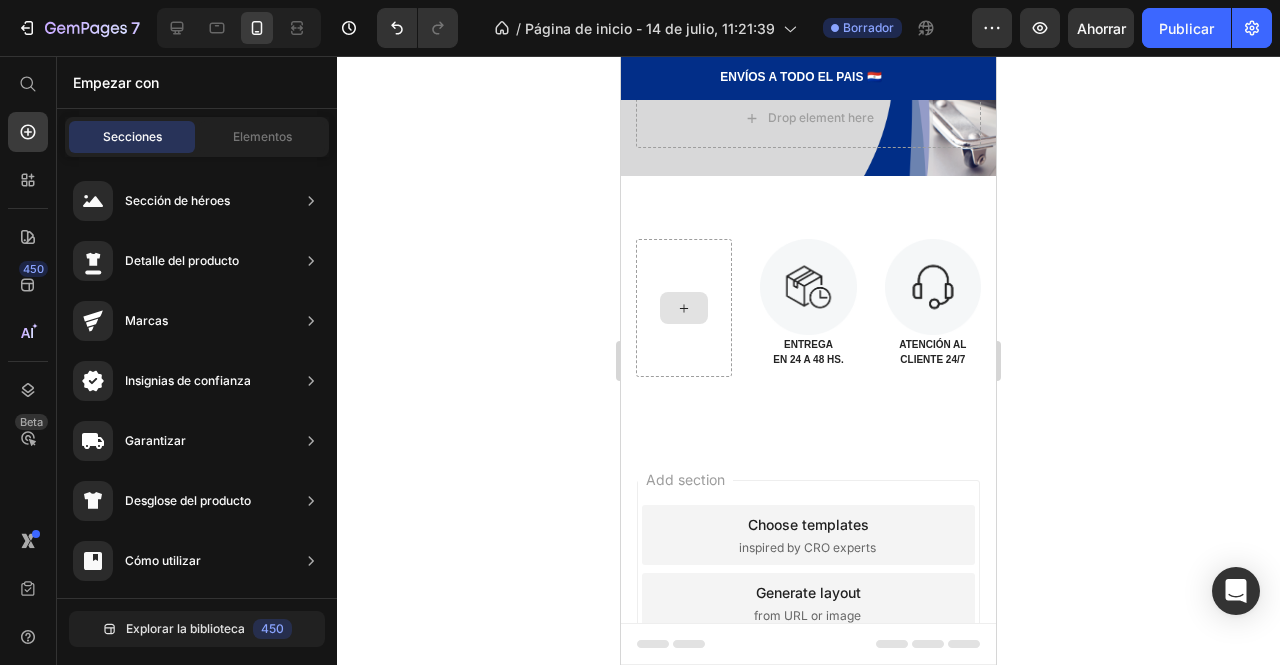 click 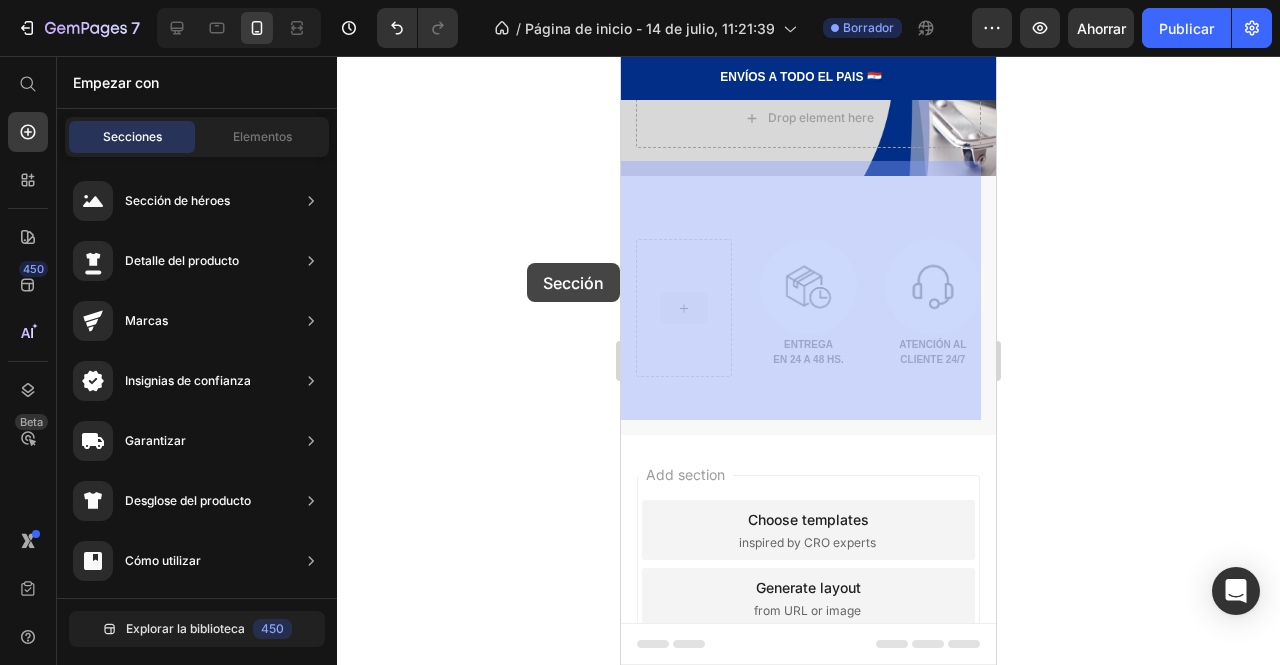 drag, startPoint x: 678, startPoint y: 282, endPoint x: 525, endPoint y: 263, distance: 154.17523 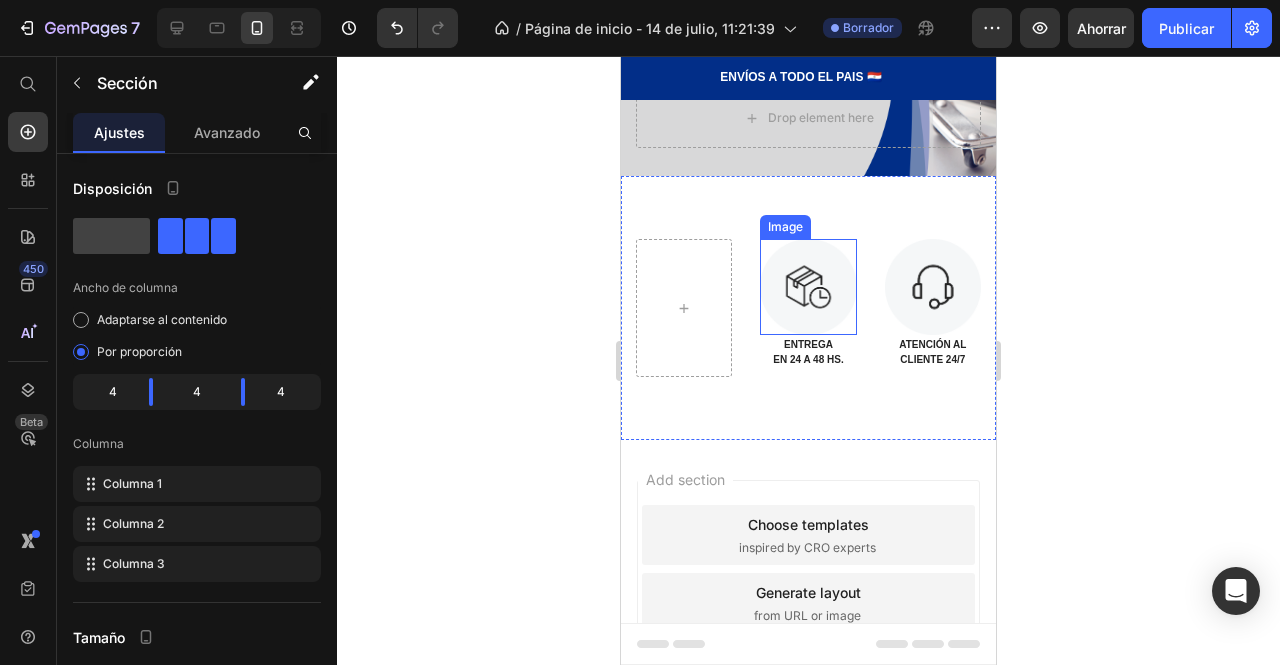 scroll, scrollTop: 0, scrollLeft: 0, axis: both 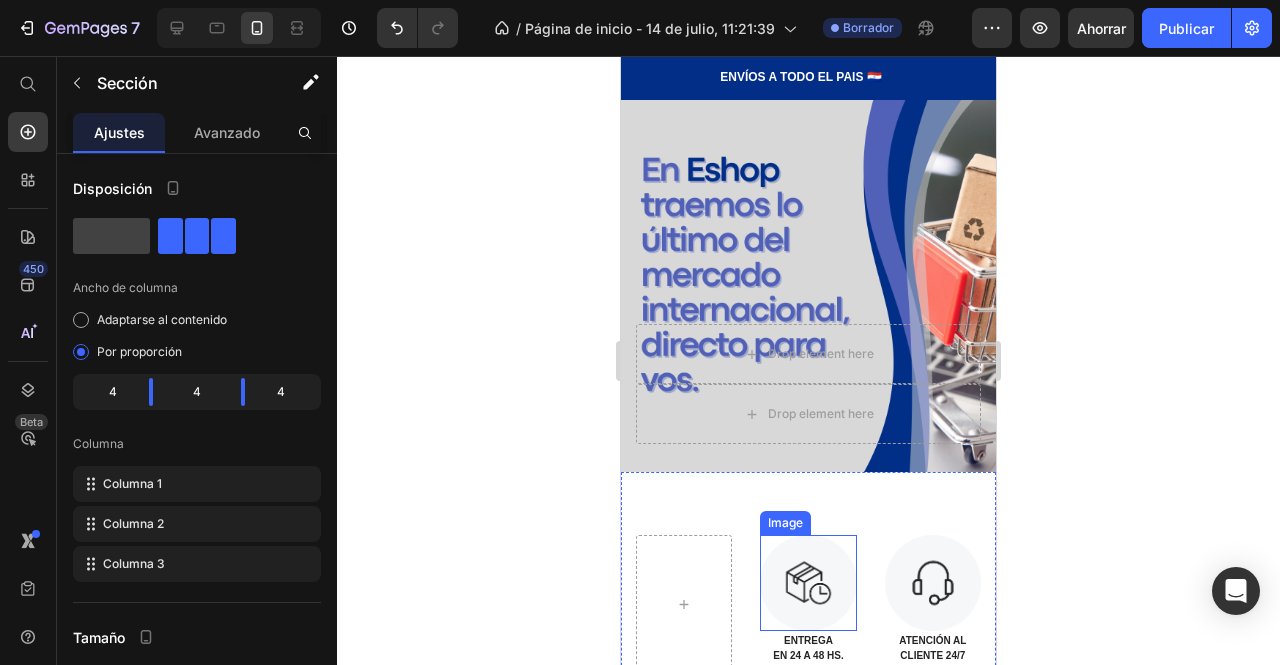 click at bounding box center [808, 583] 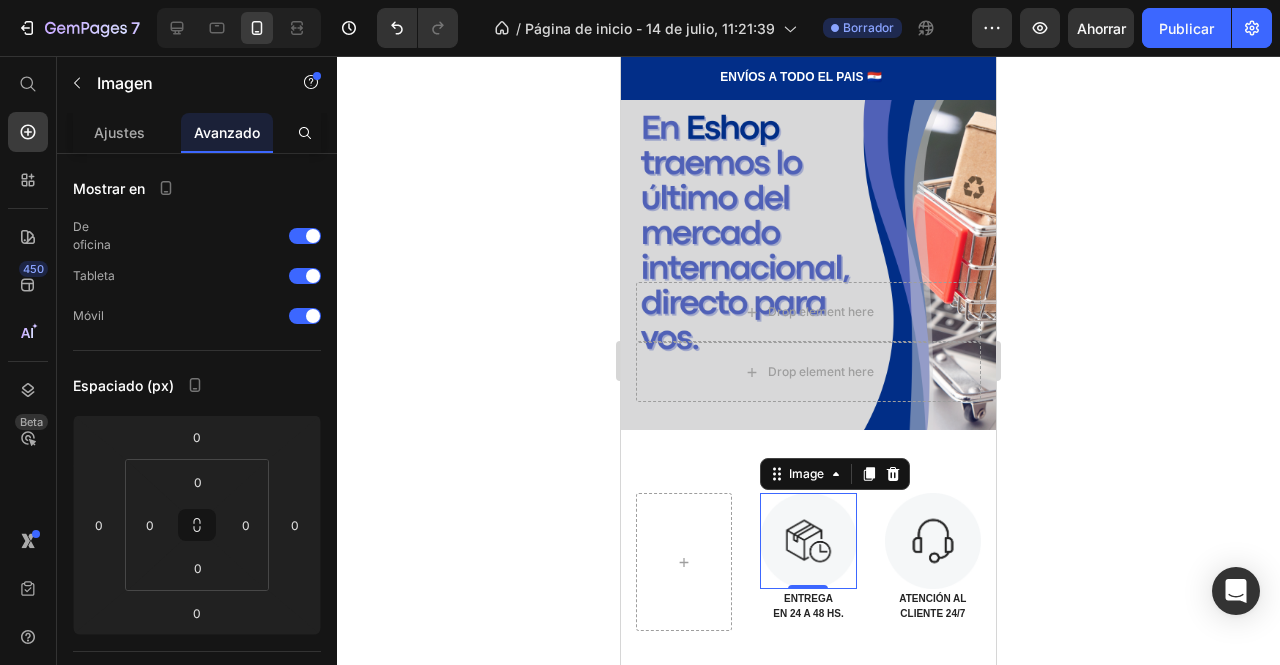 scroll, scrollTop: 128, scrollLeft: 0, axis: vertical 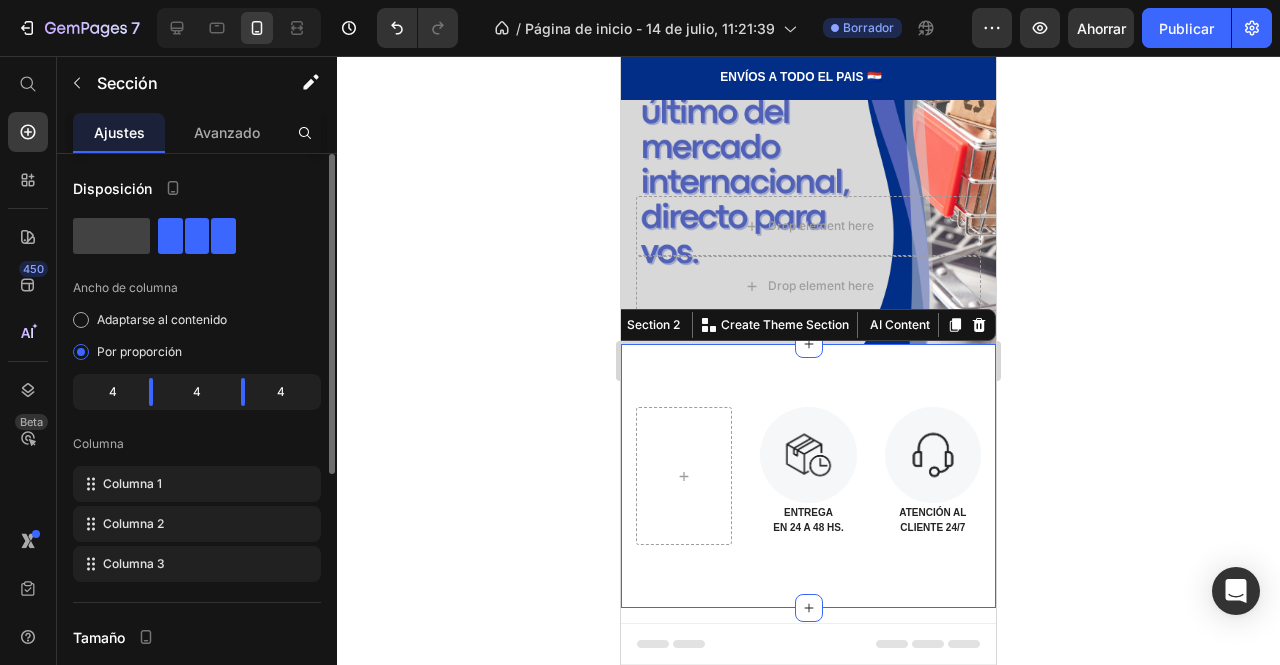 click on "Disposición" at bounding box center (197, 188) 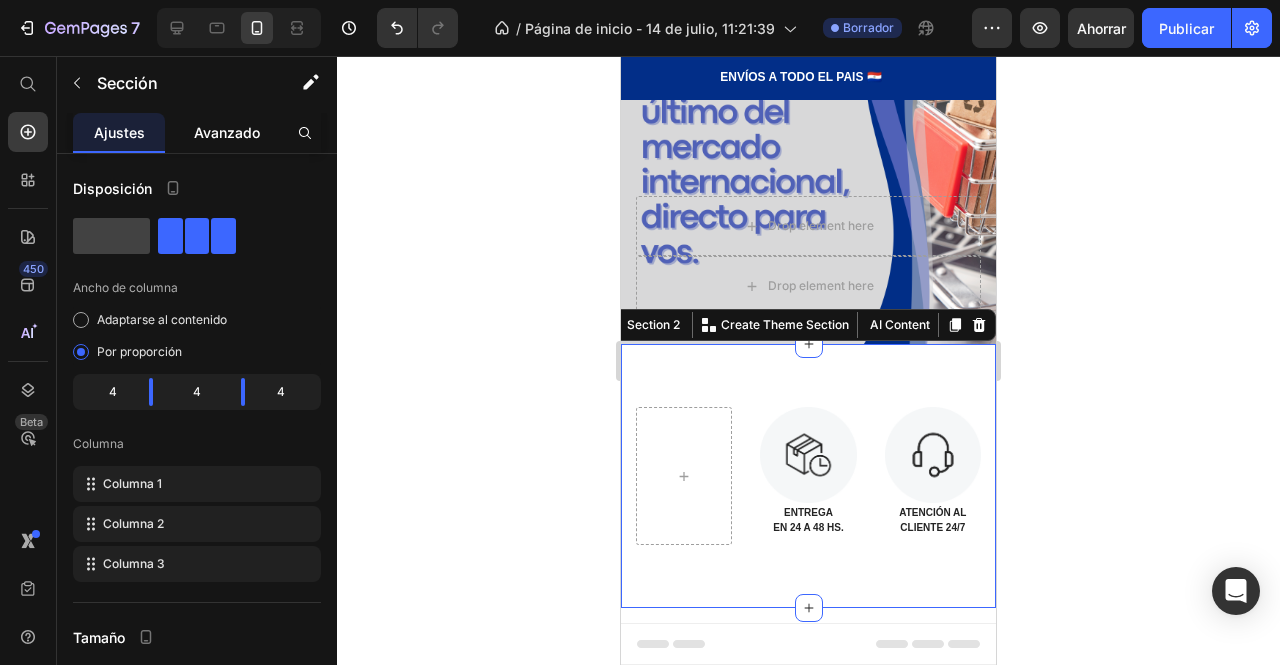 click on "Avanzado" 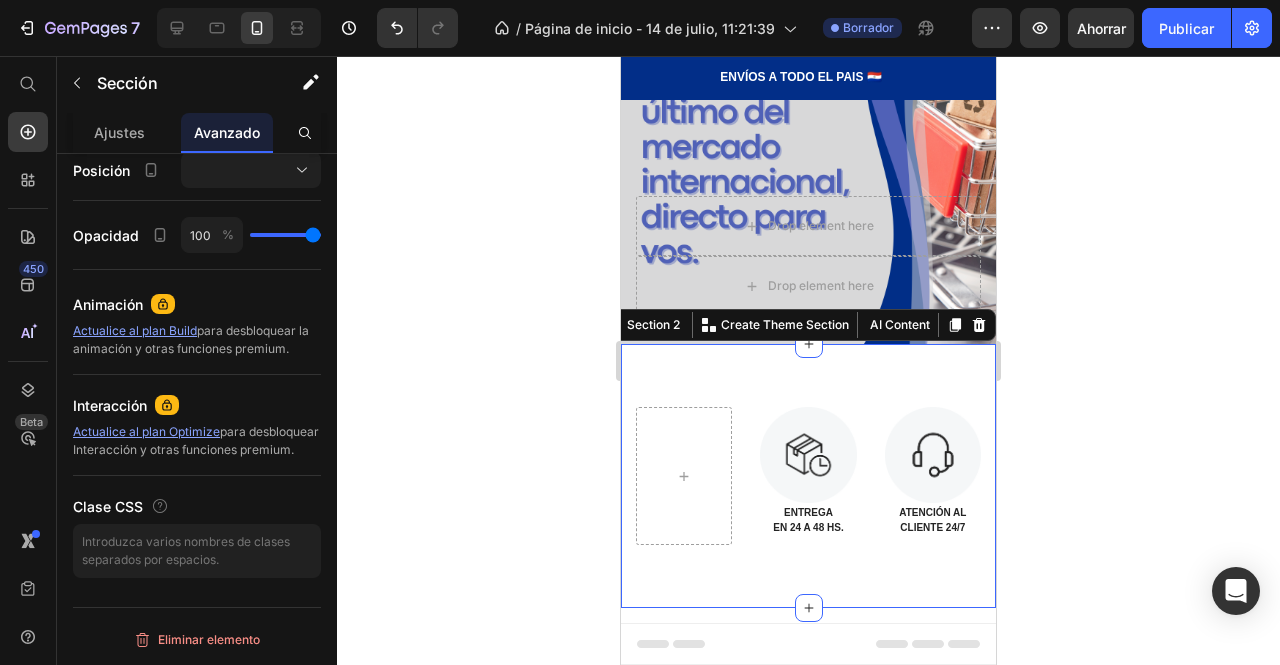 scroll, scrollTop: 0, scrollLeft: 0, axis: both 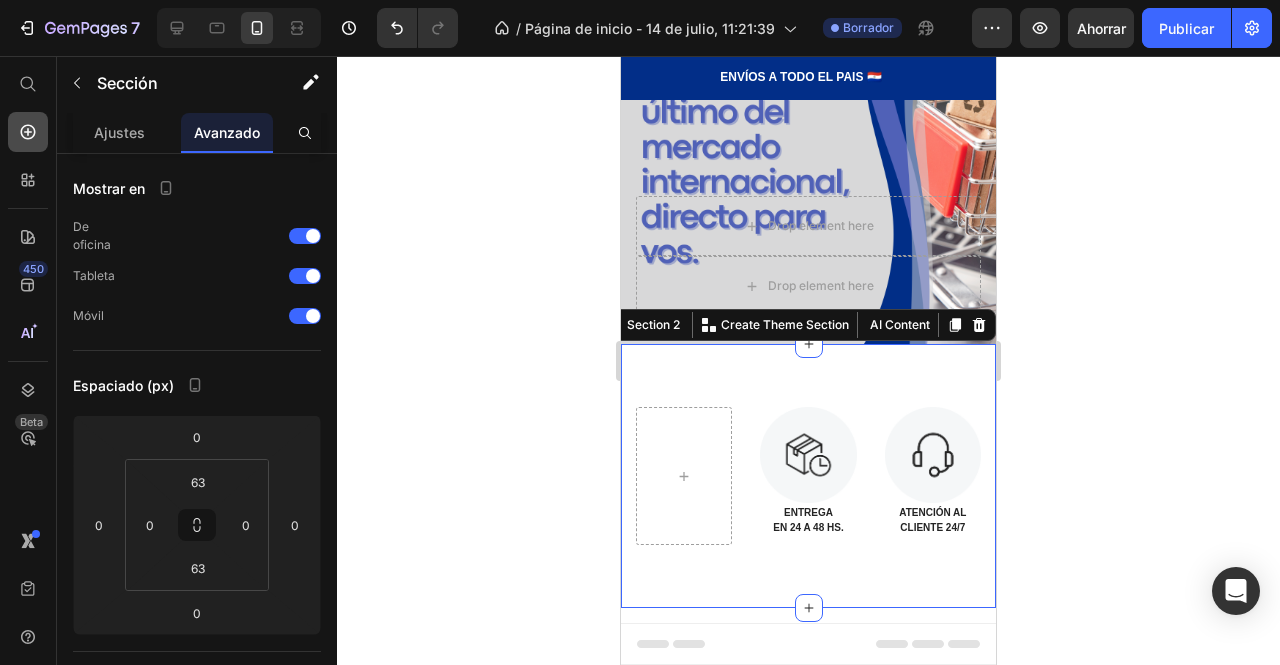 click 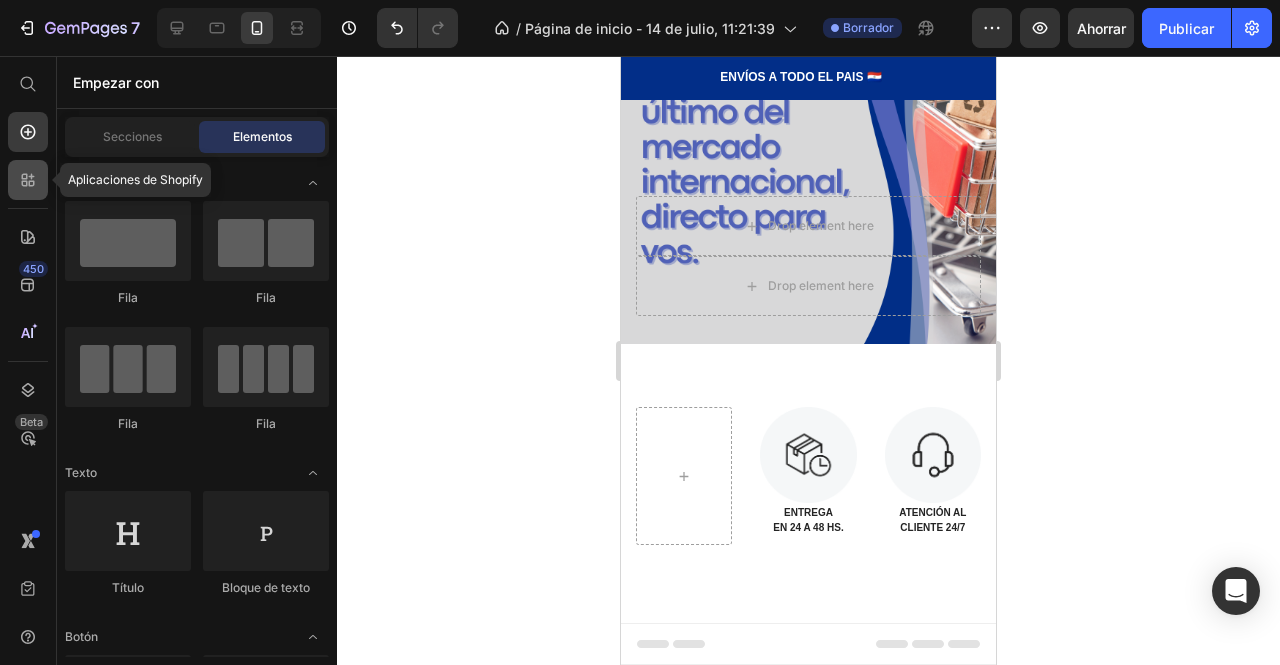 click 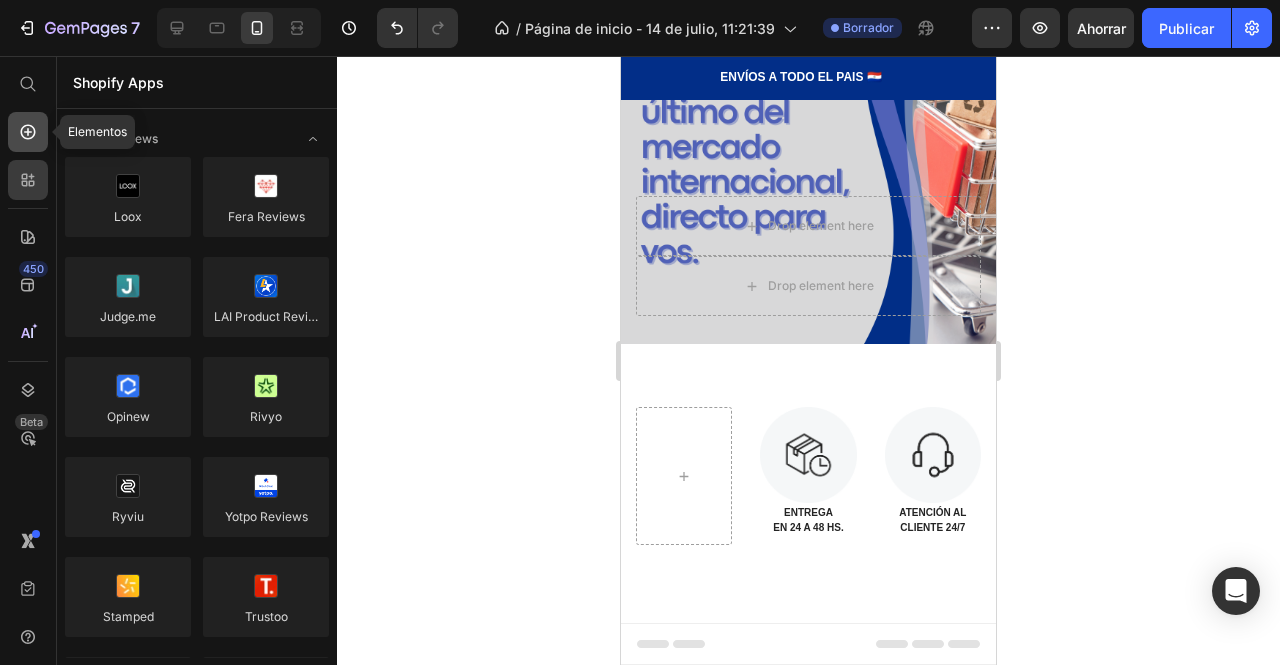 click 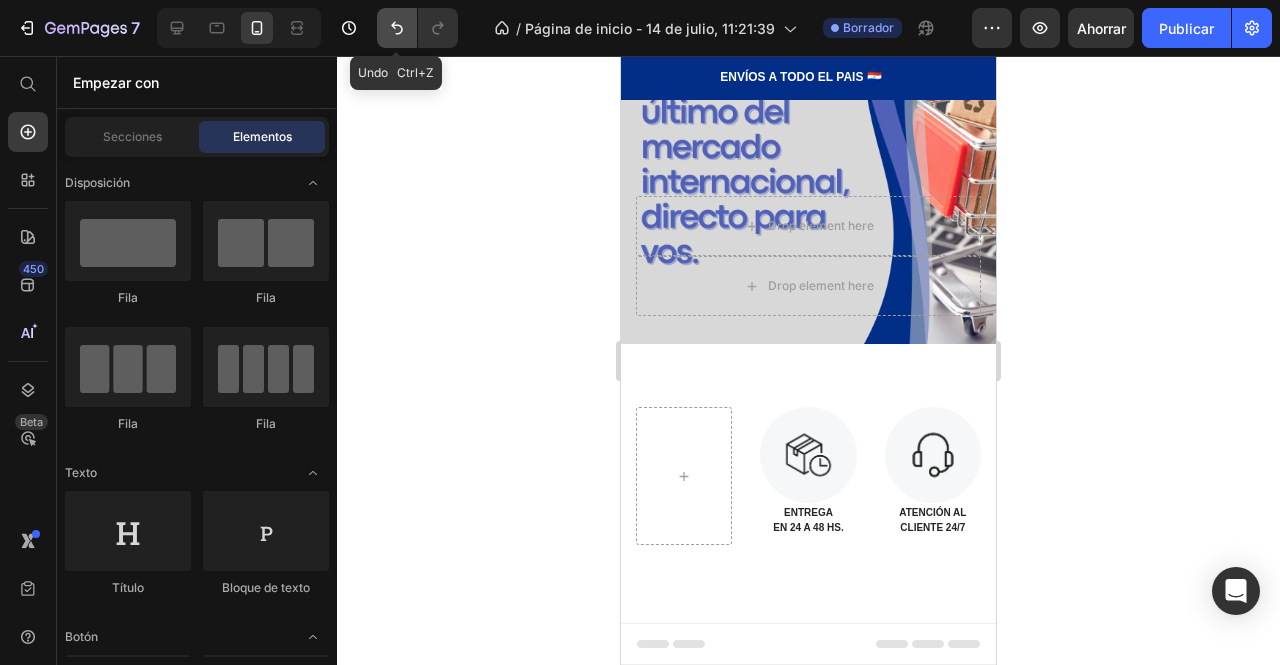 click 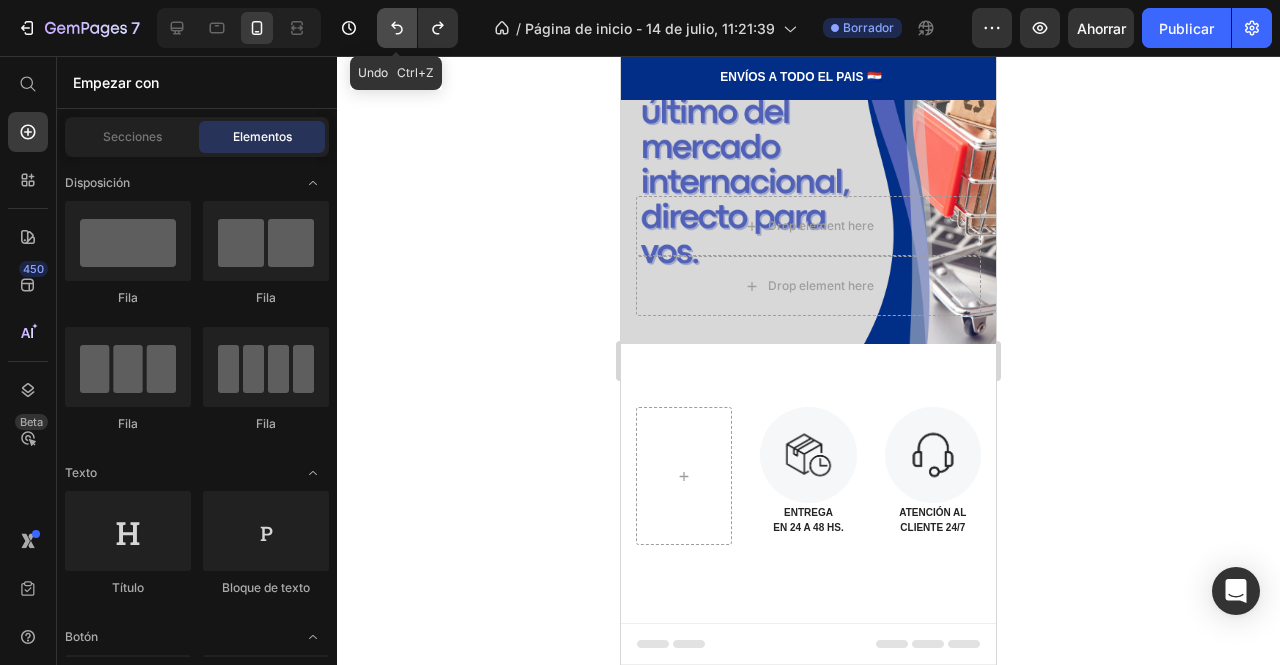click 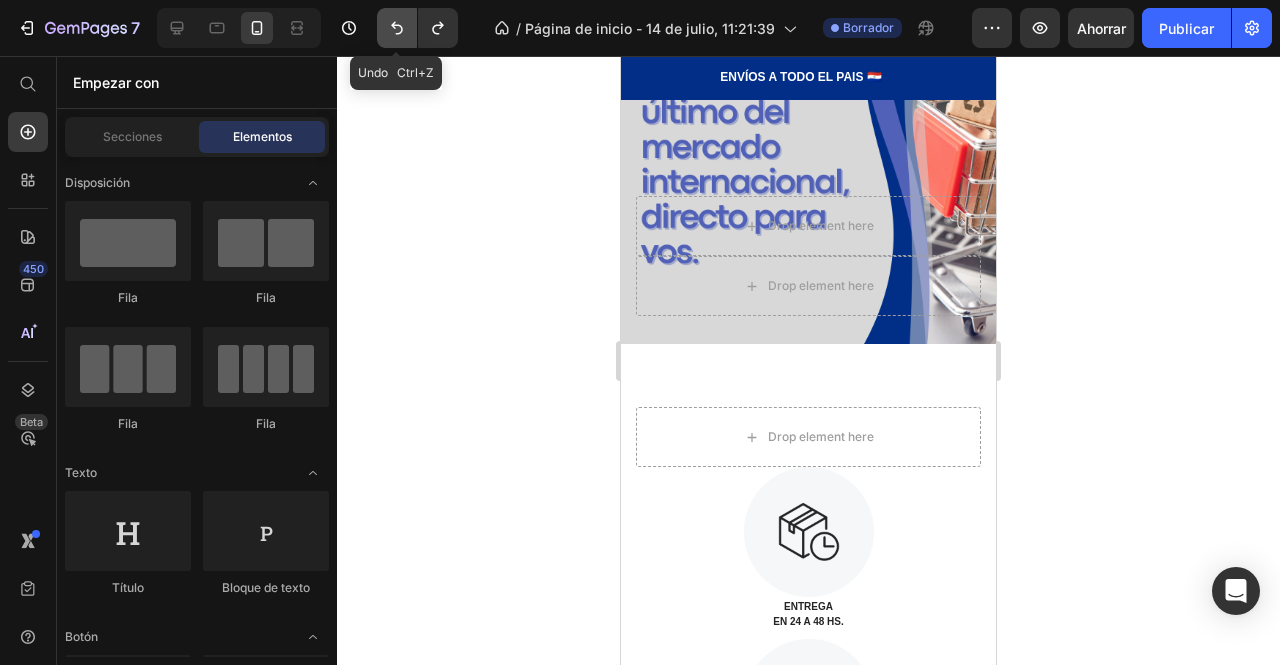 click 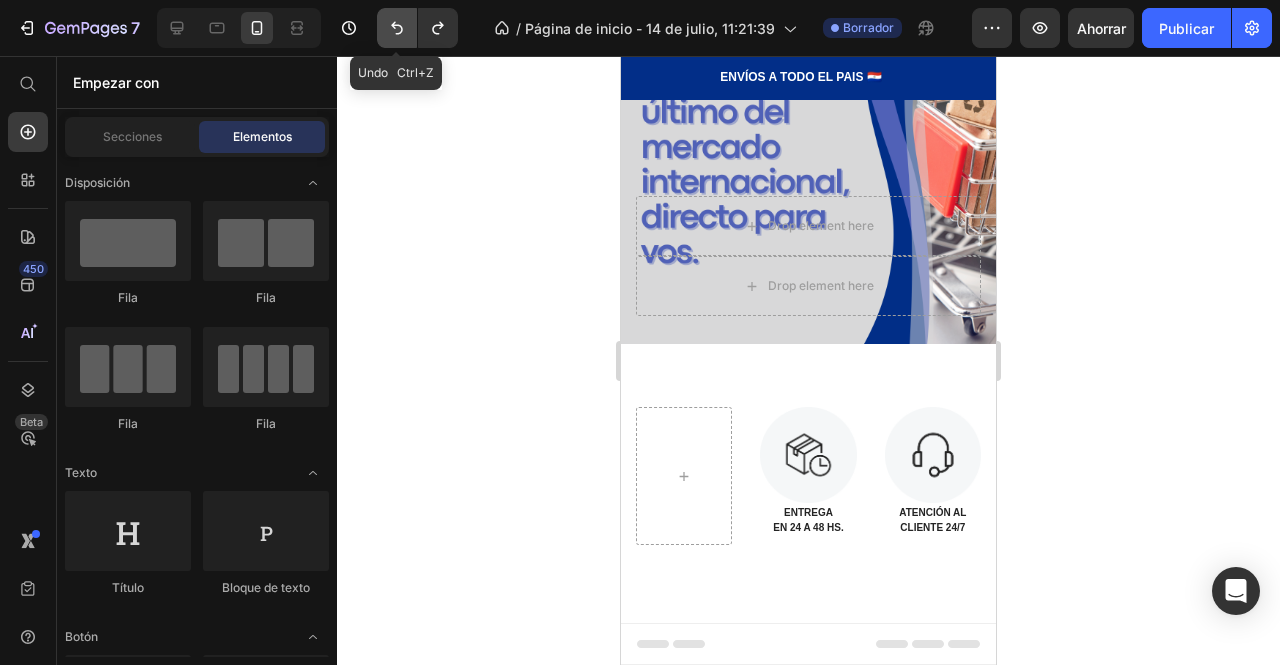 click 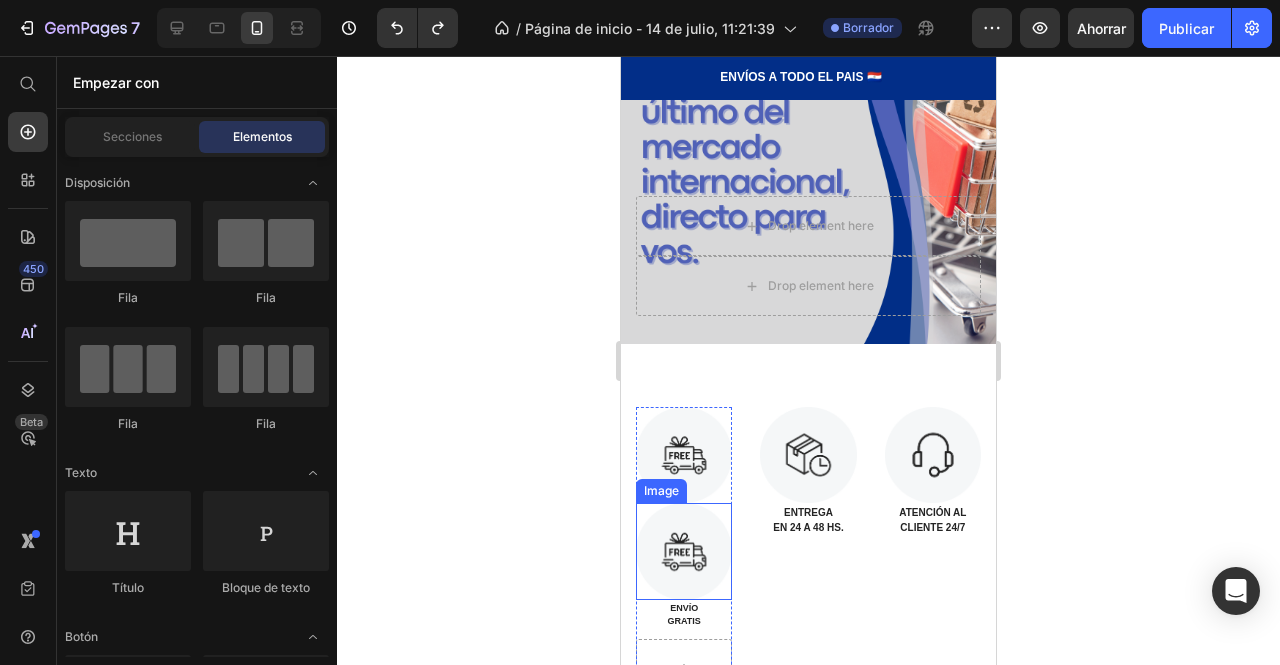 click at bounding box center [684, 551] 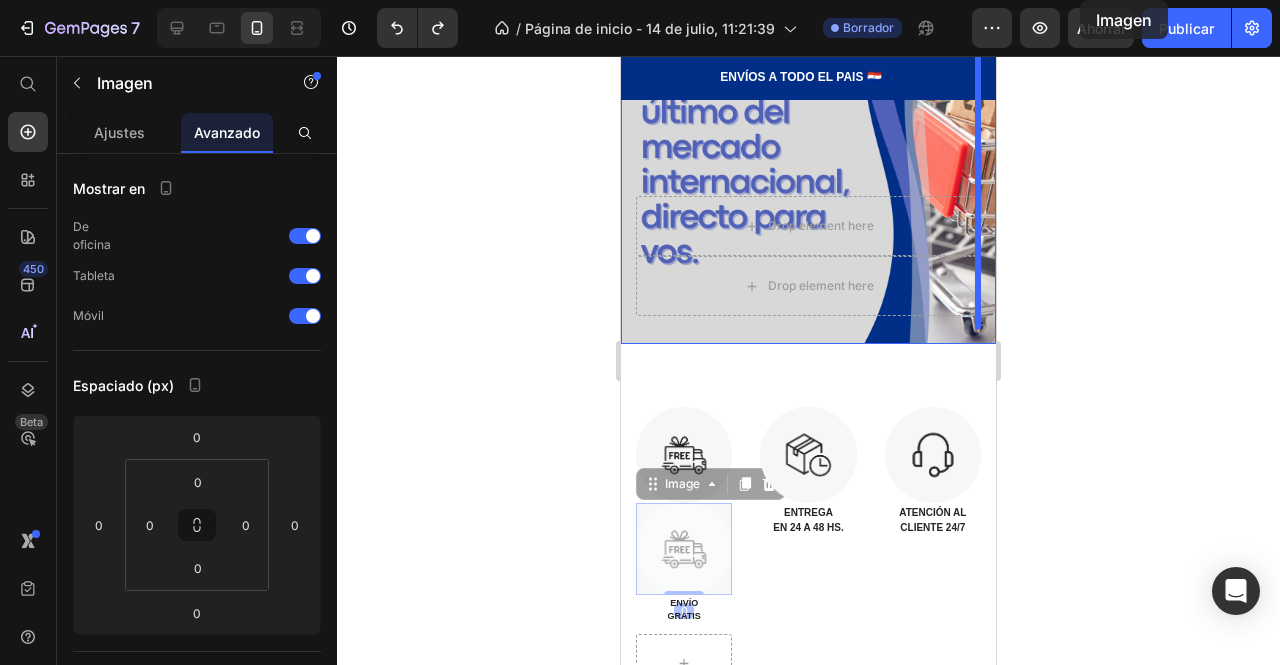 scroll, scrollTop: 0, scrollLeft: 0, axis: both 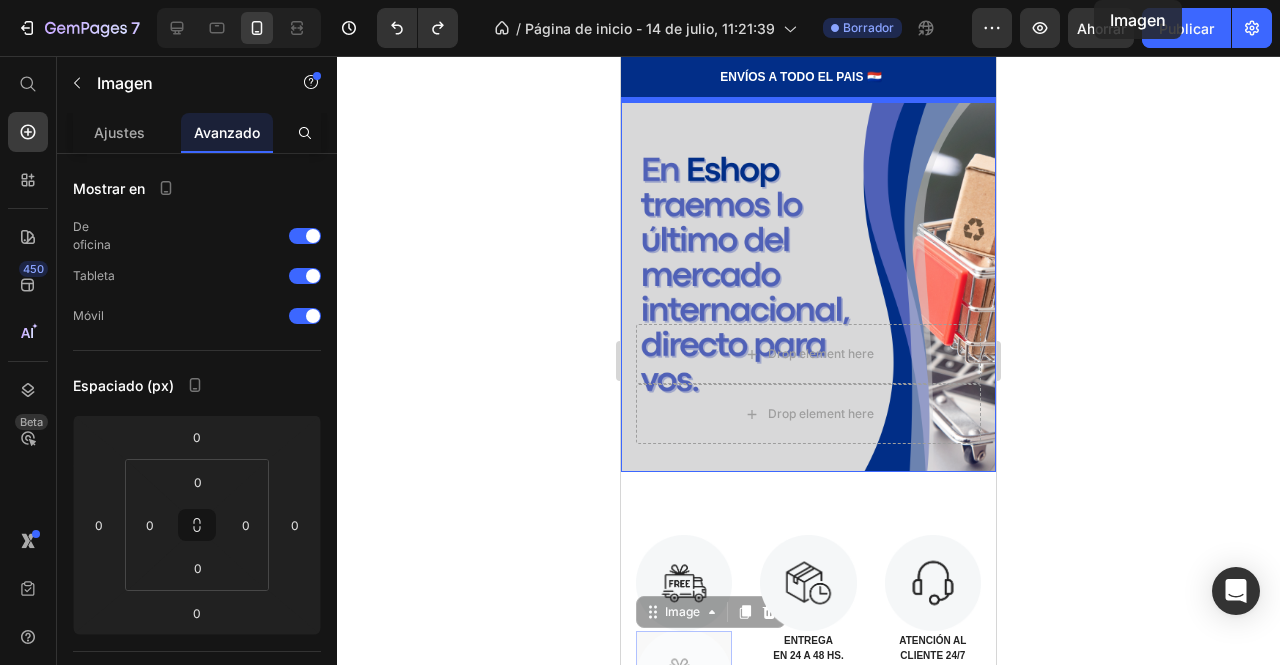 drag, startPoint x: 684, startPoint y: 523, endPoint x: 1094, endPoint y: -66, distance: 717.64966 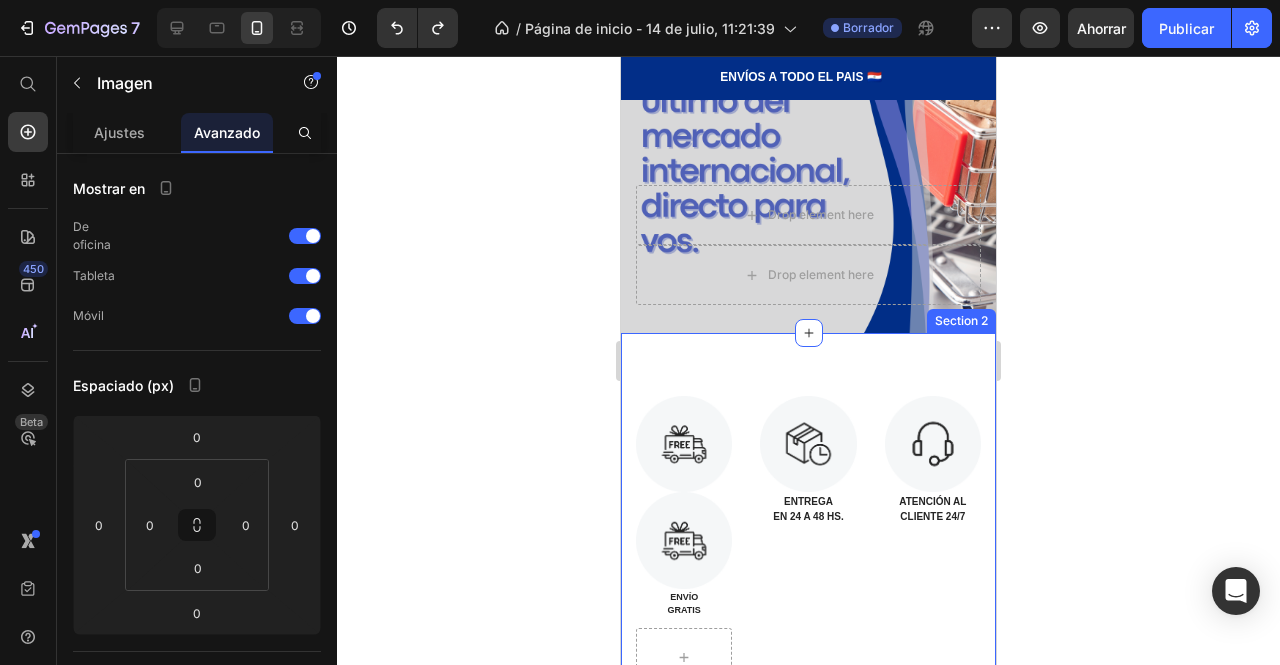 scroll, scrollTop: 233, scrollLeft: 0, axis: vertical 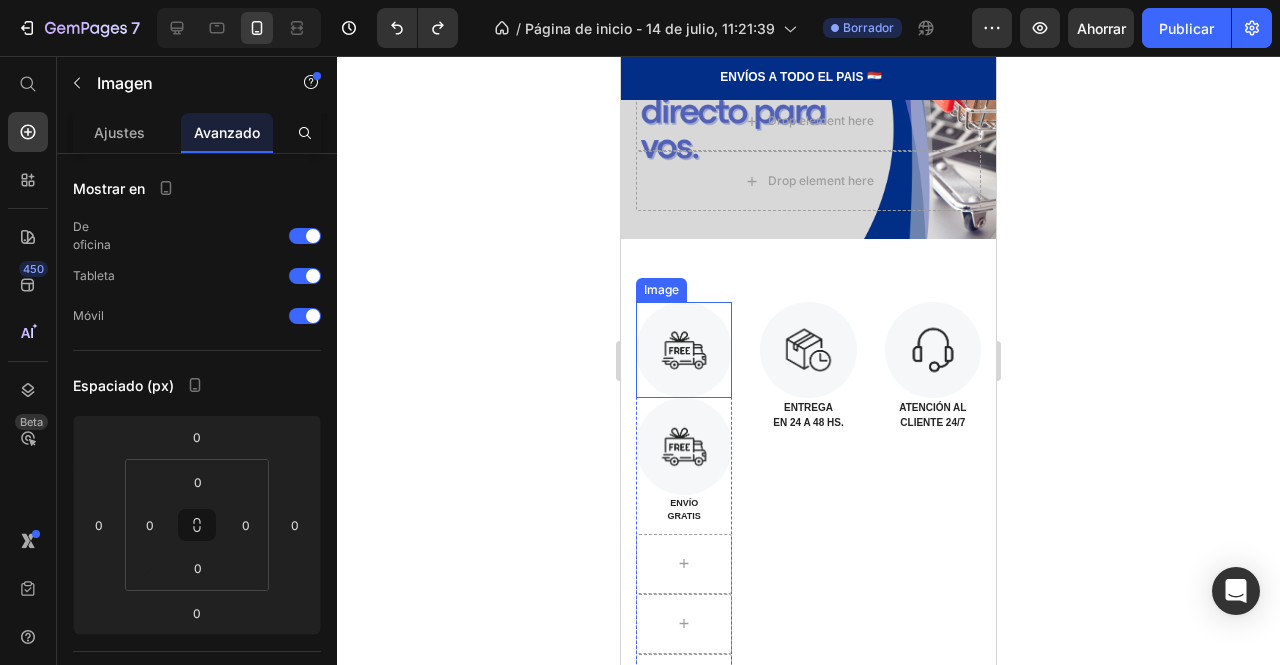 click at bounding box center (684, 350) 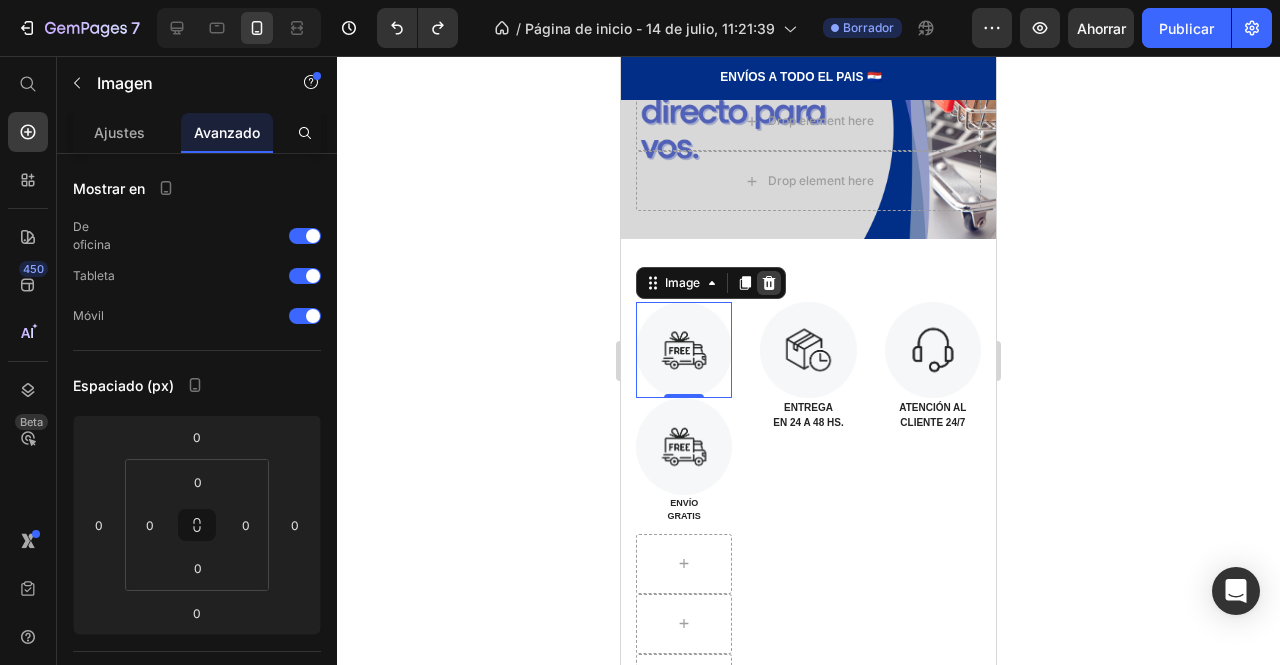 click 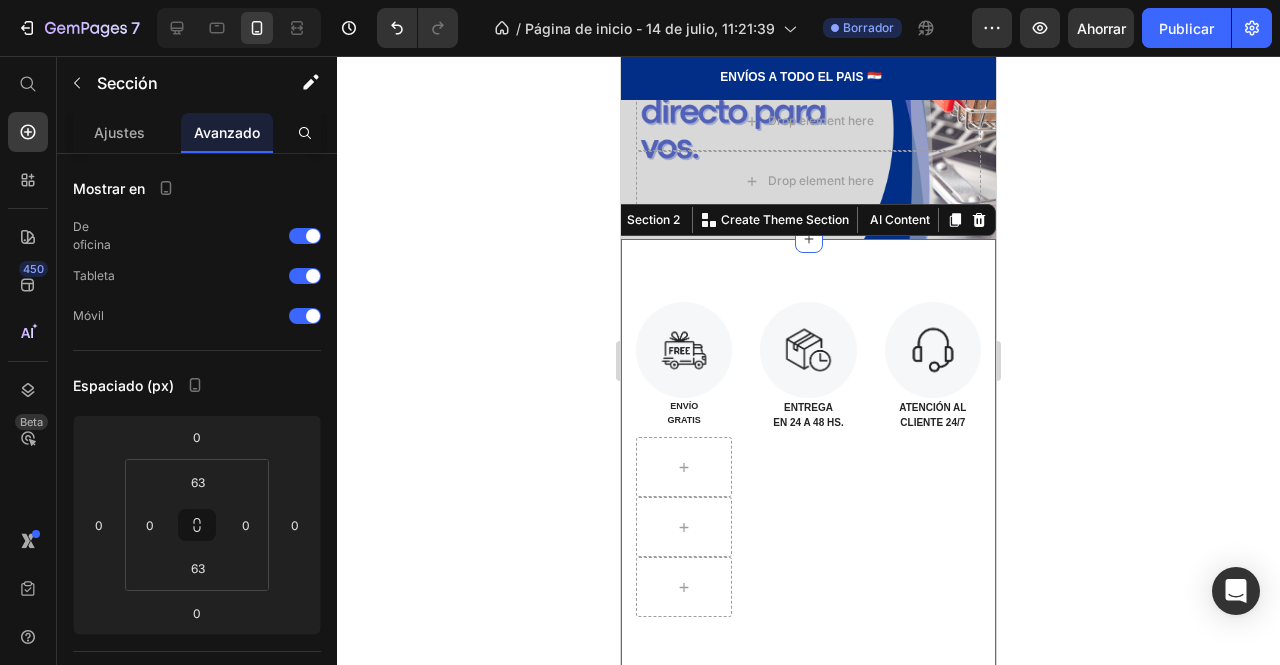 click 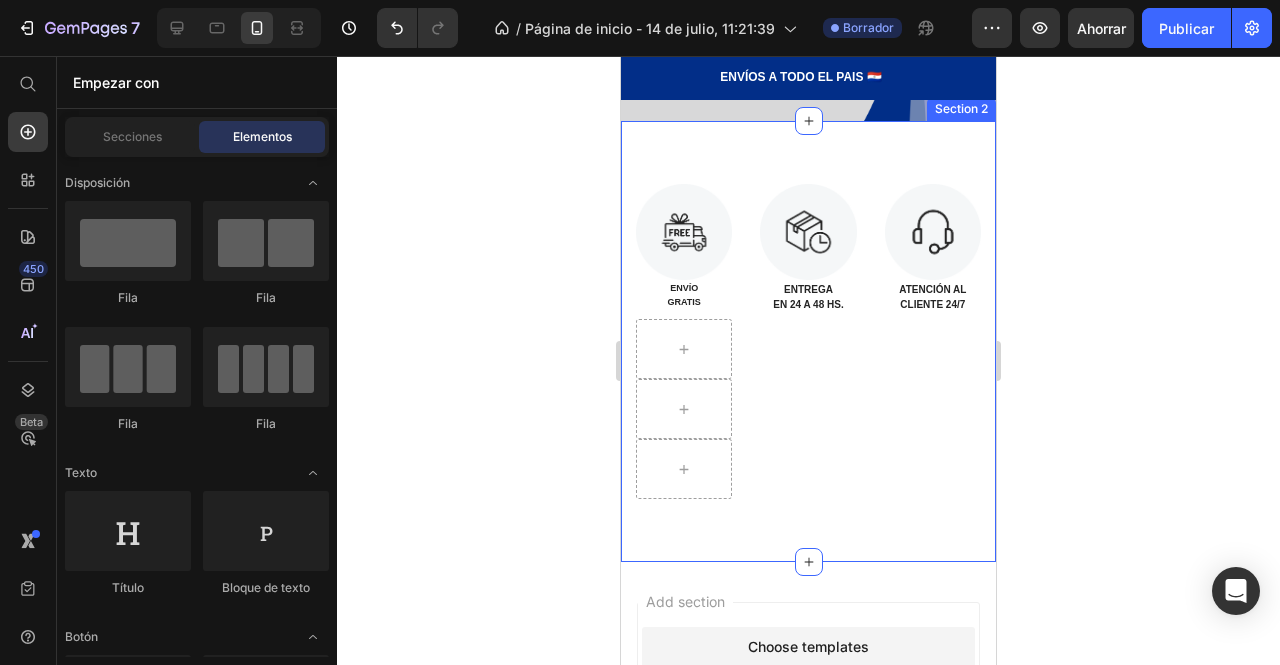scroll, scrollTop: 350, scrollLeft: 0, axis: vertical 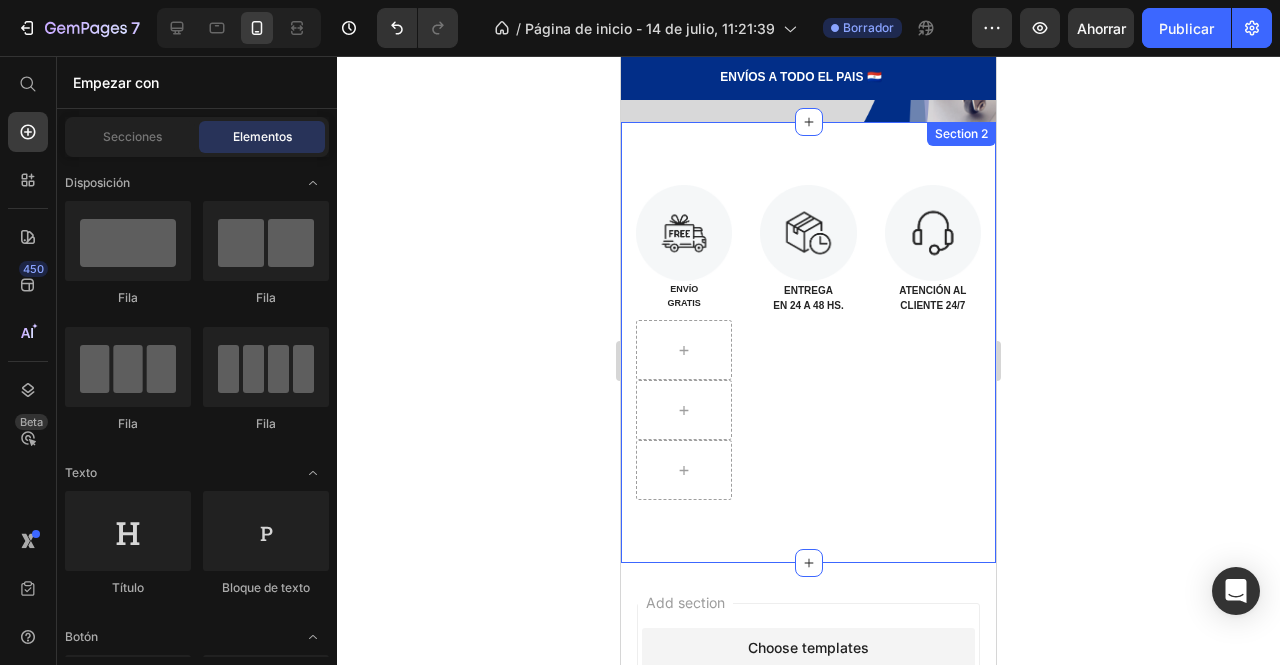 click on "Image ENVÍO GRATIS Text Block
Row Image ENTREGA EN 24 A 48 HS. Text Block Image ATENCIÓN AL CLIENTE 24/7 Text Block Section 2" at bounding box center (808, 342) 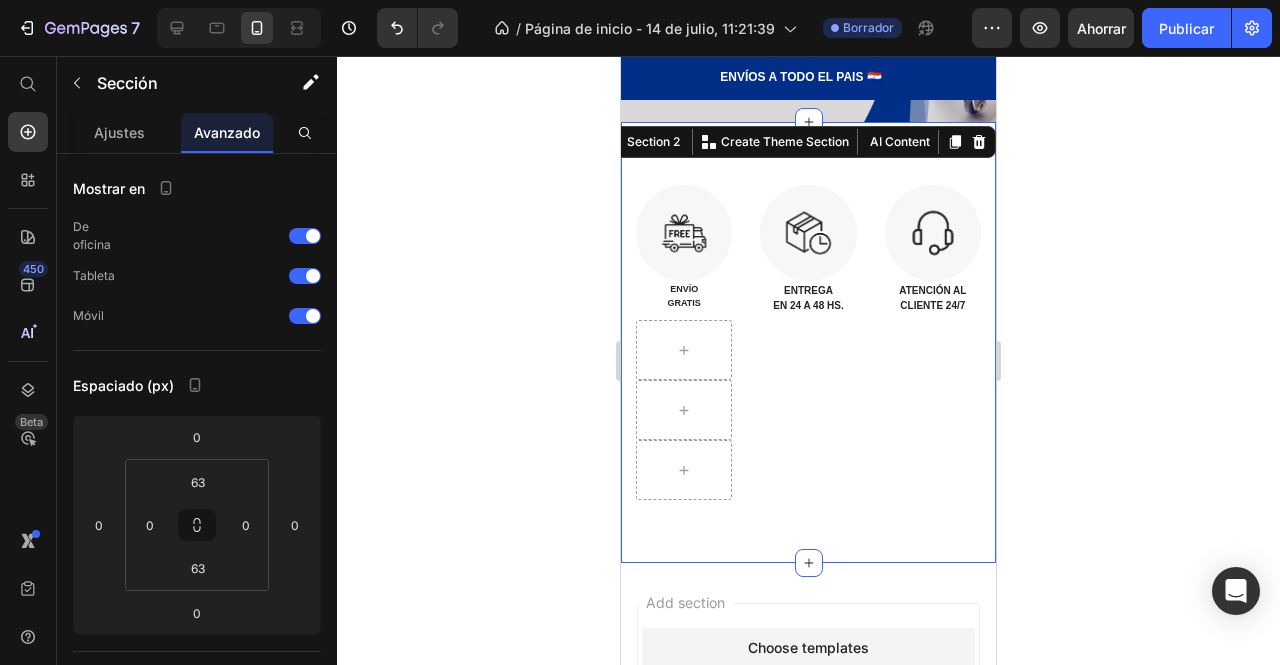scroll, scrollTop: 448, scrollLeft: 0, axis: vertical 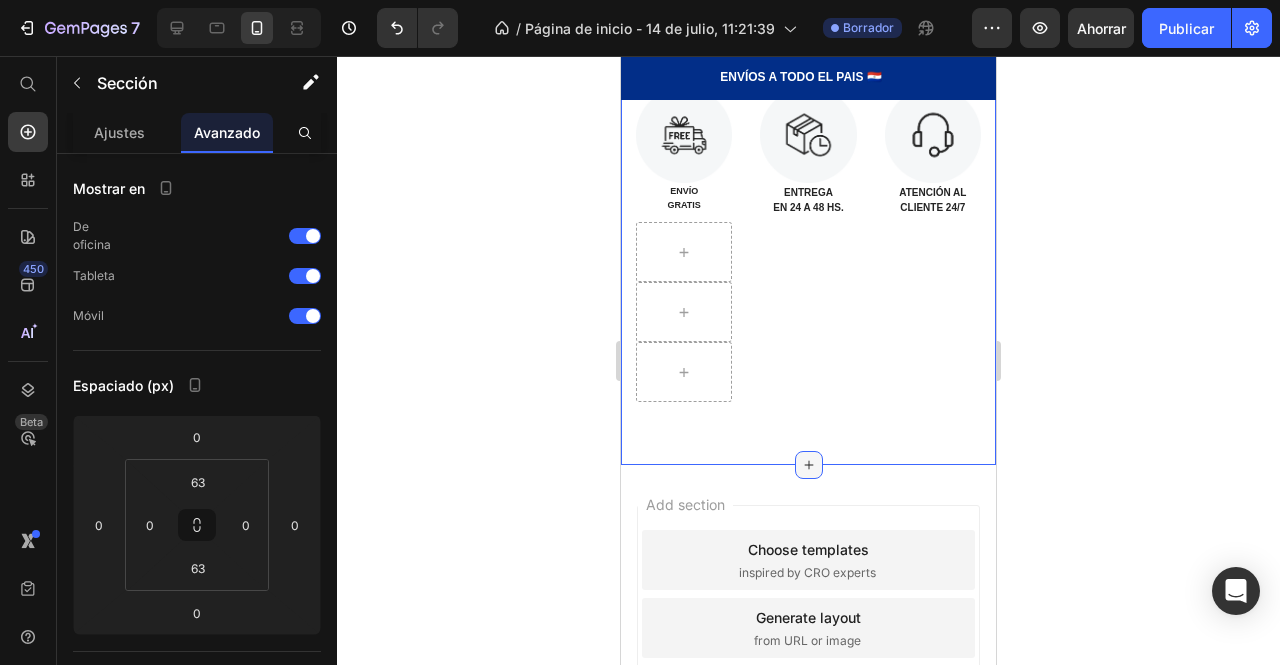 click 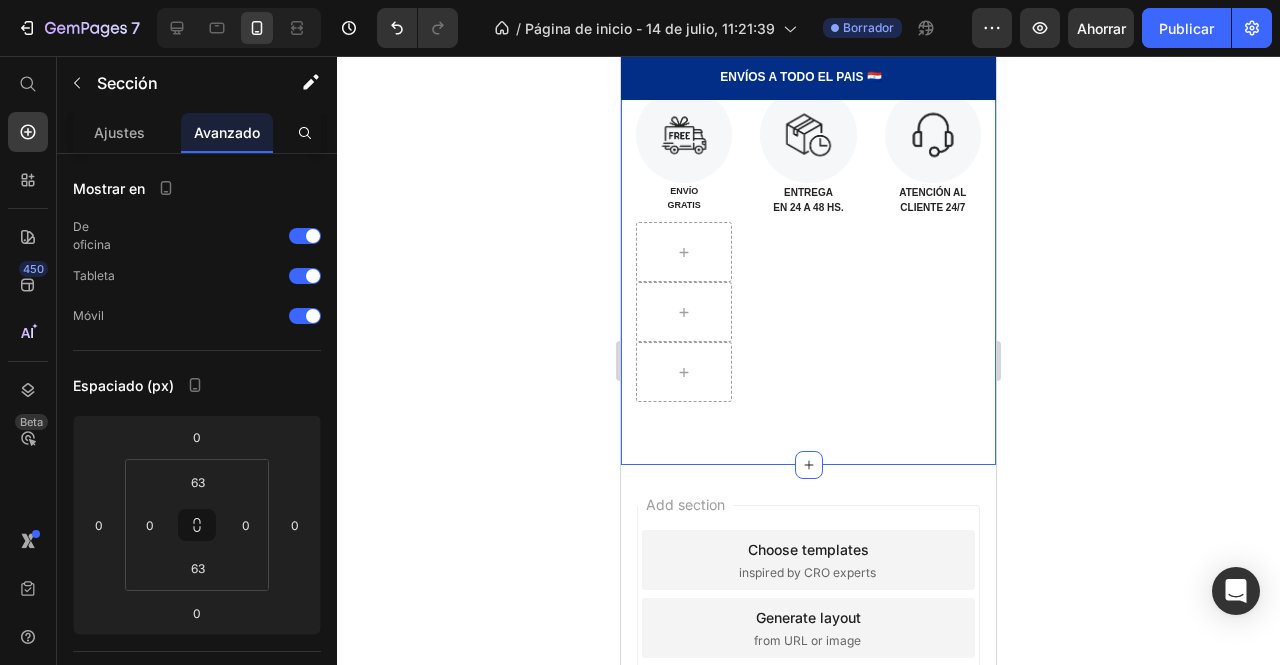 click 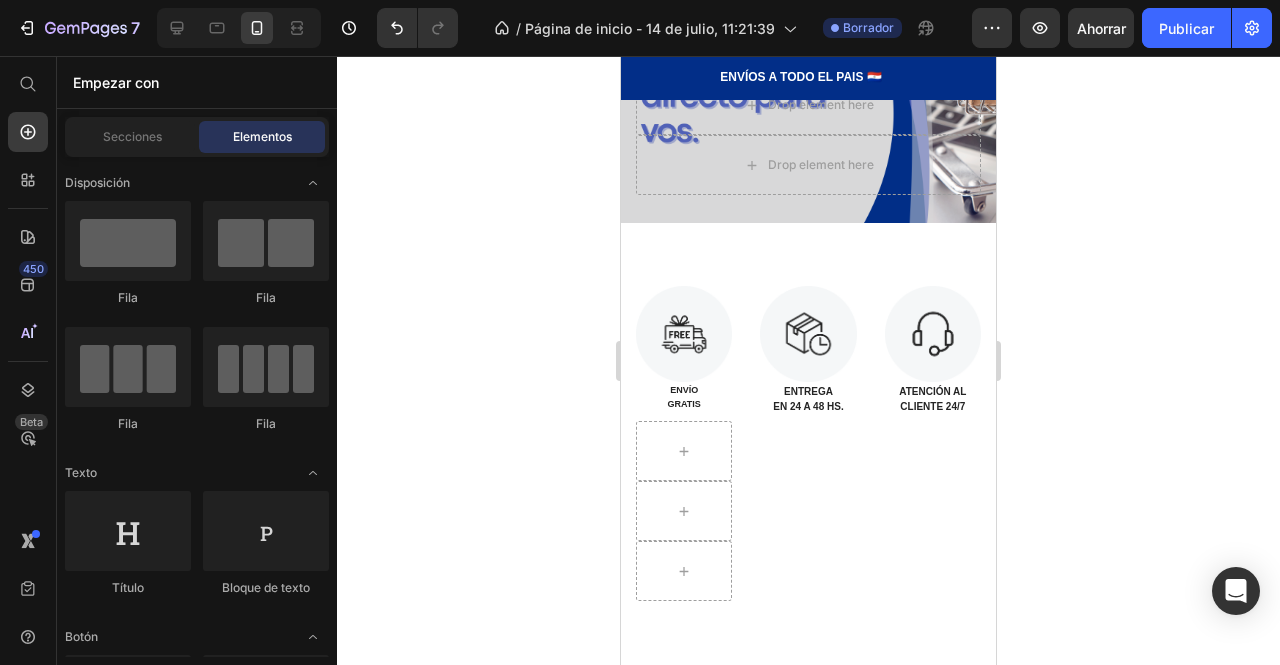 scroll, scrollTop: 248, scrollLeft: 0, axis: vertical 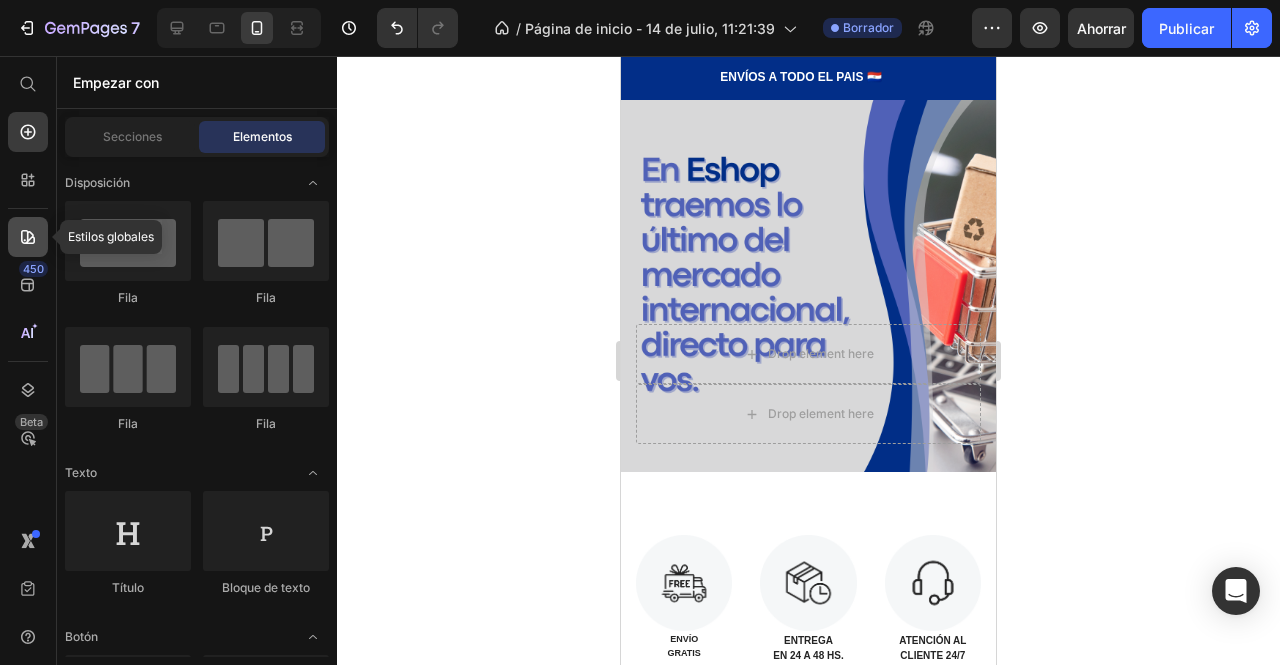 click 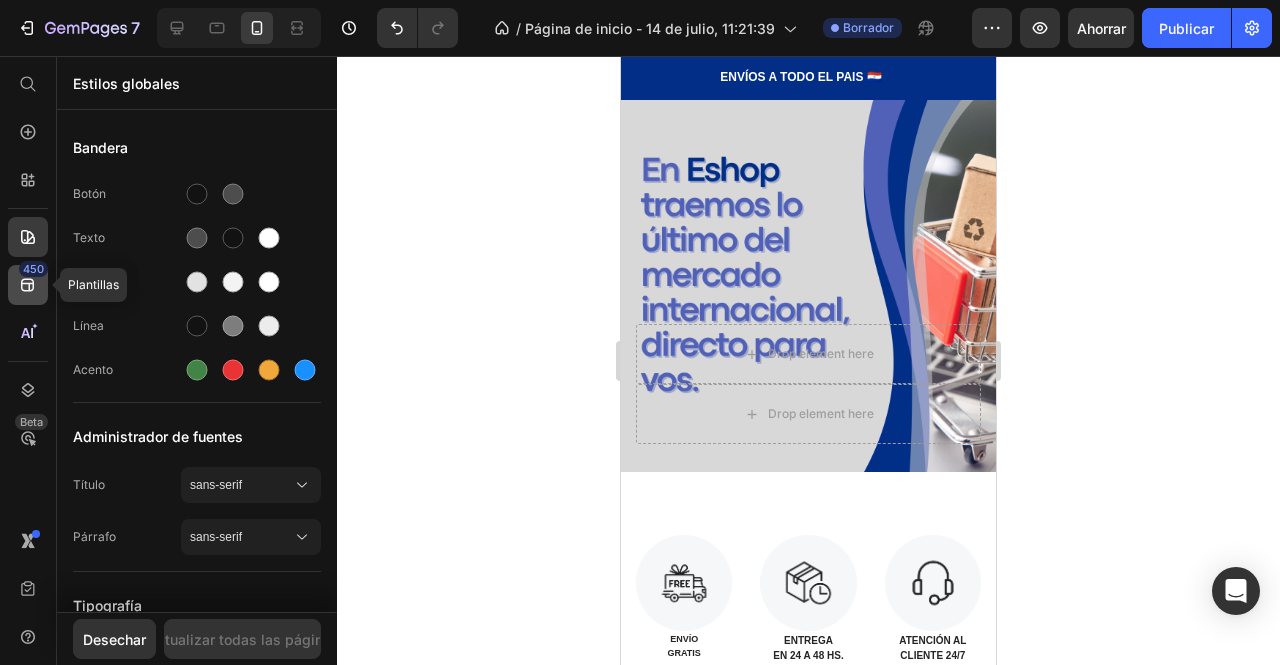 click 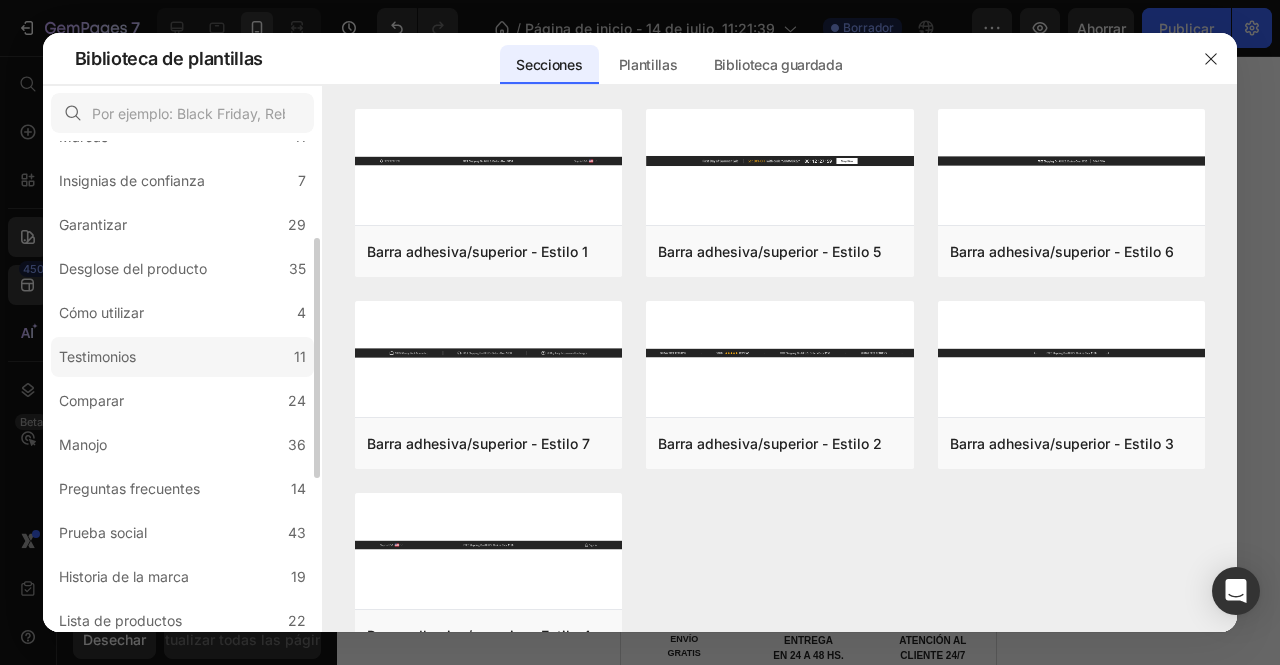 scroll, scrollTop: 0, scrollLeft: 0, axis: both 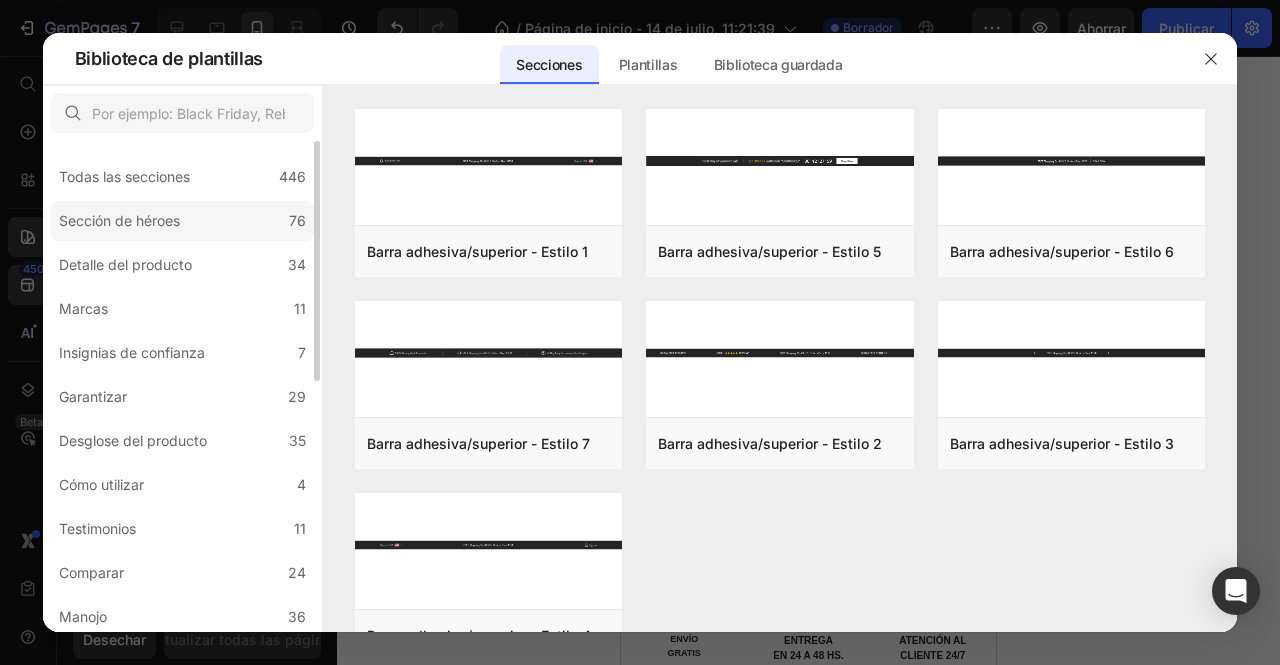 click on "Sección de héroes" at bounding box center (119, 220) 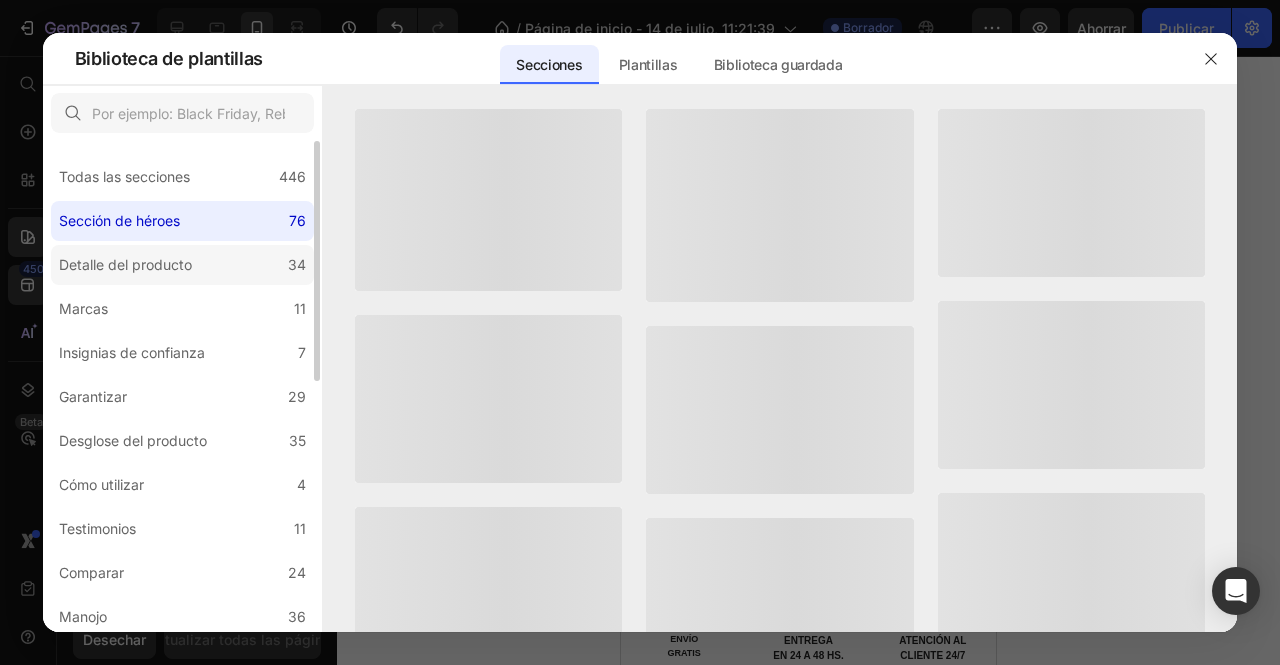 click on "Detalle del producto" at bounding box center (125, 265) 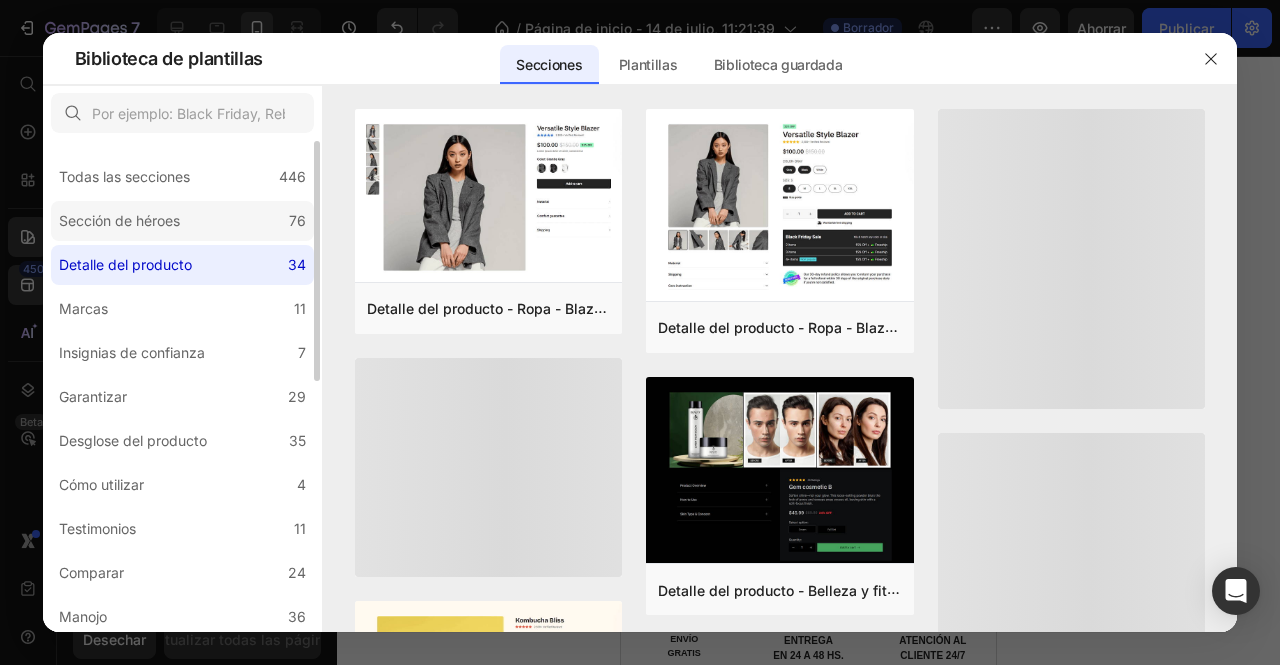 click on "Sección de héroes 76" 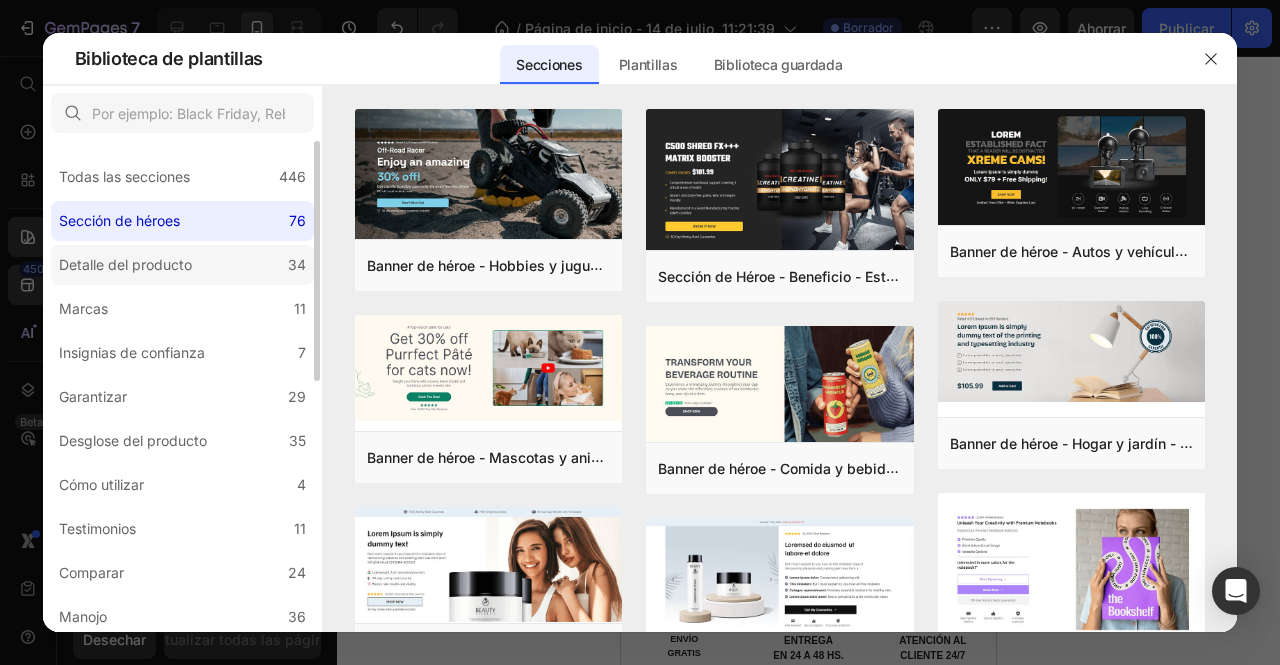 click on "Detalle del producto" at bounding box center [125, 265] 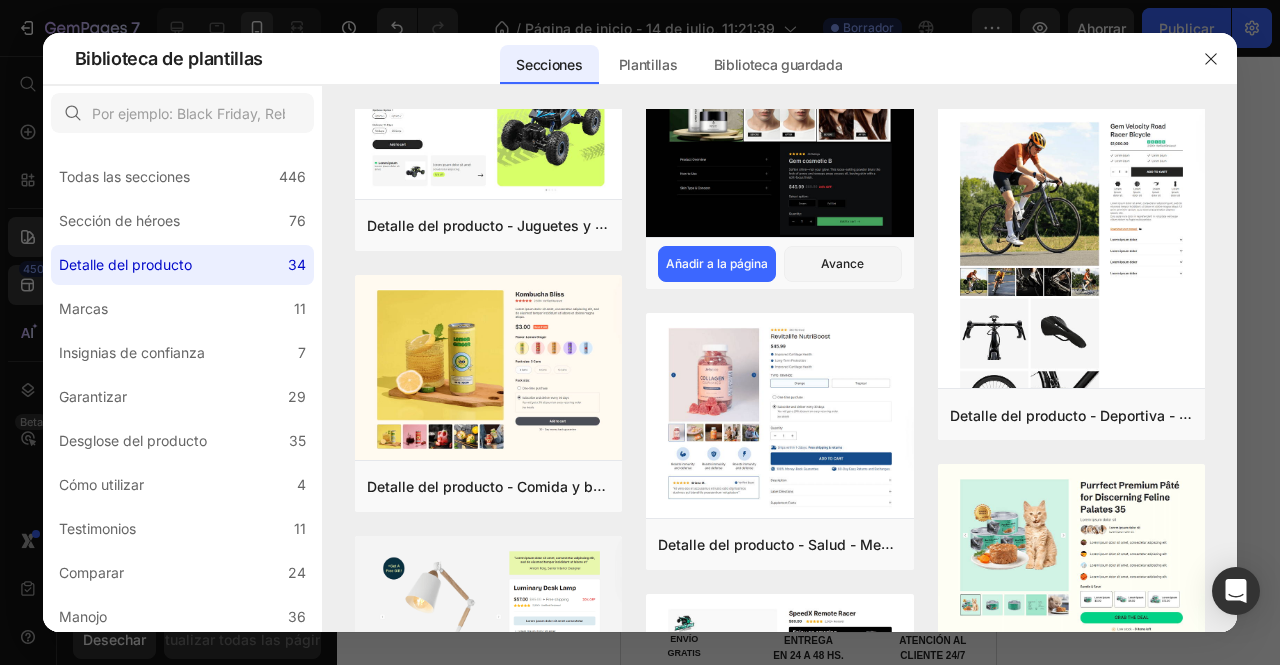 scroll, scrollTop: 0, scrollLeft: 0, axis: both 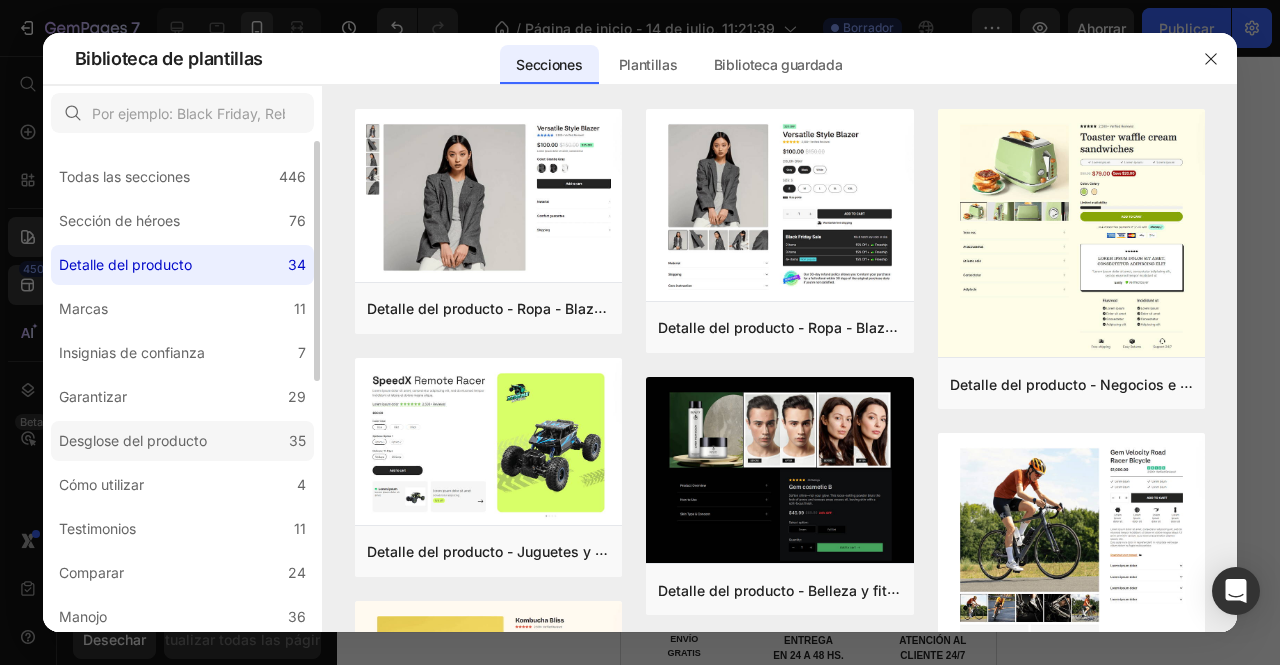 click on "Desglose del producto" at bounding box center [133, 441] 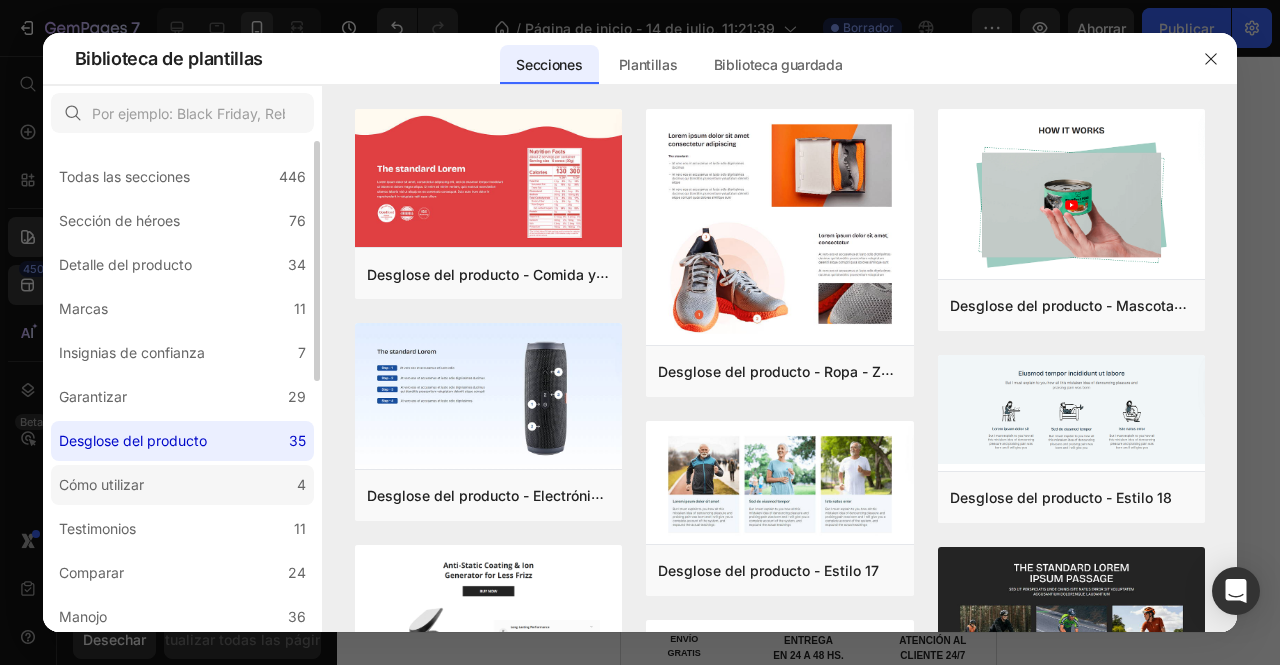 click on "Cómo utilizar" at bounding box center [101, 485] 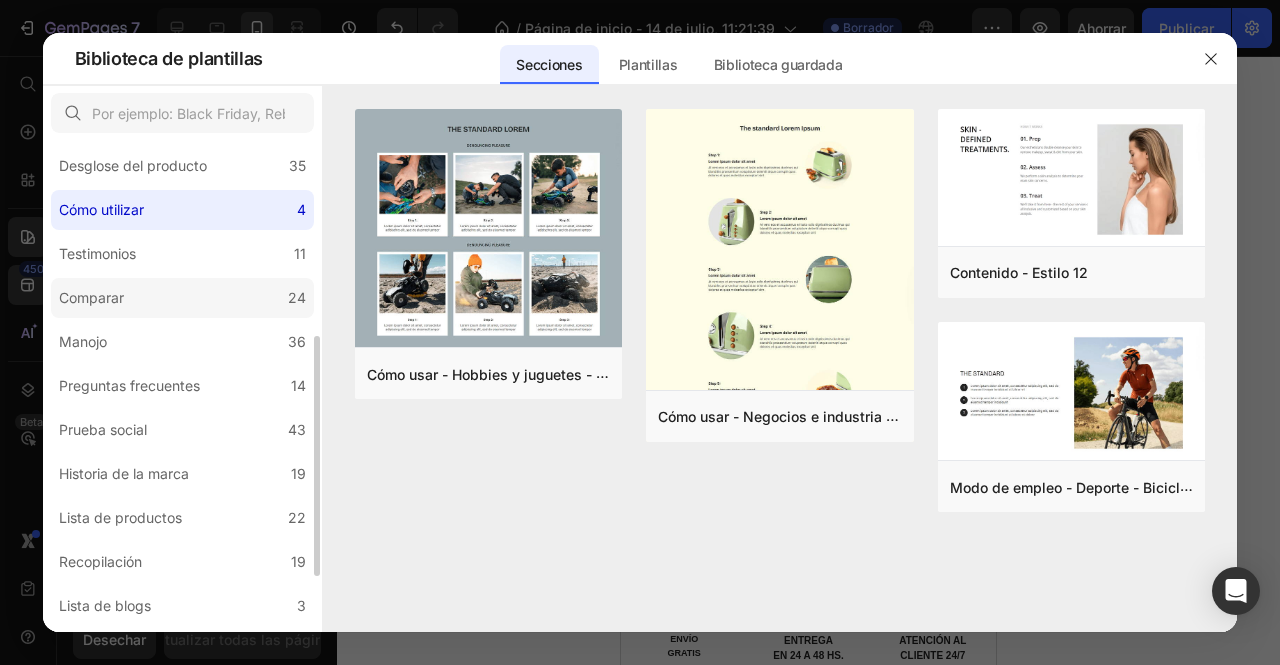 scroll, scrollTop: 330, scrollLeft: 0, axis: vertical 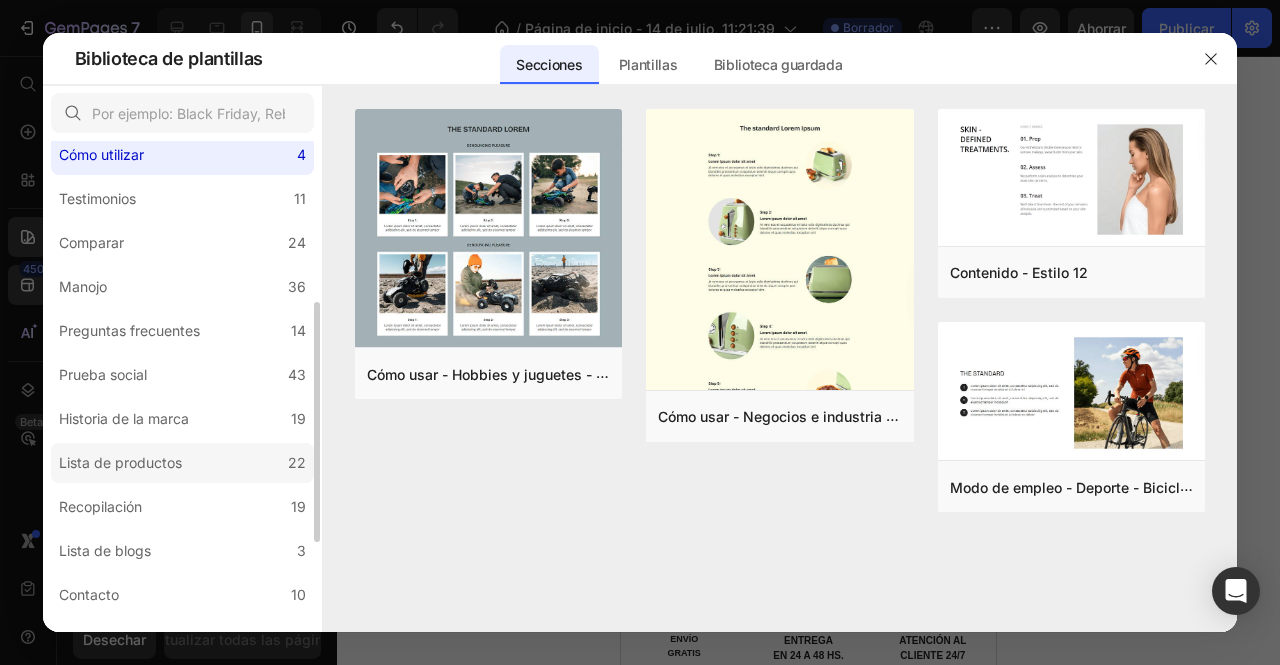 click on "Lista de productos" at bounding box center [120, 462] 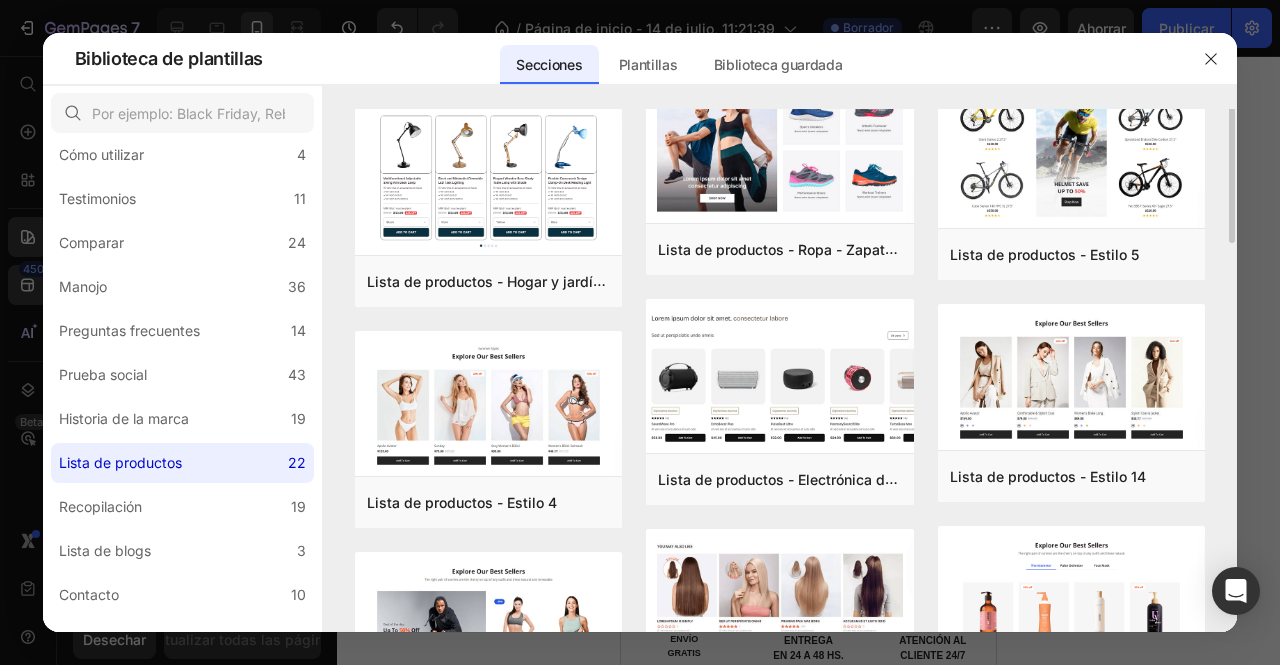 scroll, scrollTop: 0, scrollLeft: 0, axis: both 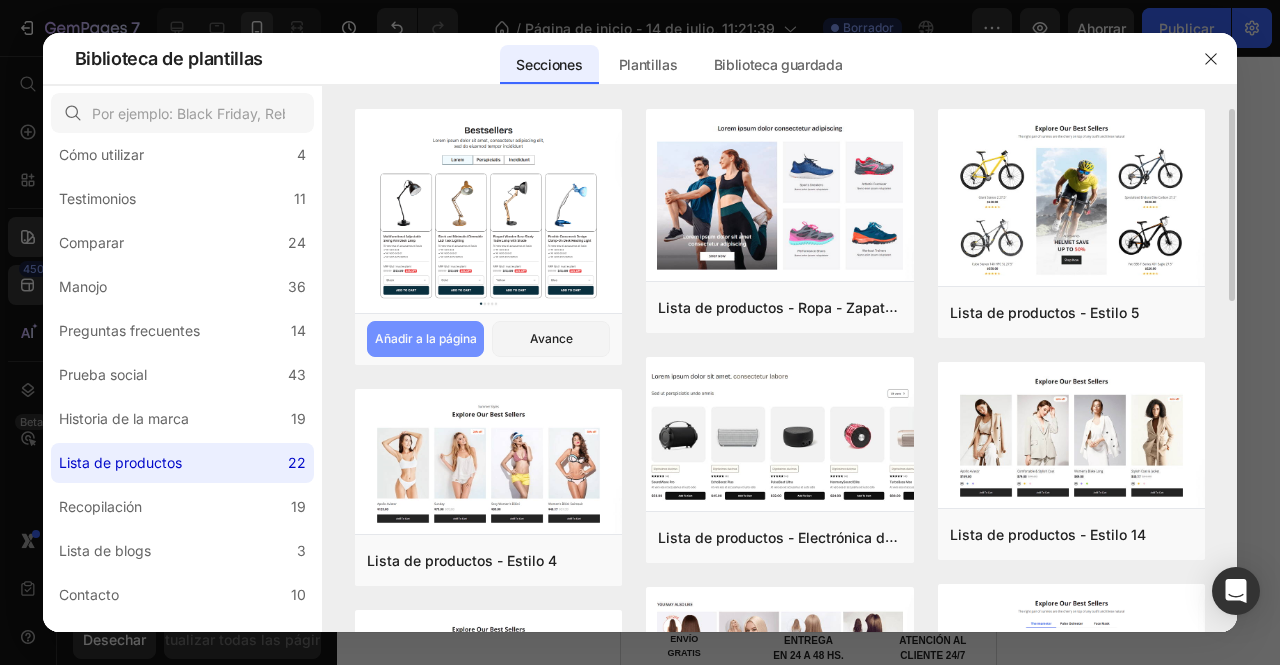 click on "Añadir a la página" 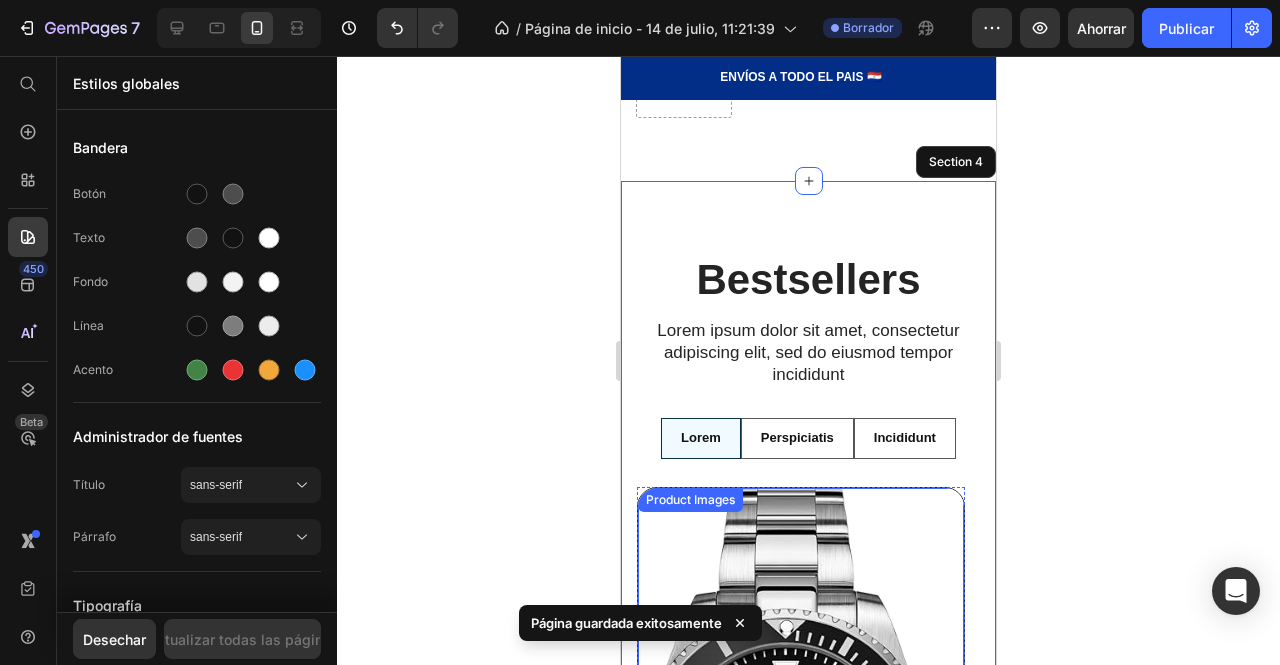 scroll, scrollTop: 733, scrollLeft: 0, axis: vertical 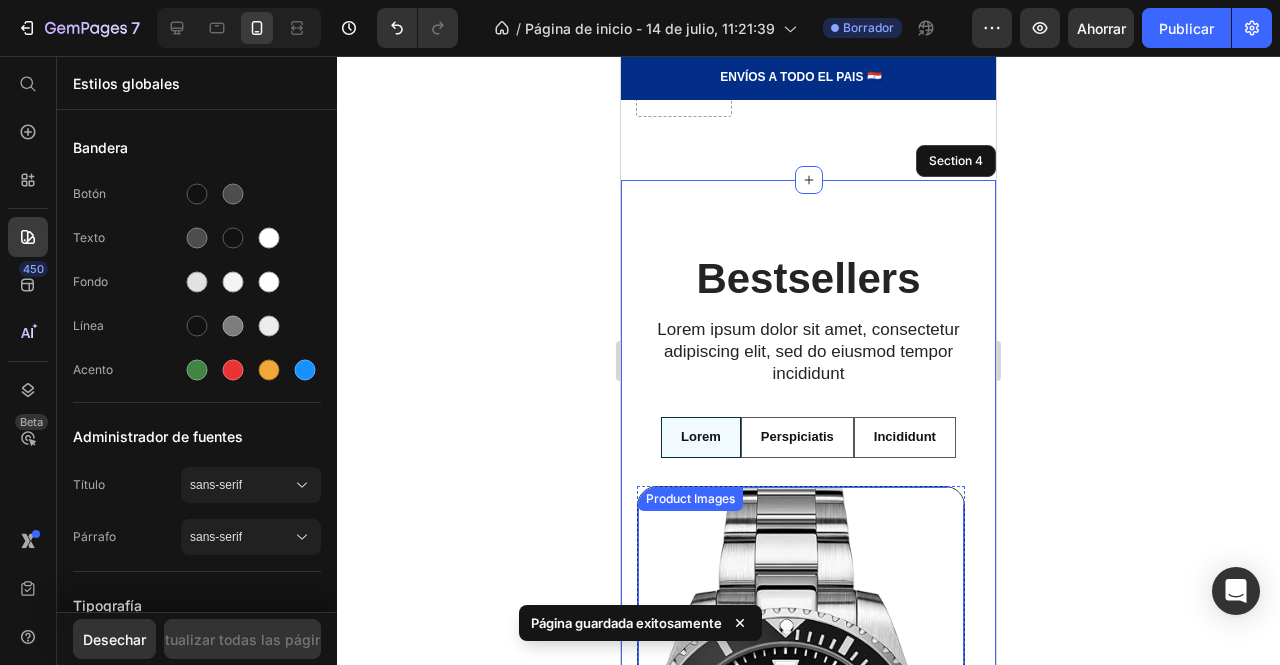 click at bounding box center (801, 776) 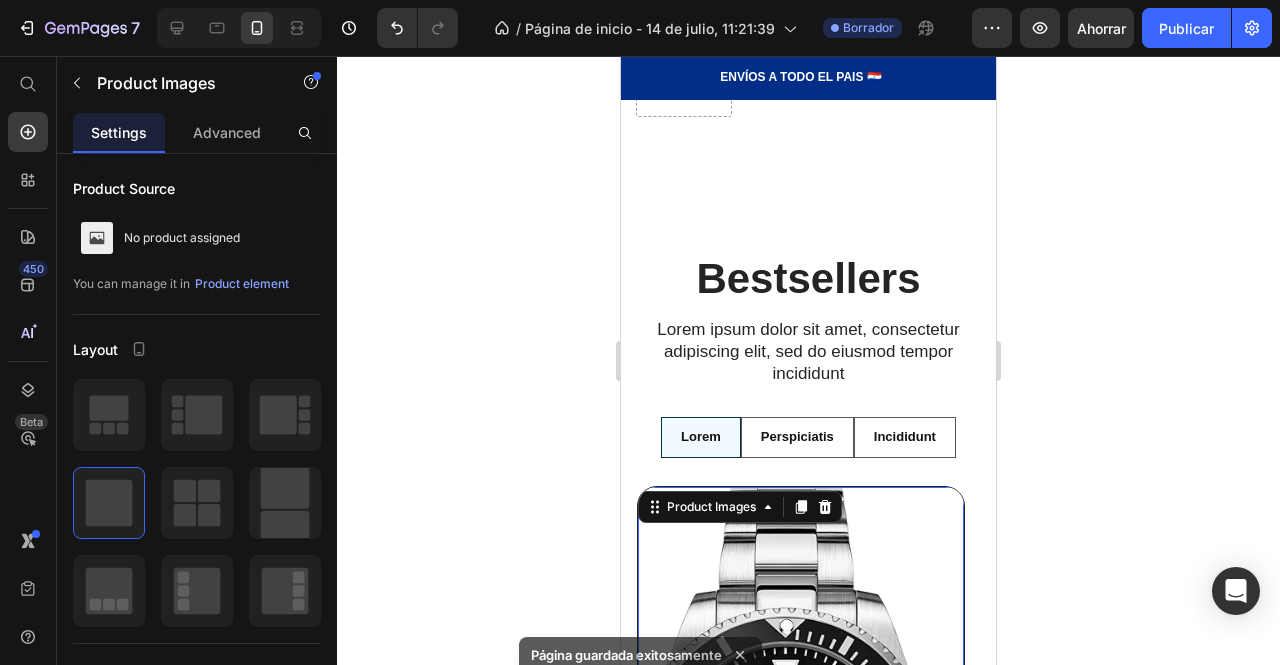 click at bounding box center [801, 776] 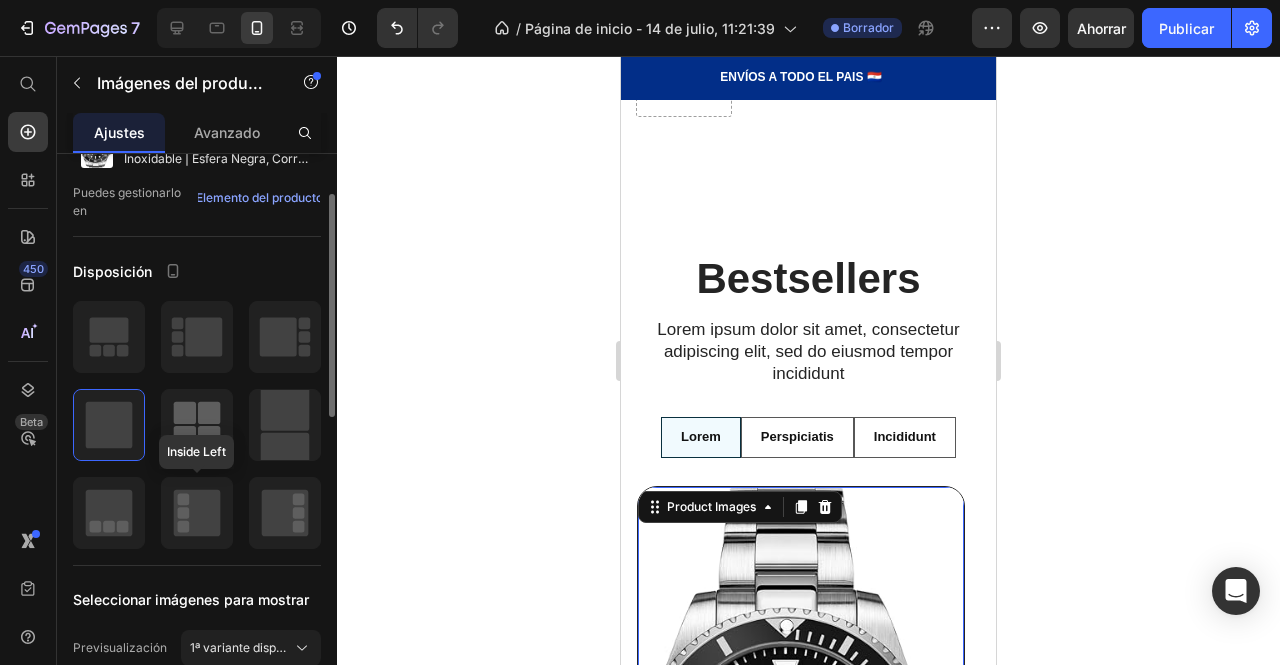 scroll, scrollTop: 91, scrollLeft: 0, axis: vertical 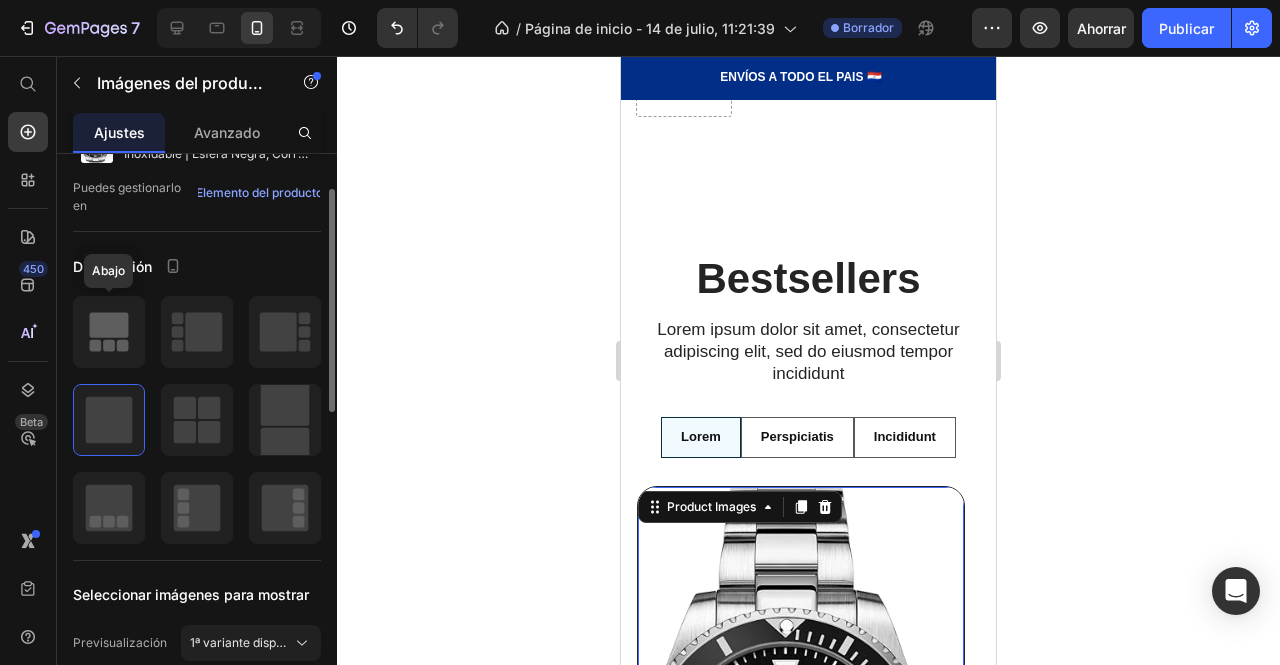 click 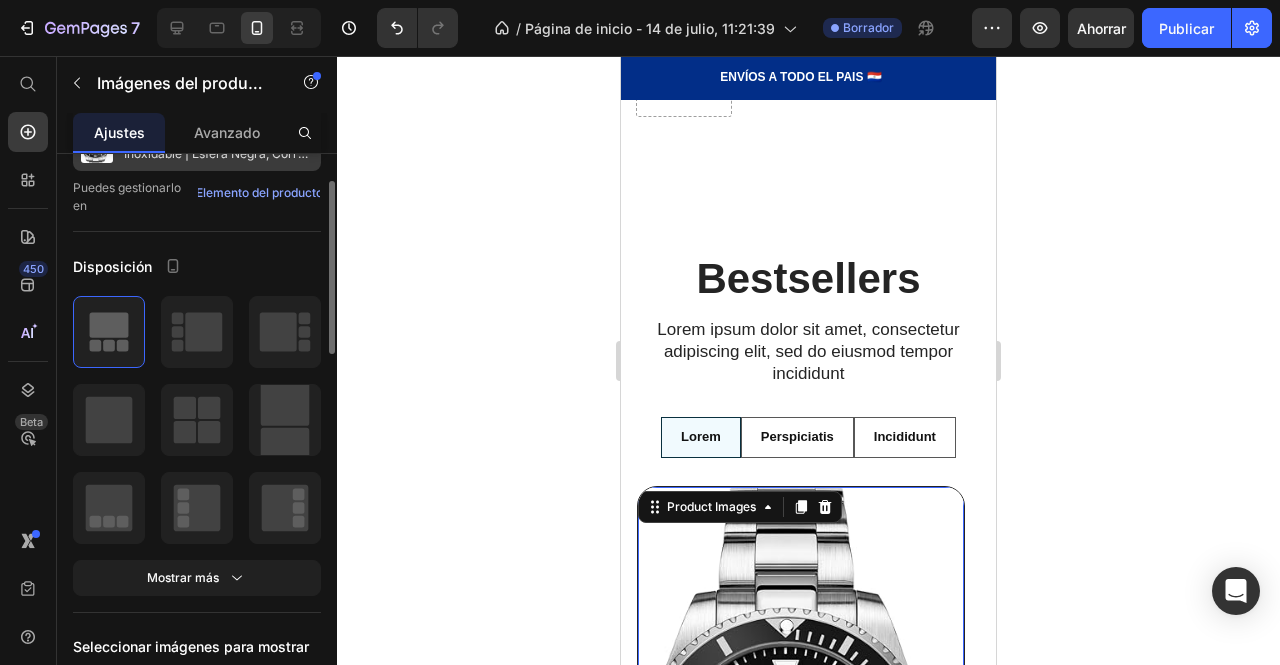 scroll, scrollTop: 129, scrollLeft: 0, axis: vertical 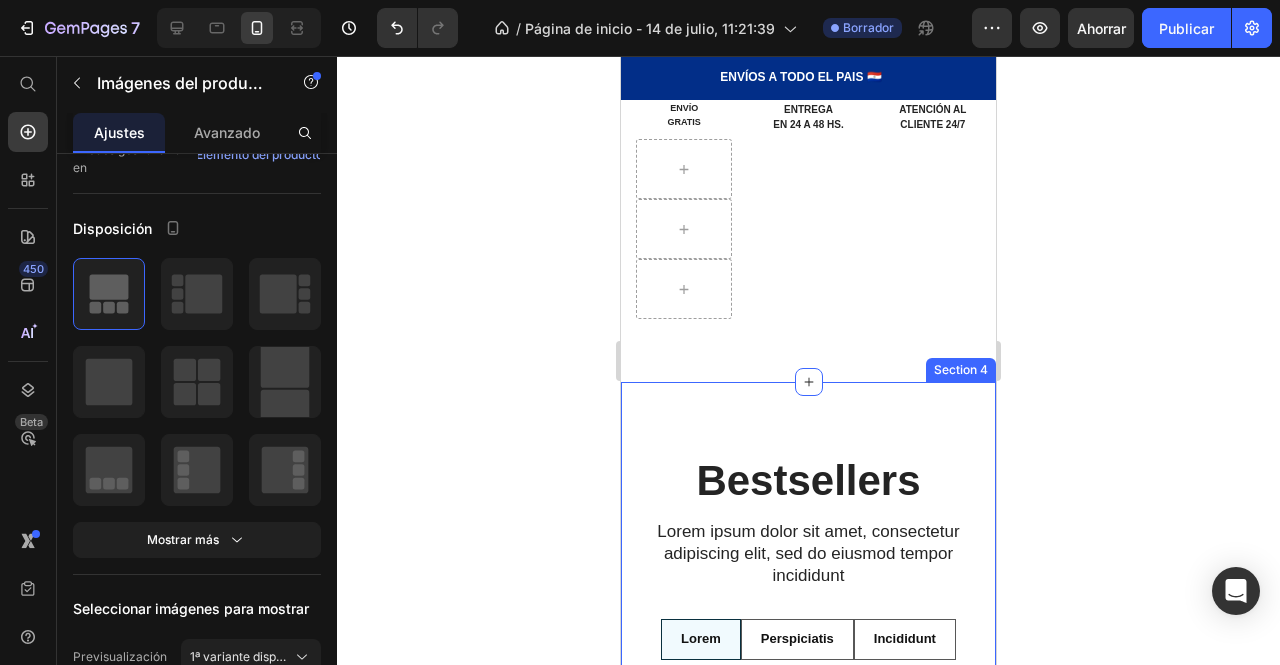 click on "Bestsellers Heading Lorem ipsum dolor sit amet, consectetur adipiscing elit, sed do eiusmod tempor incididunt Text Block Row Lorem Perspiciatis Incididunt
Product Images   -20 🕒 Reloj LENQIN de Acero Inoxidable | Esfera Negra, Correa Plateada Product Title At vero eos et accusamus et iusto Text Block
At vero eos
At vero eos et
At vero accusamus Item List                Title Line MRP (But I must explain) Text Block Gs. 0 Product Price Gs. 225.000 Product Price 0% off Product Badge Row This product has only default variant Product Variants & Swatches Add to cart Add to Cart Row Row
Product Images   0 🕒 Reloj LENQIN Hombre | Estilo Diver Profesional Resistente al Agua 50M Product Title At vero eos et accusamus et iusto Text Block
At vero eos
At vero eos et
At vero accusamus Item List                Title Line MRP (But I must explain) Text Block Gs. 0 Product Price" at bounding box center (808, 1099) 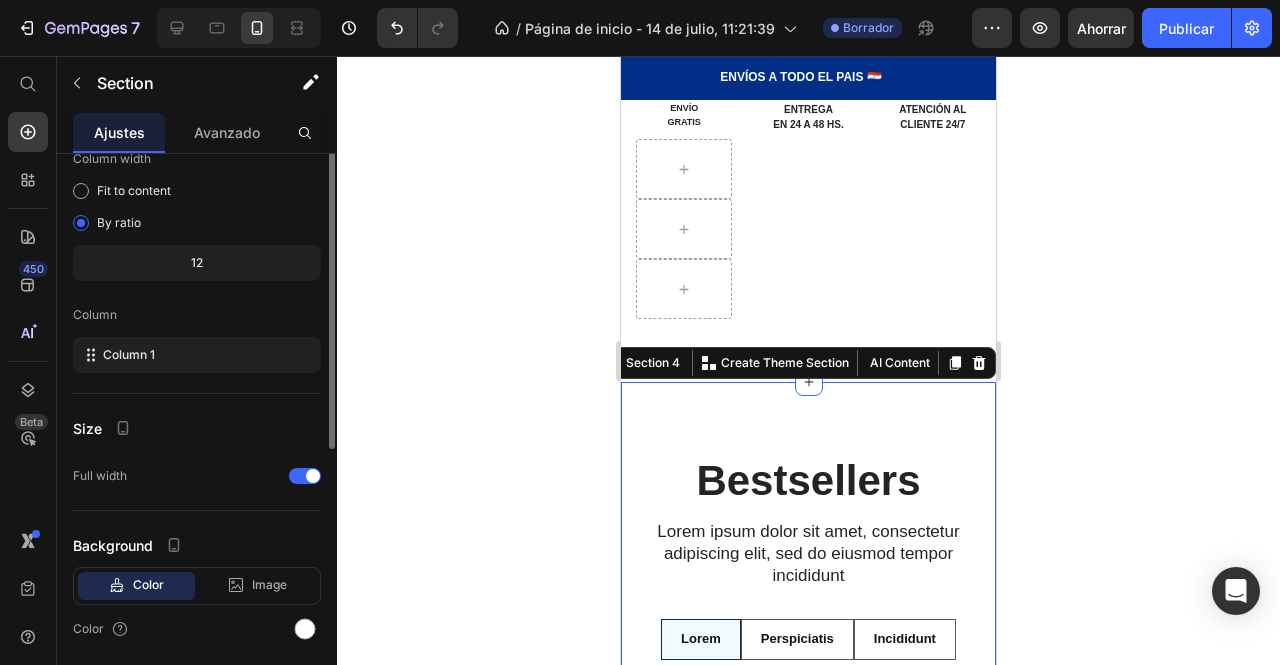 scroll, scrollTop: 0, scrollLeft: 0, axis: both 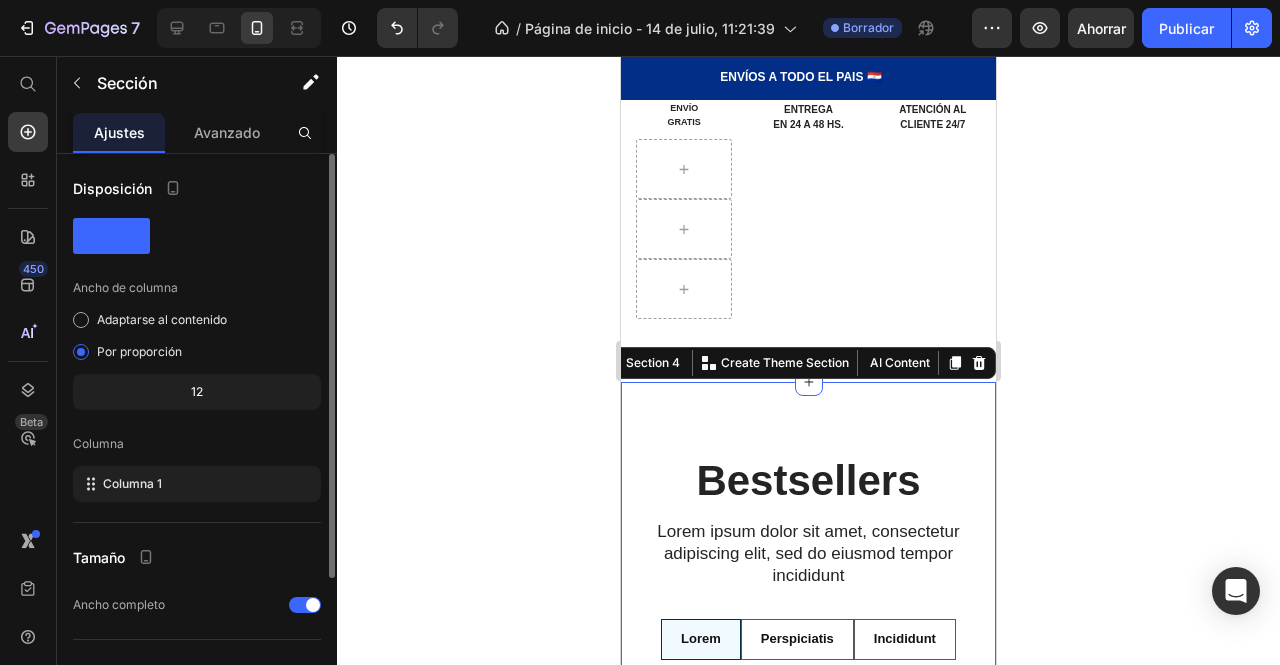 drag, startPoint x: 864, startPoint y: 382, endPoint x: 858, endPoint y: 147, distance: 235.07658 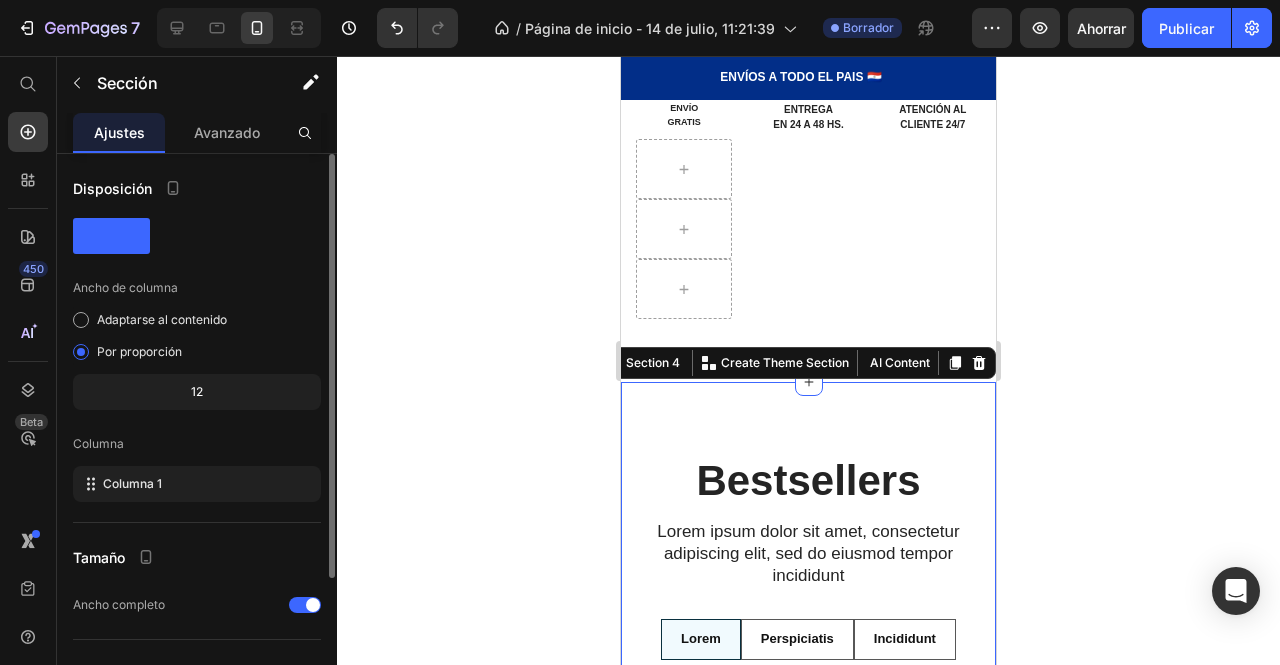 click on "Drop element here
Drop element here Row Hero Banner Section 1 Image ENVÍO GRATIS Text Block
Row Image ENTREGA EN 24 A 48 HS. Text Block Image ATENCIÓN AL CLIENTE 24/7 Text Block Section 2 ENVÍOS A TODO EL PAIS 🇵🇾 Heading Row 50+ Heading                Icon                Icon                Icon                Icon                Icon Icon List Hoz REVIEWS Heading Row Row ENVIO GRATIS POR TIEMPO LIMITADO Heading Row FREE Shipping On All U.S. Orders Over  $150 Heading Row Carousel Row Section 3 Bestsellers Heading Lorem ipsum dolor sit amet, consectetur adipiscing elit, sed do eiusmod tempor incididunt Text Block Row Lorem Perspiciatis Incididunt
Product Images 🕒 Reloj LENQIN de Acero Inoxidable | Esfera Negra, Correa Plateada Product Title At vero eos et accusamus et iusto Text Block
At vero eos
At vero eos et
At vero accusamus Item List" at bounding box center [808, 691] 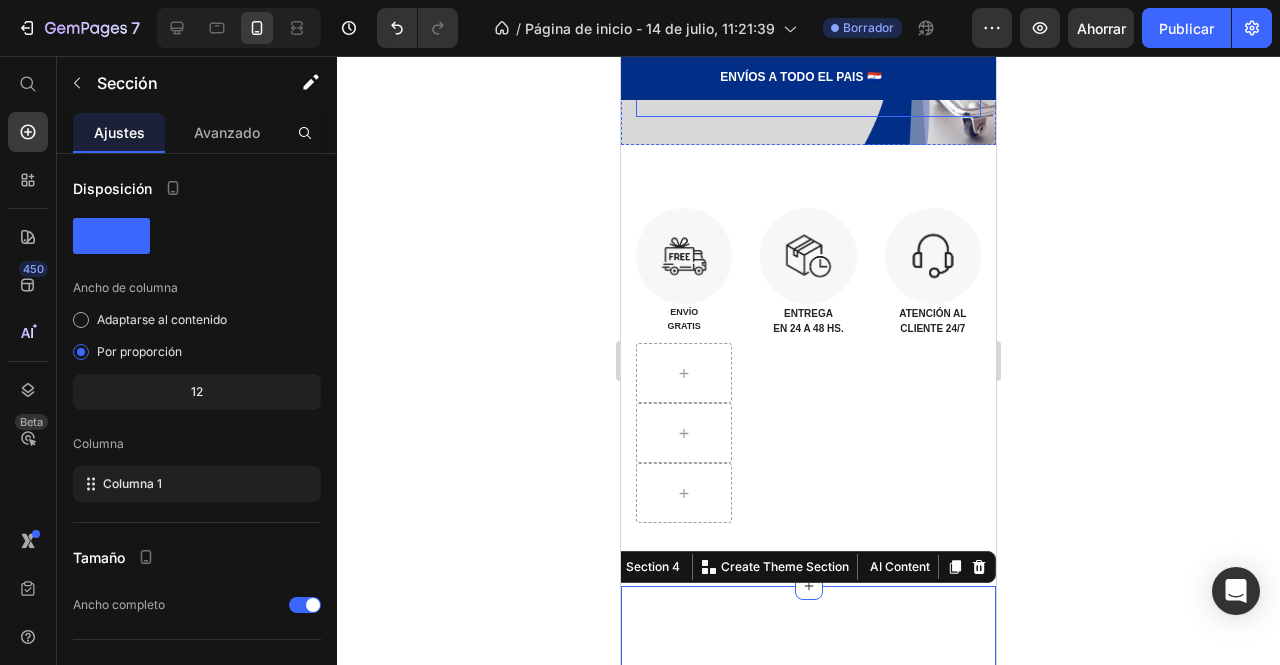 scroll, scrollTop: 487, scrollLeft: 0, axis: vertical 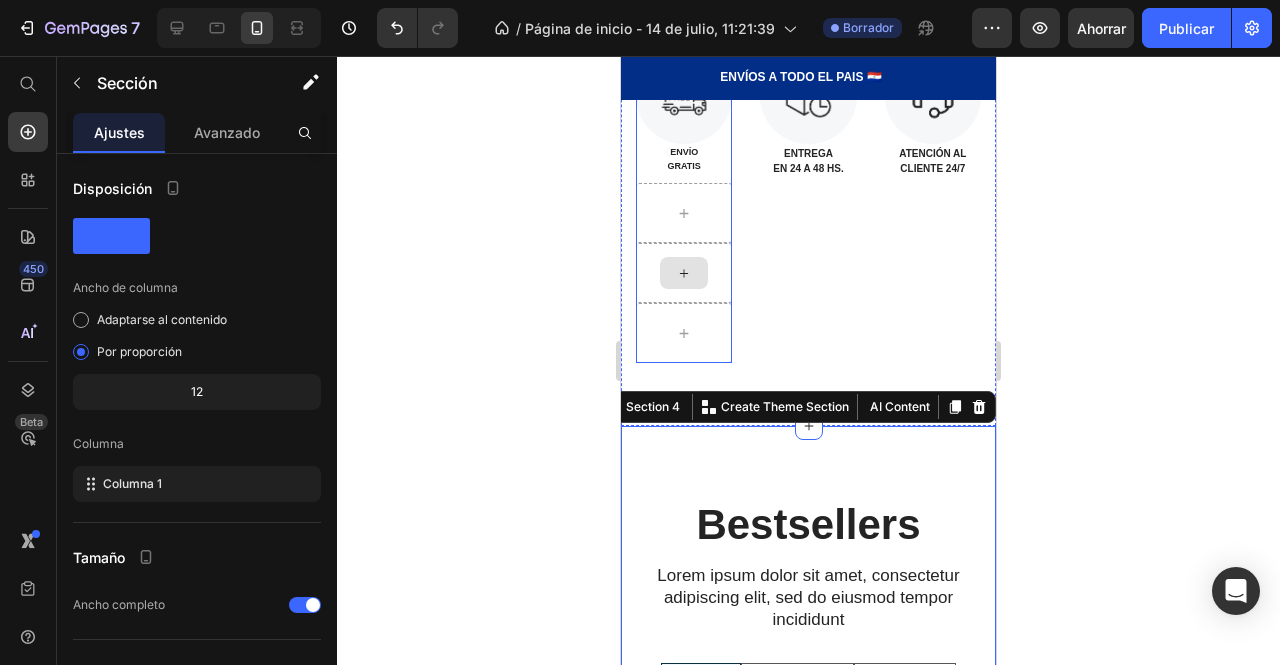 click at bounding box center (684, 273) 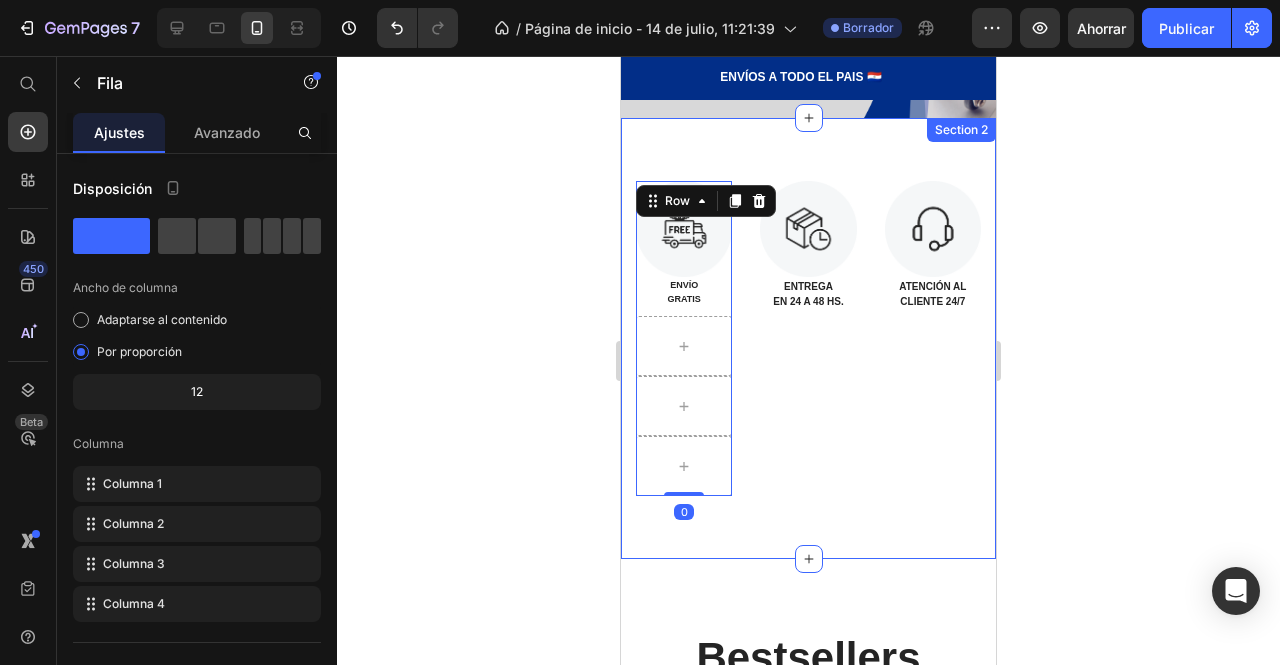 scroll, scrollTop: 353, scrollLeft: 0, axis: vertical 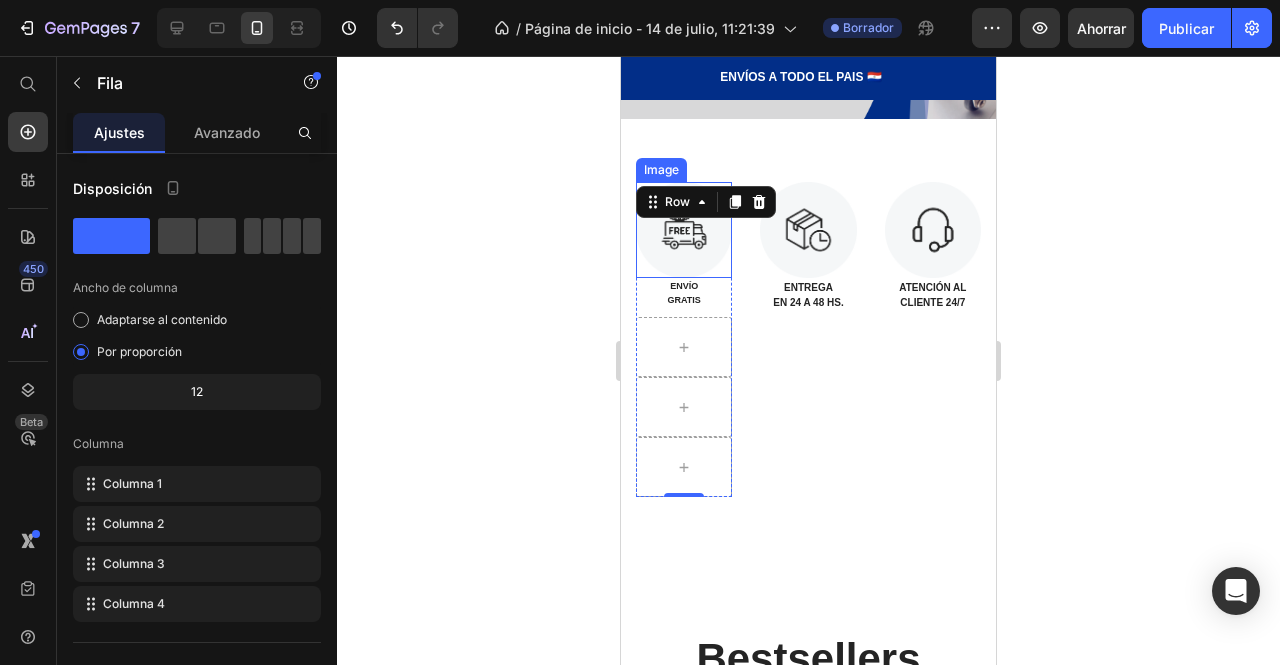 click at bounding box center [684, 230] 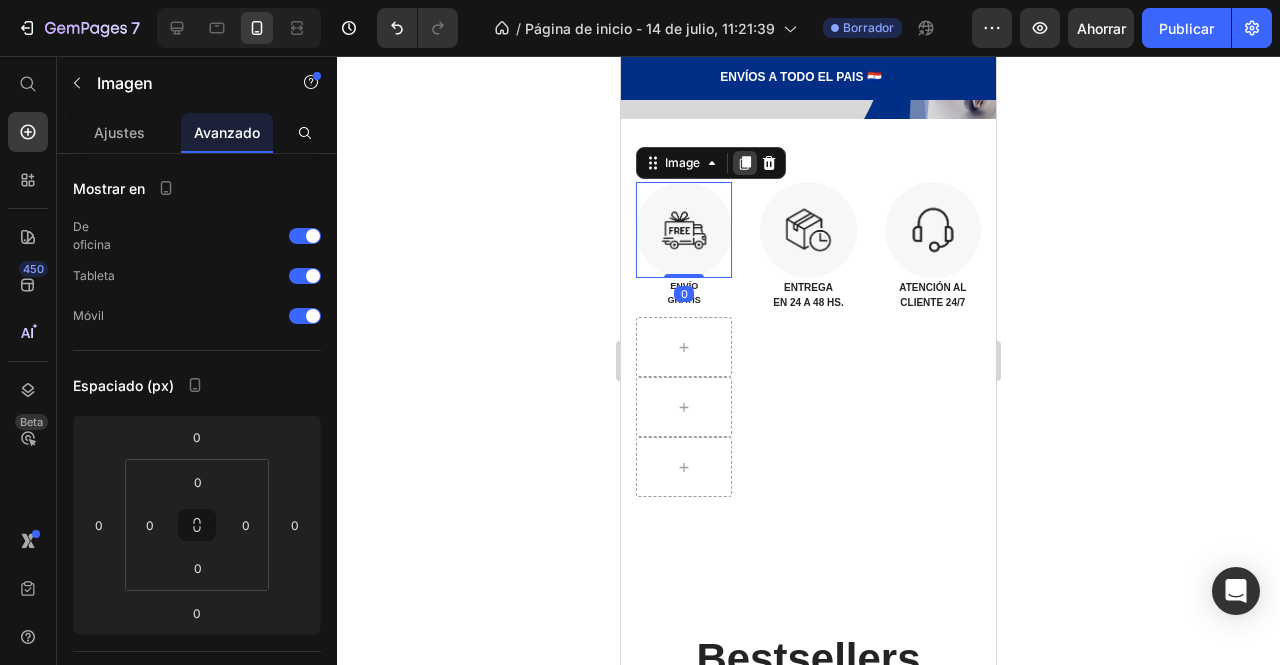 click 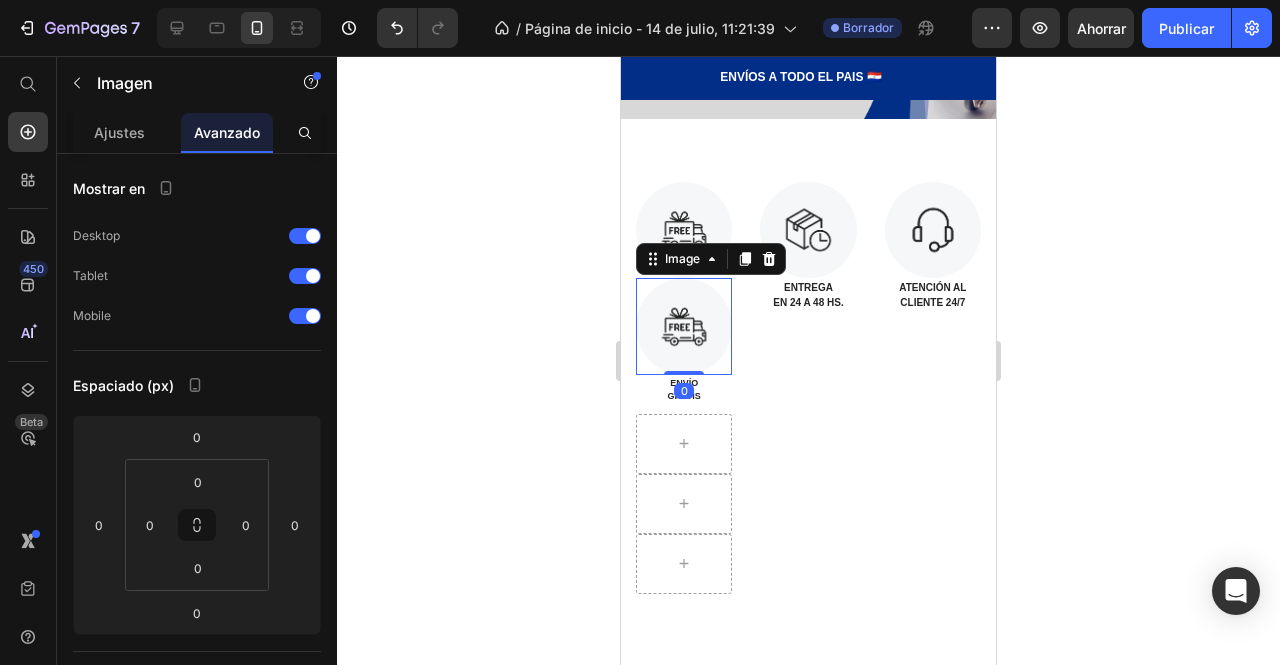 click on "Image Image   0 ENVÍO GRATIS Text Block
Row Image ENTREGA EN 24 A 48 HS. Text Block Image ATENCIÓN AL CLIENTE 24/7 Text Block Section 2" at bounding box center [808, 388] 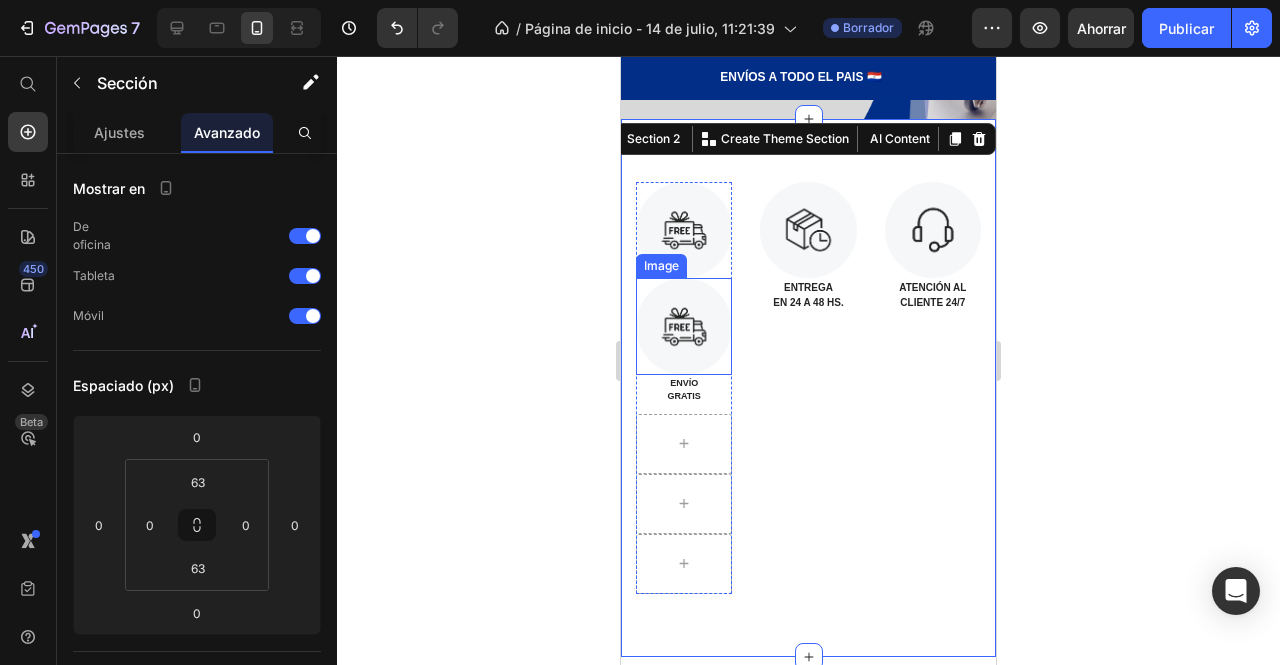 click at bounding box center (684, 326) 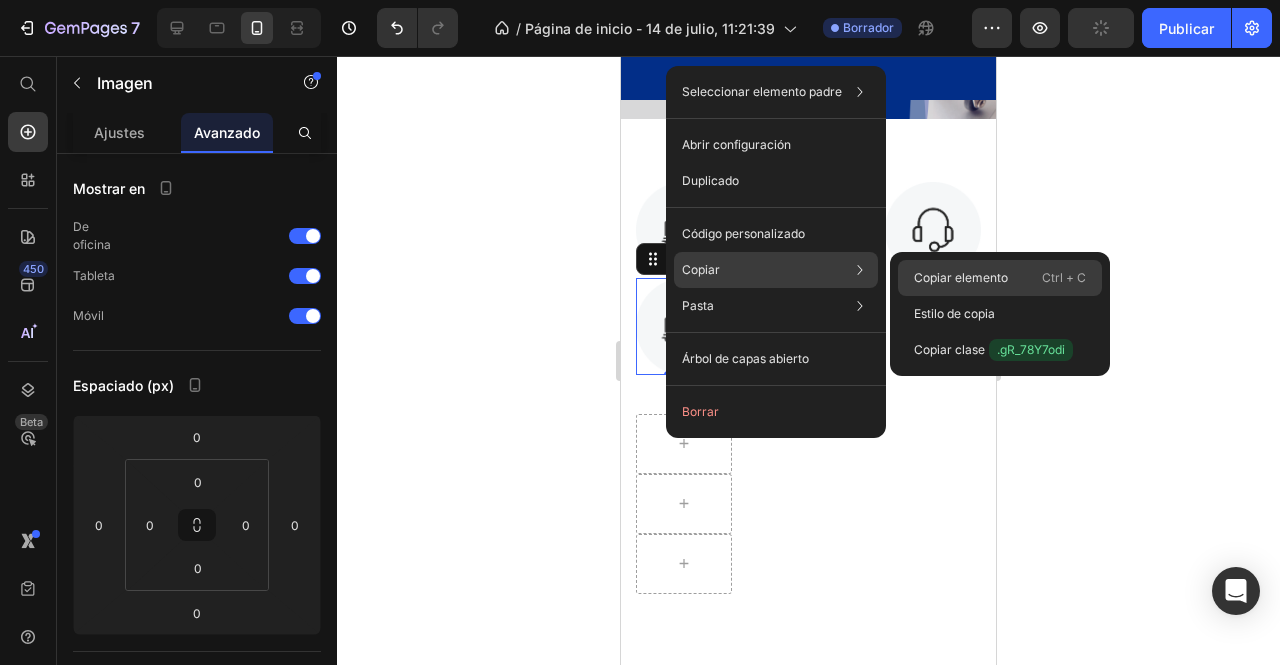click on "Copiar elemento Ctrl + C" 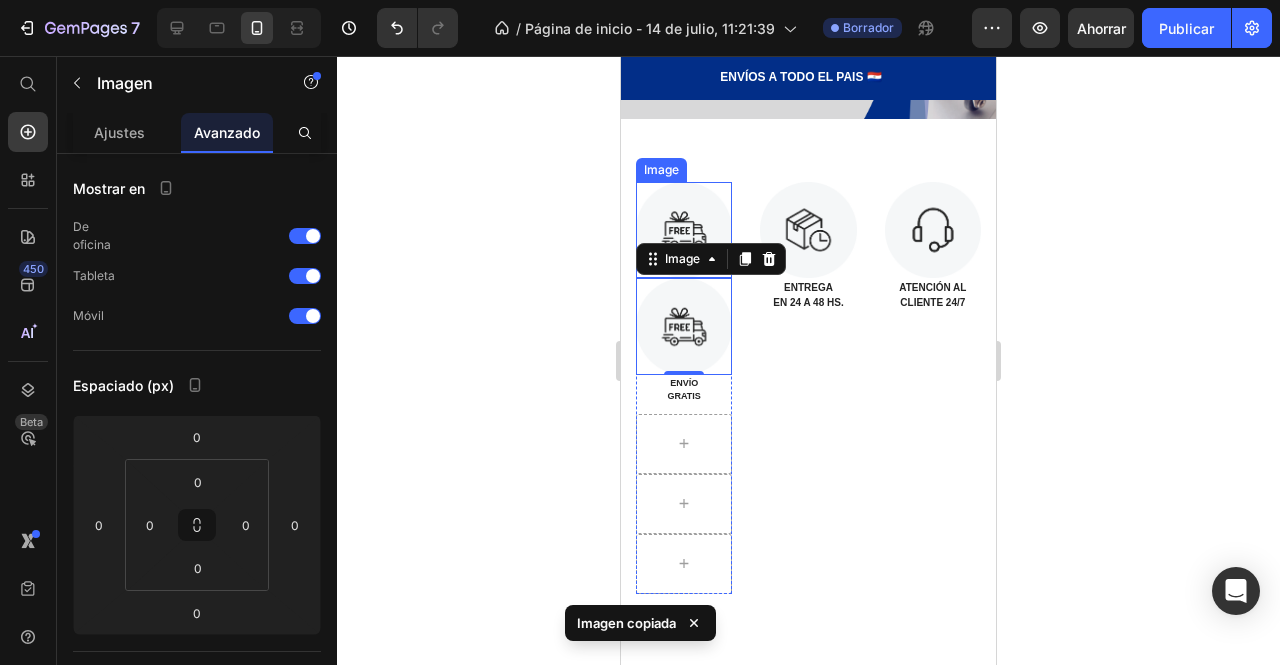 click at bounding box center (684, 230) 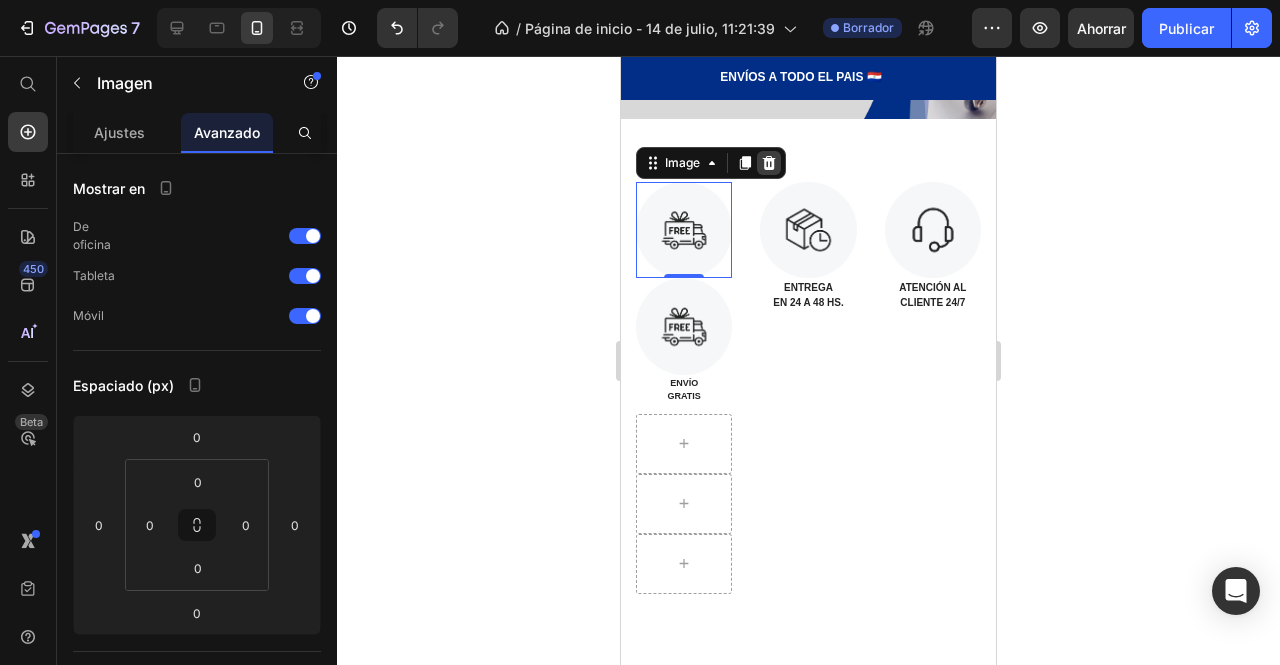 click 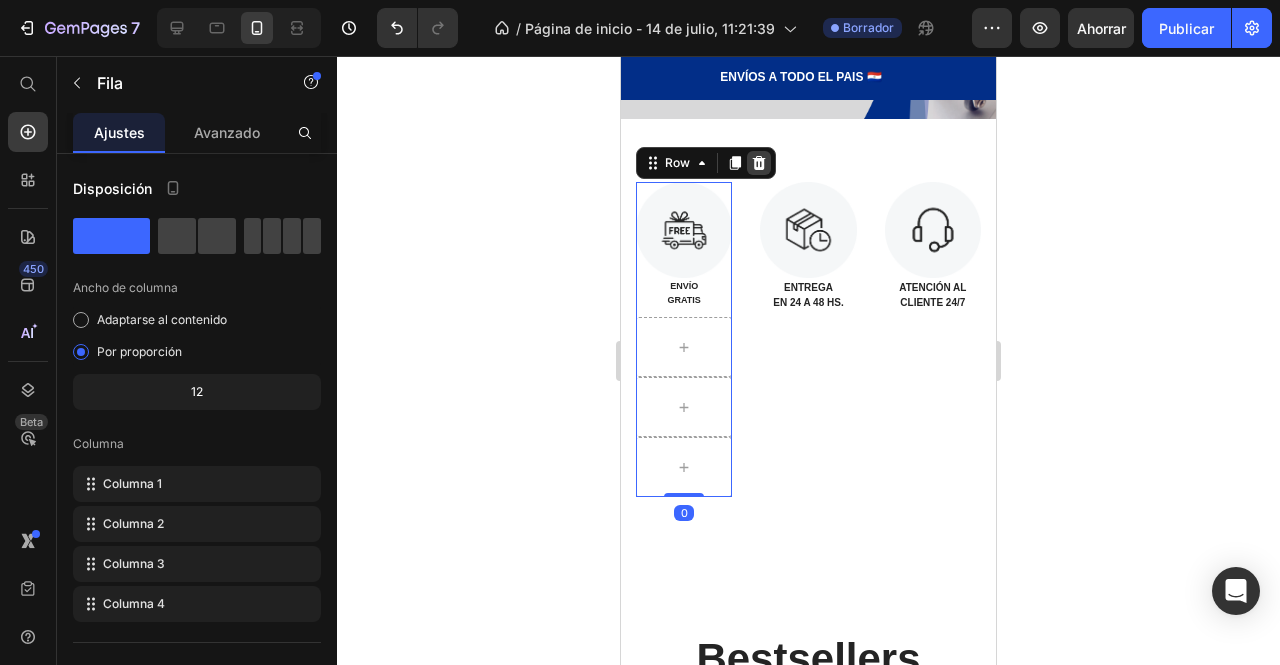 click at bounding box center [759, 163] 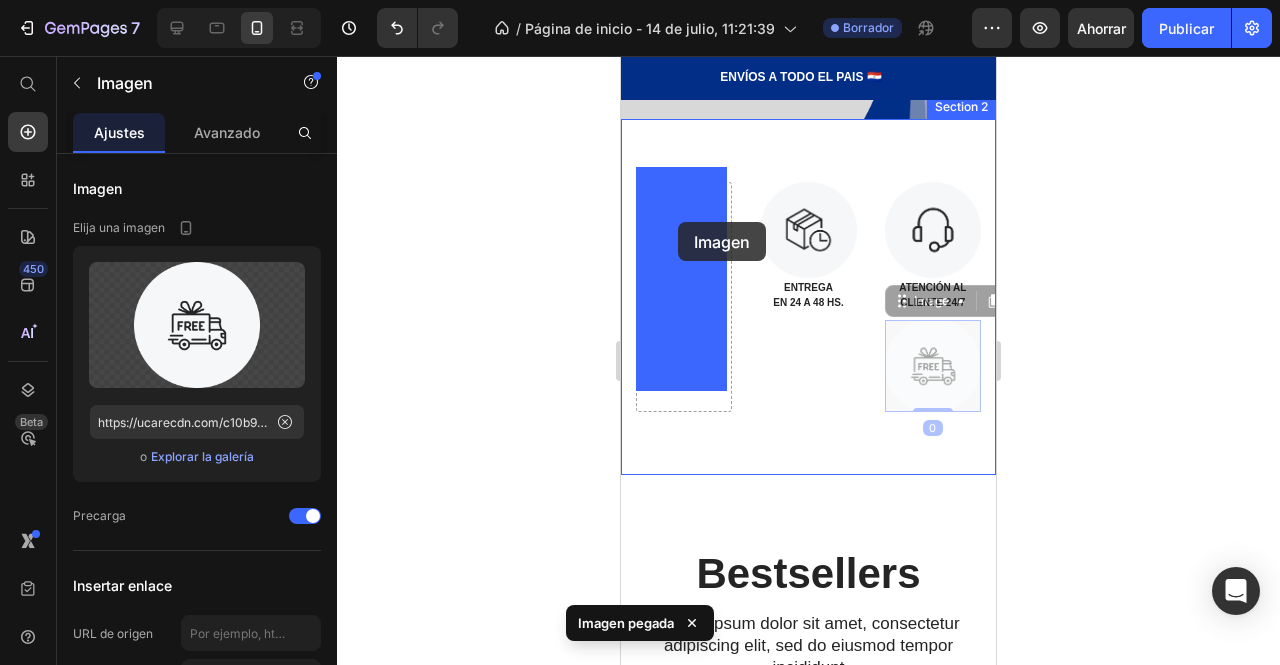 drag, startPoint x: 917, startPoint y: 345, endPoint x: 678, endPoint y: 222, distance: 268.7936 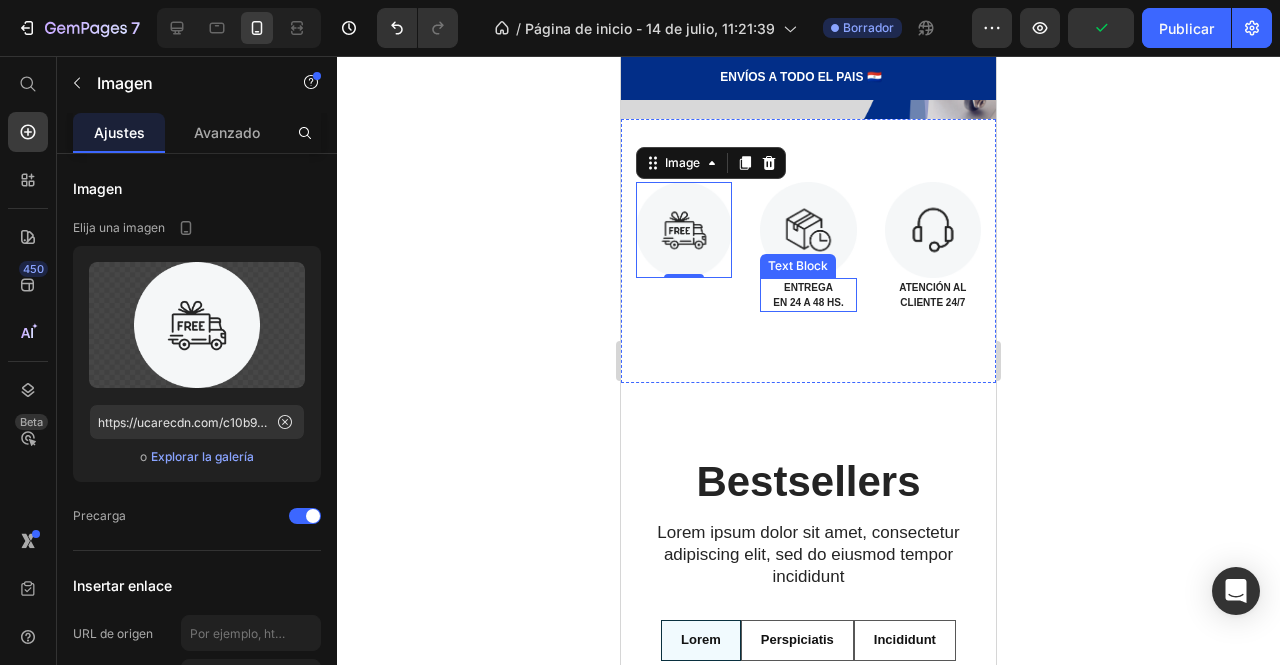 click on "ENTREGA" at bounding box center [808, 287] 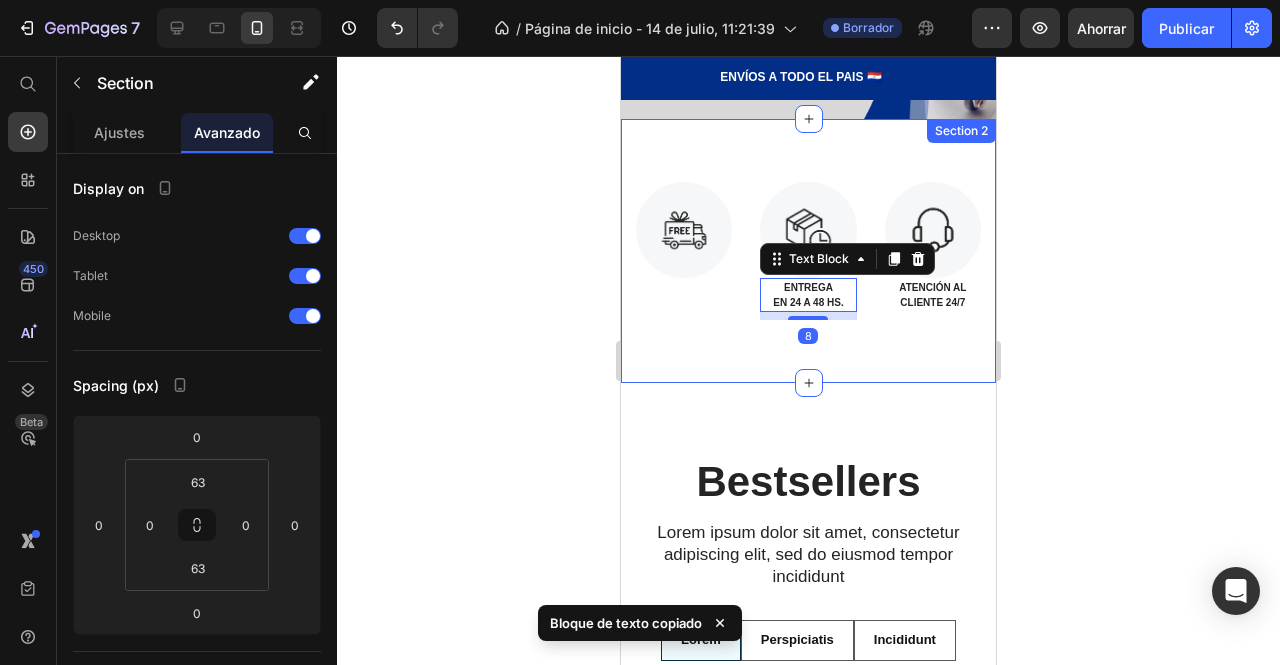 click on "Image" at bounding box center [684, 251] 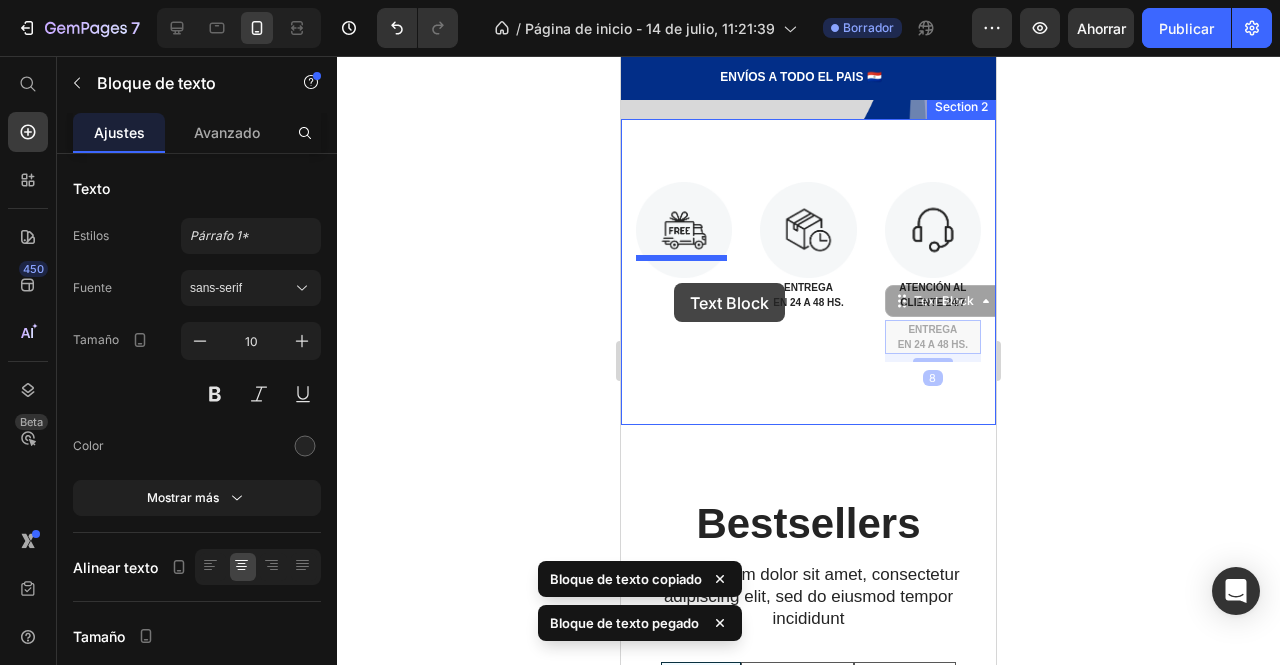 drag, startPoint x: 914, startPoint y: 317, endPoint x: 674, endPoint y: 283, distance: 242.39636 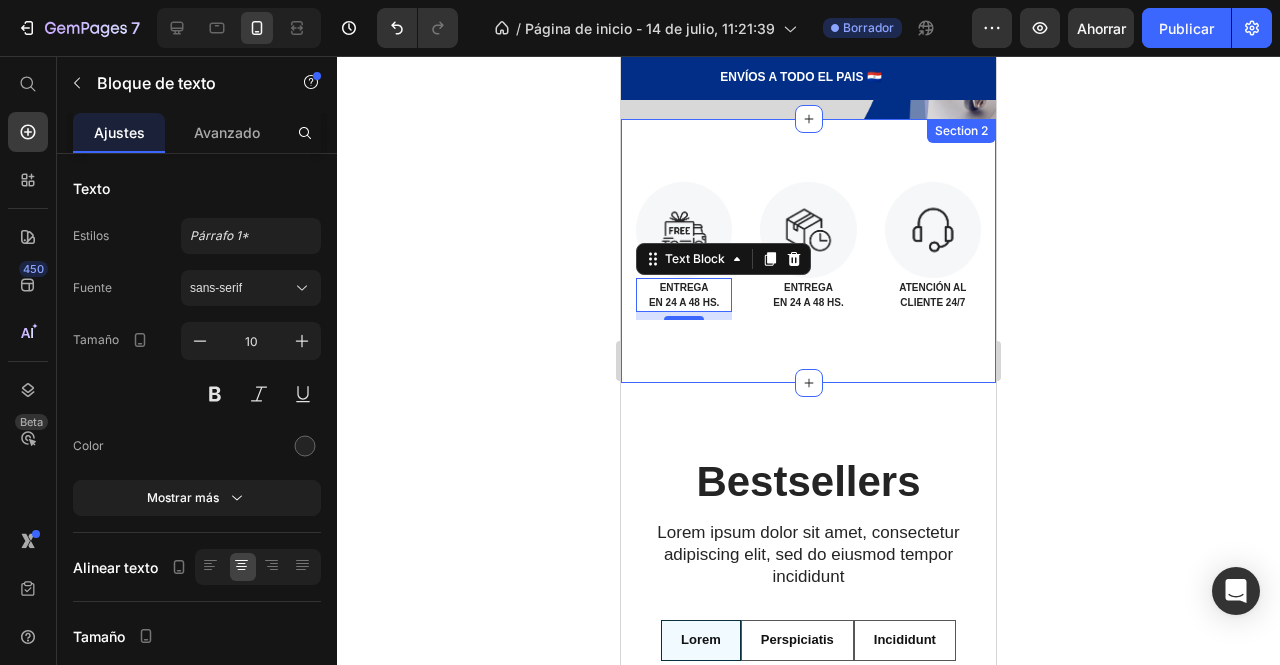 click on "Image ENTREGA EN 24 A 48 HS. Text Block   8 Image ENTREGA EN 24 A 48 HS. Text Block Image ATENCIÓN AL CLIENTE 24/7 Text Block Section 2" at bounding box center [808, 251] 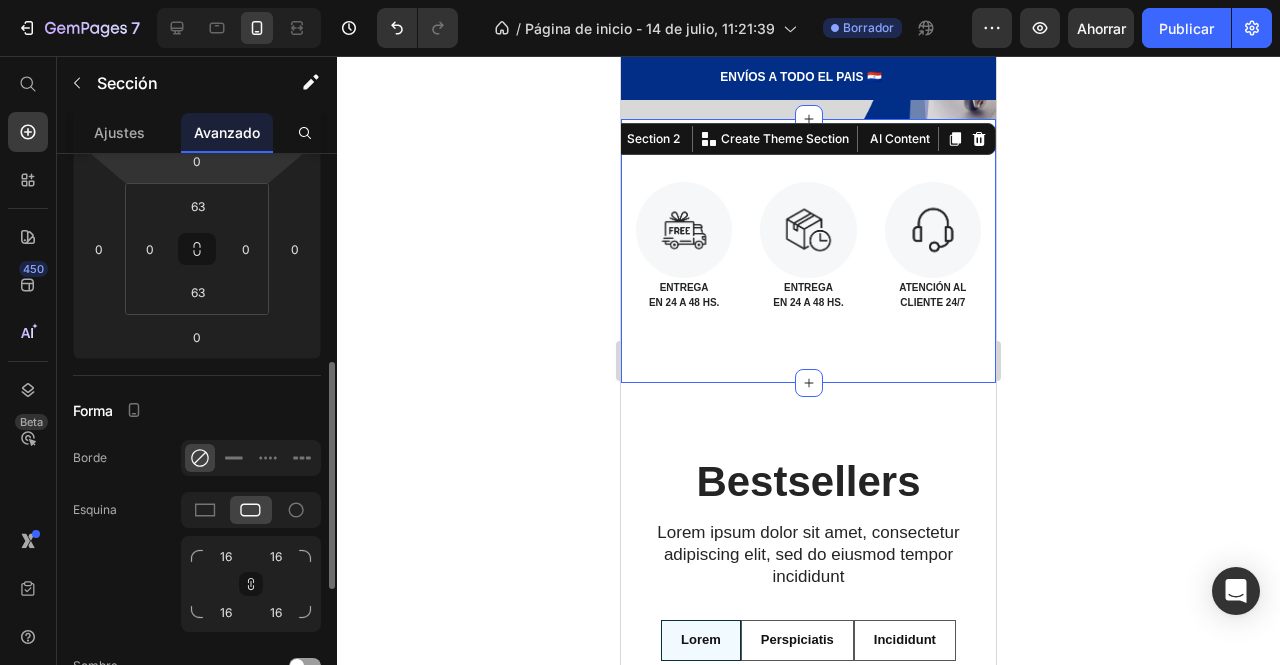 scroll, scrollTop: 355, scrollLeft: 0, axis: vertical 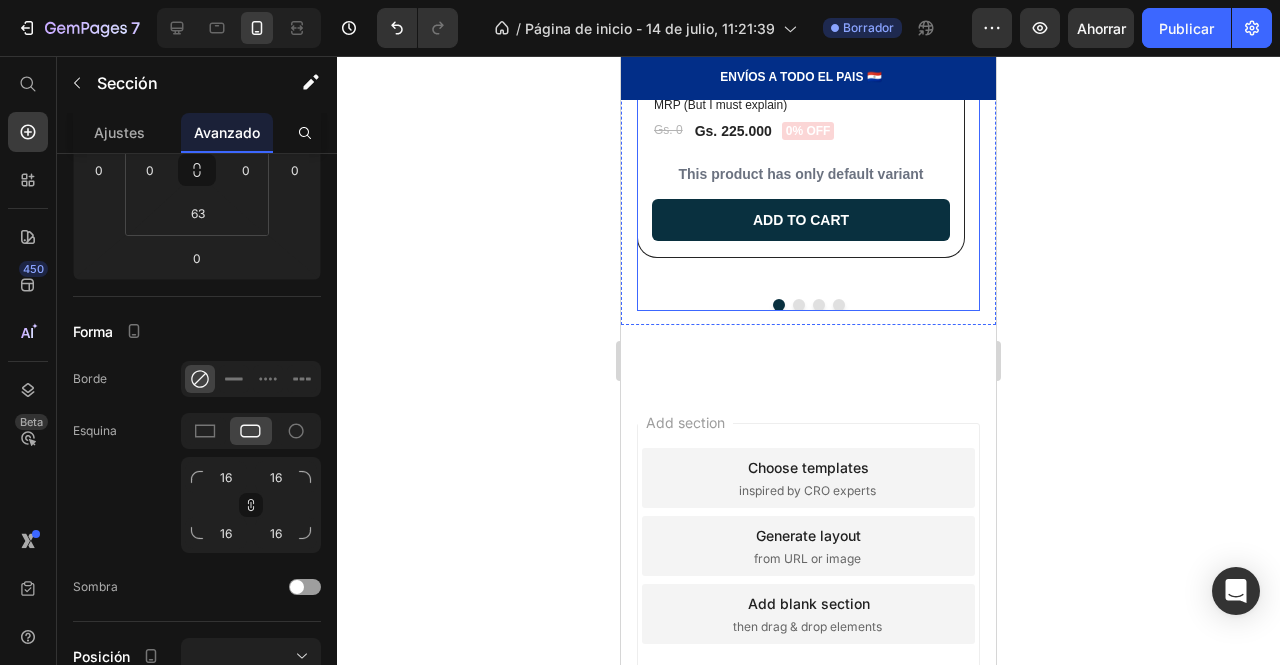 click at bounding box center (799, 305) 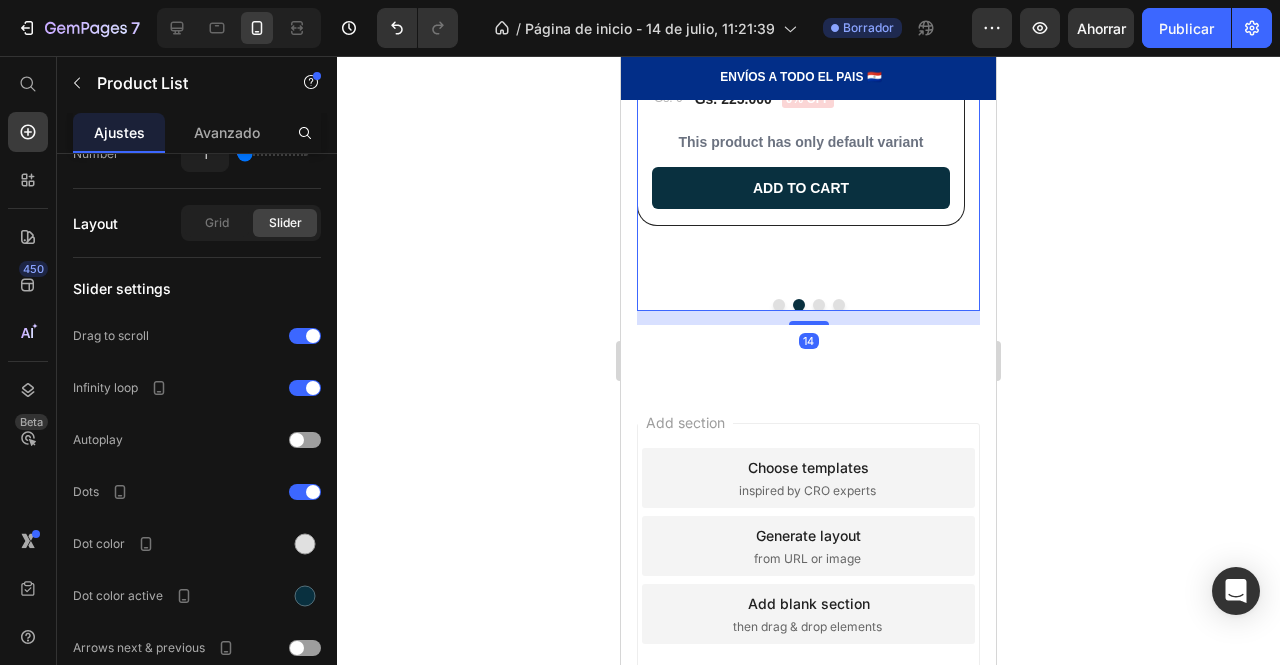 scroll, scrollTop: 0, scrollLeft: 0, axis: both 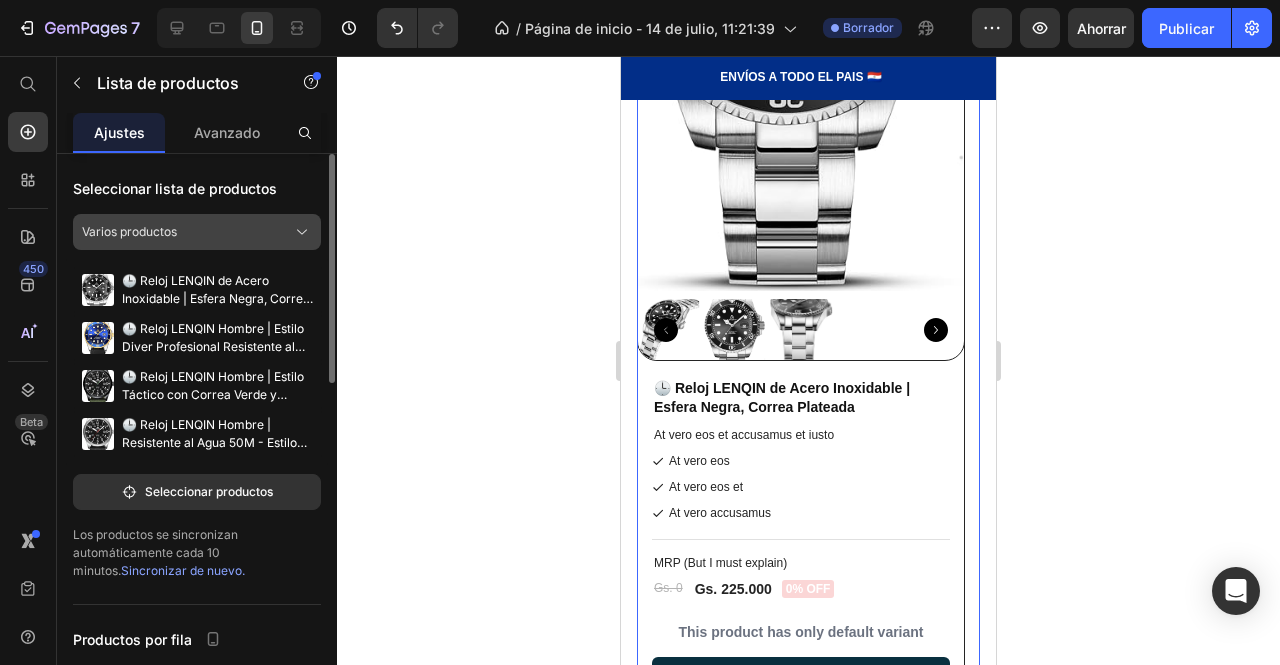 click on "Varios productos" at bounding box center [197, 232] 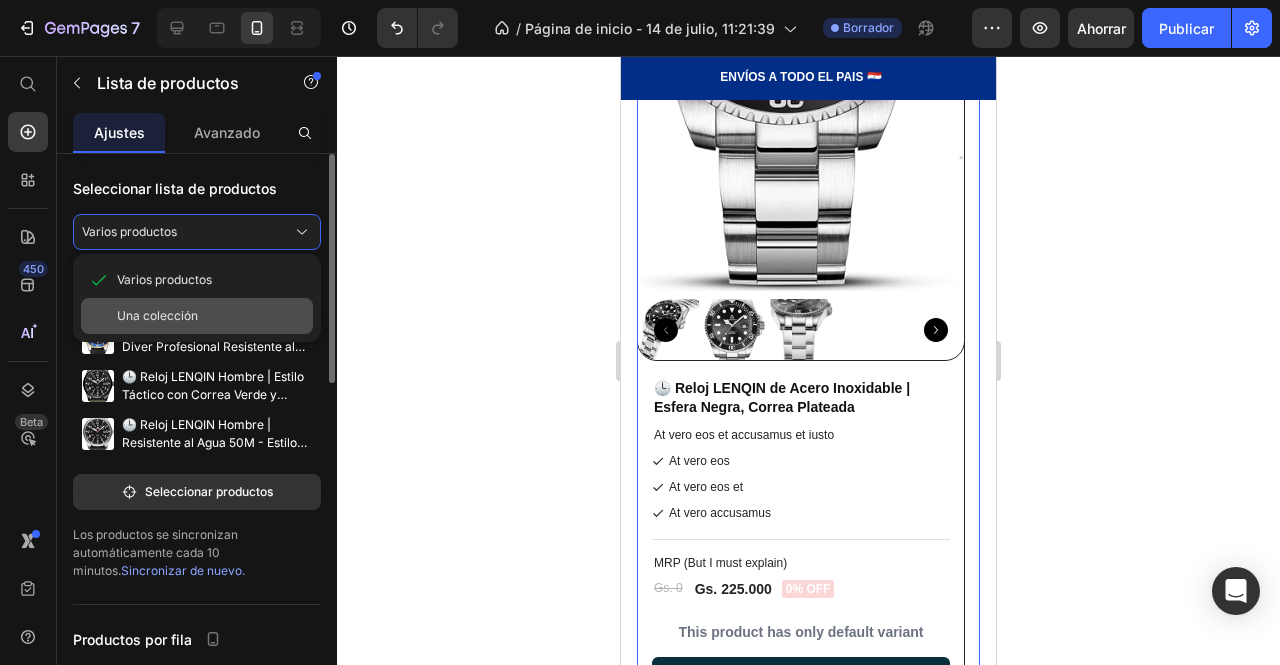 click on "Una colección" at bounding box center (157, 316) 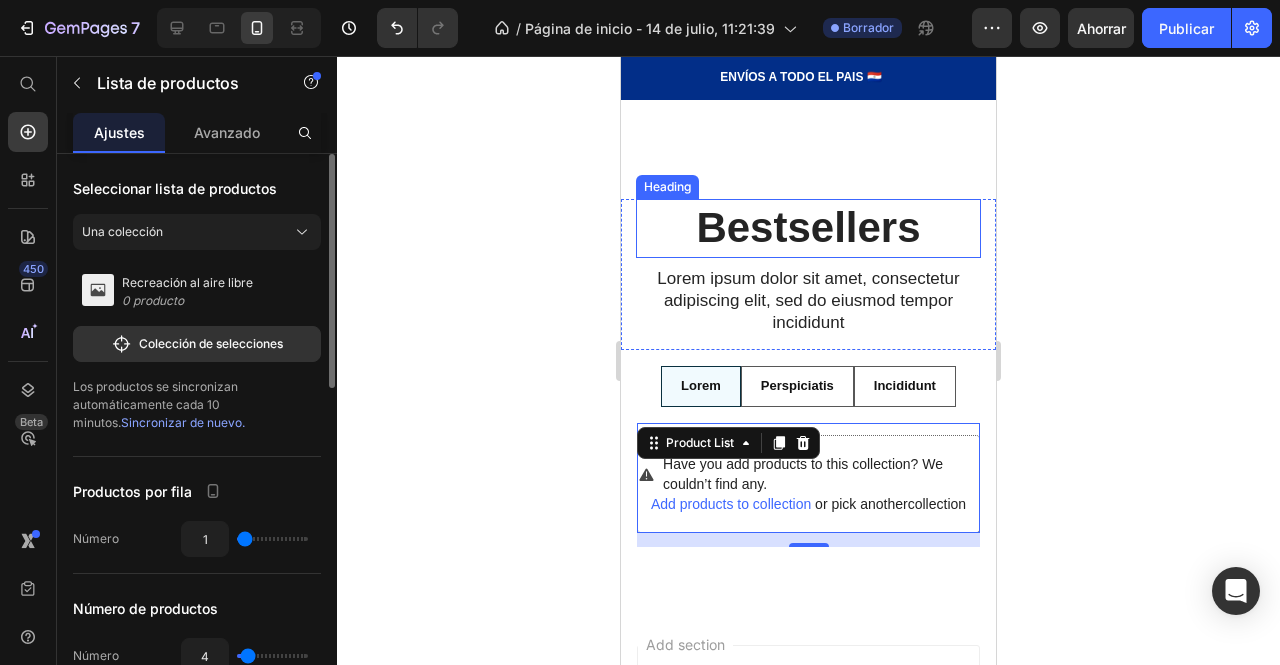 scroll, scrollTop: 603, scrollLeft: 0, axis: vertical 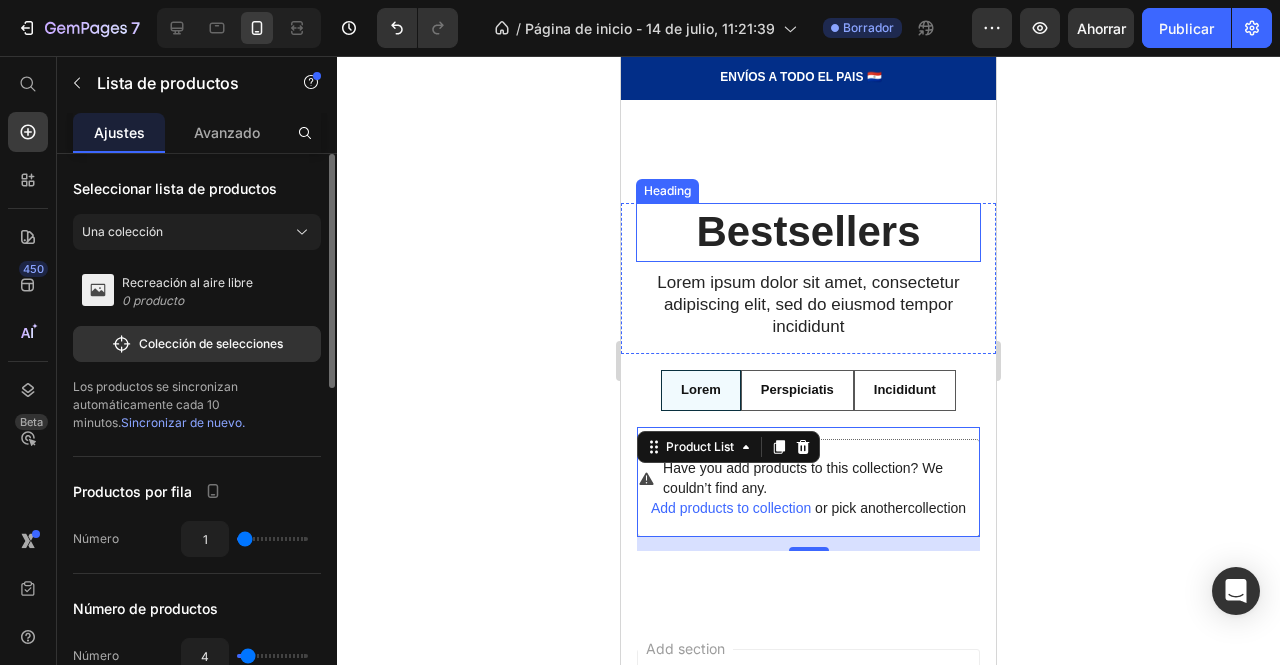 click on "Bestsellers" at bounding box center (808, 232) 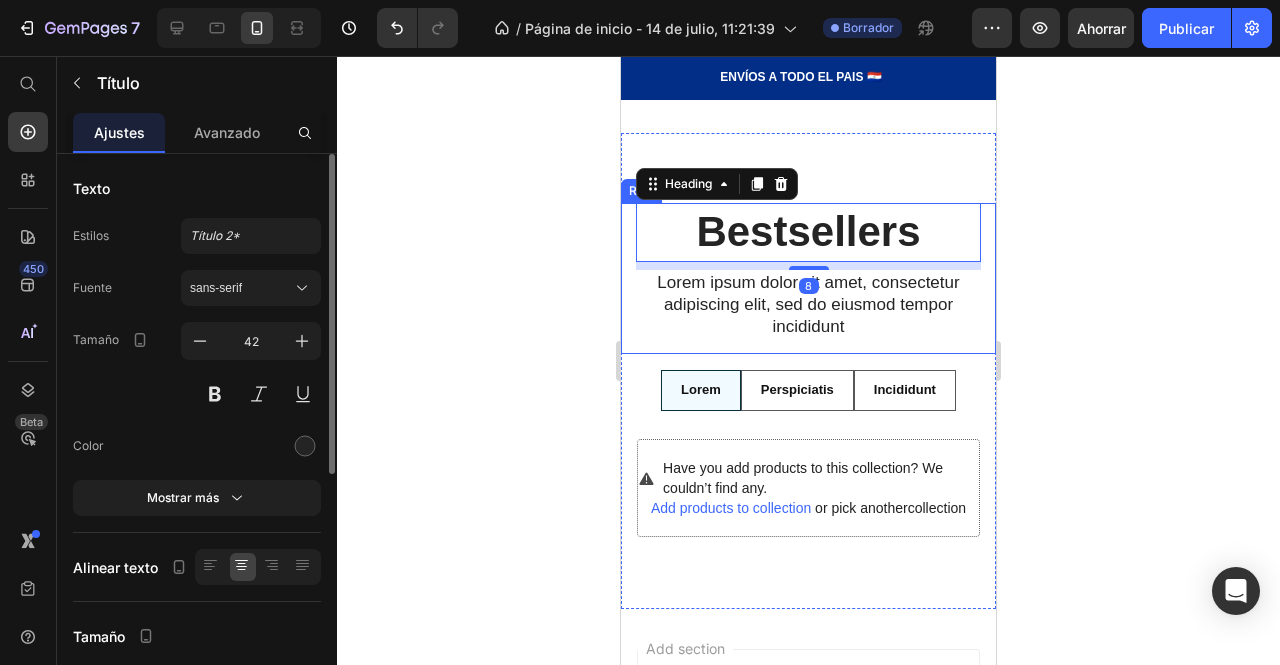 click on "Bestsellers Heading   8 Lorem ipsum dolor sit amet, consectetur adipiscing elit, sed do eiusmod tempor incididunt Text Block Row" at bounding box center (808, 278) 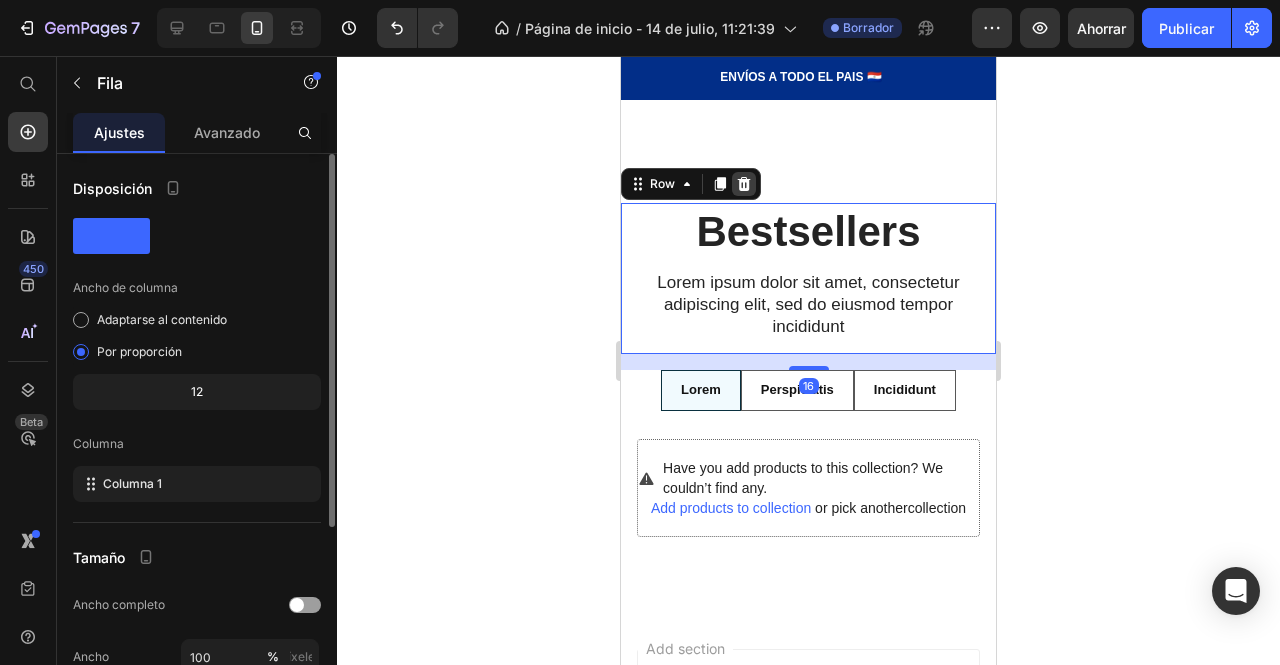click 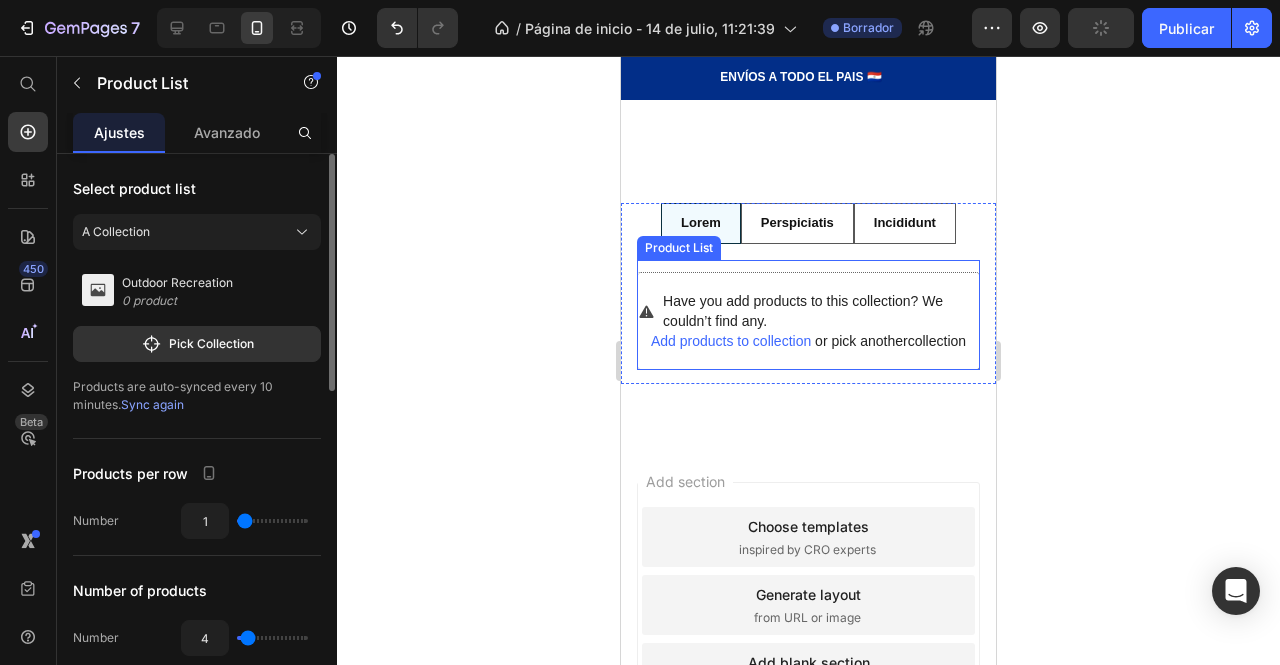 click on "Have you add products to this collection? We couldn’t find any. Add products to collection   or pick another  collection Product List" at bounding box center [808, 315] 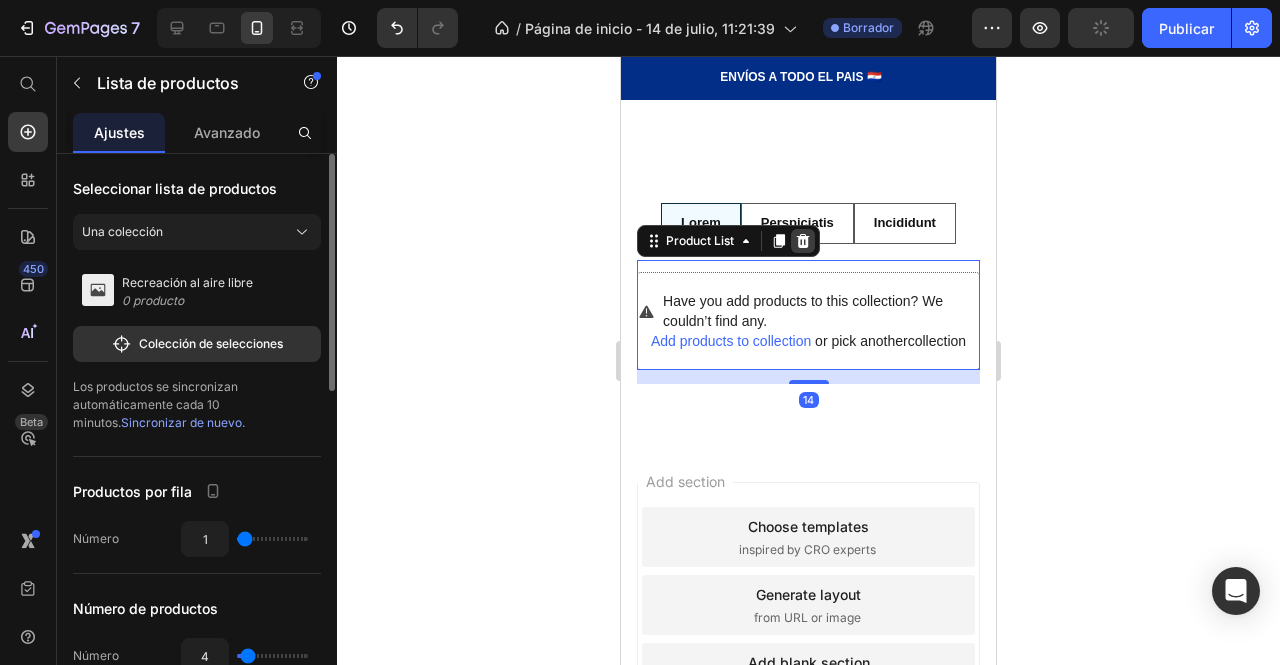 click at bounding box center [803, 241] 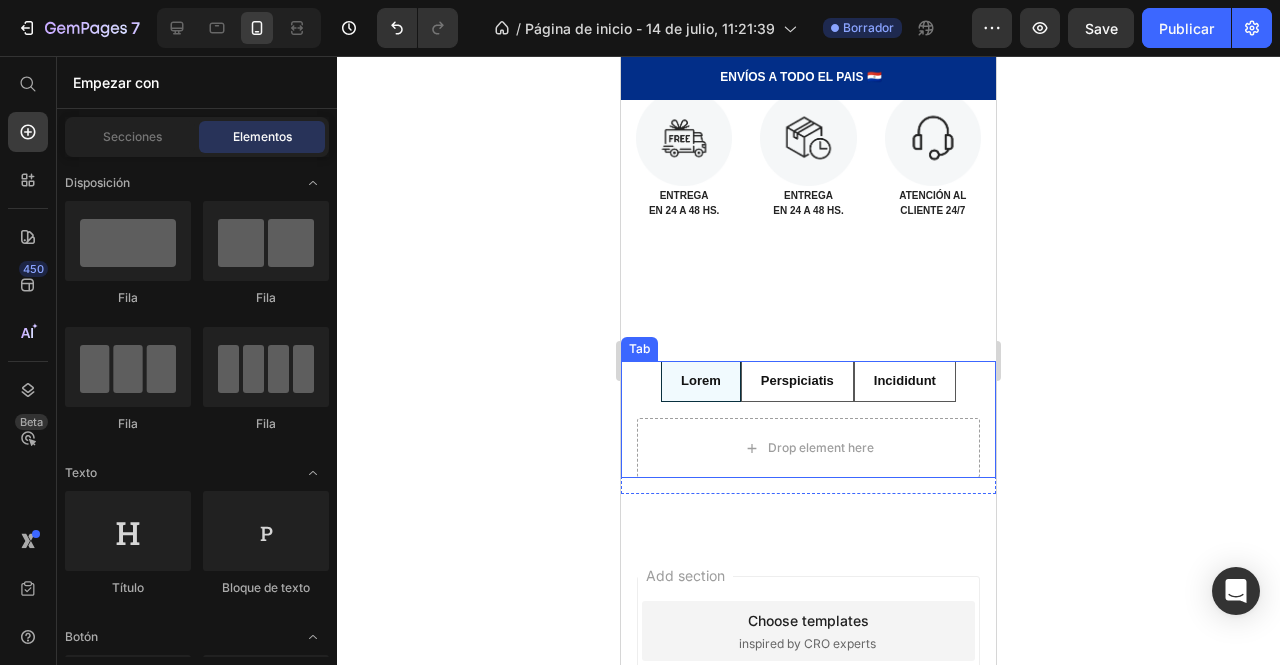 scroll, scrollTop: 444, scrollLeft: 0, axis: vertical 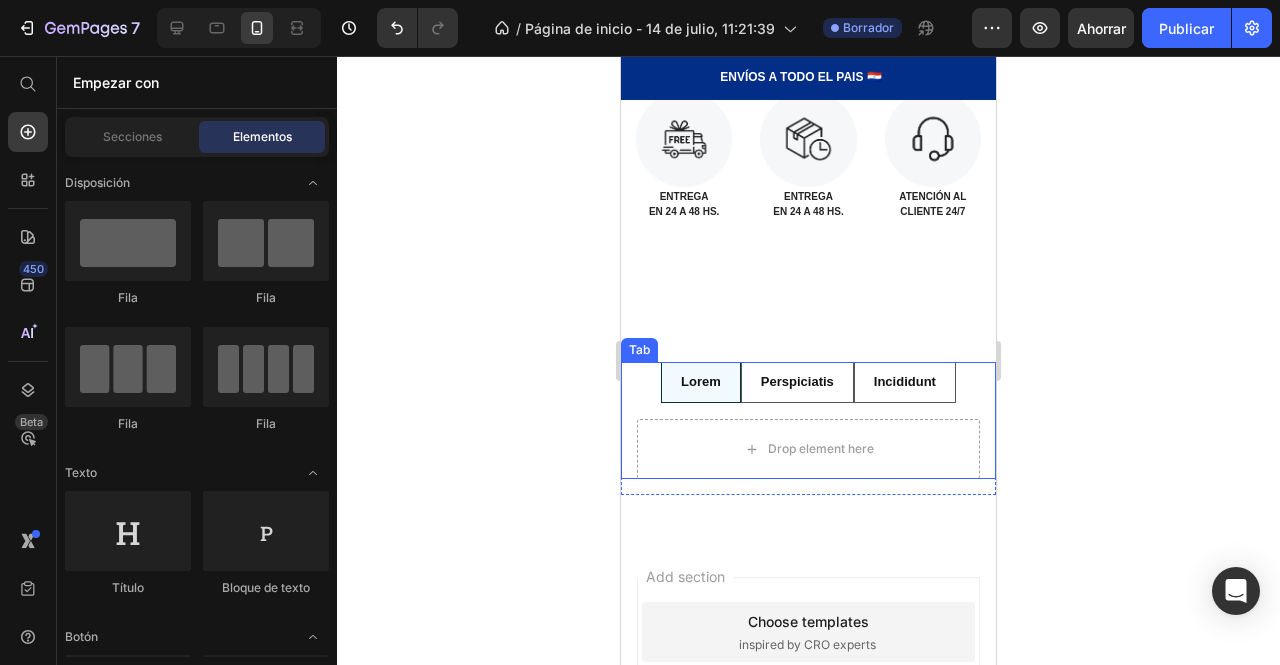 click on "Drop element here Product Images 🕒 Reloj LENQIN de Acero Inoxidable | Esfera Negra, Correa Plateada Product Title At vero eos et accusamus et iusto Text Block
At vero eos
At vero eos et
At vero accusamus Item List                Title Line MRP (But I must explain) Text Block Gs. 0 Product Price Gs. 225.000 Product Price 0% off Product Badge Row This product has only default variant Product Variants & Swatches Add to cart Add to Cart Row Row Product Images 🕒 Reloj LENQIN Hombre | Estilo Diver Profesional Resistente al Agua 50M Product Title At vero eos et accusamus et iusto Text Block
At vero eos
At vero eos et
At vero accusamus Item List                Title Line MRP (But I must explain) Text Block Gs. 0 Product Price Gs. 225.000 Product Price 0% off Product Badge Row This product has only default variant Product Variants & Swatches Add to cart Add to Cart Row Row Product Images Text Block" at bounding box center (808, 441) 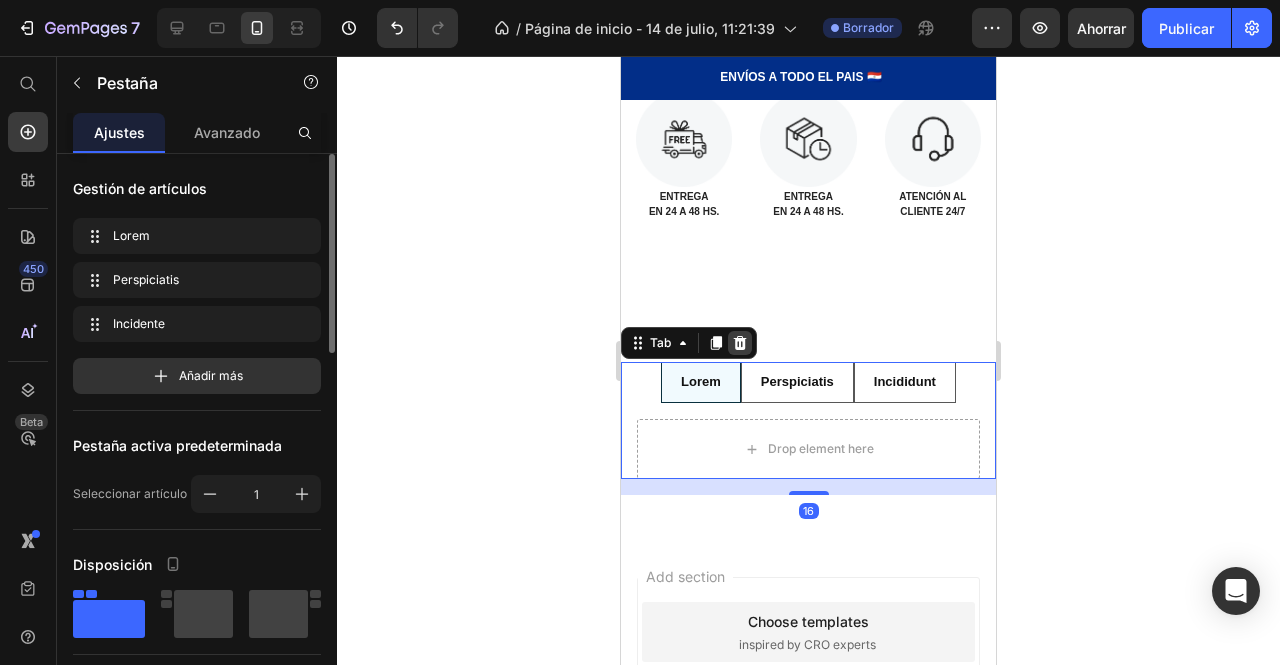 click 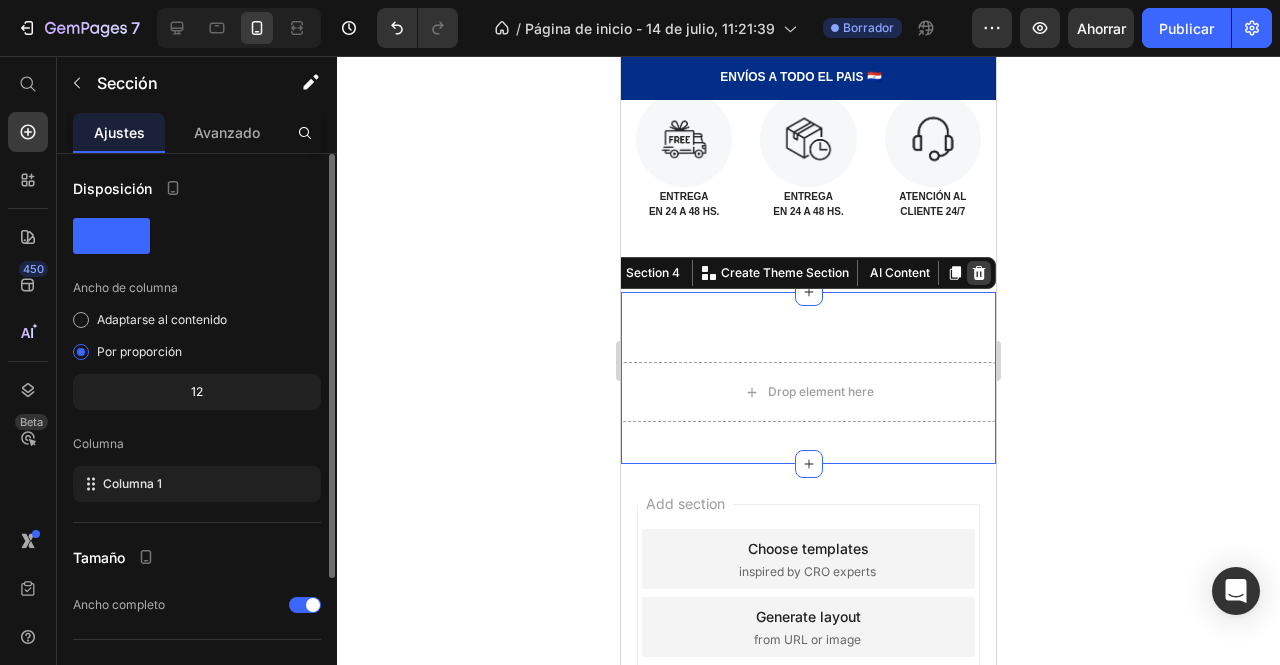 click at bounding box center [979, 273] 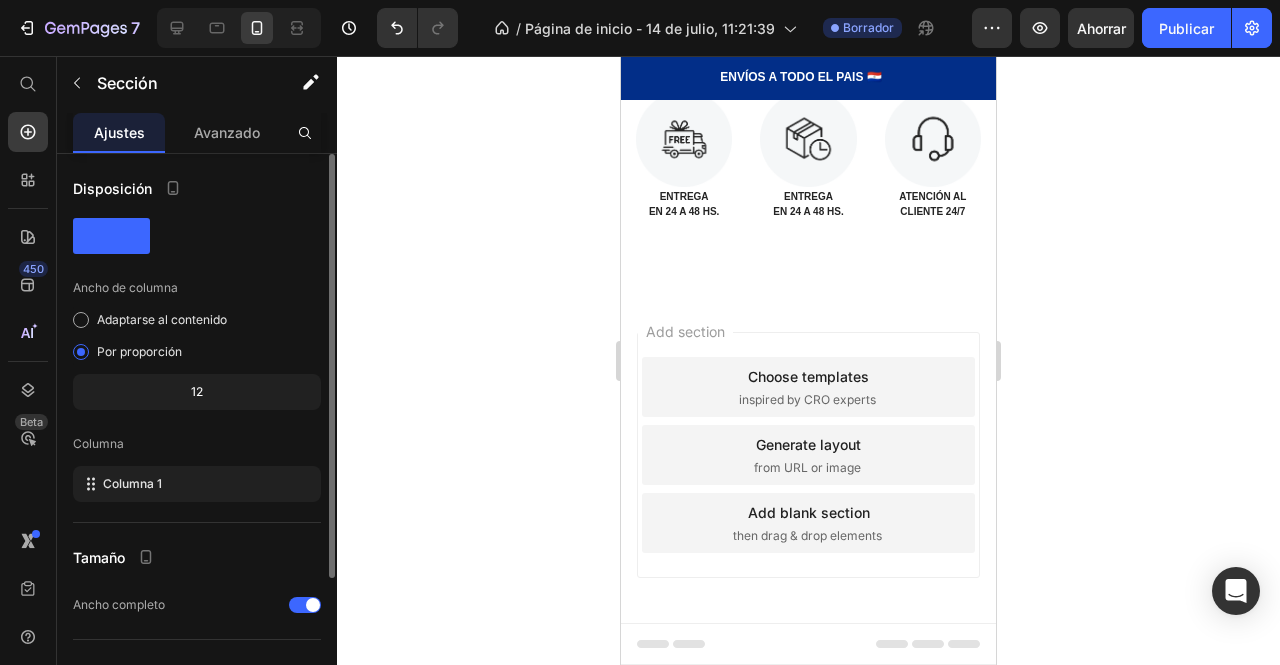 scroll, scrollTop: 296, scrollLeft: 0, axis: vertical 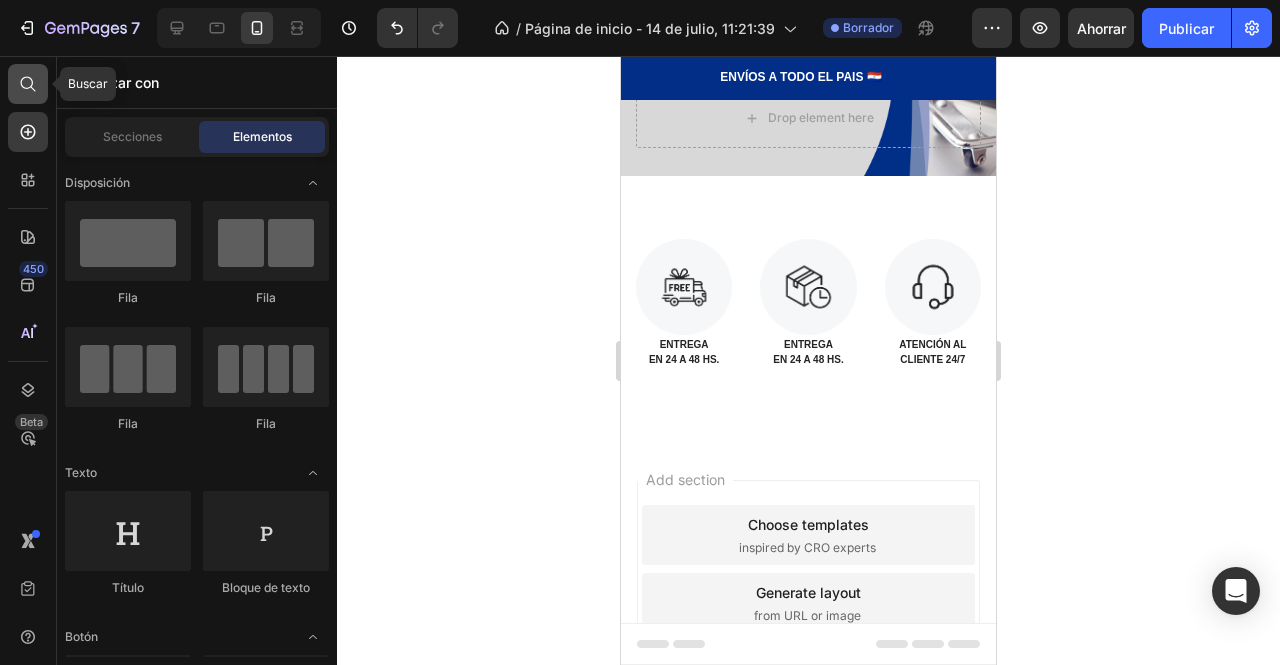 click 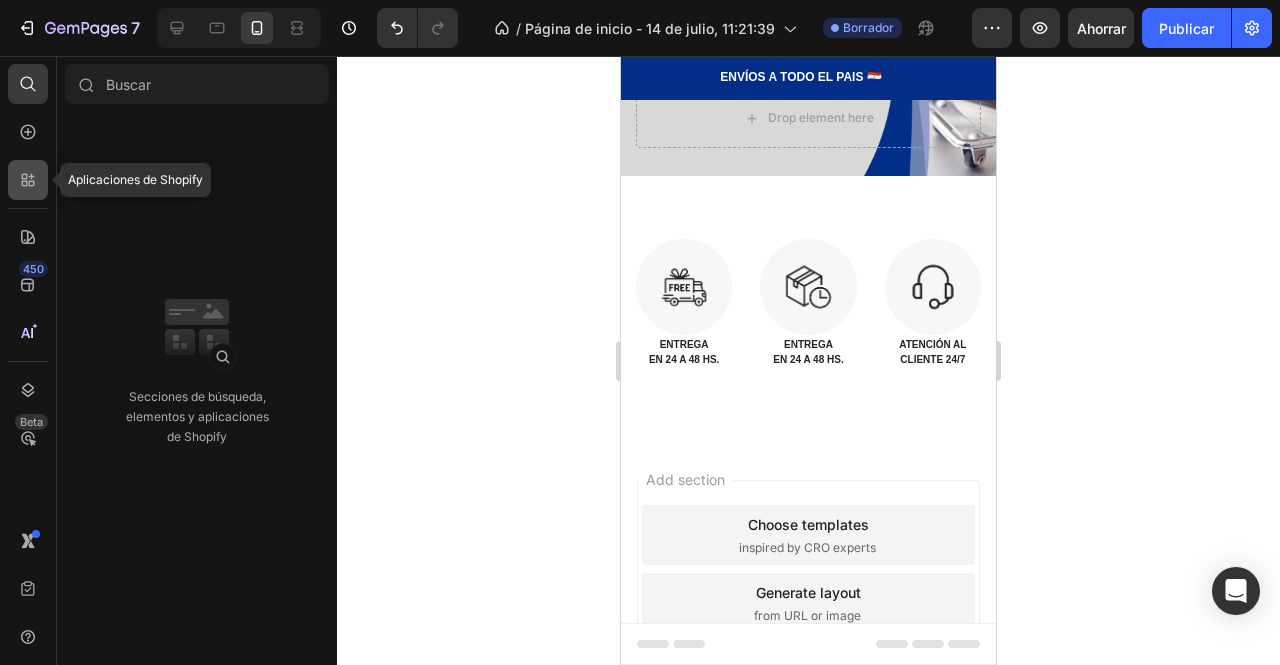 click 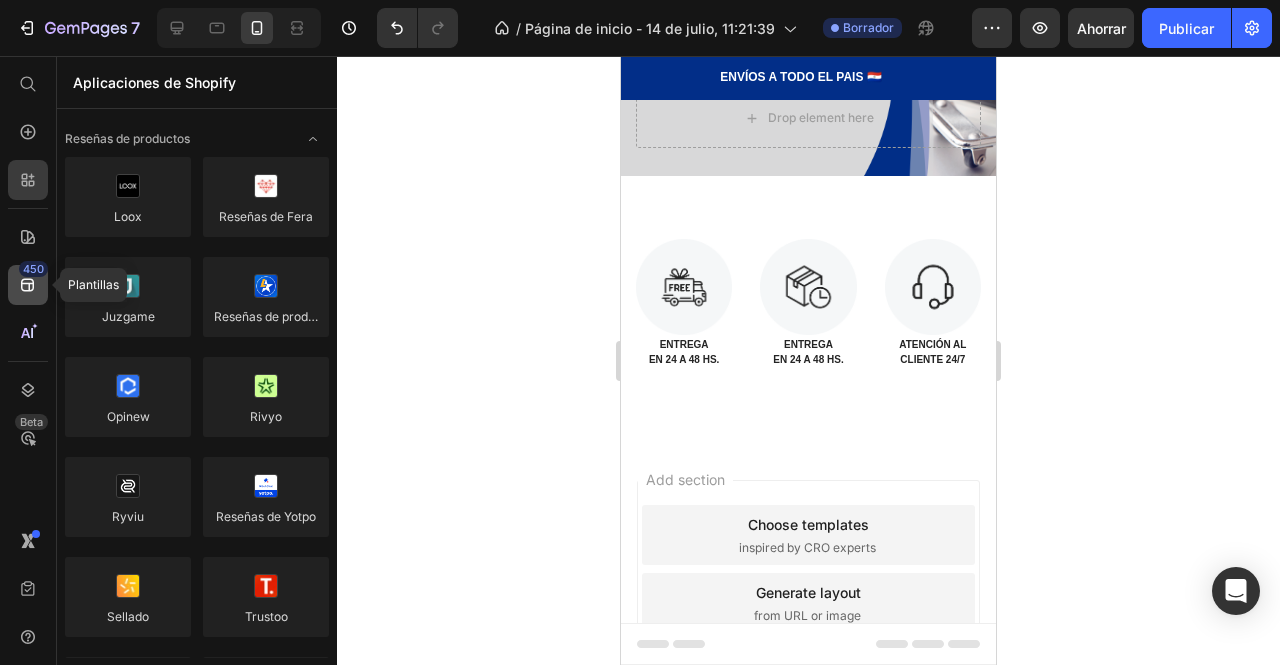 click on "450" 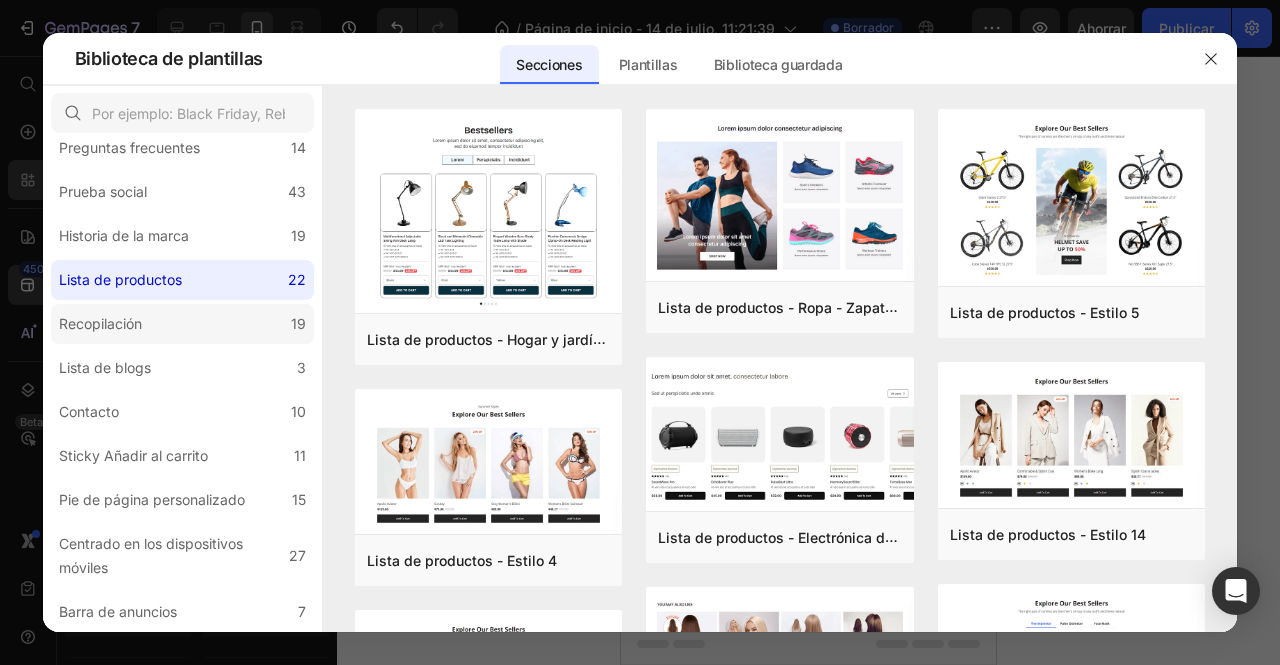 scroll, scrollTop: 0, scrollLeft: 0, axis: both 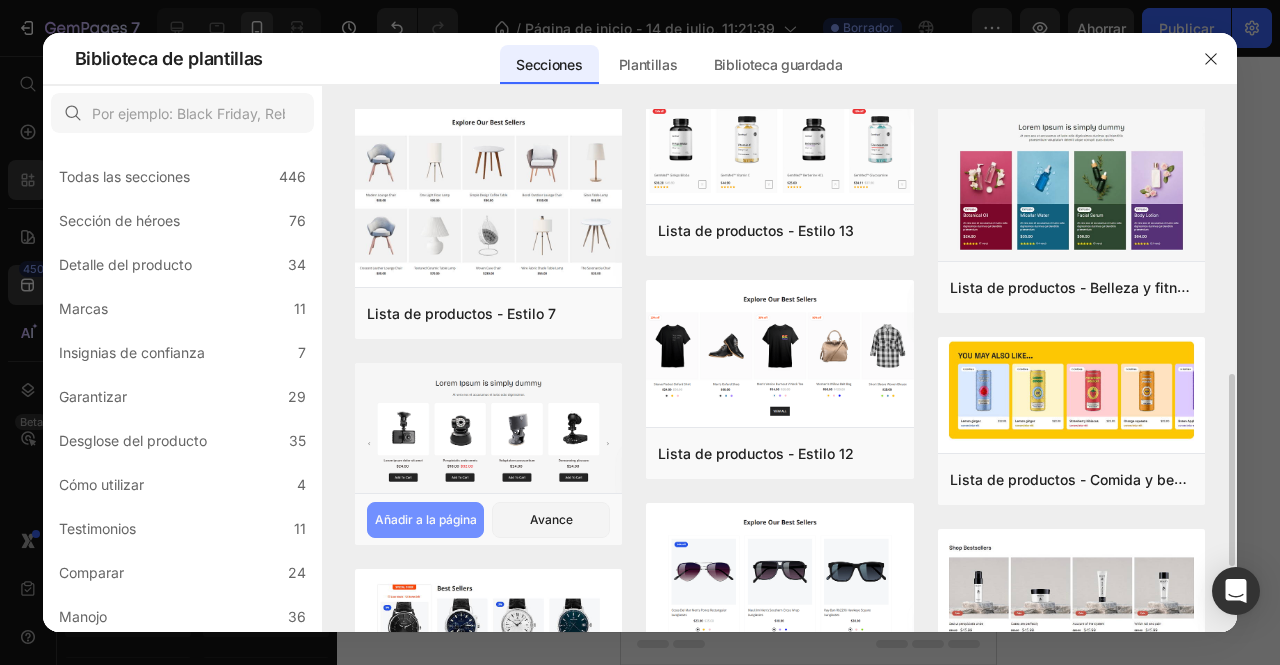 click on "Añadir a la página" at bounding box center [426, 519] 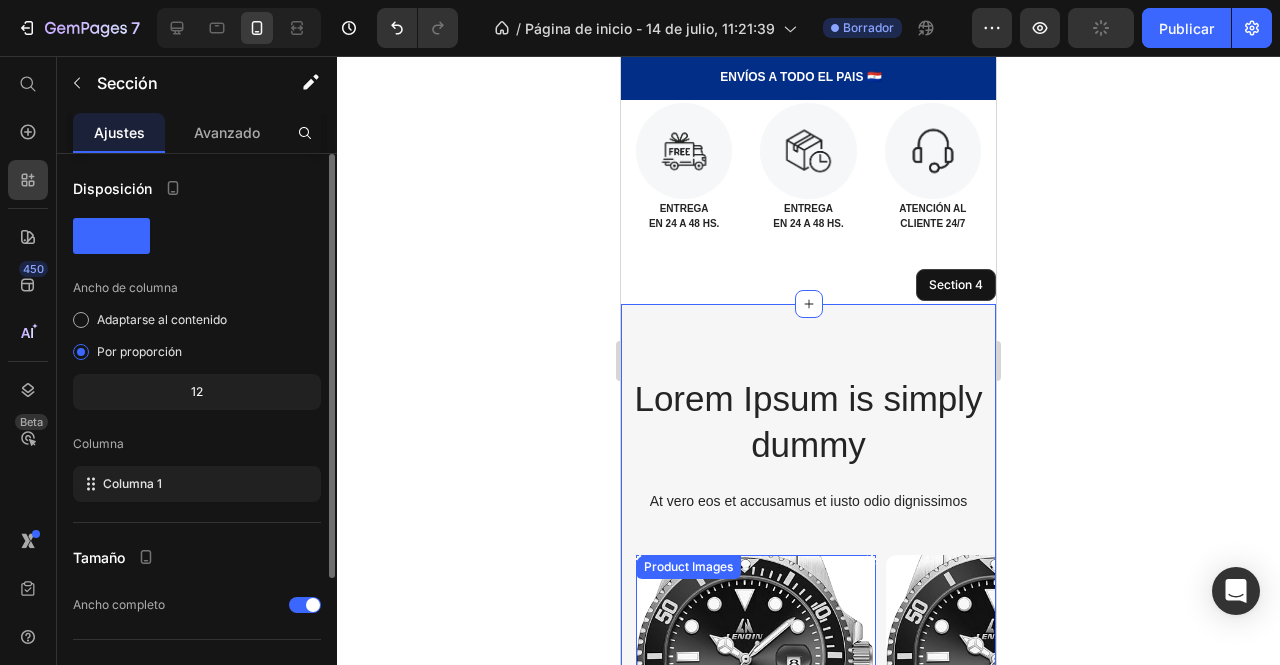 scroll, scrollTop: 408, scrollLeft: 0, axis: vertical 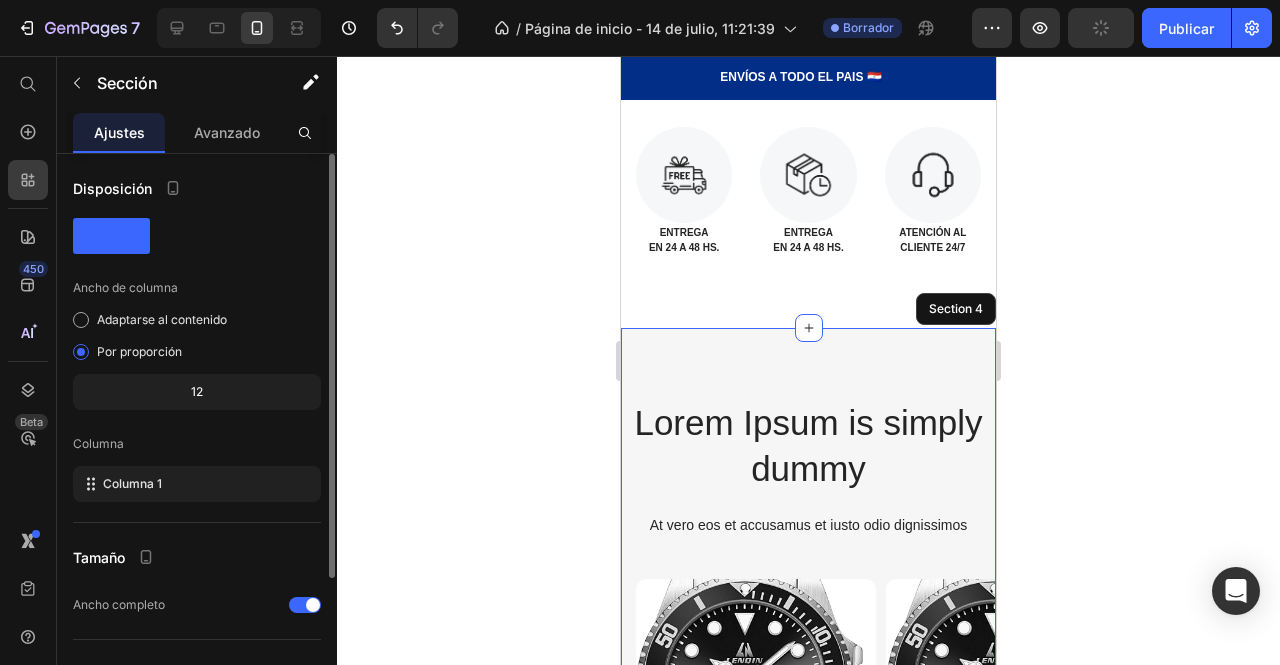 click on "Lorem Ipsum is simply dummy Heading At vero eos et accusamus et iusto odio dignissimos Text Block Row Product Images 🕒 Reloj LENQIN de Acero Inoxidable | Esfera Negra, Correa Plateada Product Title Gs. 225.000 Product Price Gs. 0 Product Price Row add to cart Add to Cart Product Product Images 🕒 Reloj LENQIN de Acero Inoxidable | Esfera Negra, Correa Plateada Product Title Gs. 225.000 Product Price Gs. 0 Product Price Row add to cart Add to Cart Product Product Images 🕒 Reloj LENQIN de Acero Inoxidable | Esfera Negra, Correa Plateada Product Title Gs. 225.000 Product Price Gs. 0 Product Price Row add to cart Add to Cart Product Product Images 🕒 Reloj LENQIN de Acero Inoxidable | Esfera Negra, Correa Plateada Product Title Gs. 225.000 Product Price Gs. 0 Product Price Row add to cart Add to Cart Product Product Images 🕒 Reloj LENQIN de Acero Inoxidable | Esfera Negra, Correa Plateada Product Title Gs. 225.000 Product Price Gs. 0 Product Price Row add to cart Add to Cart Product Product Images" at bounding box center [808, 686] 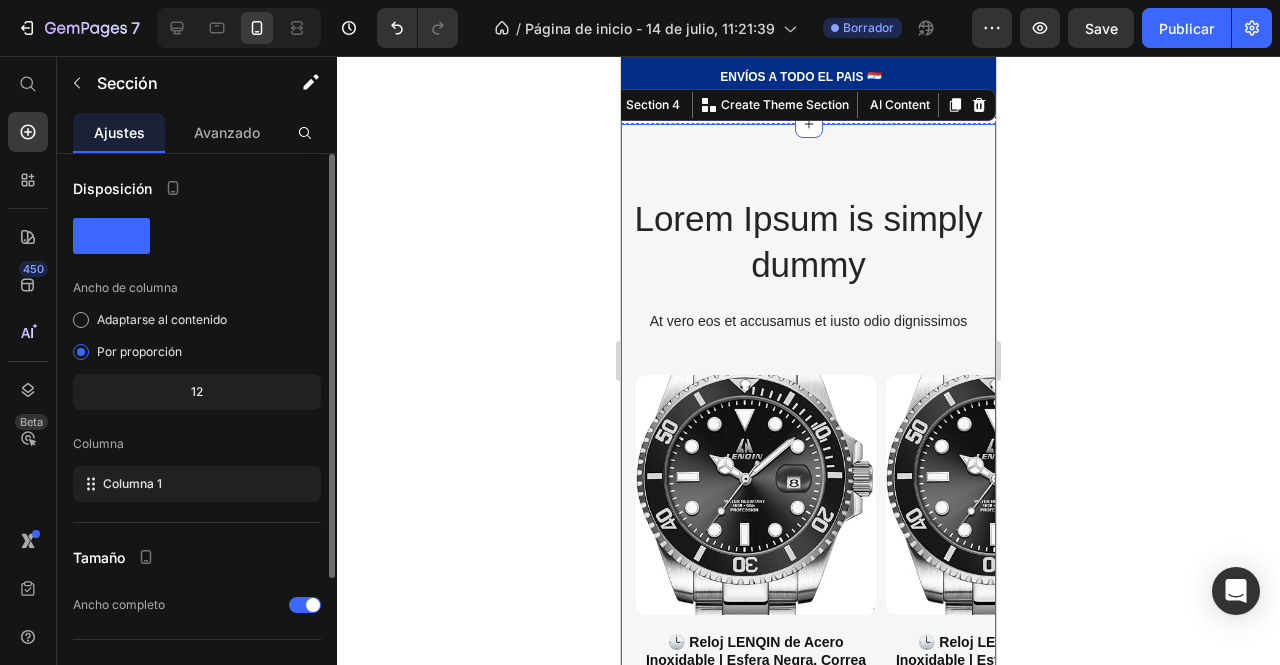 scroll, scrollTop: 520, scrollLeft: 0, axis: vertical 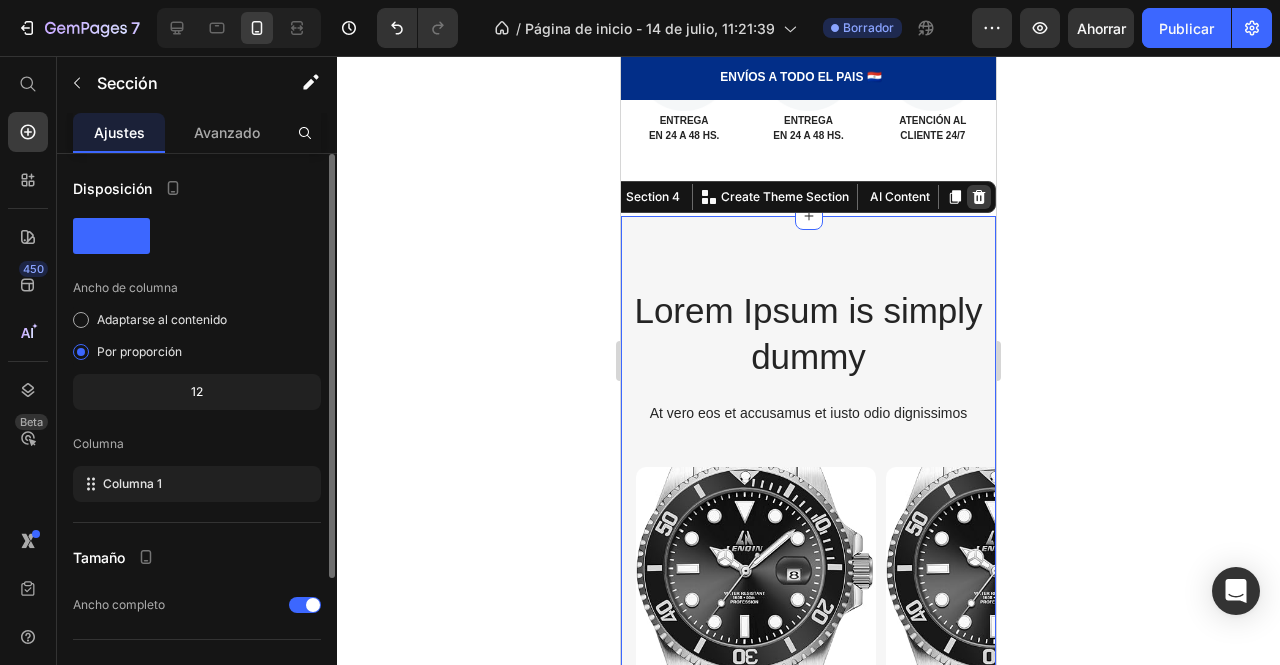 click 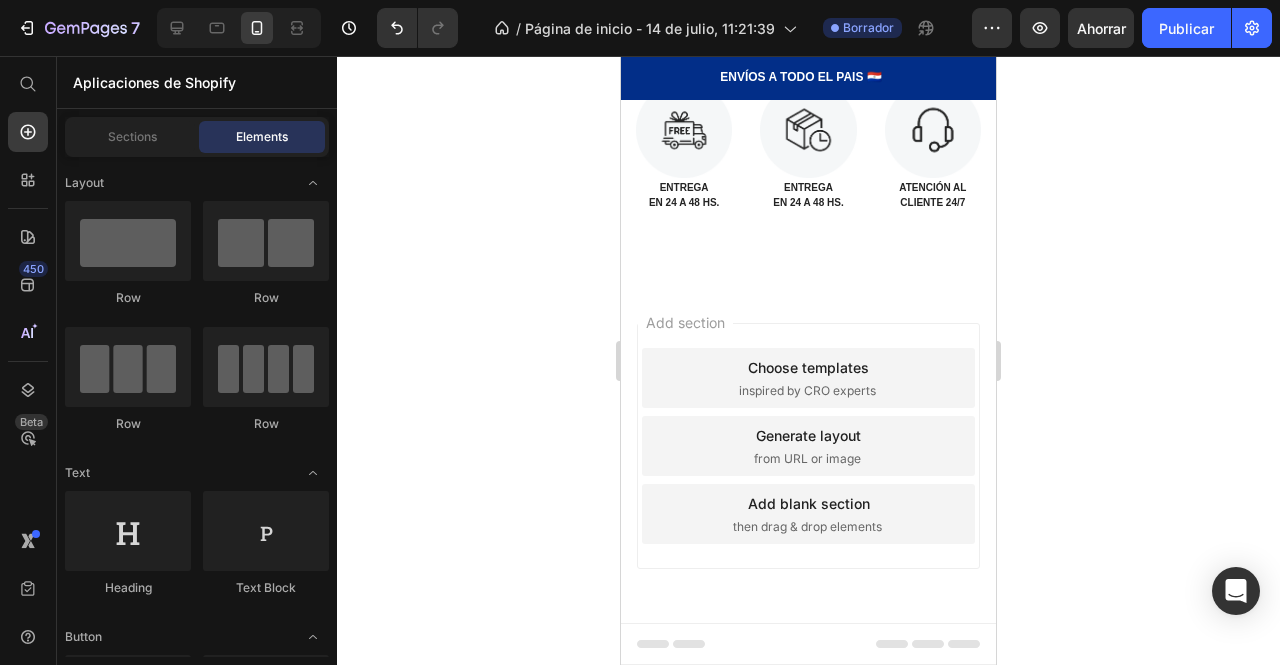 scroll, scrollTop: 296, scrollLeft: 0, axis: vertical 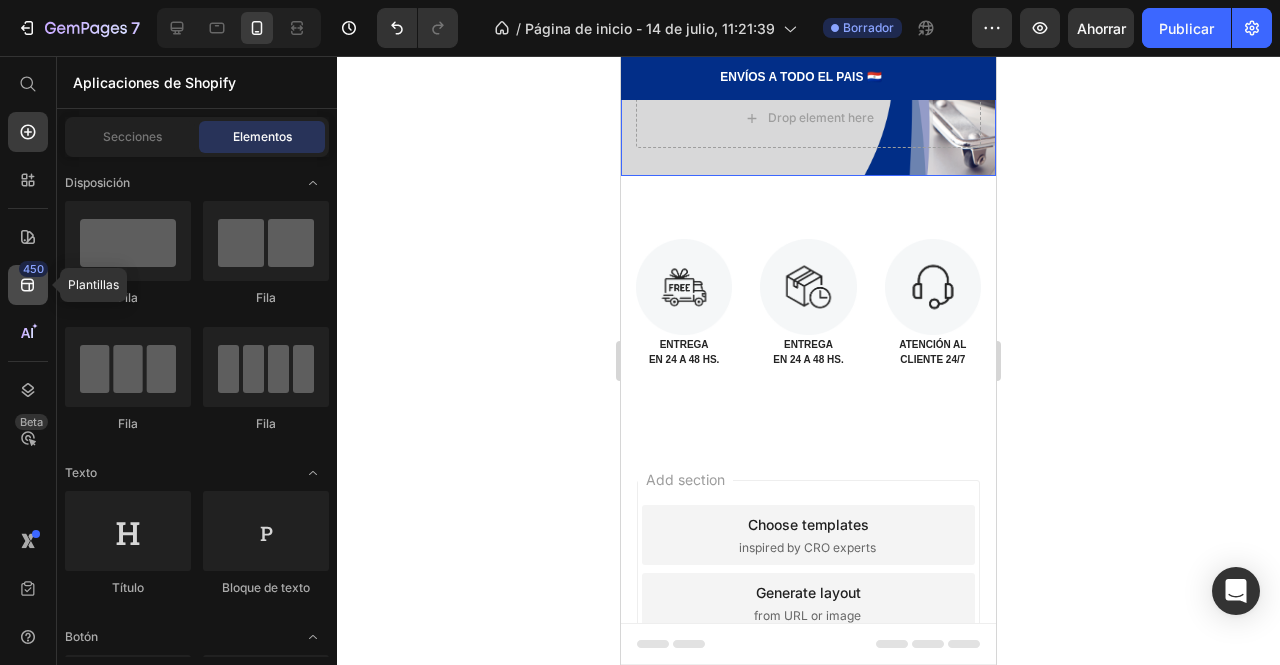 click 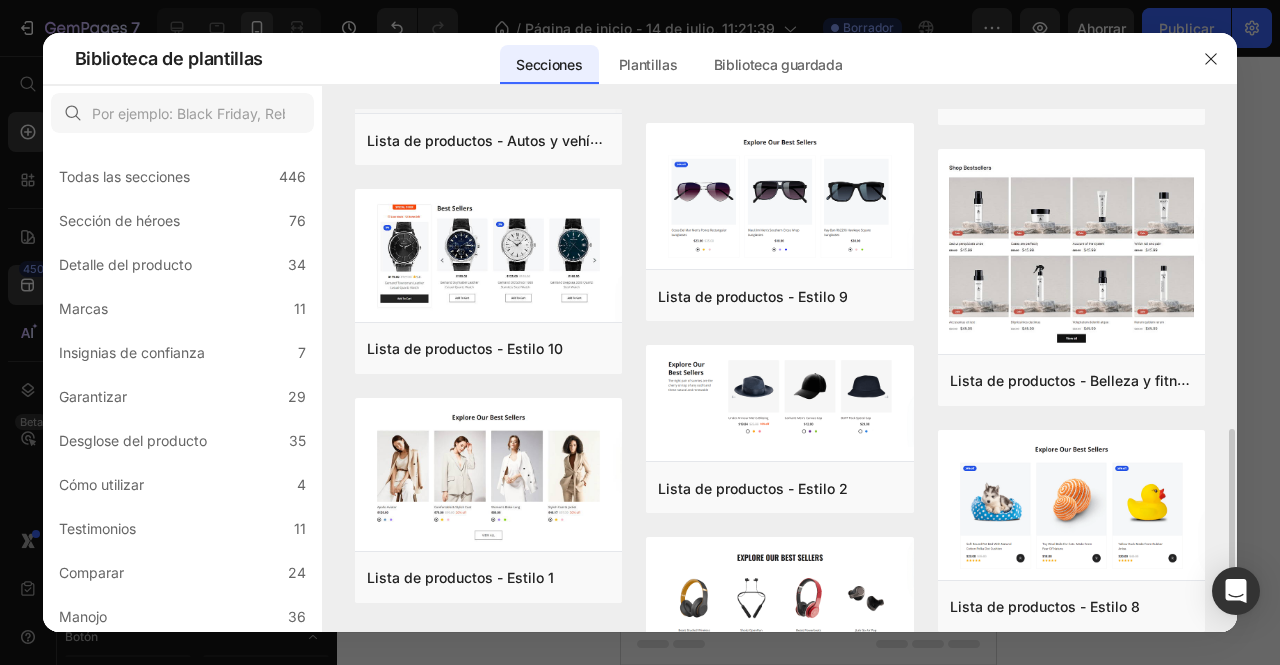scroll, scrollTop: 1101, scrollLeft: 0, axis: vertical 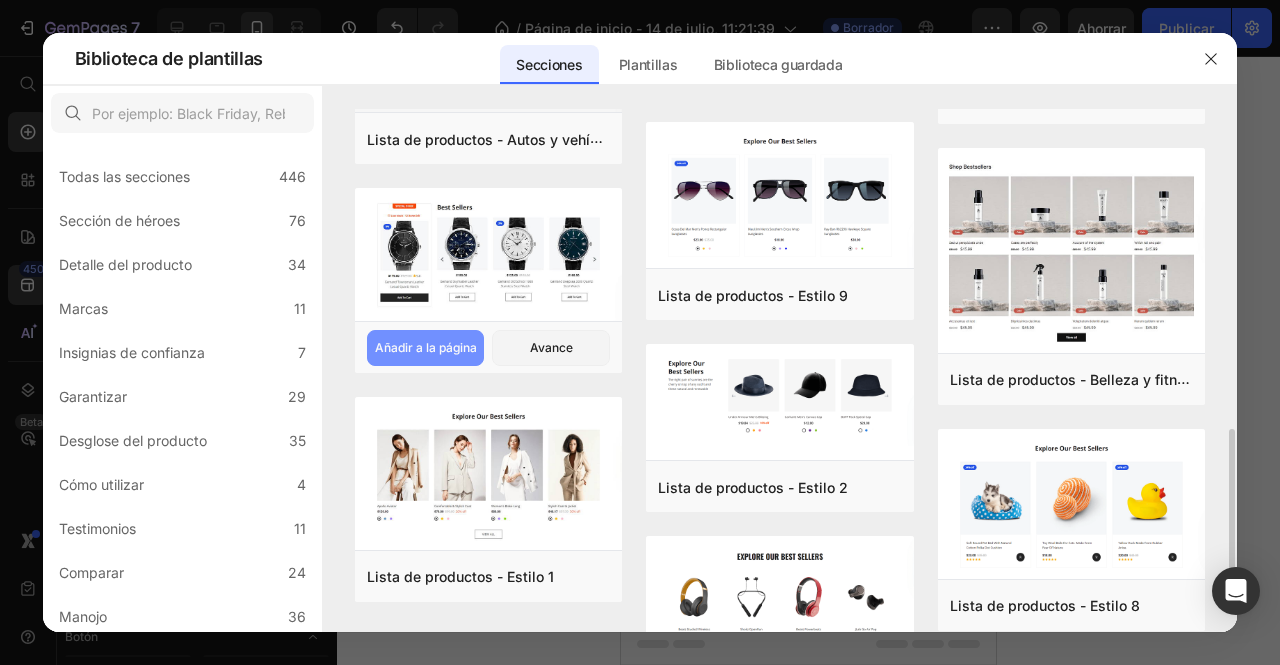 click on "Añadir a la página" at bounding box center (426, 347) 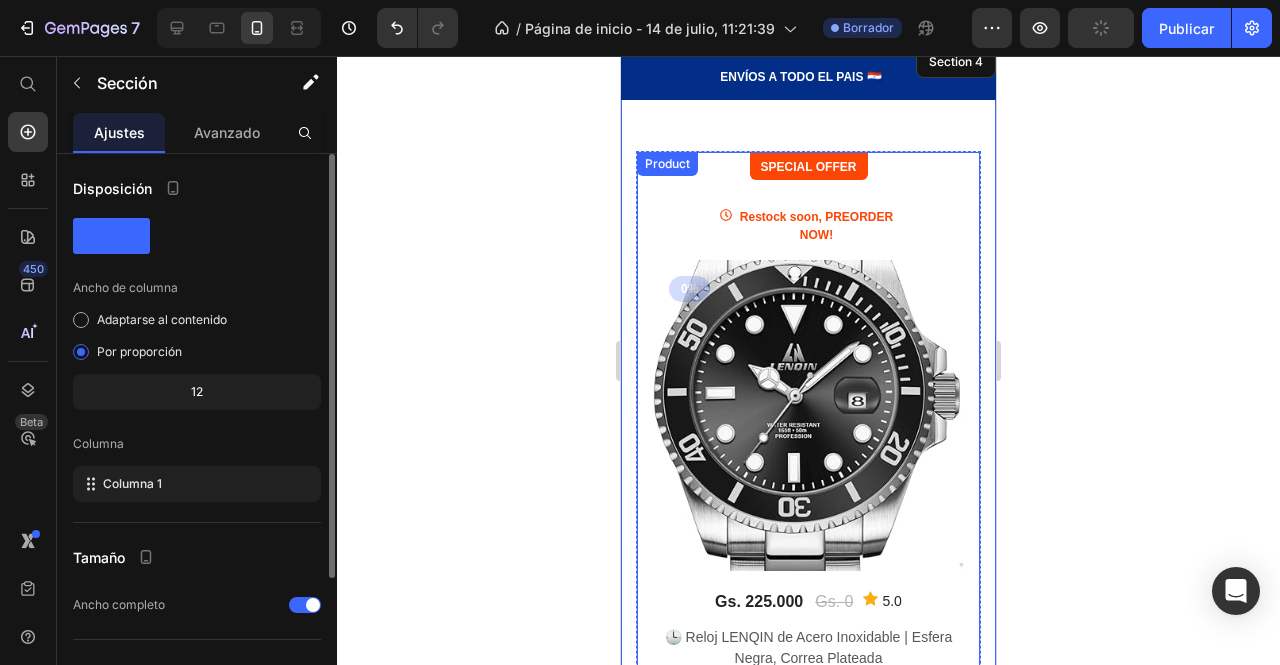 scroll, scrollTop: 651, scrollLeft: 0, axis: vertical 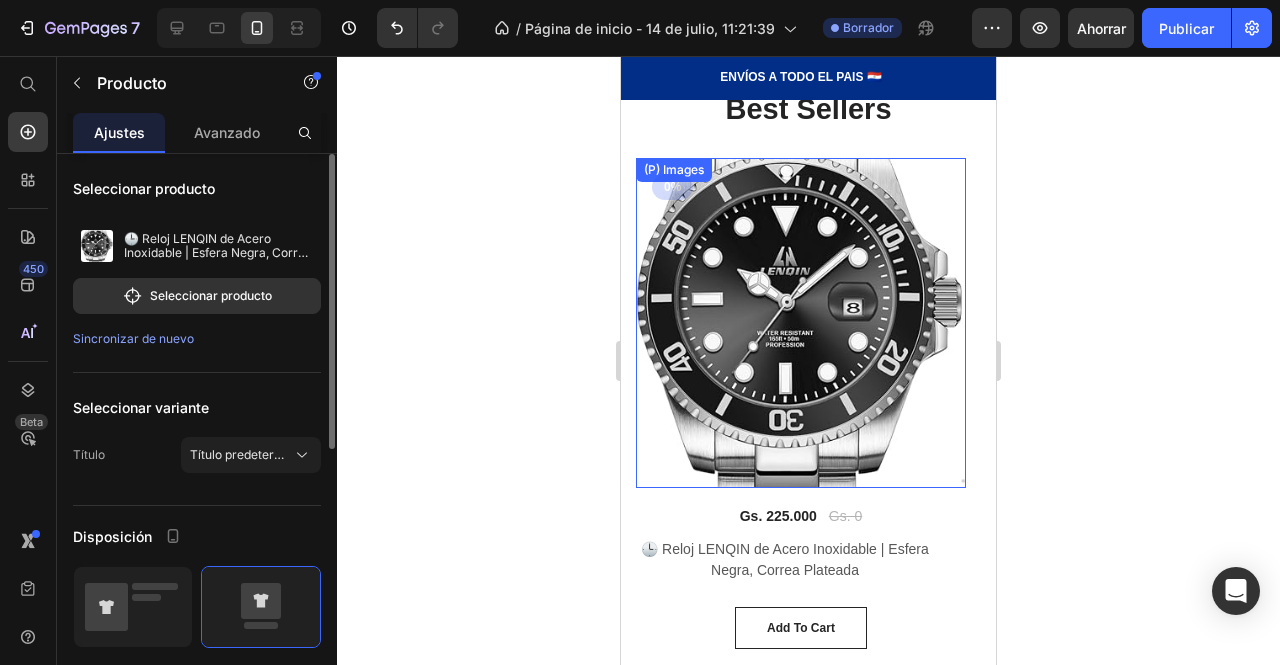 click at bounding box center (801, 323) 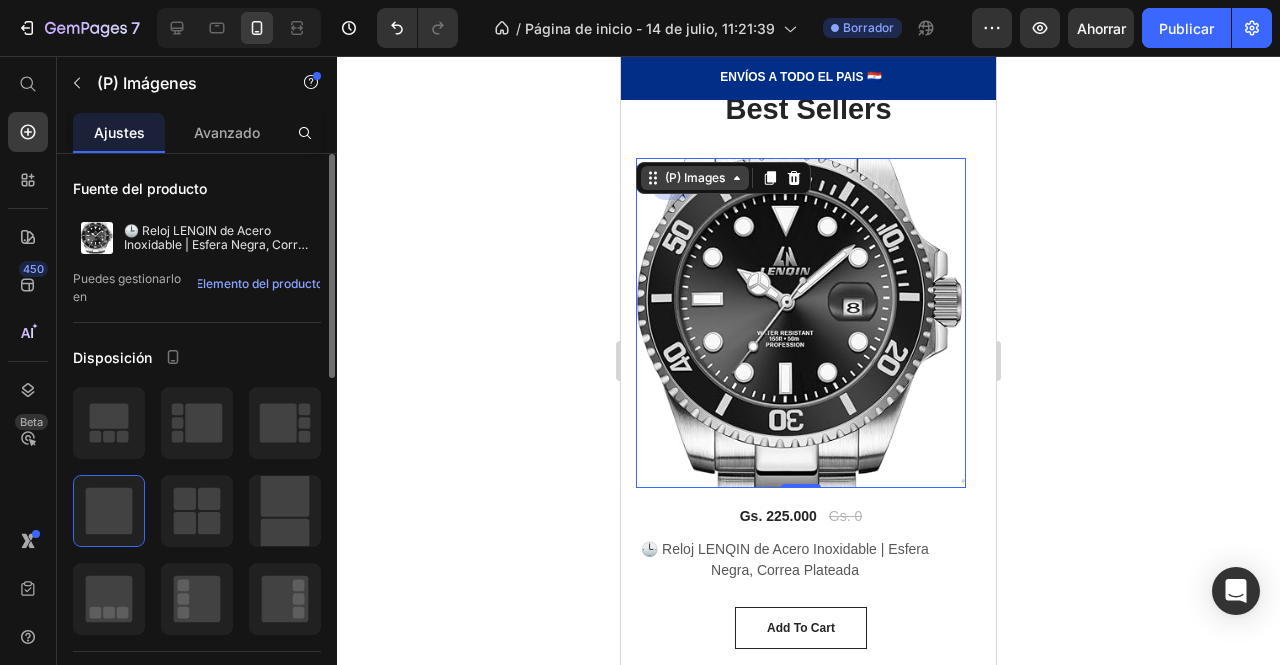 click on "(P) Images   0 0% Product Badge" at bounding box center [801, 323] 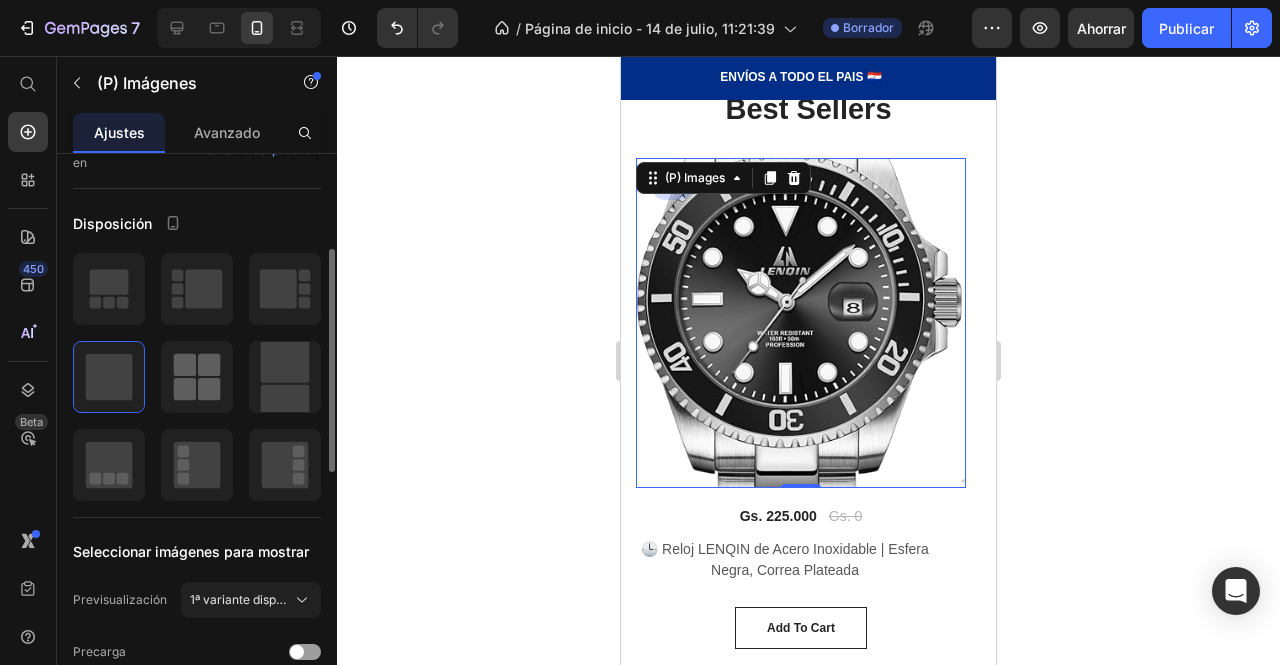 scroll, scrollTop: 170, scrollLeft: 0, axis: vertical 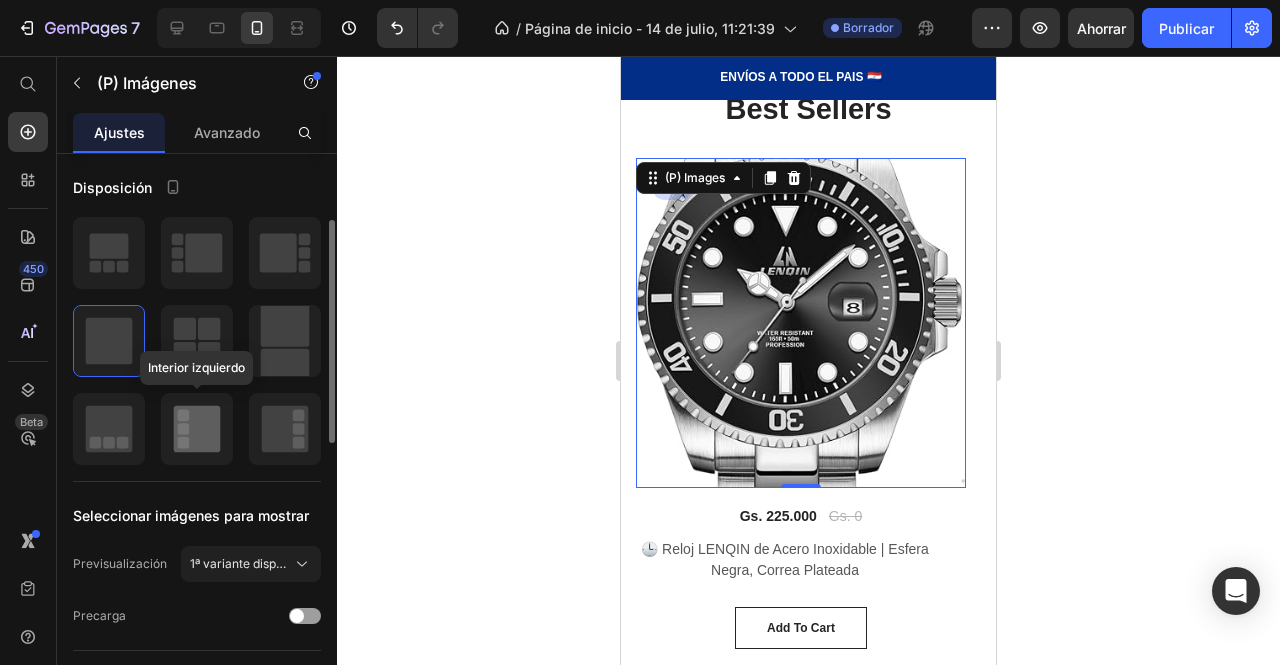 click 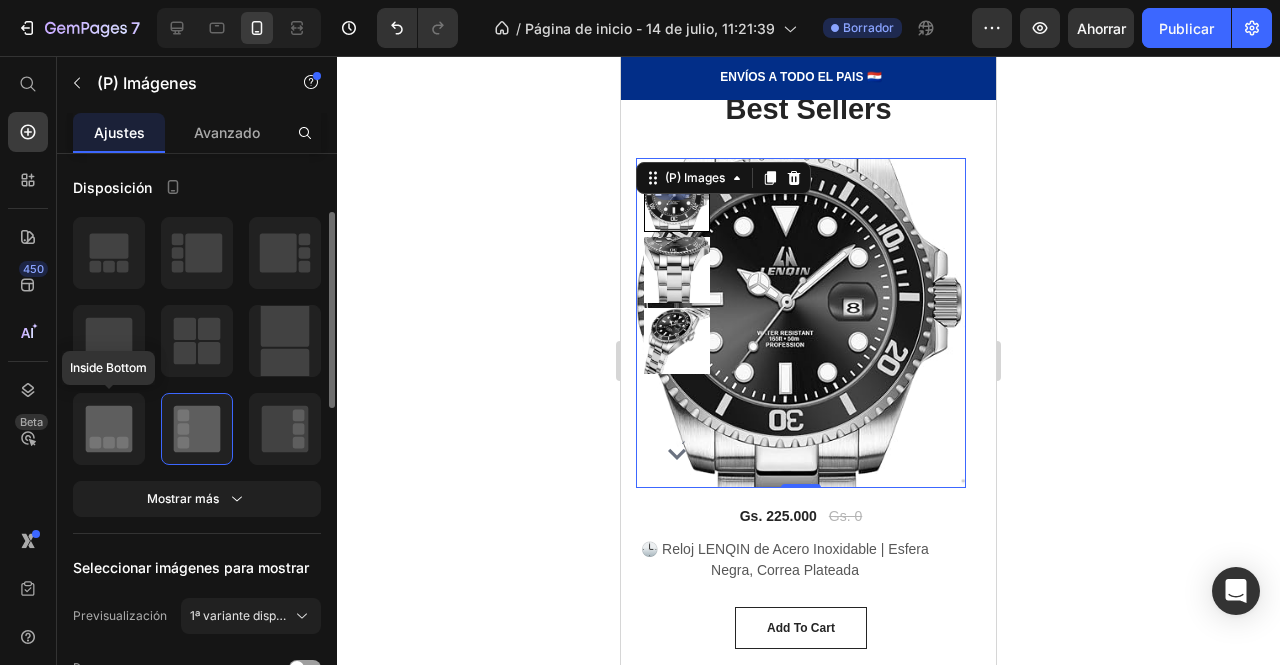 click 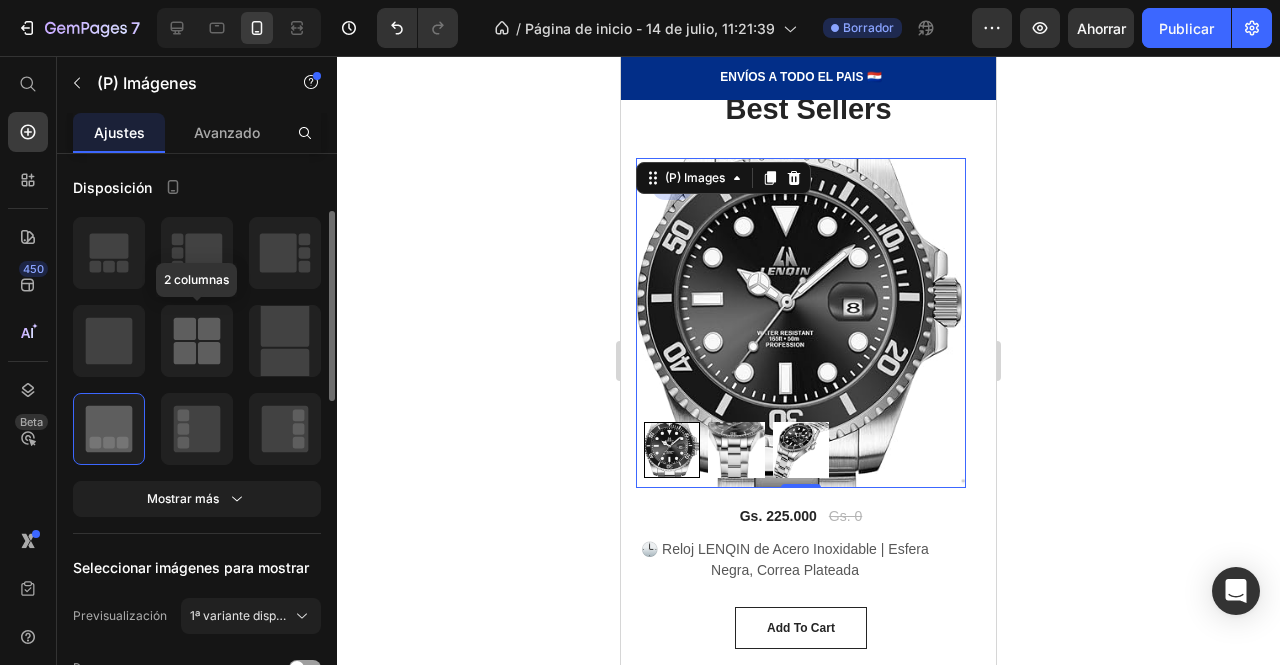 click 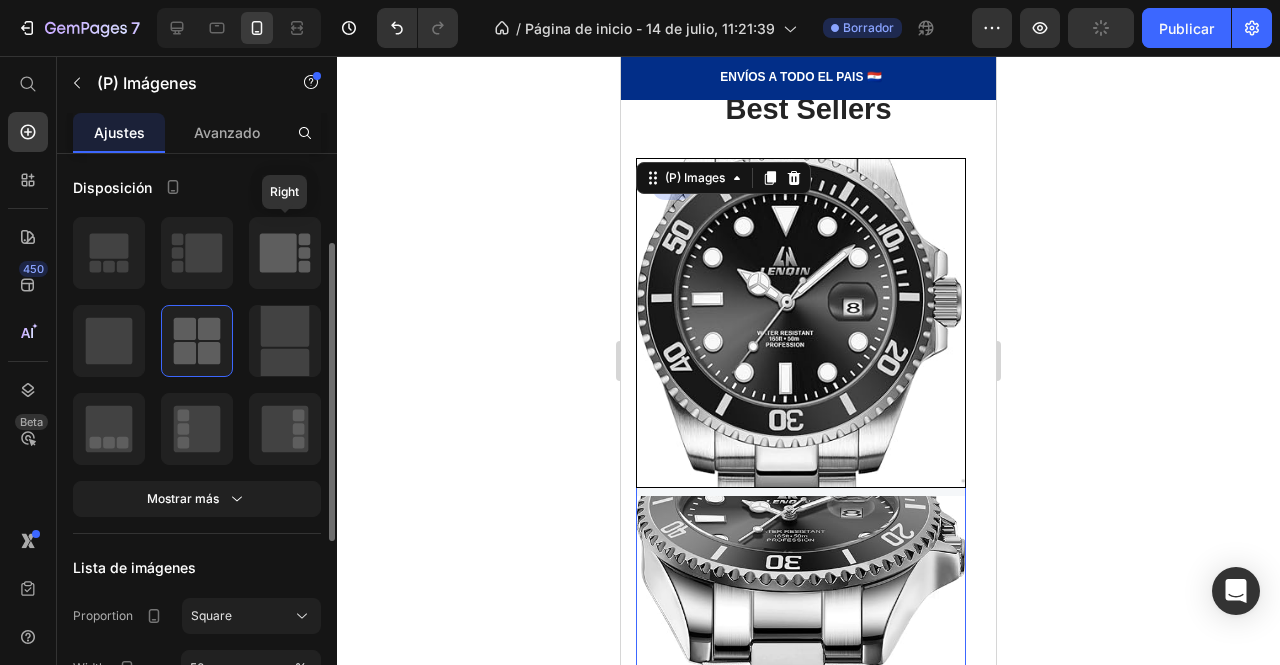click 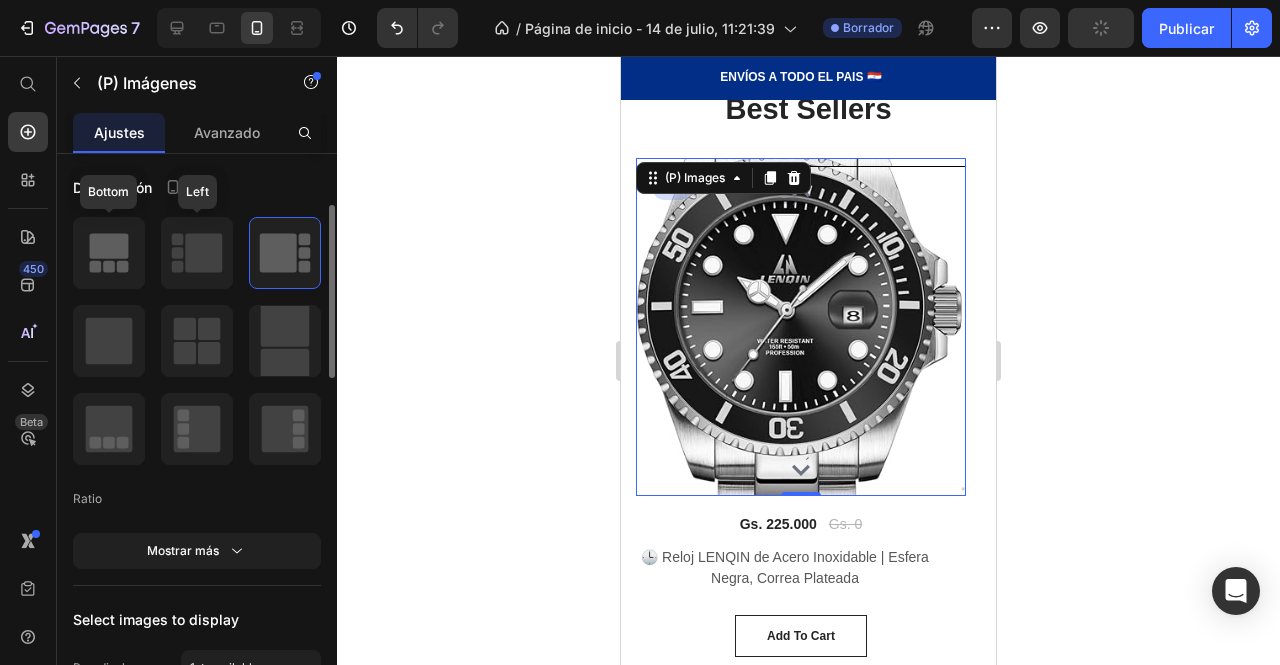 click 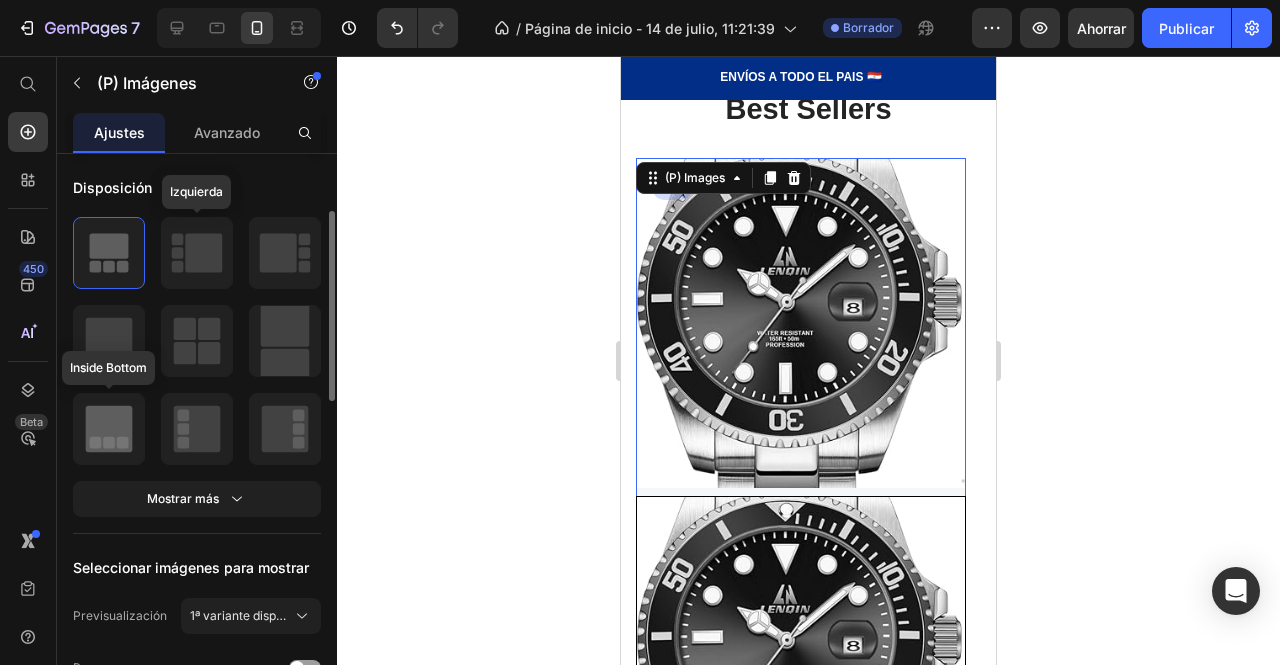 click 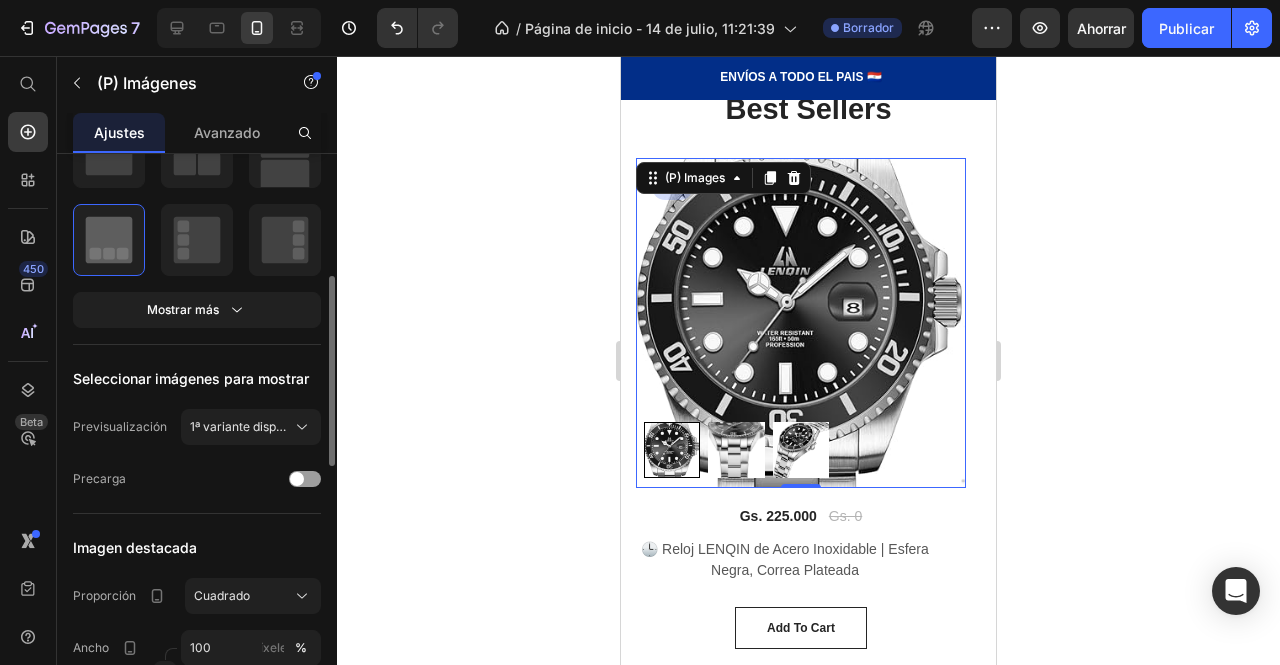 scroll, scrollTop: 360, scrollLeft: 0, axis: vertical 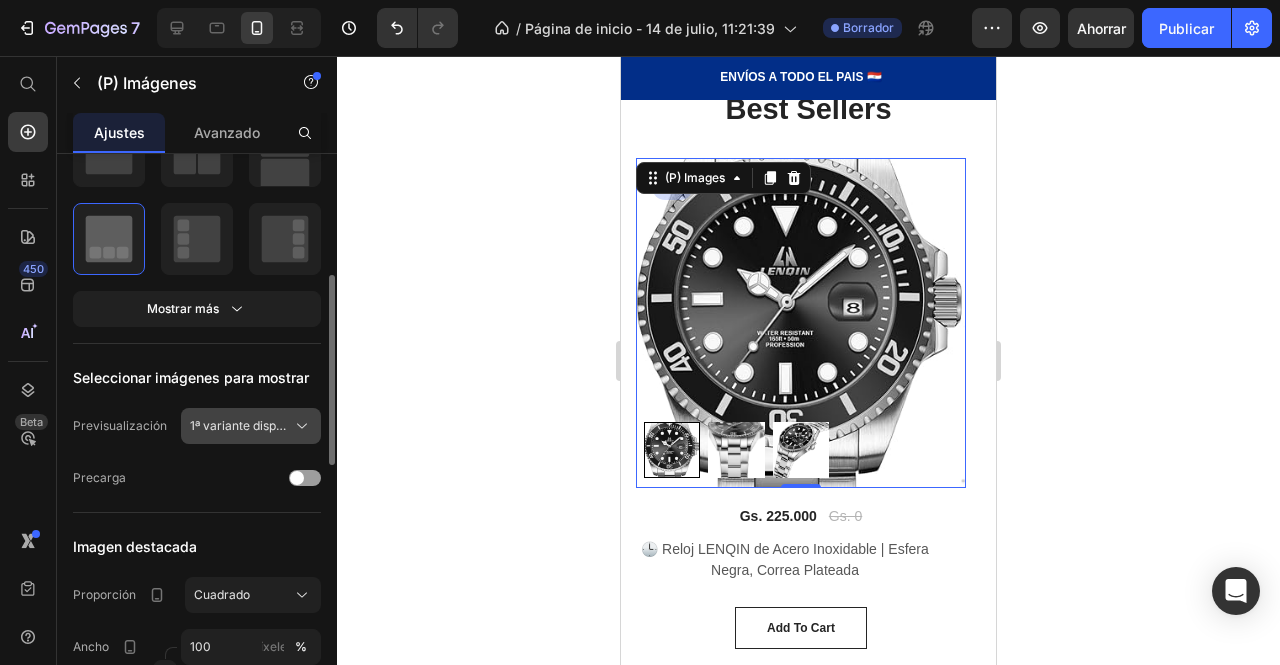 click on "1ª variante disponible" at bounding box center [250, 425] 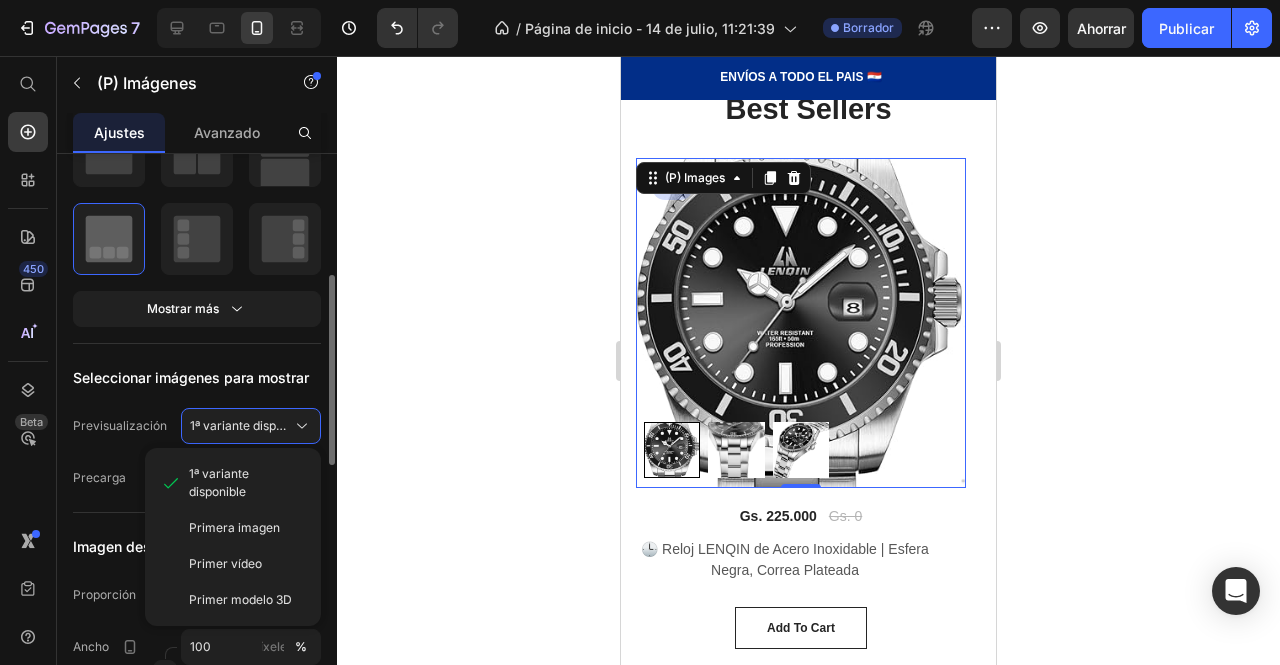 click on "Seleccionar imágenes para mostrar Previsualización 1ª variante disponible 1ª variante disponible Primera imagen Primer vídeo Primer modelo 3D Precarga" 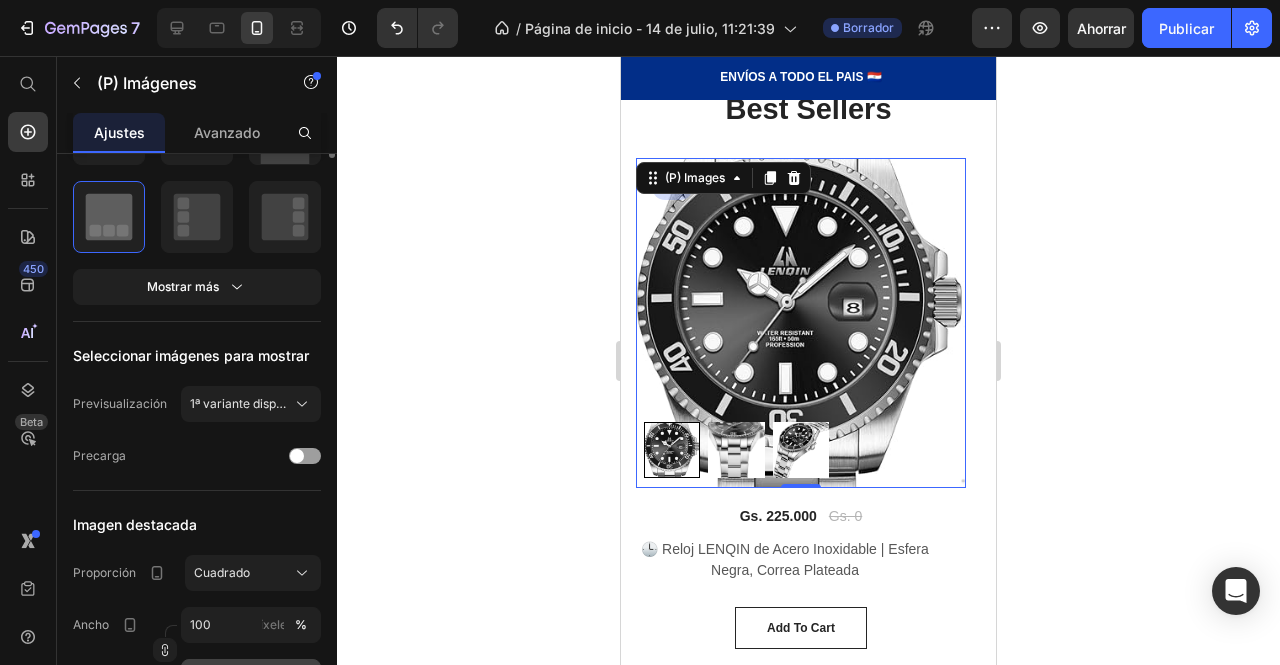 scroll, scrollTop: 126, scrollLeft: 0, axis: vertical 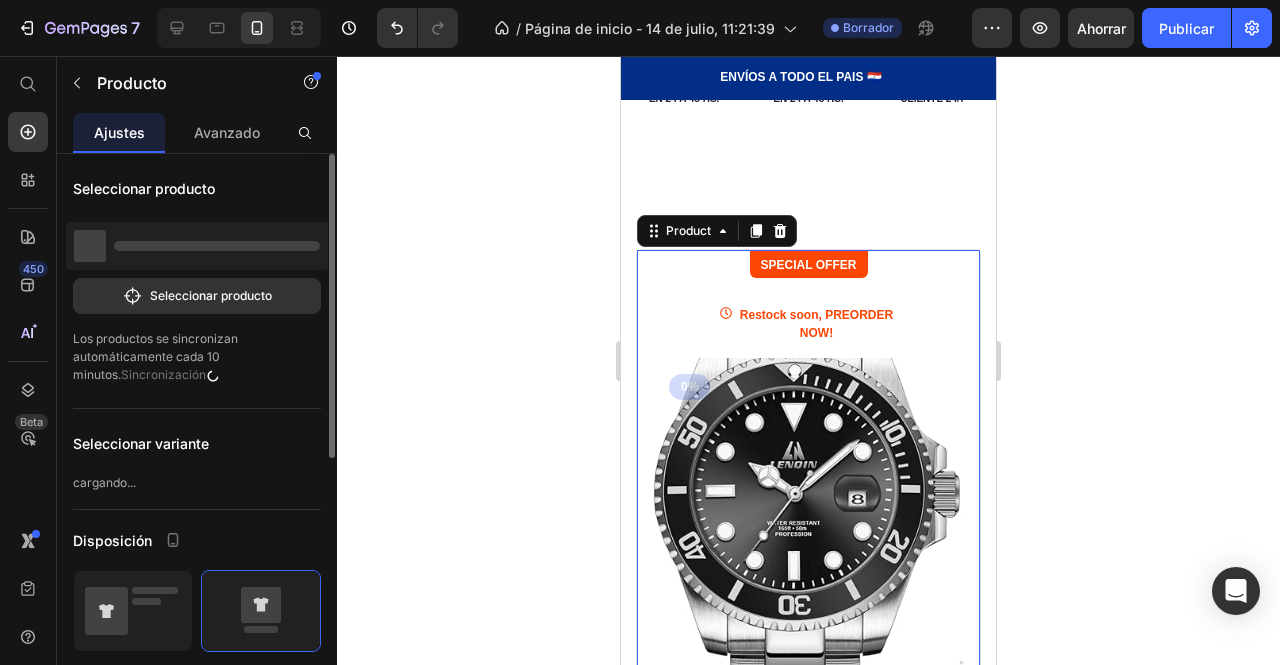 click 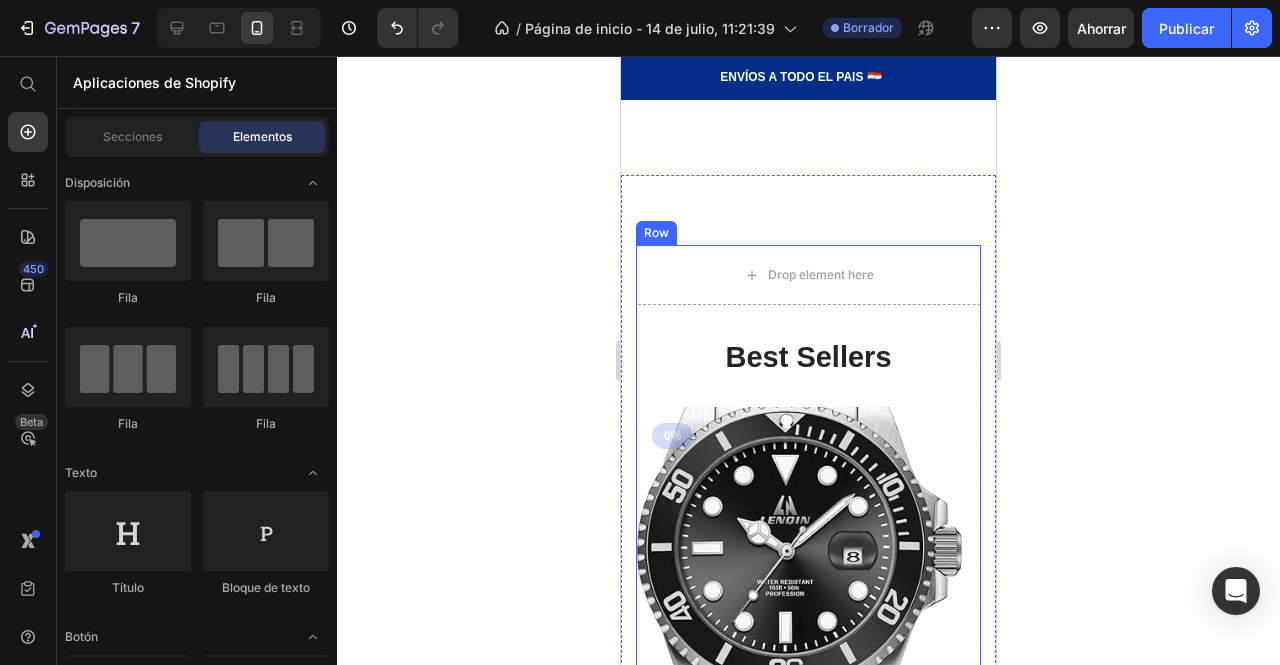 scroll, scrollTop: 559, scrollLeft: 0, axis: vertical 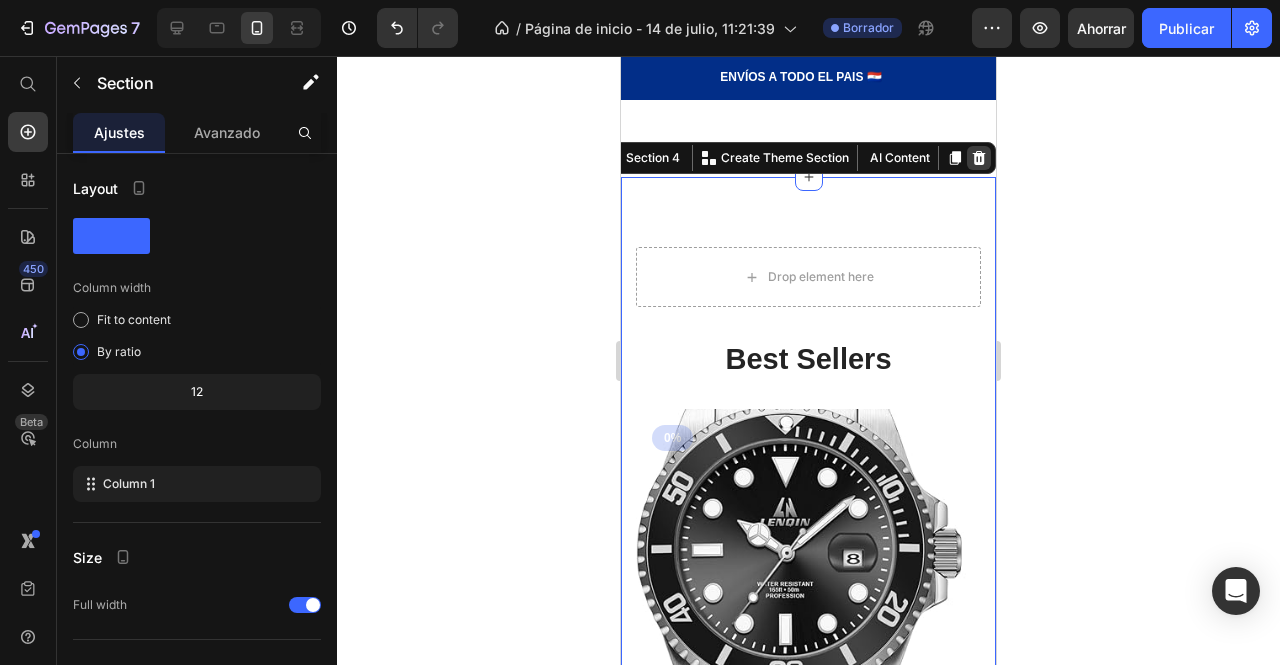 click 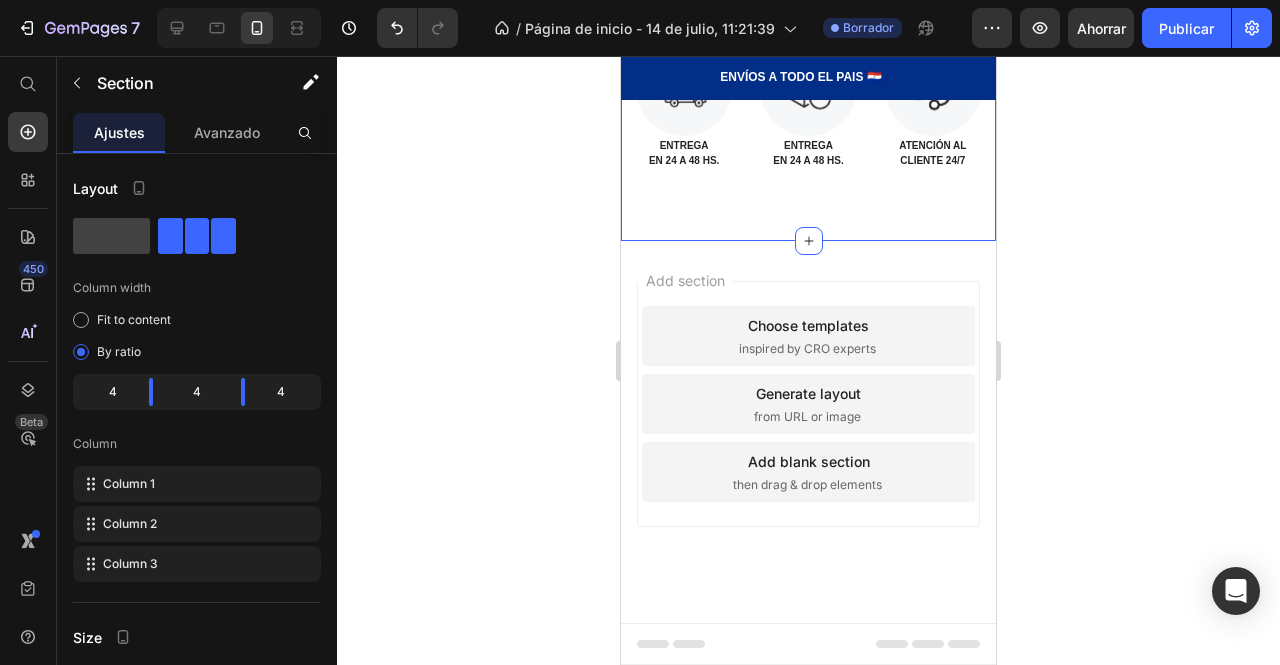 click on "Image ENTREGA EN 24 A 48 HS. Text Block Image ENTREGA EN 24 A 48 HS. Text Block Image ATENCIÓN AL CLIENTE 24/7 Text Block Section 2" at bounding box center [808, 109] 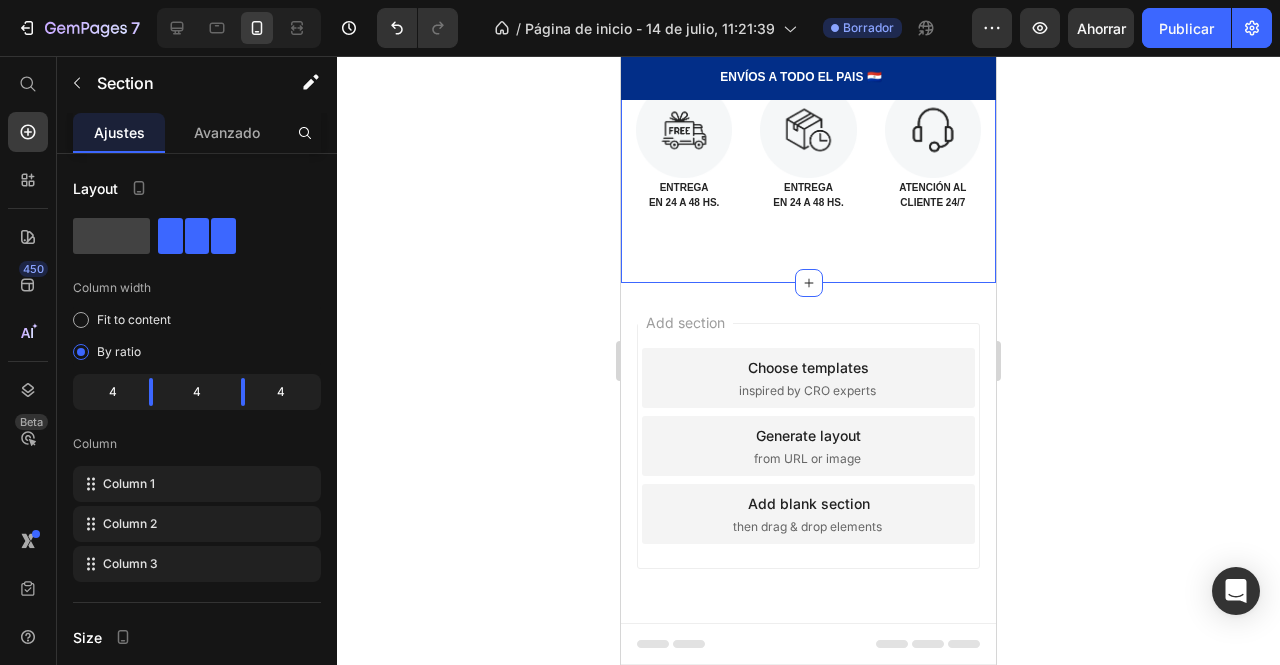 scroll, scrollTop: 296, scrollLeft: 0, axis: vertical 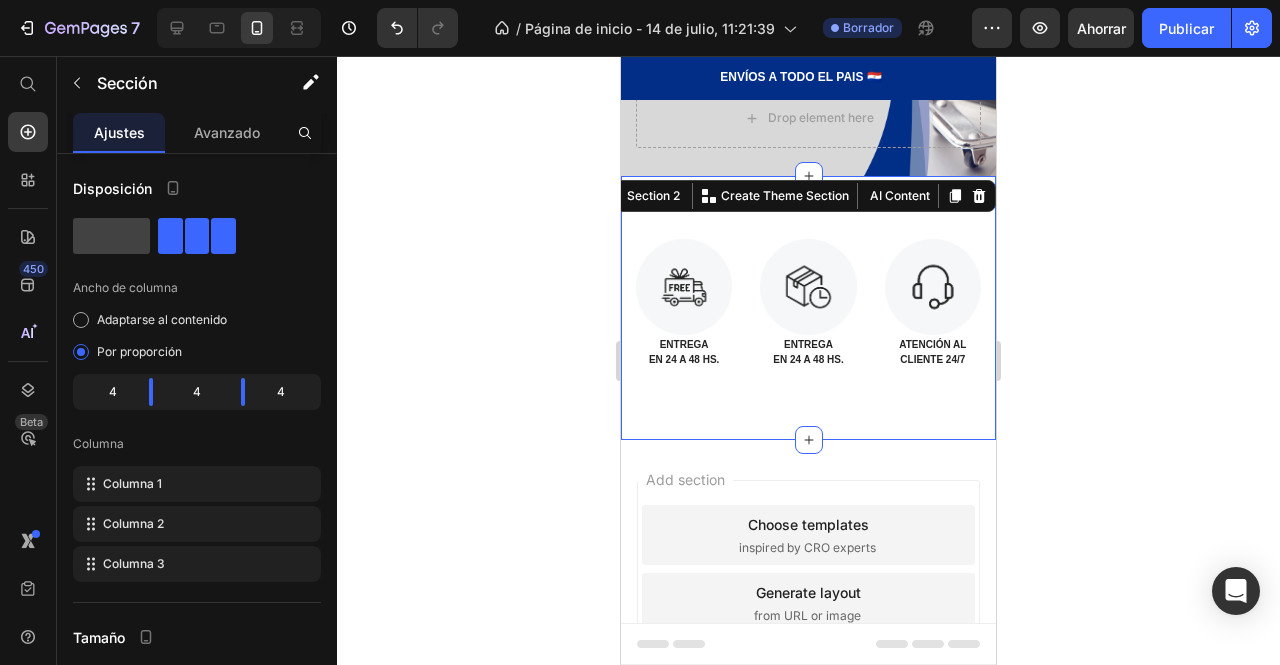 click 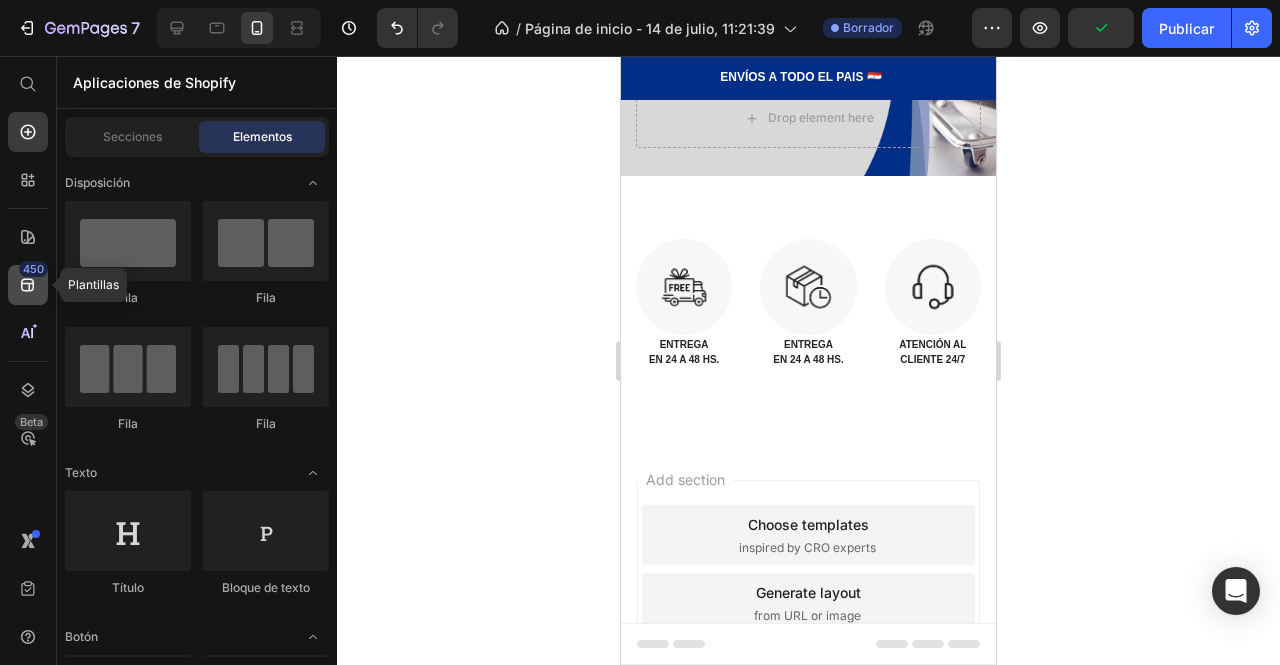 click 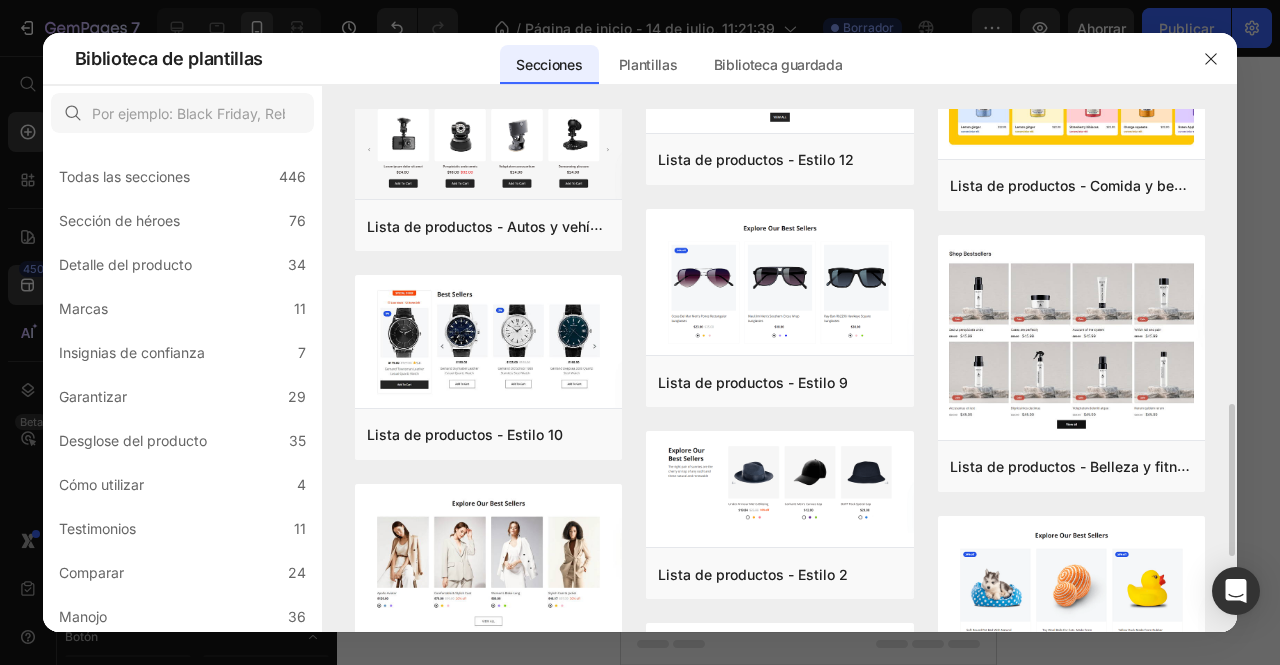 scroll, scrollTop: 1016, scrollLeft: 0, axis: vertical 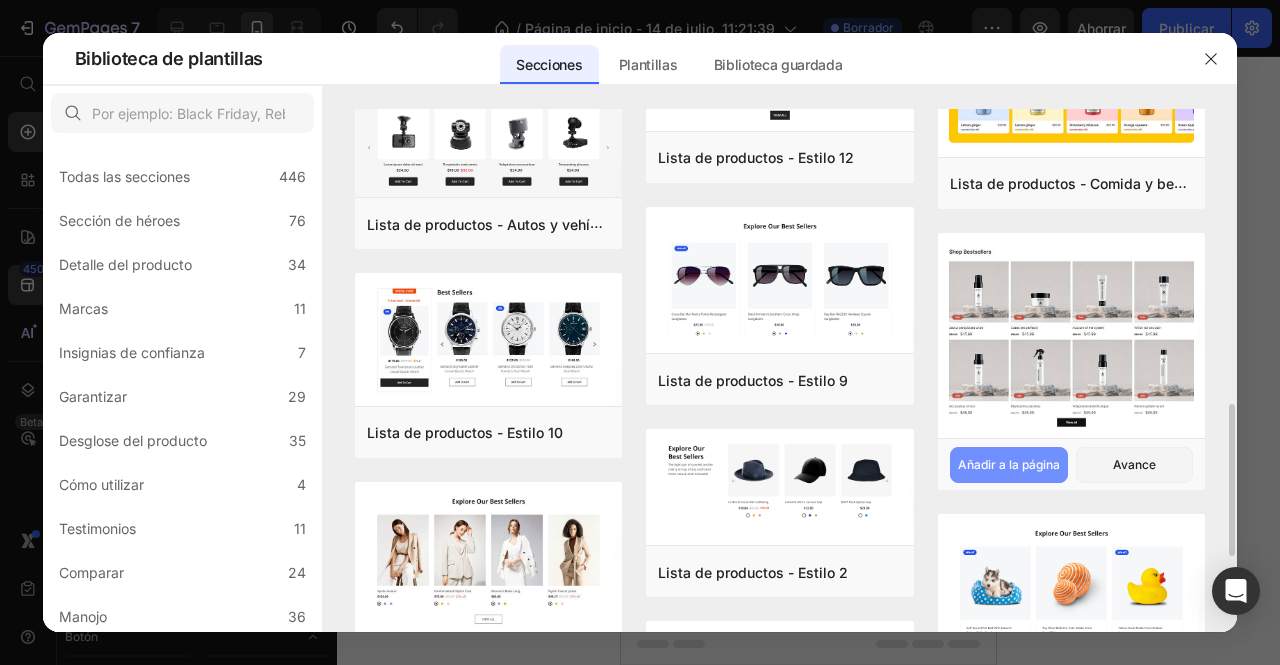 click on "Añadir a la página" at bounding box center [1009, 464] 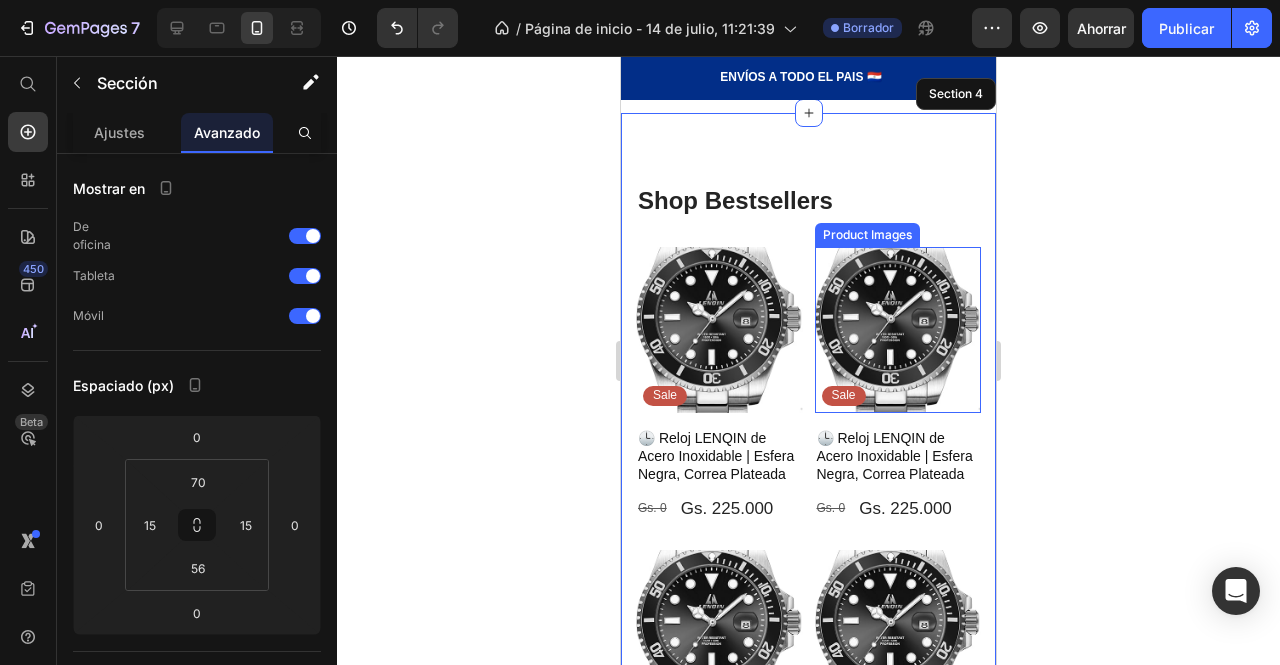 scroll, scrollTop: 622, scrollLeft: 0, axis: vertical 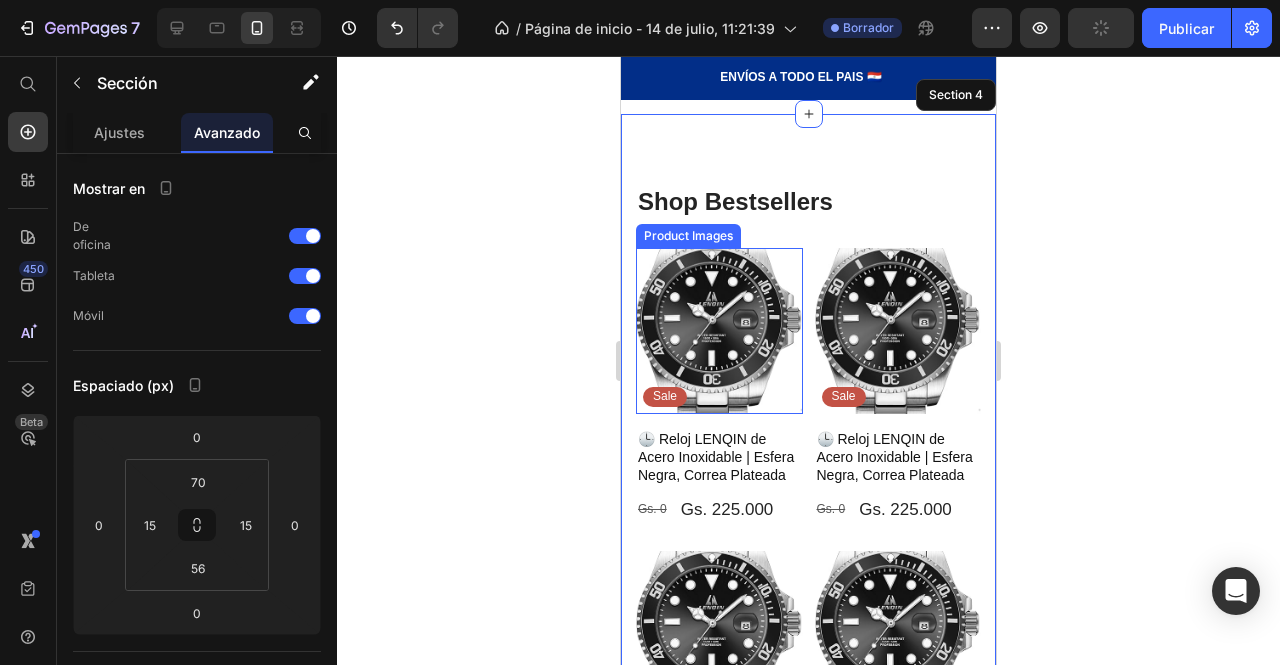click at bounding box center (719, 331) 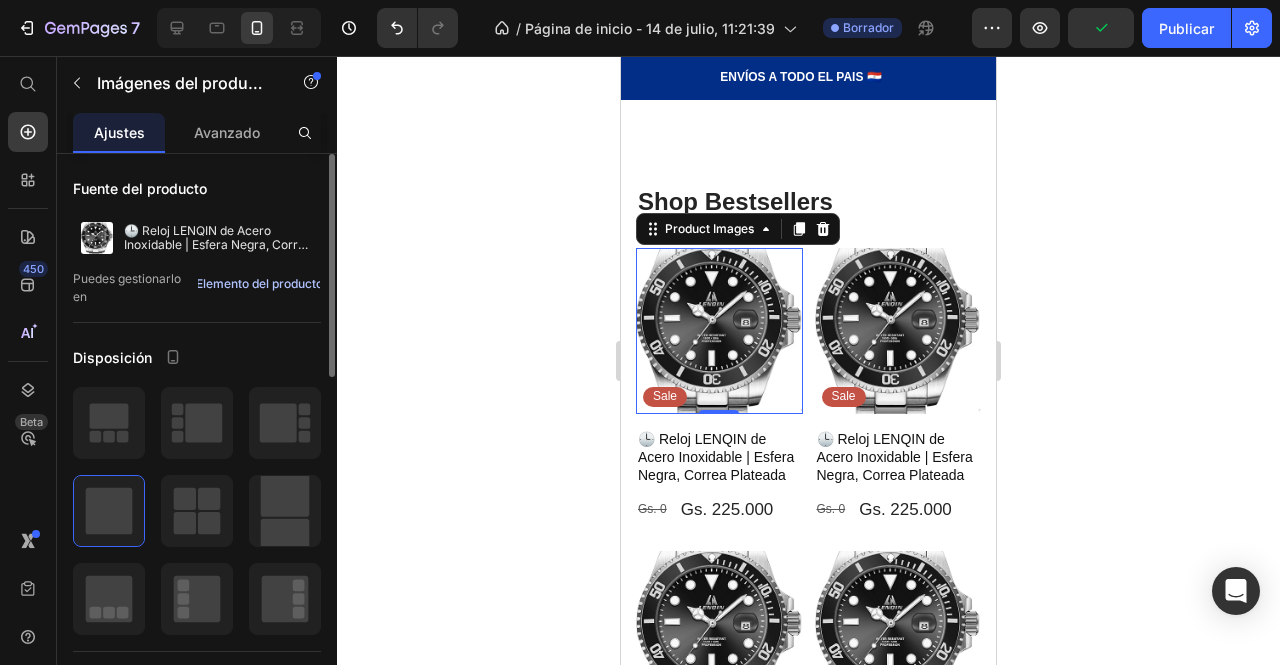 click on "Elemento del producto" at bounding box center [259, 283] 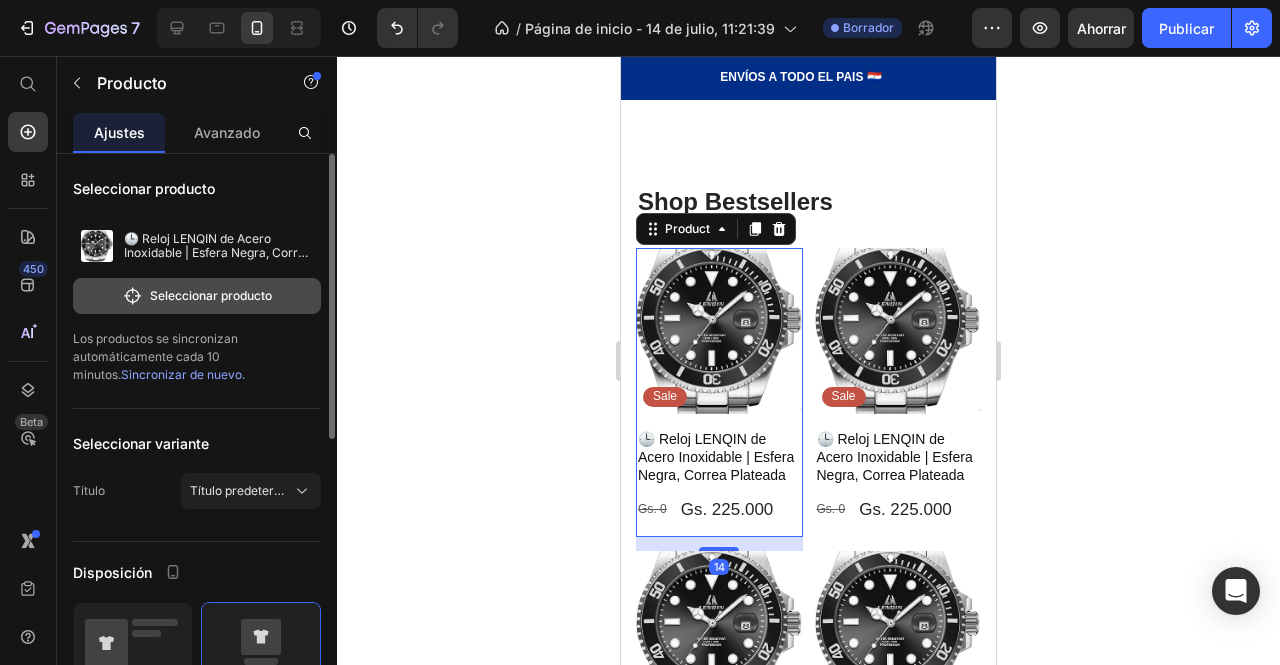 click on "Seleccionar producto" 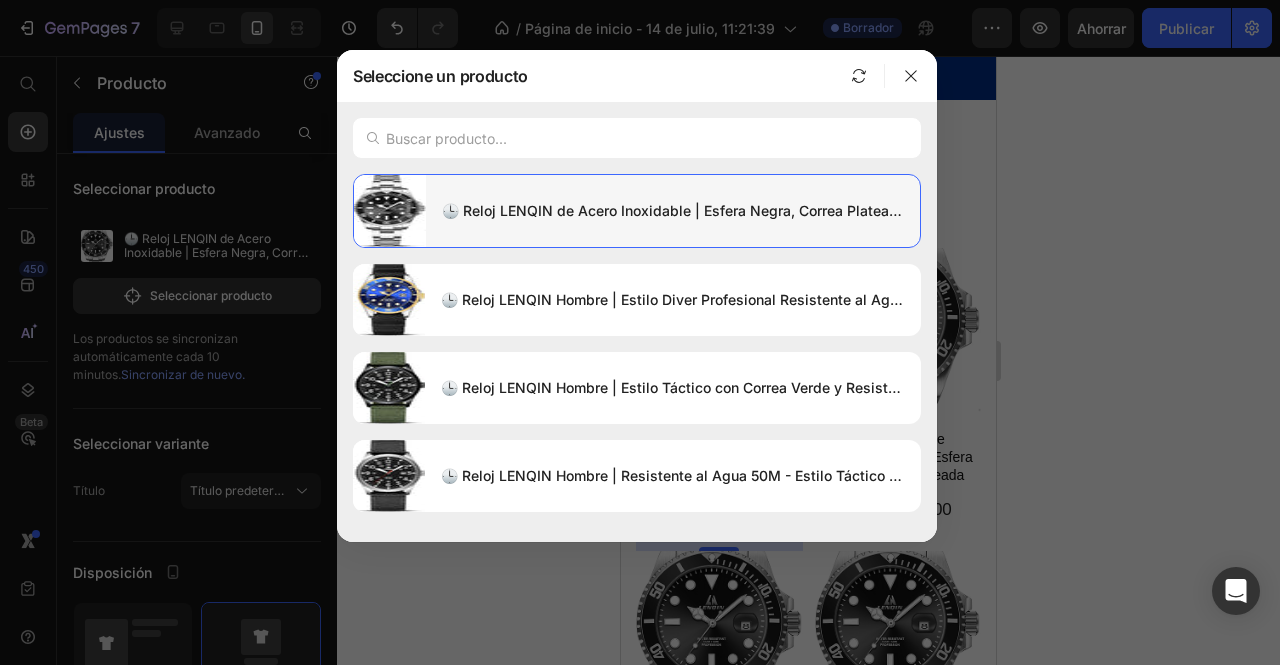 click on "🕒 Reloj LENQIN de Acero Inoxidable | Esfera Negra, Correa Plateada" at bounding box center (674, 210) 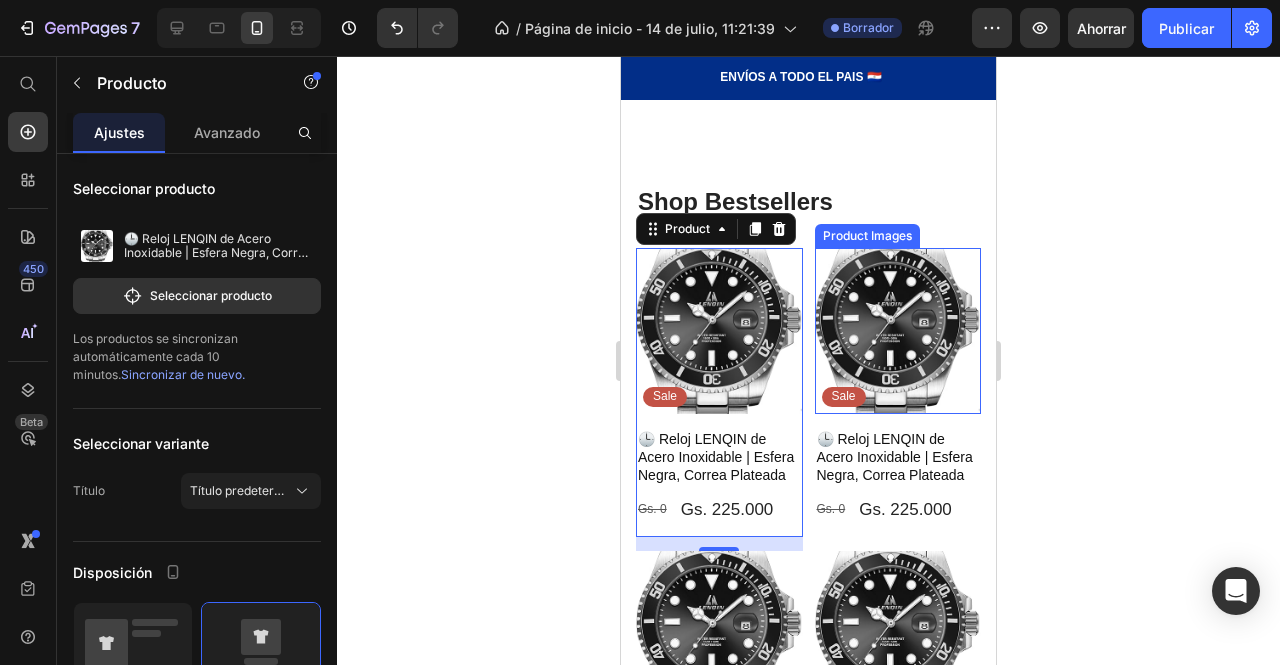 click at bounding box center (898, 331) 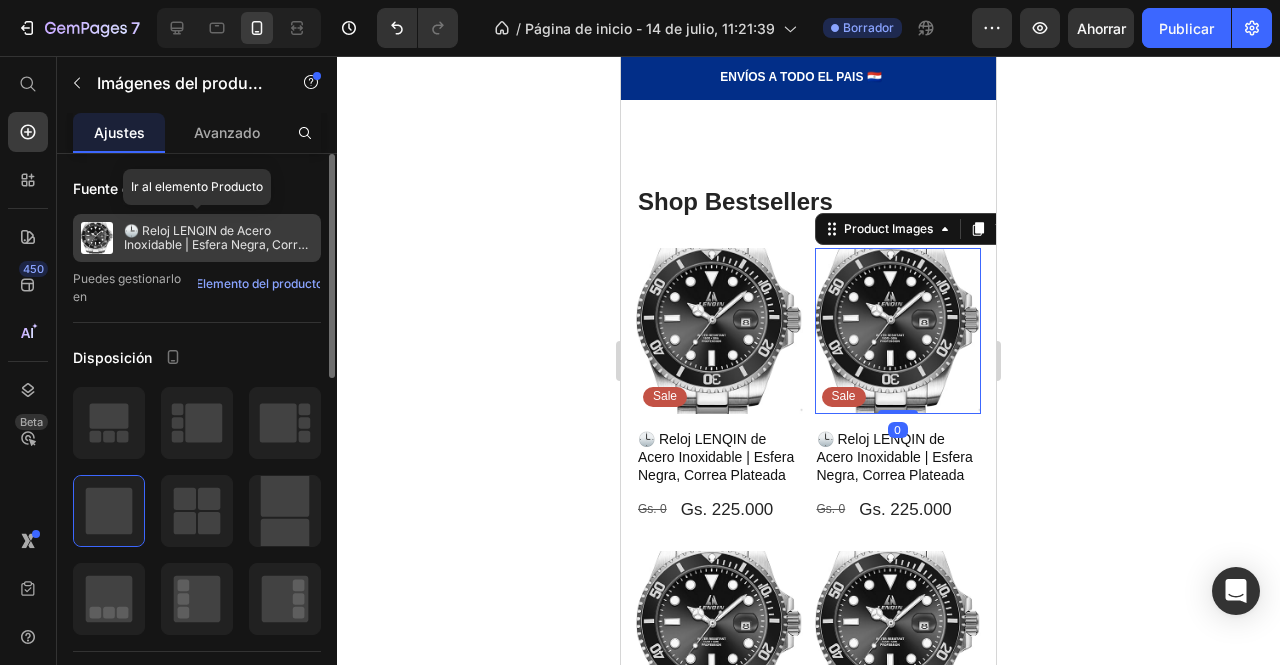 click on "🕒 Reloj LENQIN de Acero Inoxidable | Esfera Negra, Correa Plateada" at bounding box center (218, 244) 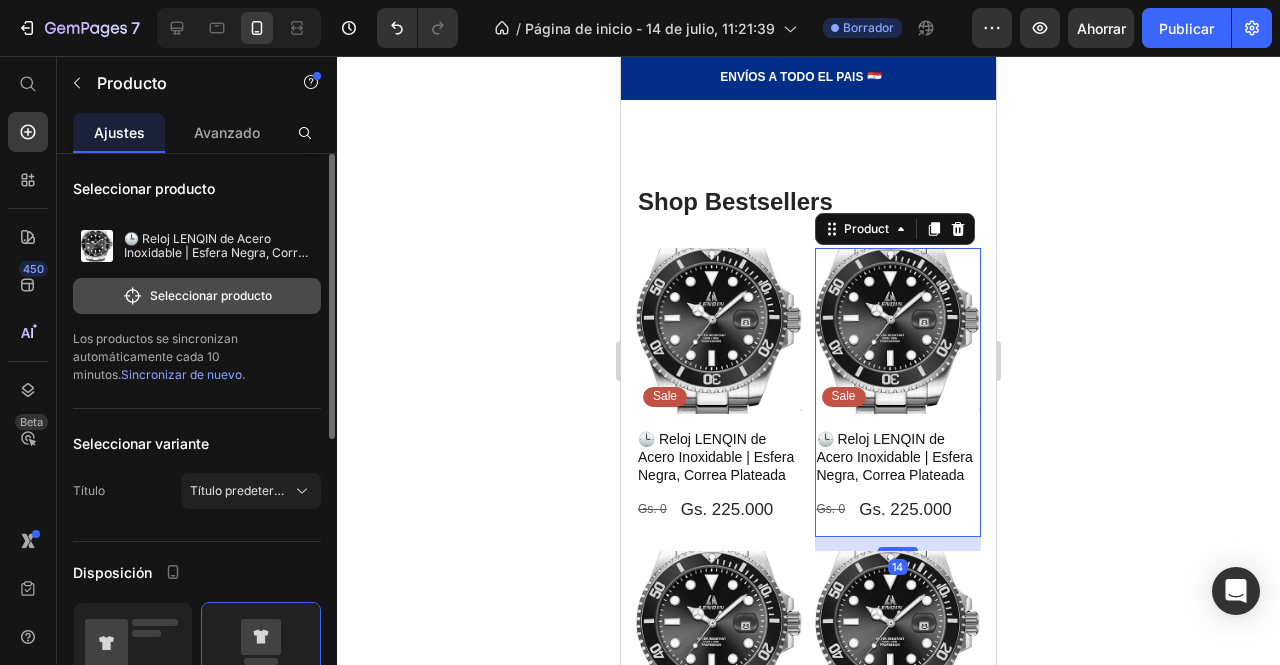 click on "Seleccionar producto" at bounding box center [211, 295] 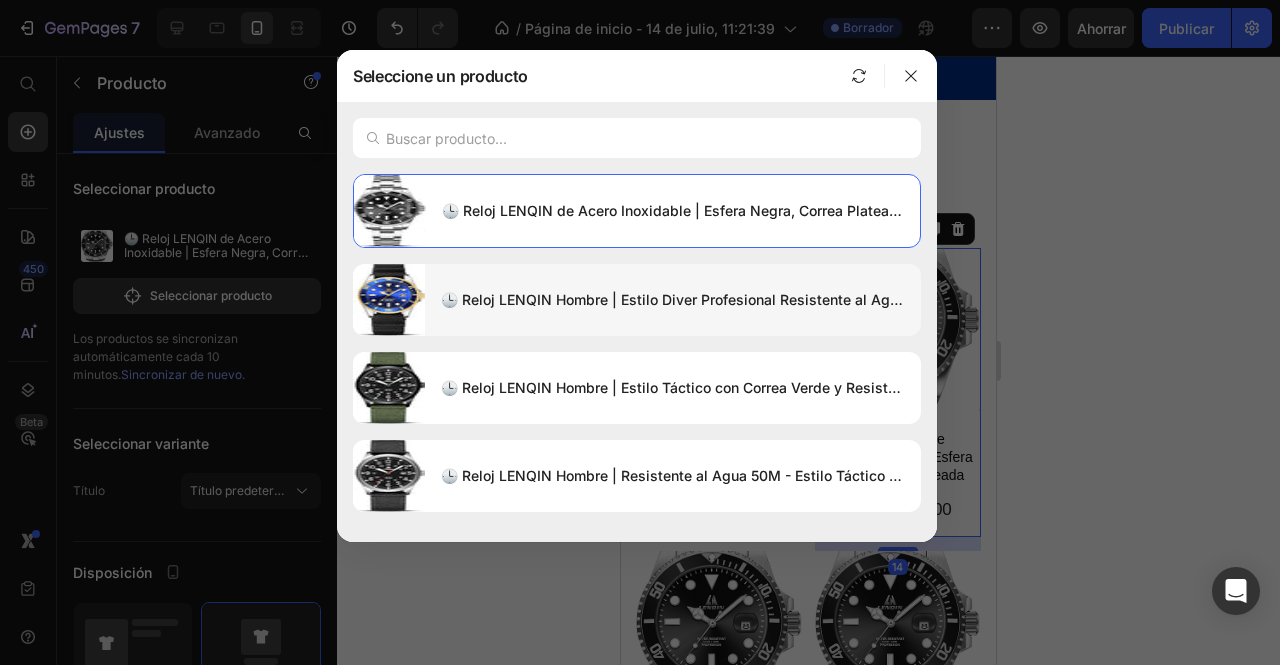 click at bounding box center (389, 300) 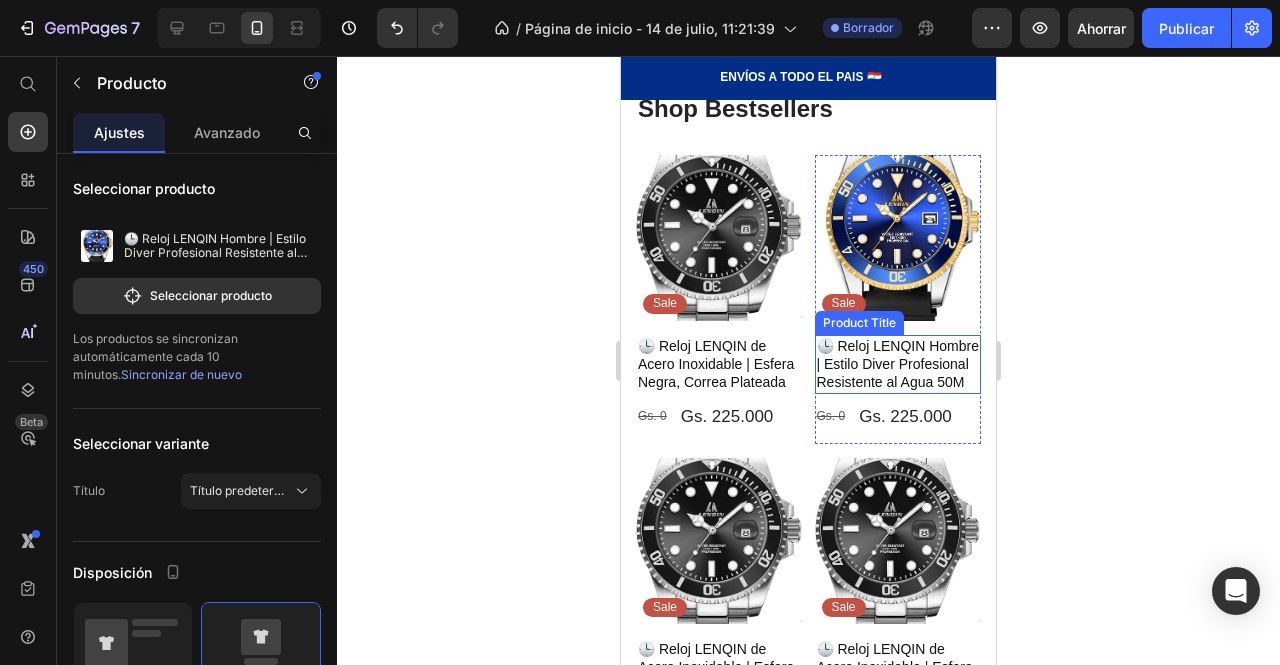scroll, scrollTop: 716, scrollLeft: 0, axis: vertical 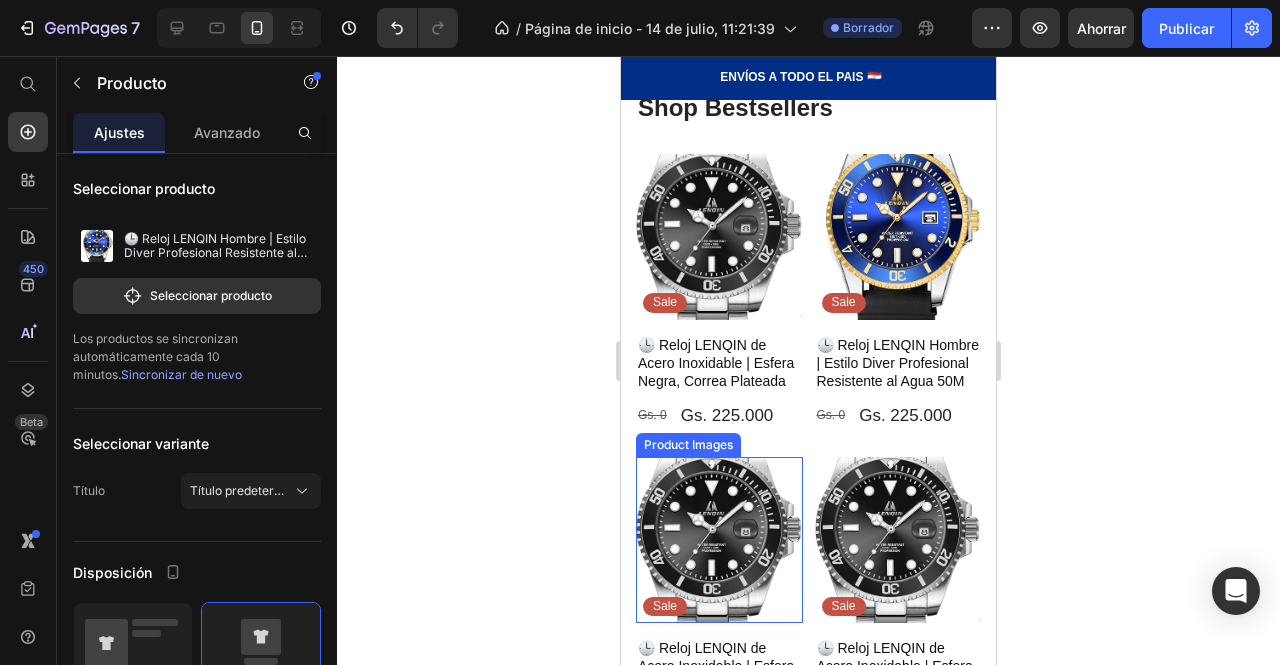 click at bounding box center [719, 540] 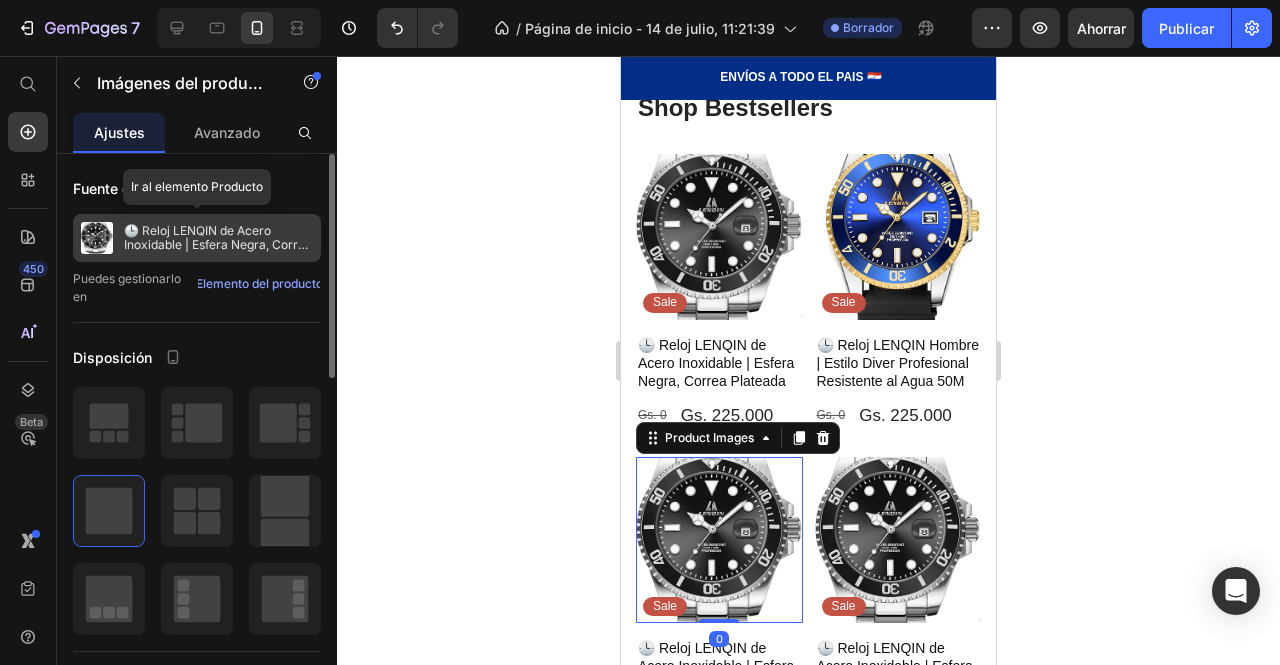 click on "🕒 Reloj LENQIN de Acero Inoxidable | Esfera Negra, Correa Plateada" at bounding box center (218, 244) 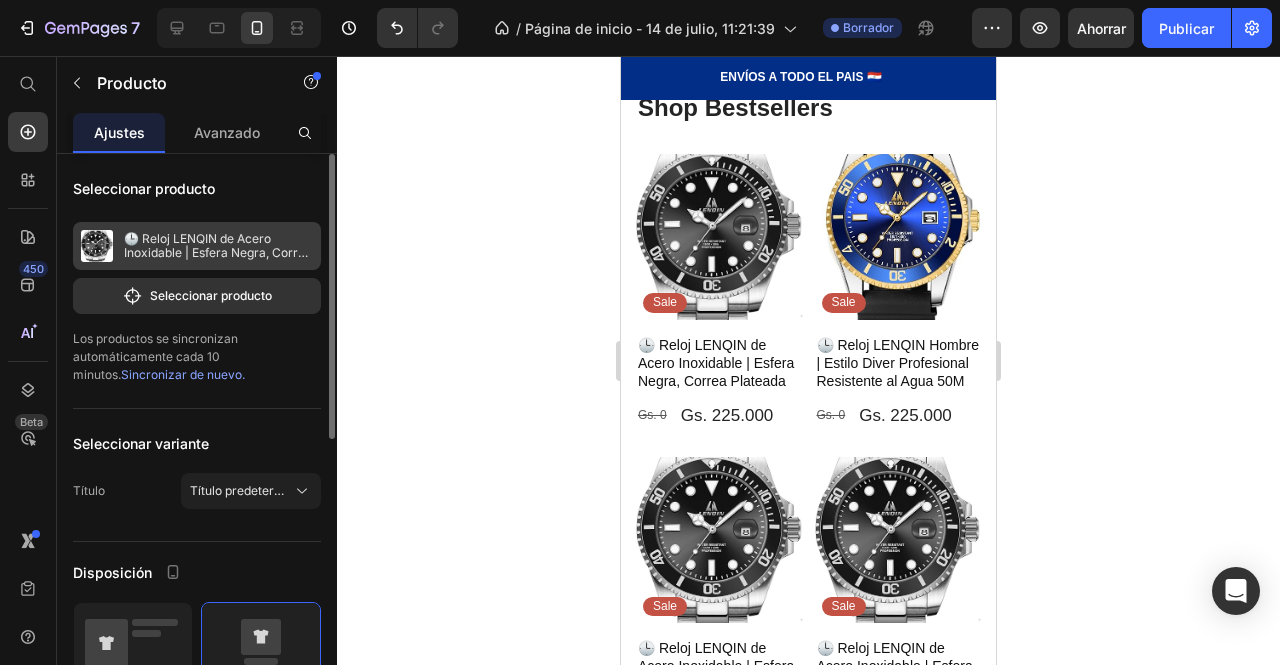 click on "🕒 Reloj LENQIN de Acero Inoxidable | Esfera Negra, Correa Plateada" at bounding box center (218, 252) 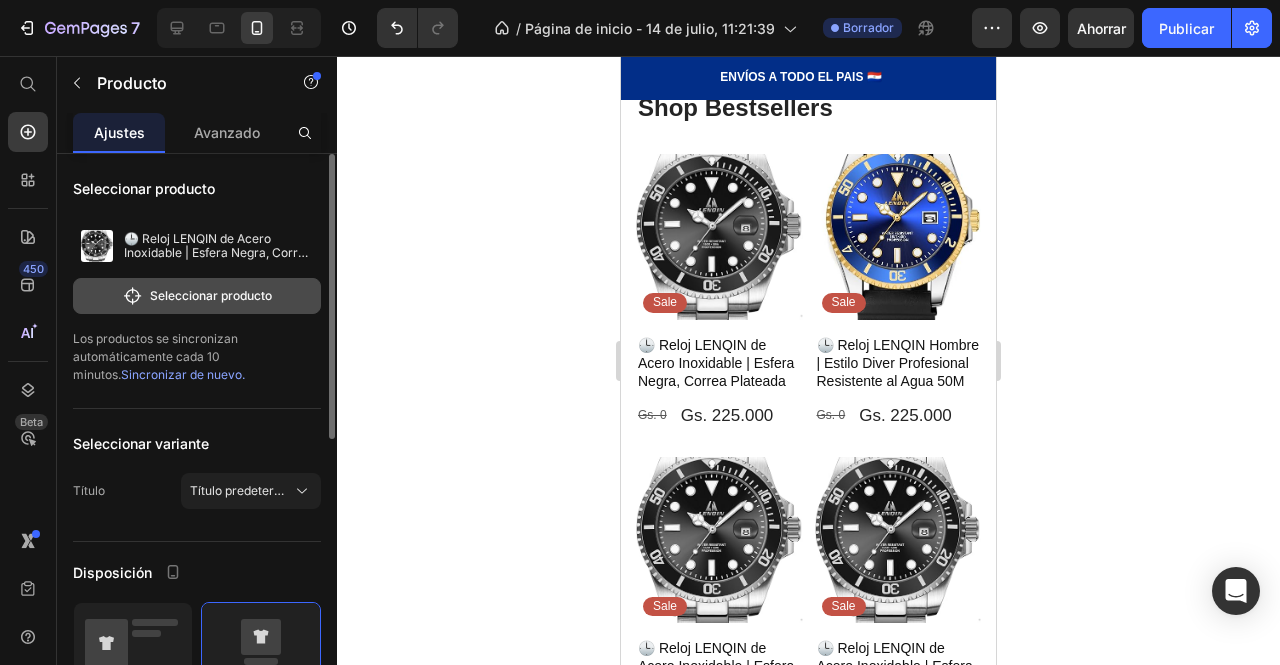 click on "Seleccionar producto" 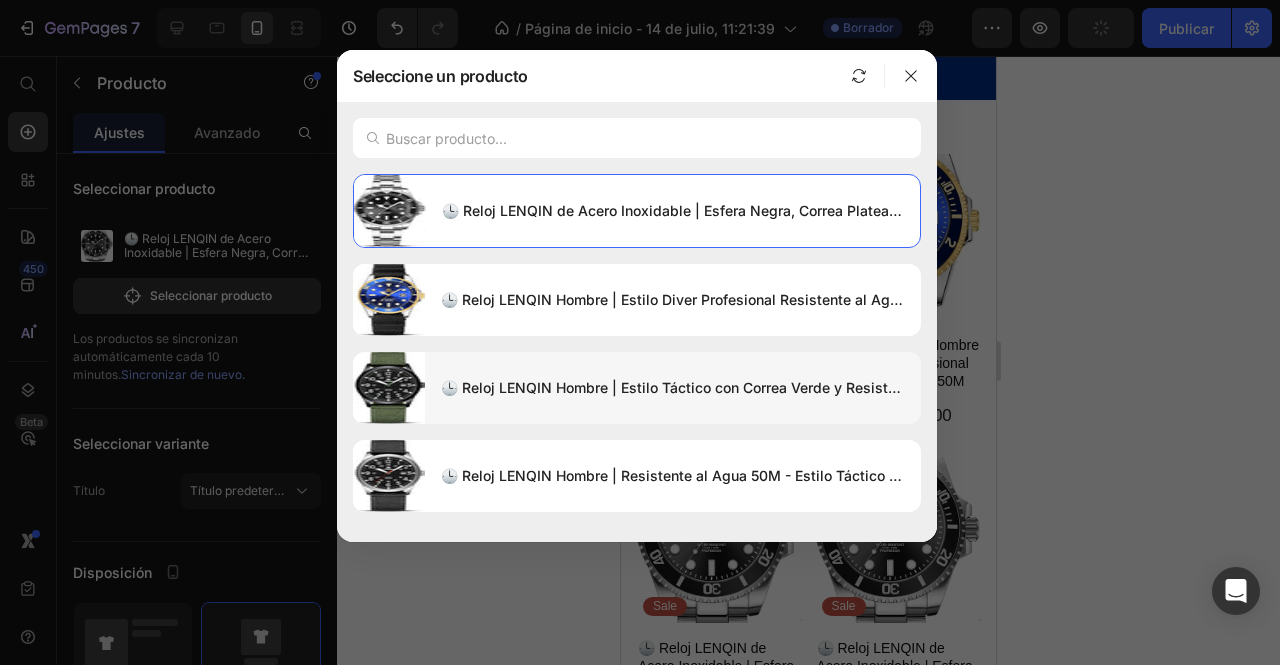 click on "🕒 Reloj LENQIN Hombre | Estilo Táctico con Correa Verde y Resistencia al Agua 50M" at bounding box center [673, 388] 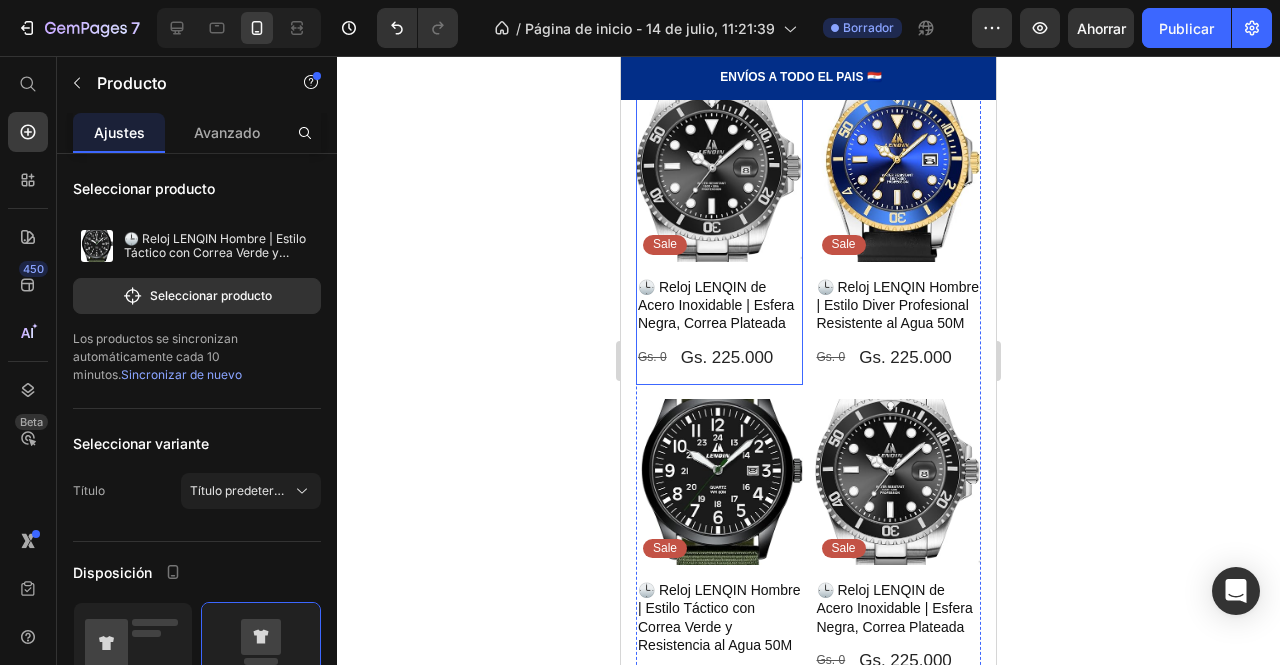 scroll, scrollTop: 780, scrollLeft: 0, axis: vertical 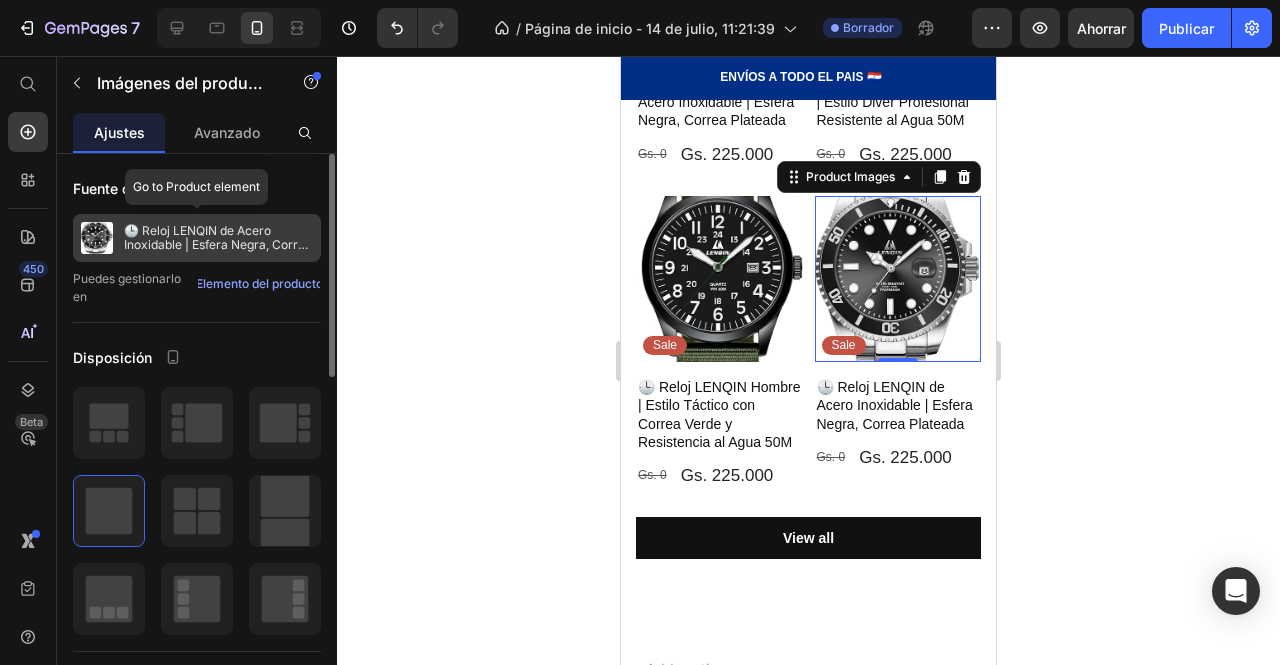 click on "🕒 Reloj LENQIN de Acero Inoxidable | Esfera Negra, Correa Plateada" at bounding box center (218, 244) 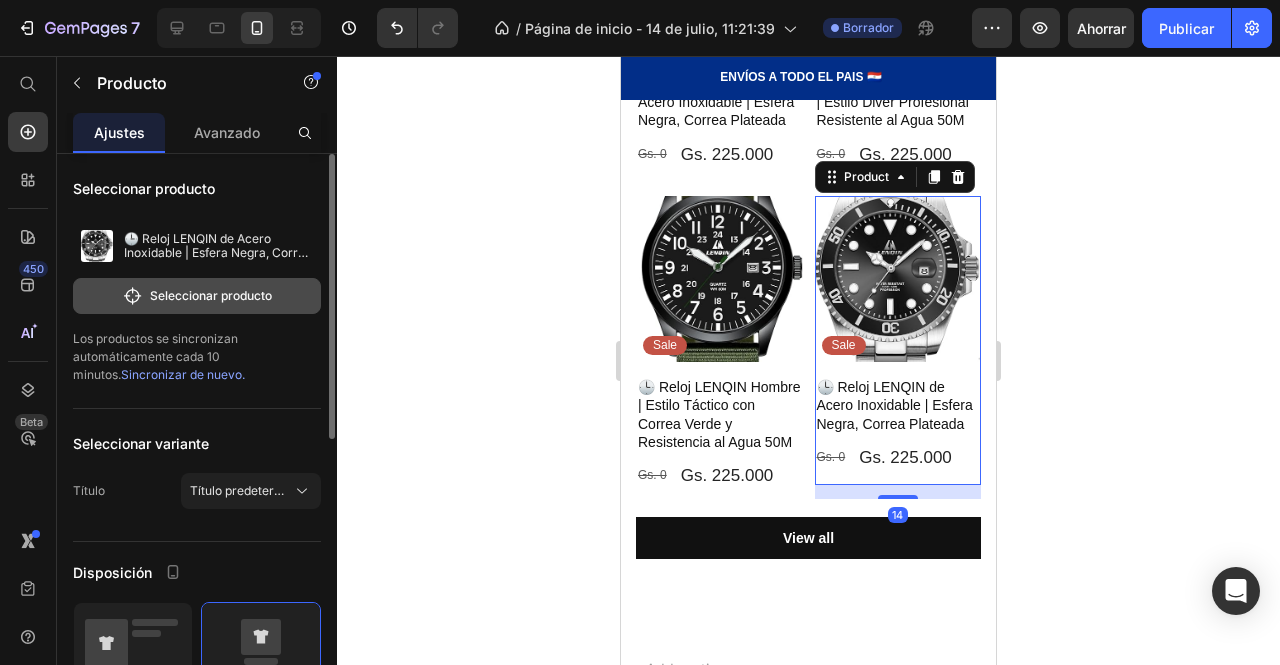 click on "Seleccionar producto" at bounding box center [211, 295] 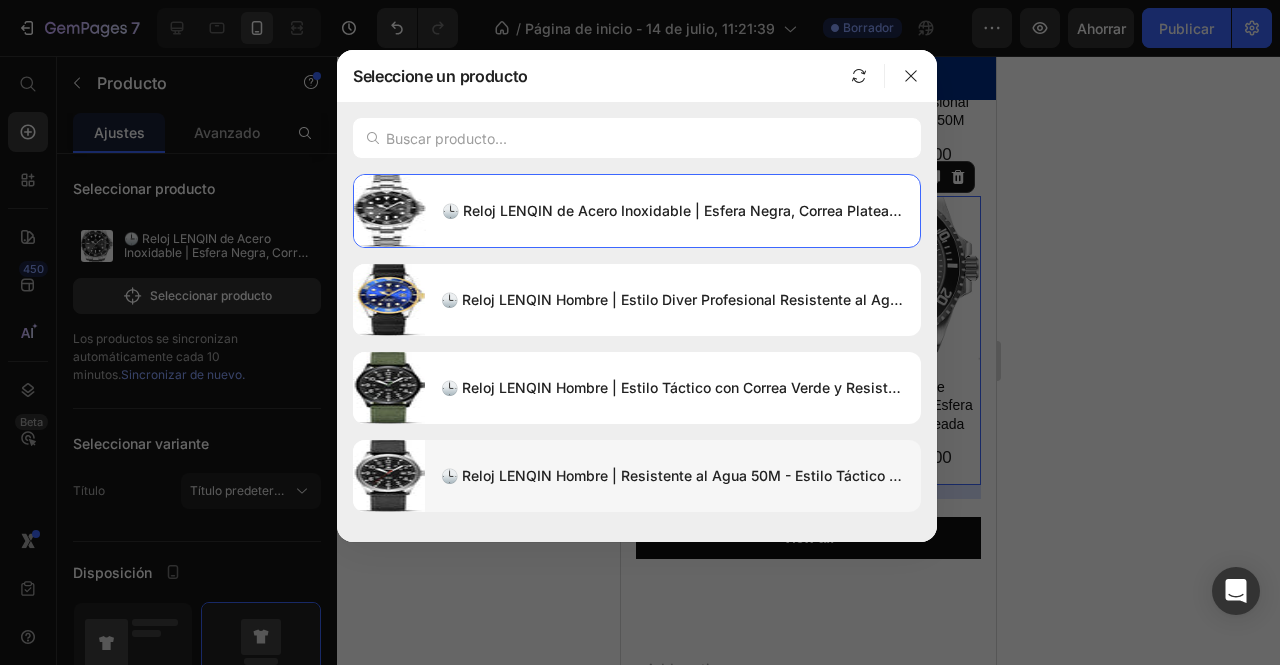 click on "🕒 Reloj LENQIN Hombre | Resistente al Agua 50M - Estilo Táctico con Correa de Nailon - NEGRO" at bounding box center [673, 476] 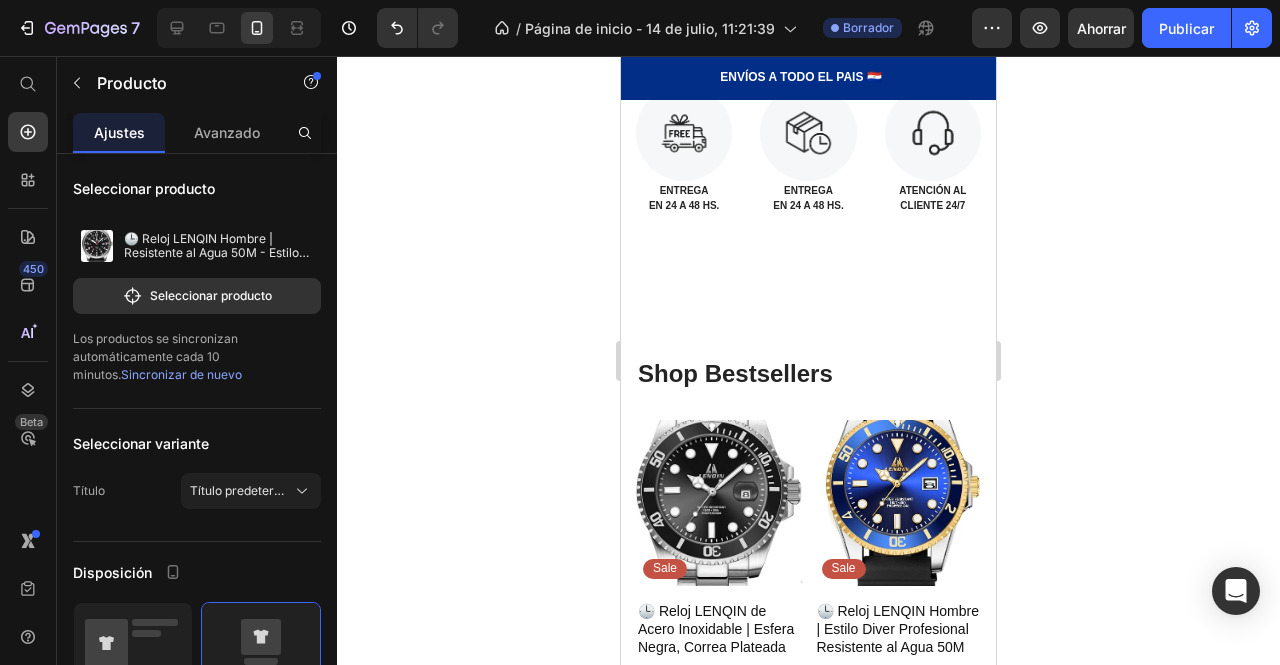 scroll, scrollTop: 450, scrollLeft: 0, axis: vertical 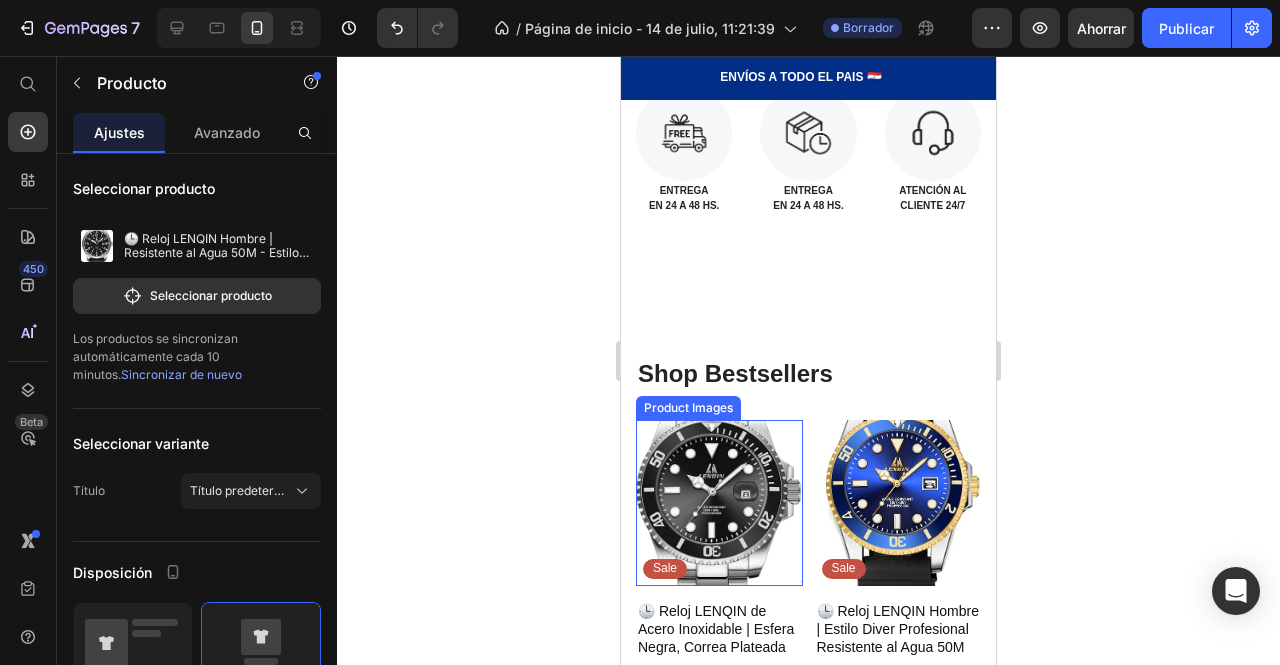 click at bounding box center [719, 503] 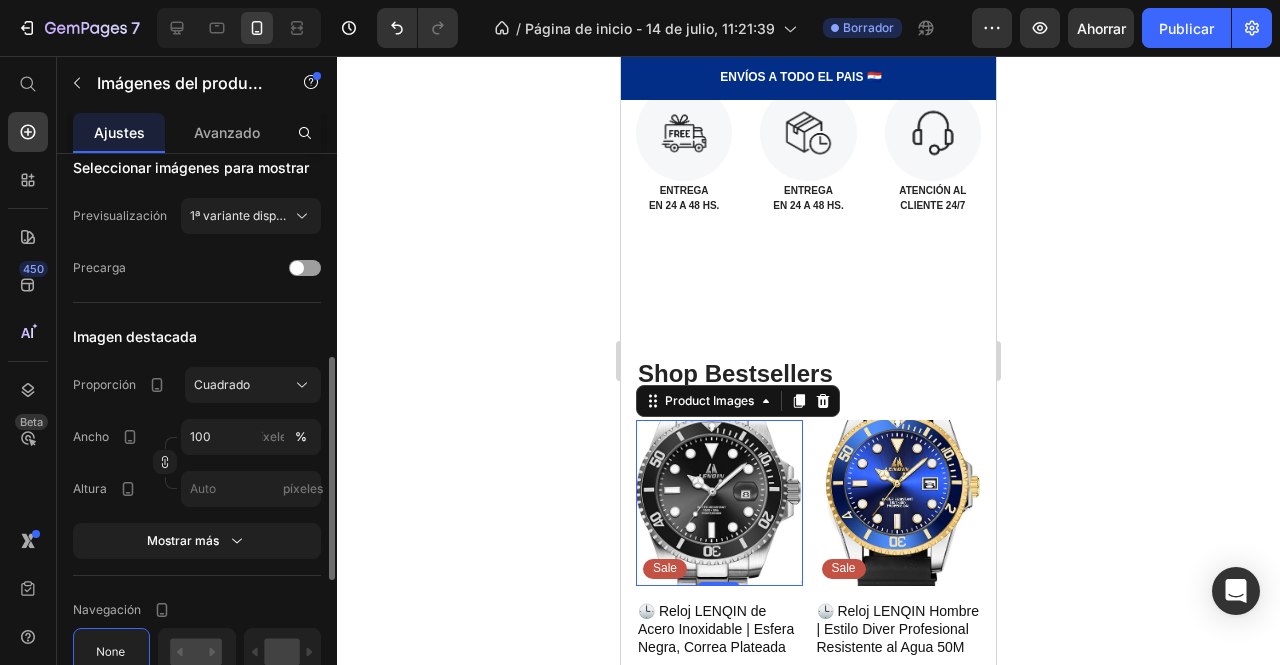 scroll, scrollTop: 520, scrollLeft: 0, axis: vertical 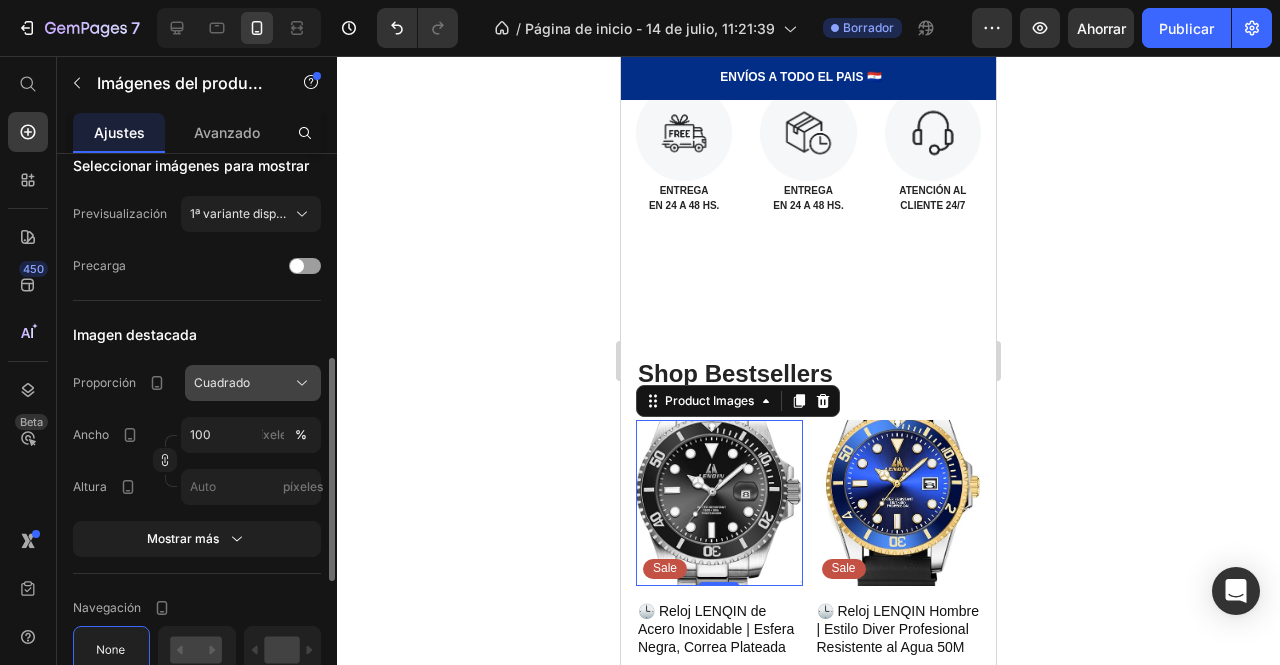 click on "Cuadrado" 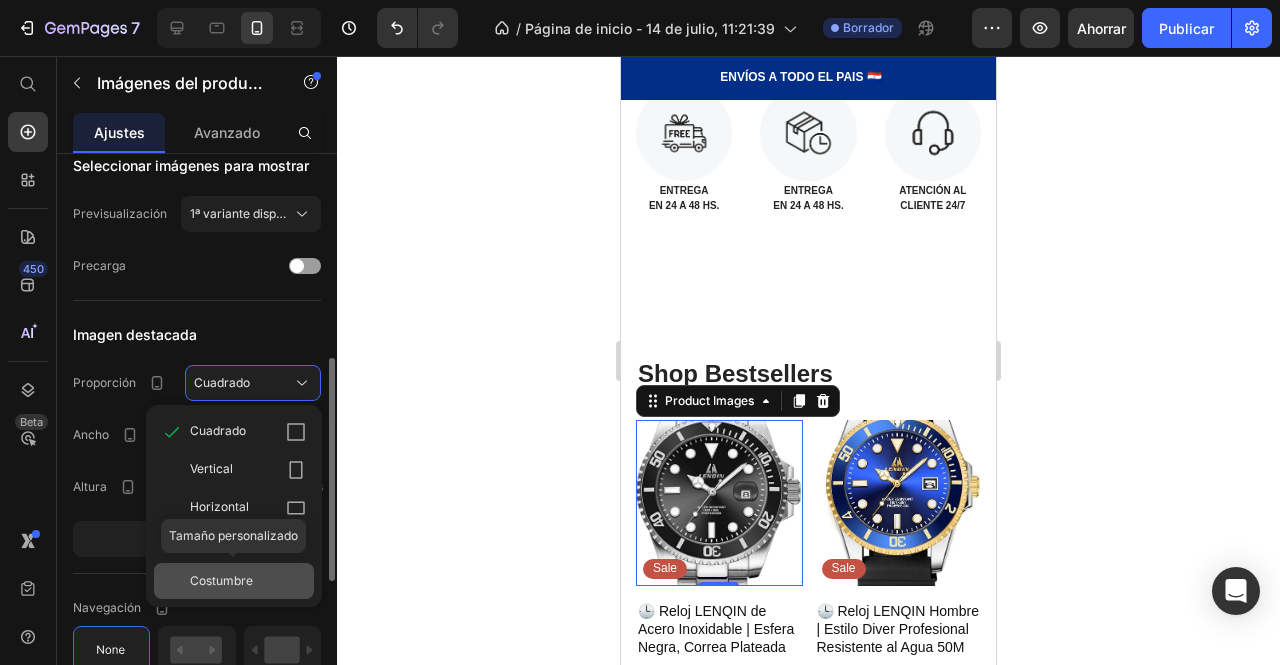 click on "Costumbre" at bounding box center (221, 580) 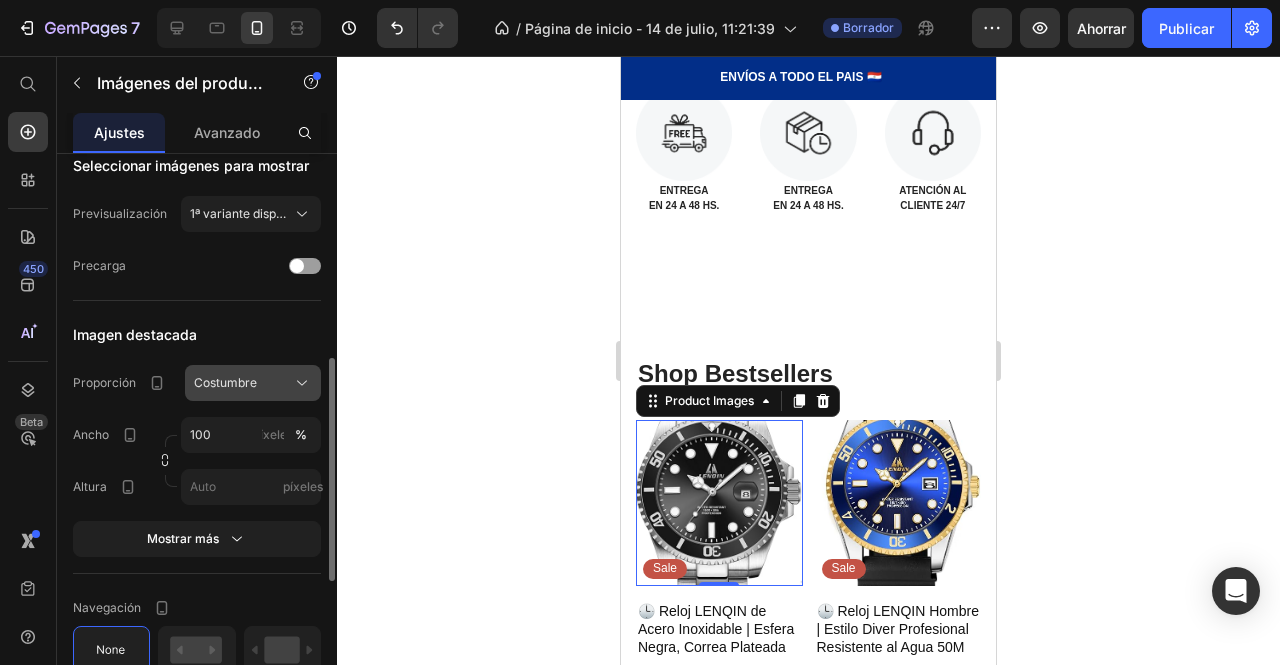 click on "Costumbre" at bounding box center (225, 382) 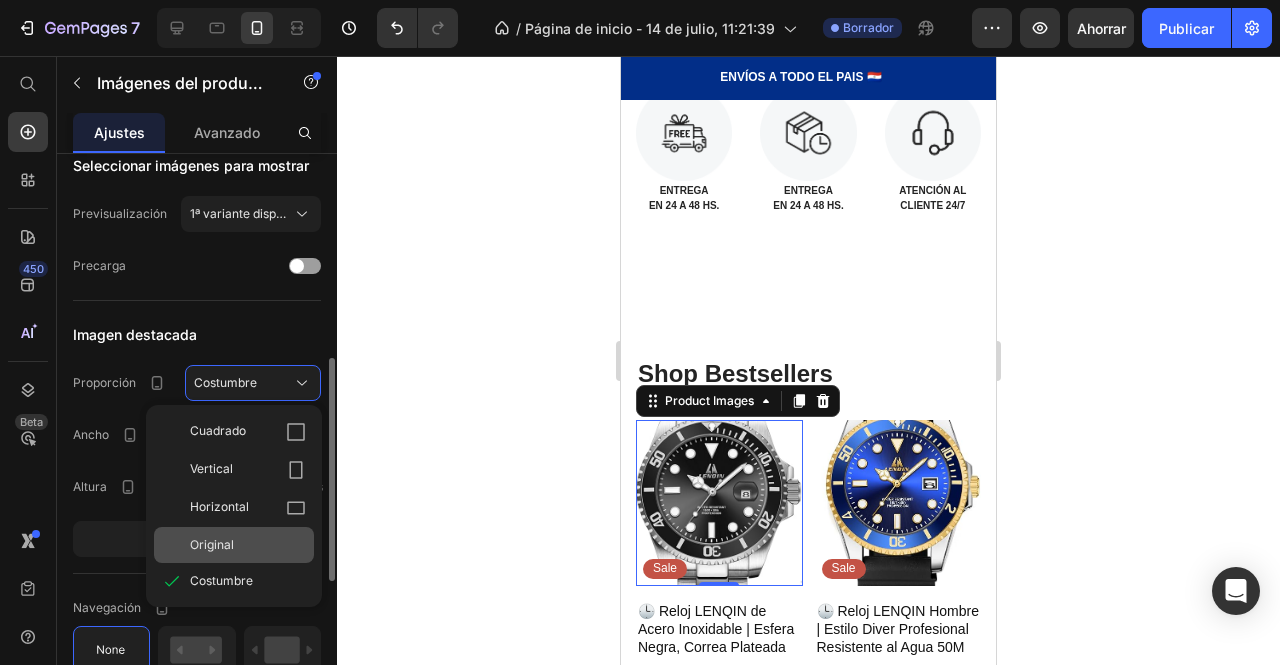 click on "Original" at bounding box center (212, 544) 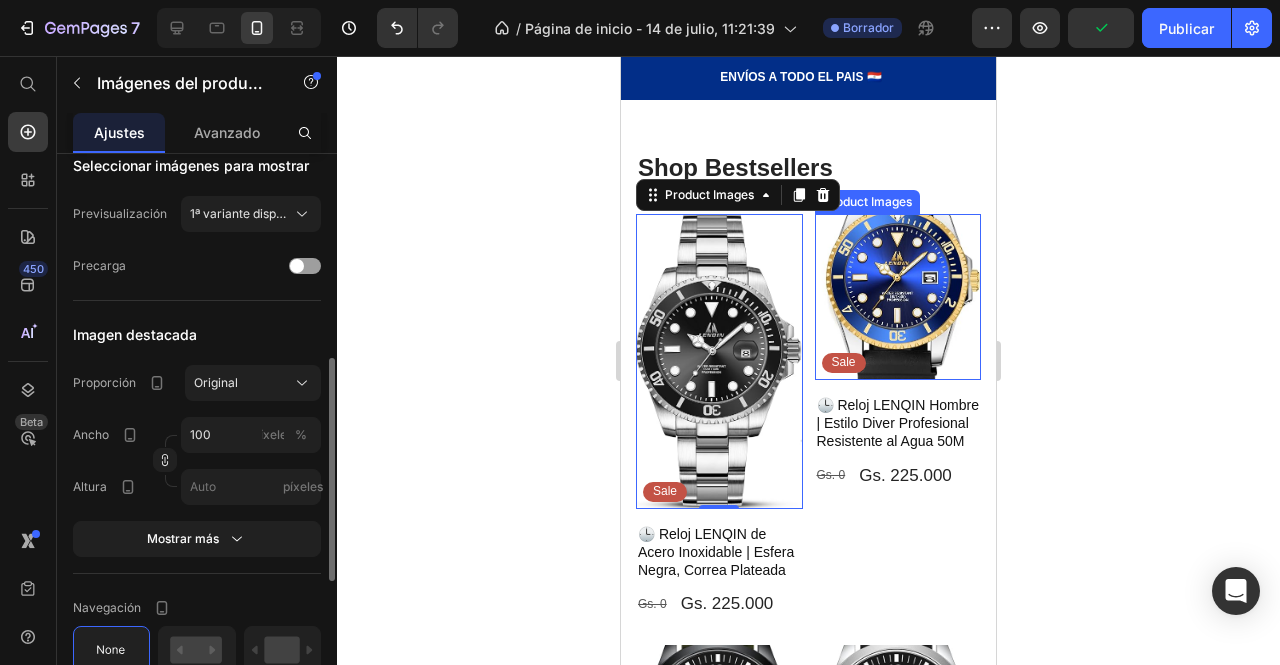 scroll, scrollTop: 650, scrollLeft: 0, axis: vertical 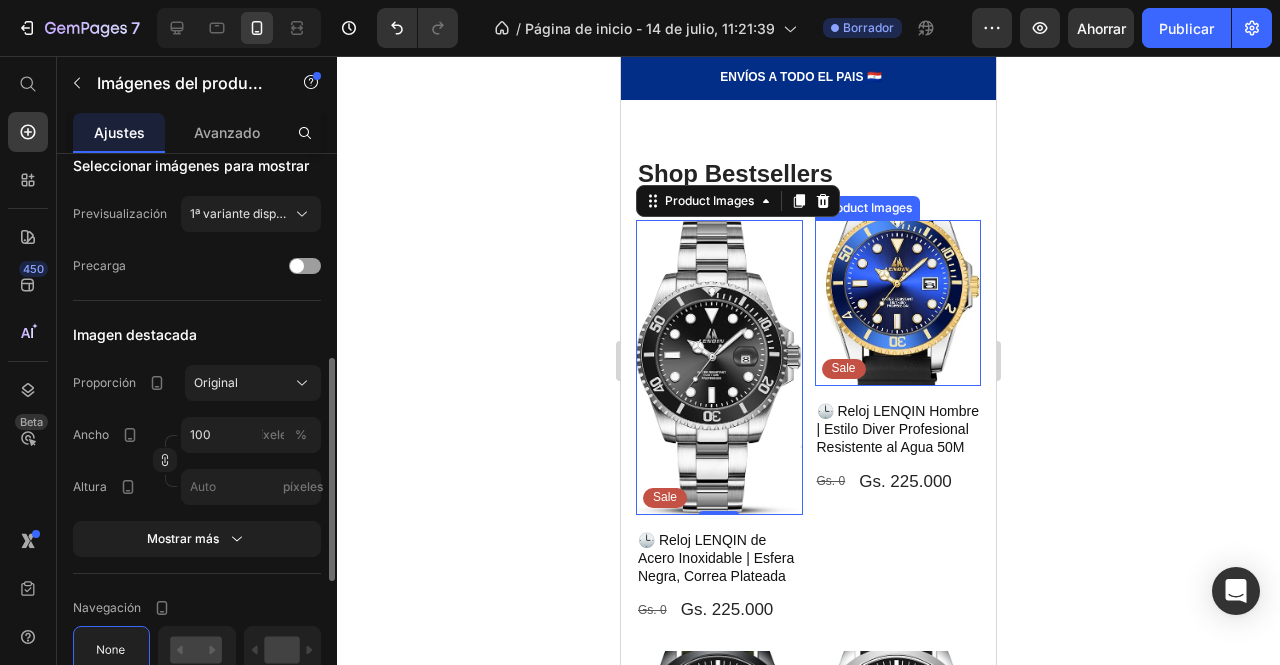 click at bounding box center (898, 303) 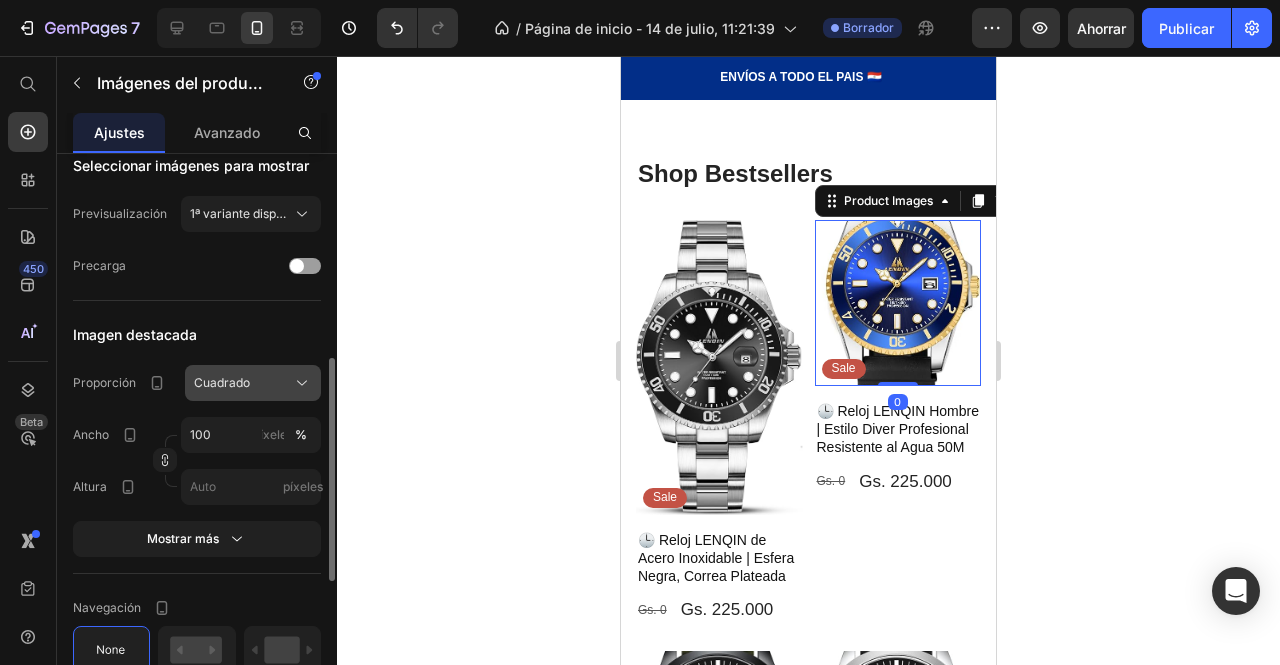 click on "Cuadrado" at bounding box center (222, 383) 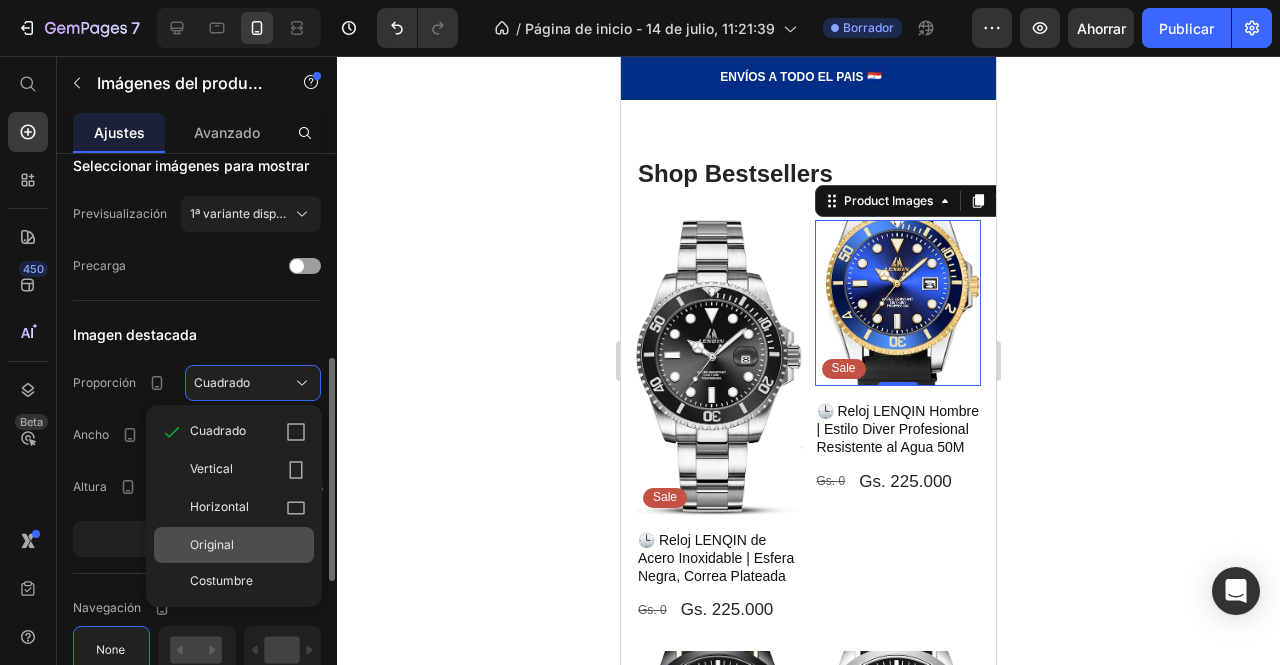 click on "Original" at bounding box center (212, 545) 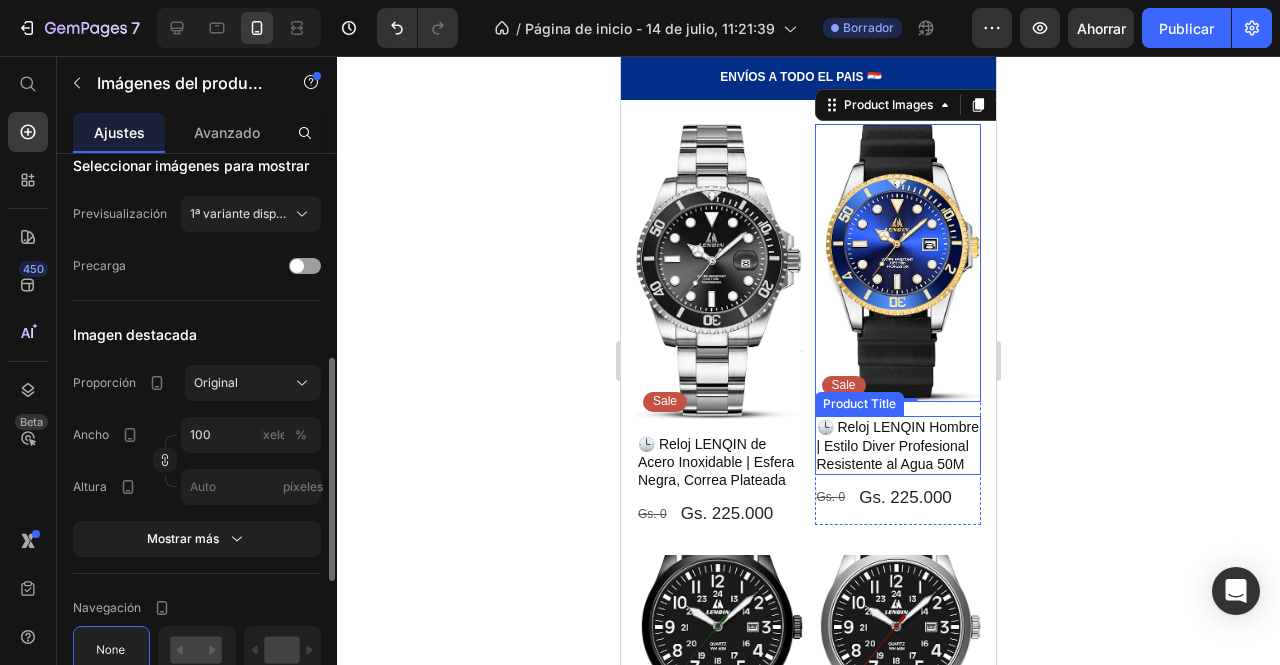 scroll, scrollTop: 764, scrollLeft: 0, axis: vertical 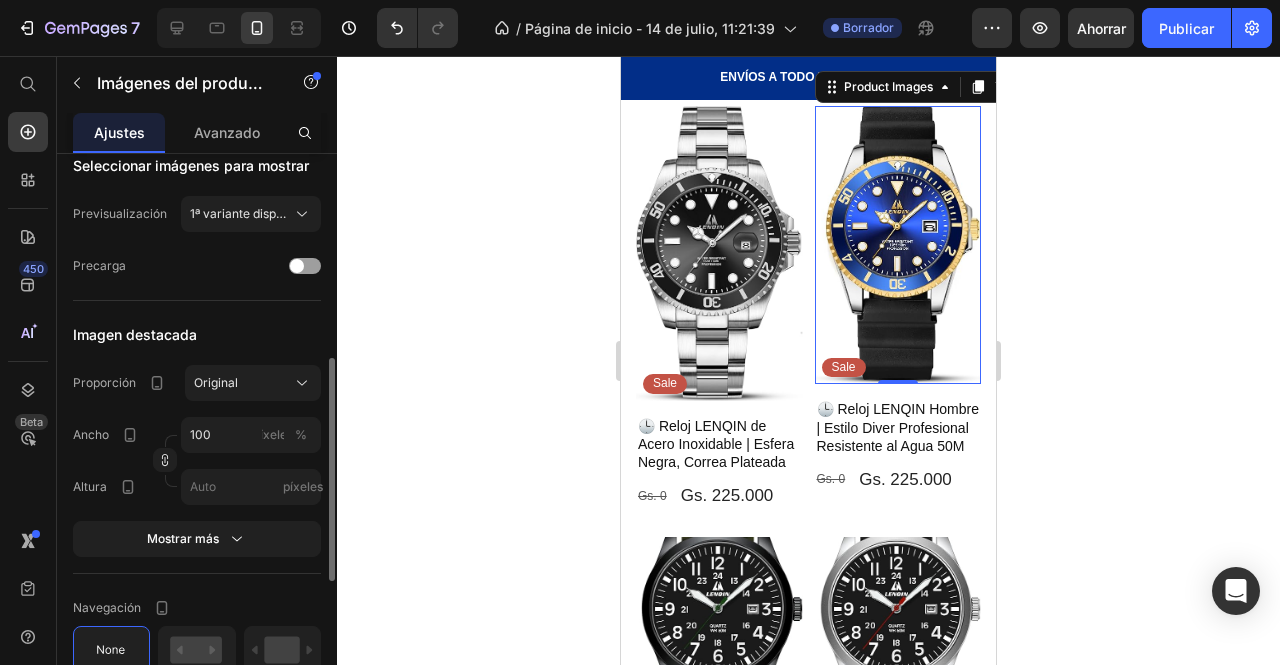 click 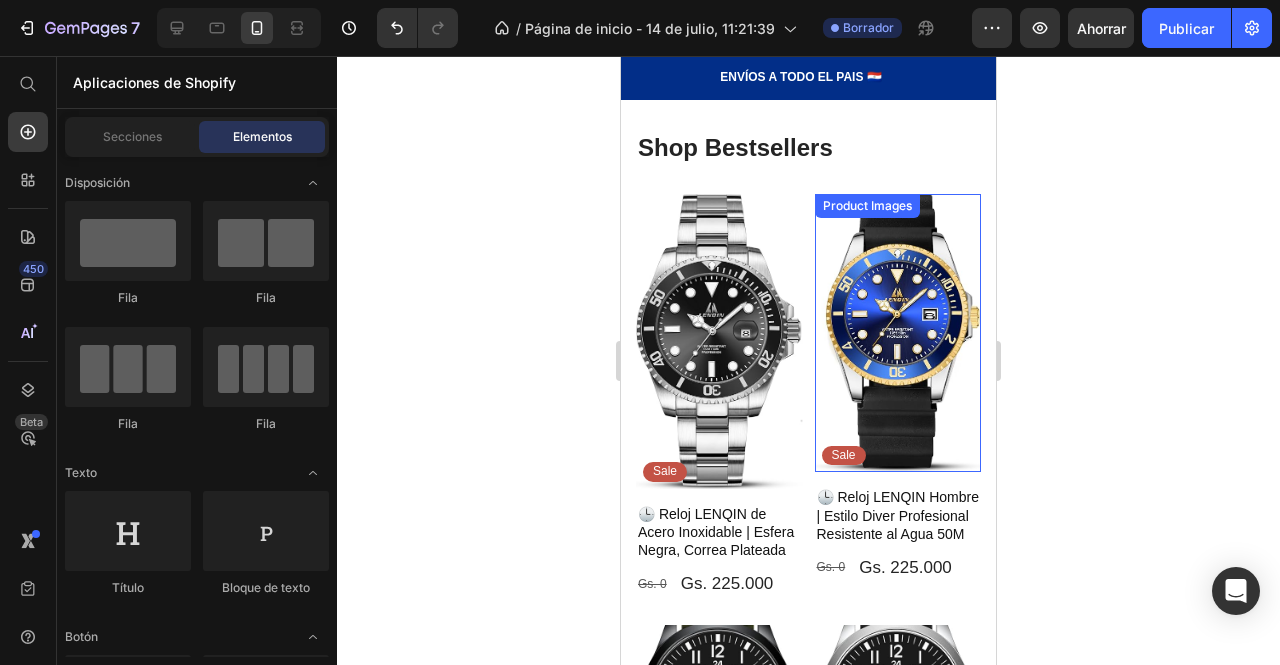 scroll, scrollTop: 674, scrollLeft: 0, axis: vertical 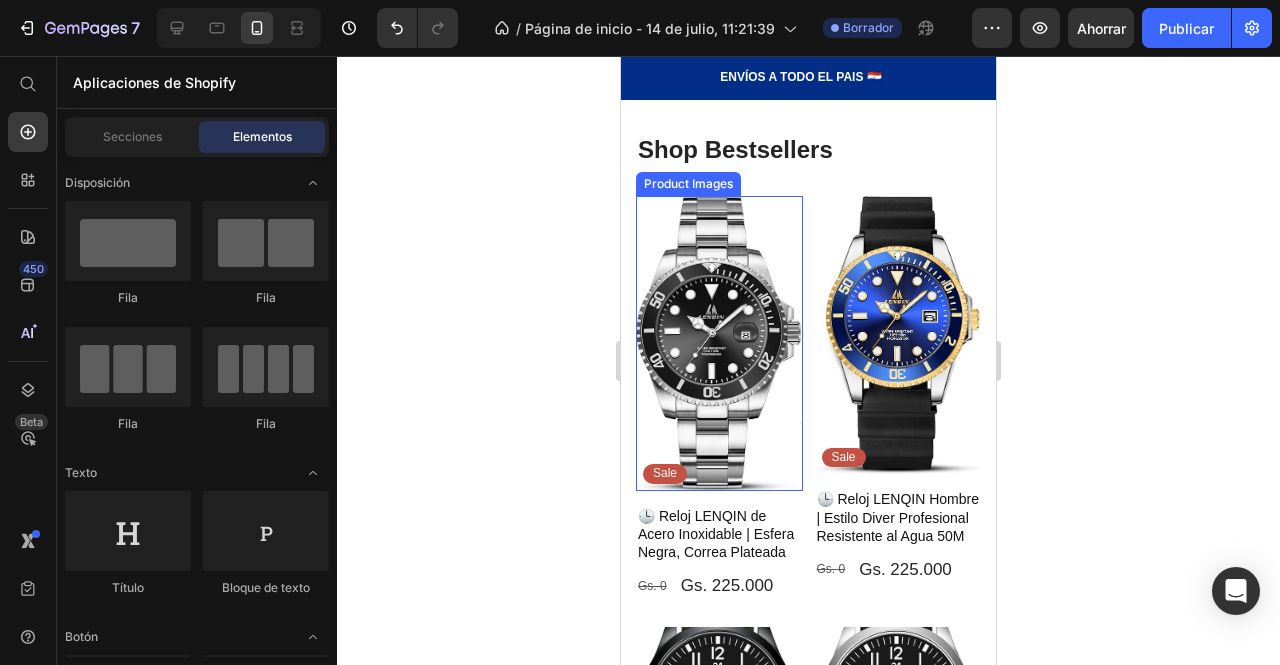 click at bounding box center (719, 343) 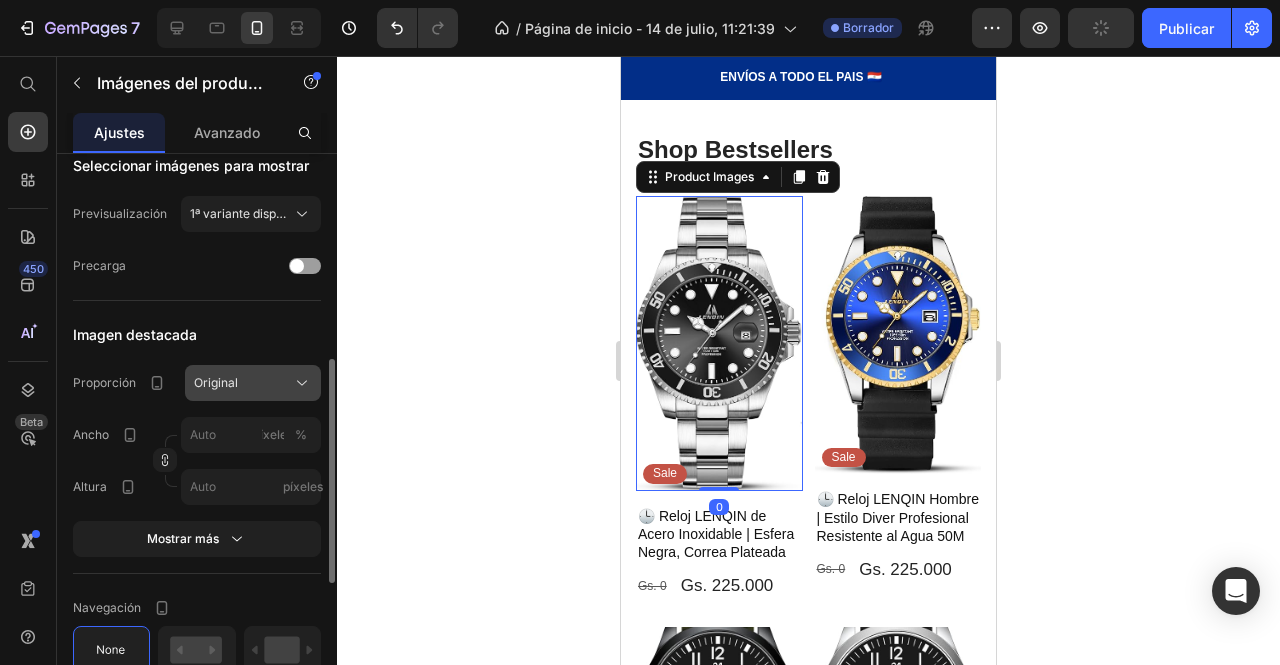 click on "Original" at bounding box center (216, 382) 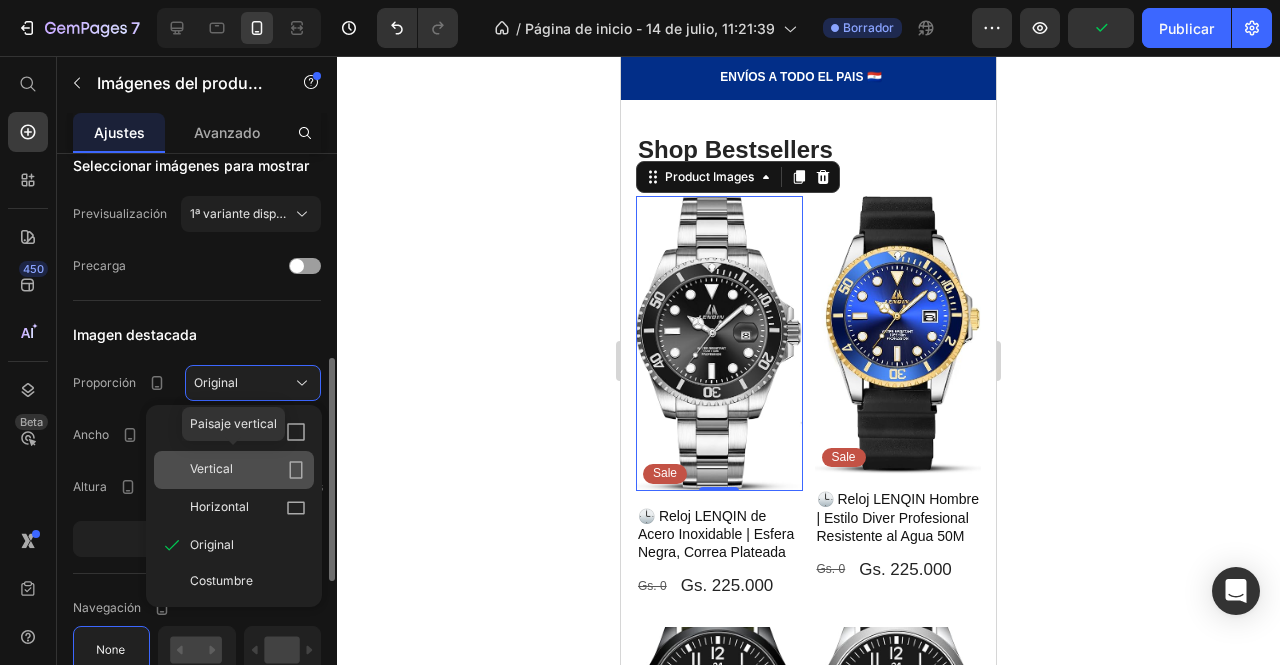 click on "Vertical" at bounding box center [211, 470] 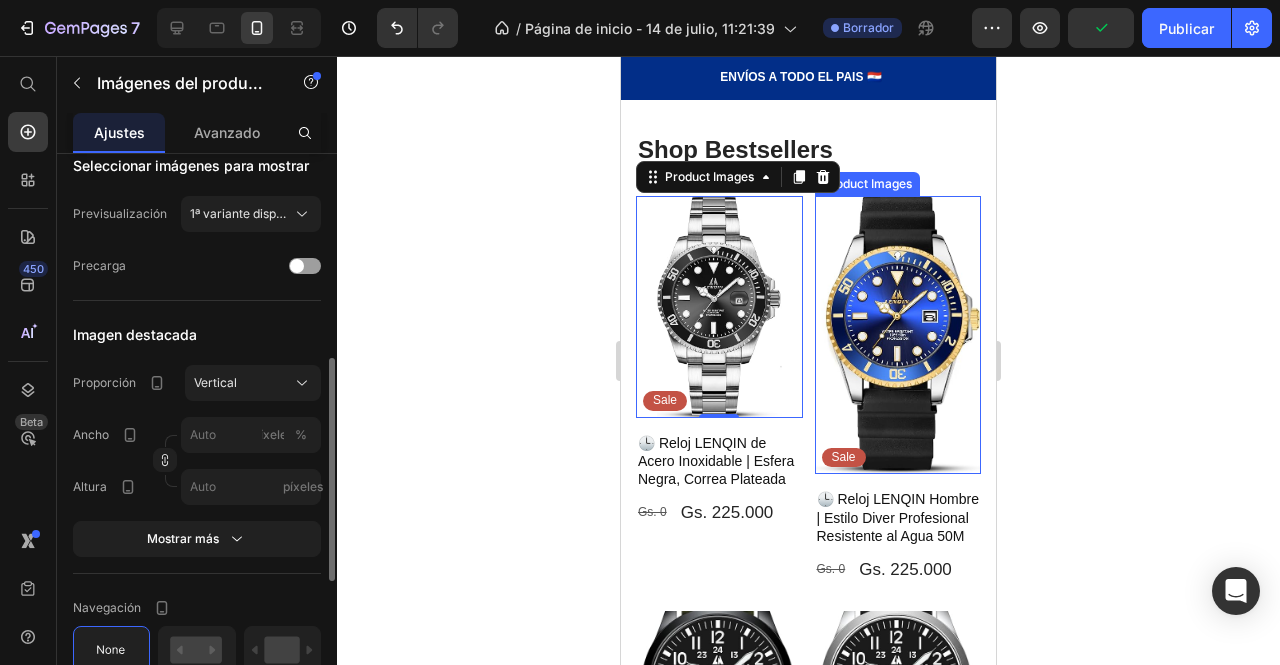 click at bounding box center [898, 335] 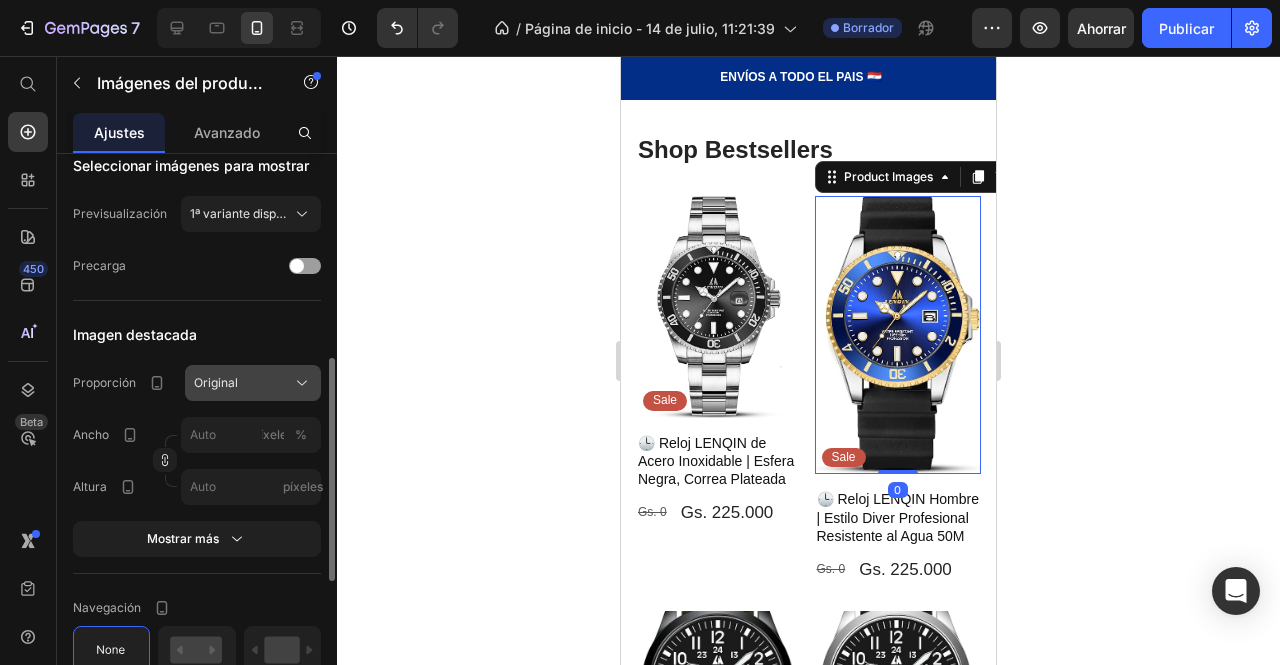 click on "Original" 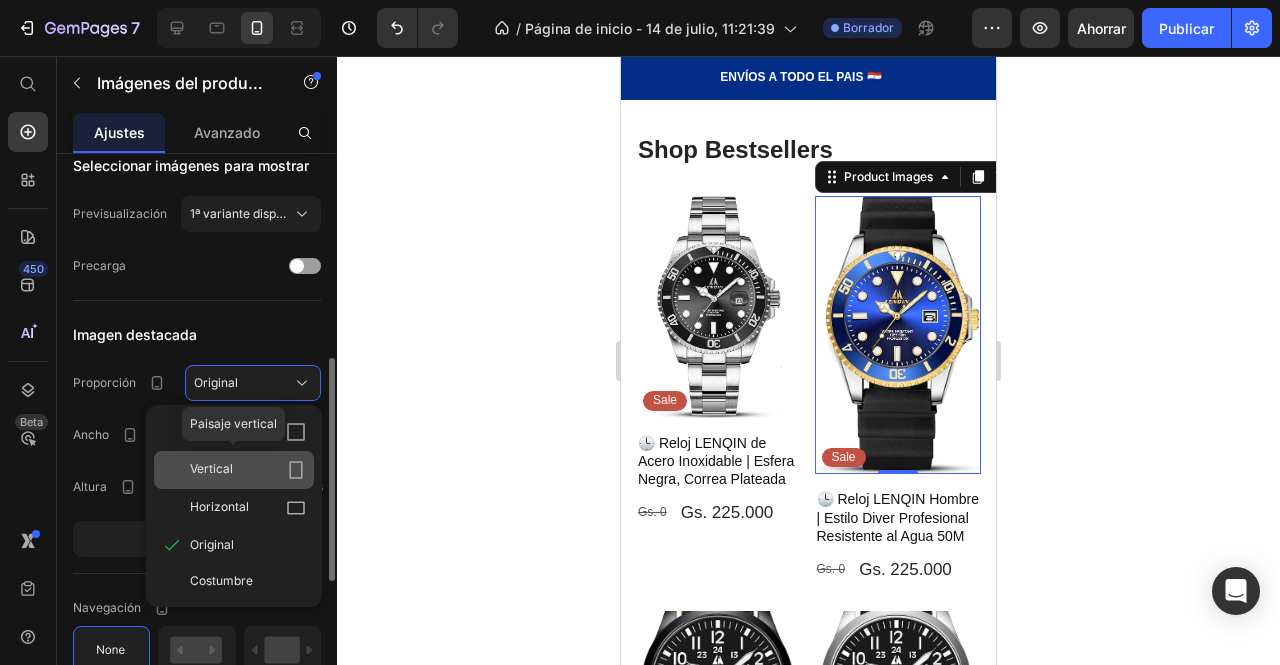 click on "Vertical" at bounding box center (211, 470) 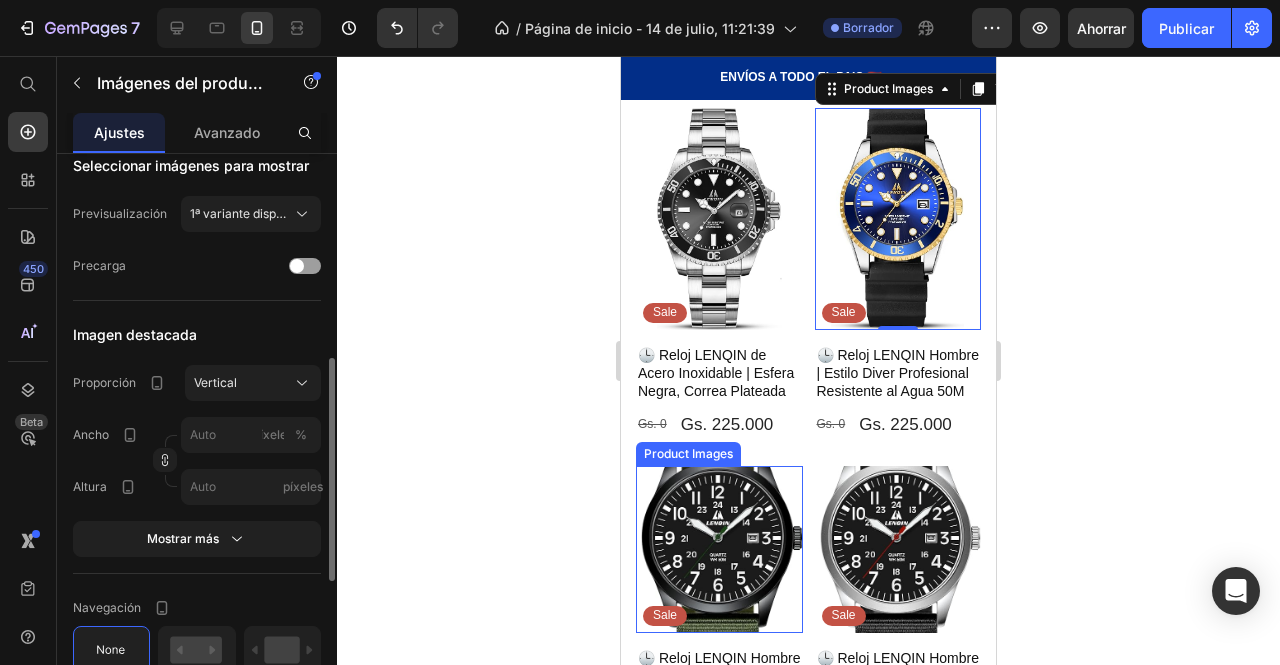 scroll, scrollTop: 778, scrollLeft: 0, axis: vertical 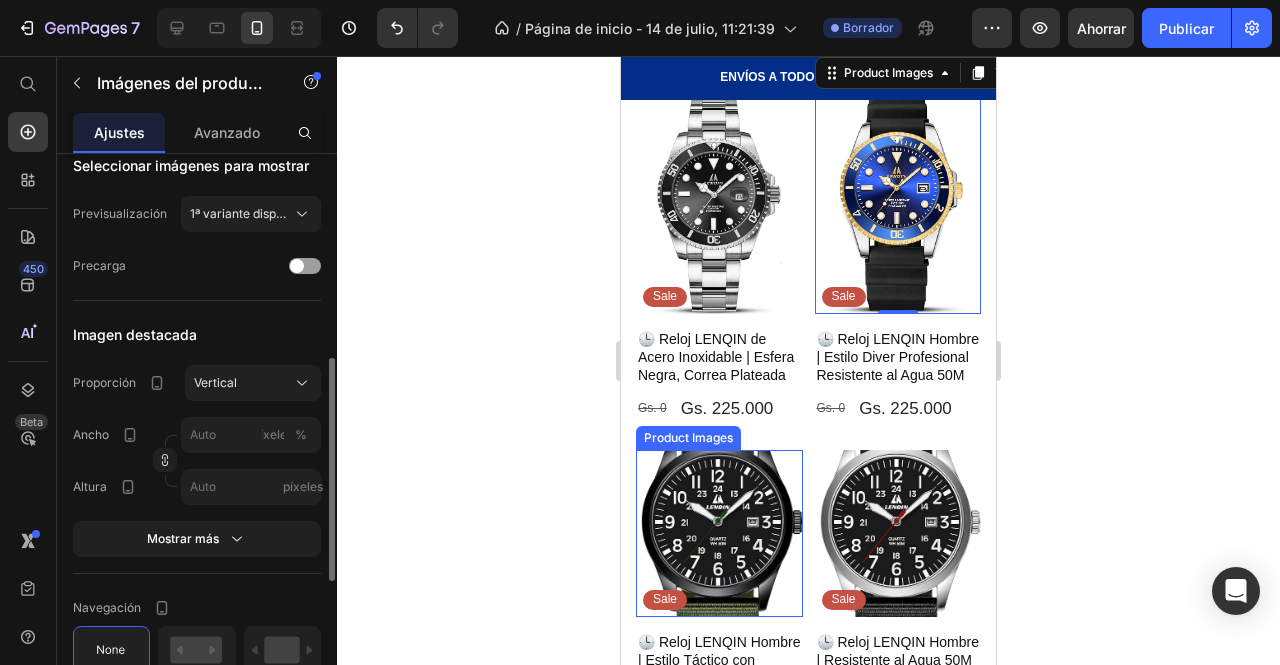 click at bounding box center (719, 533) 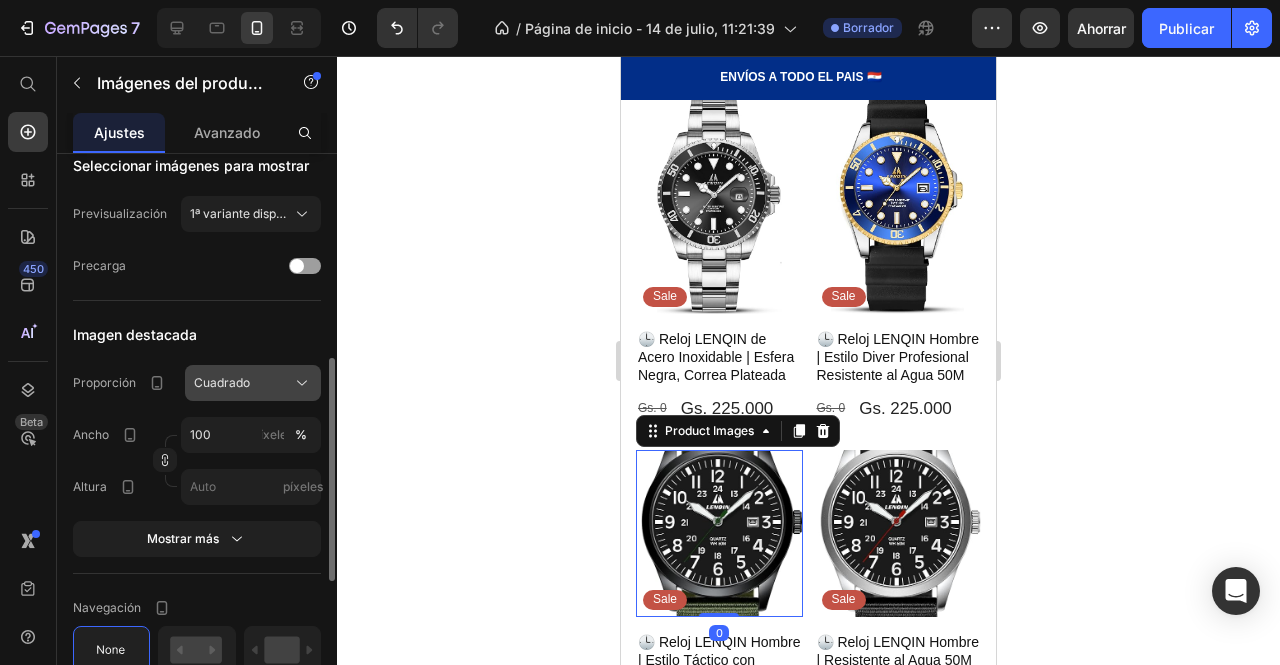 click on "Cuadrado" at bounding box center [222, 382] 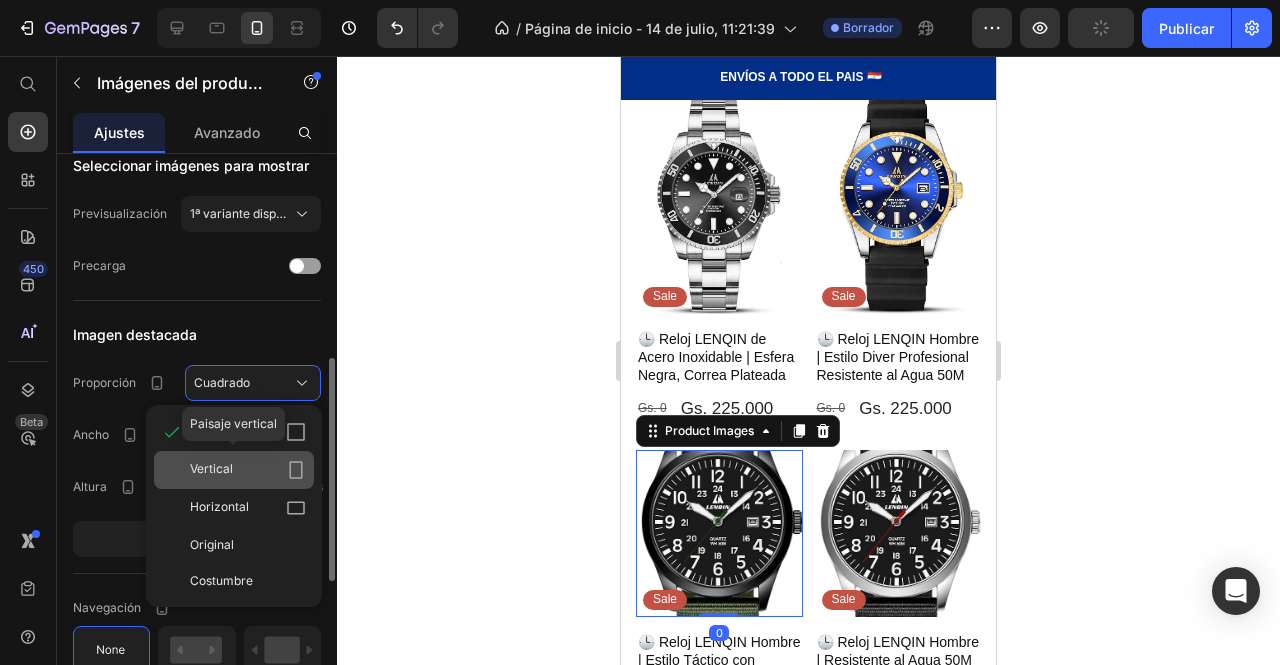 drag, startPoint x: 226, startPoint y: 458, endPoint x: 61, endPoint y: 416, distance: 170.26157 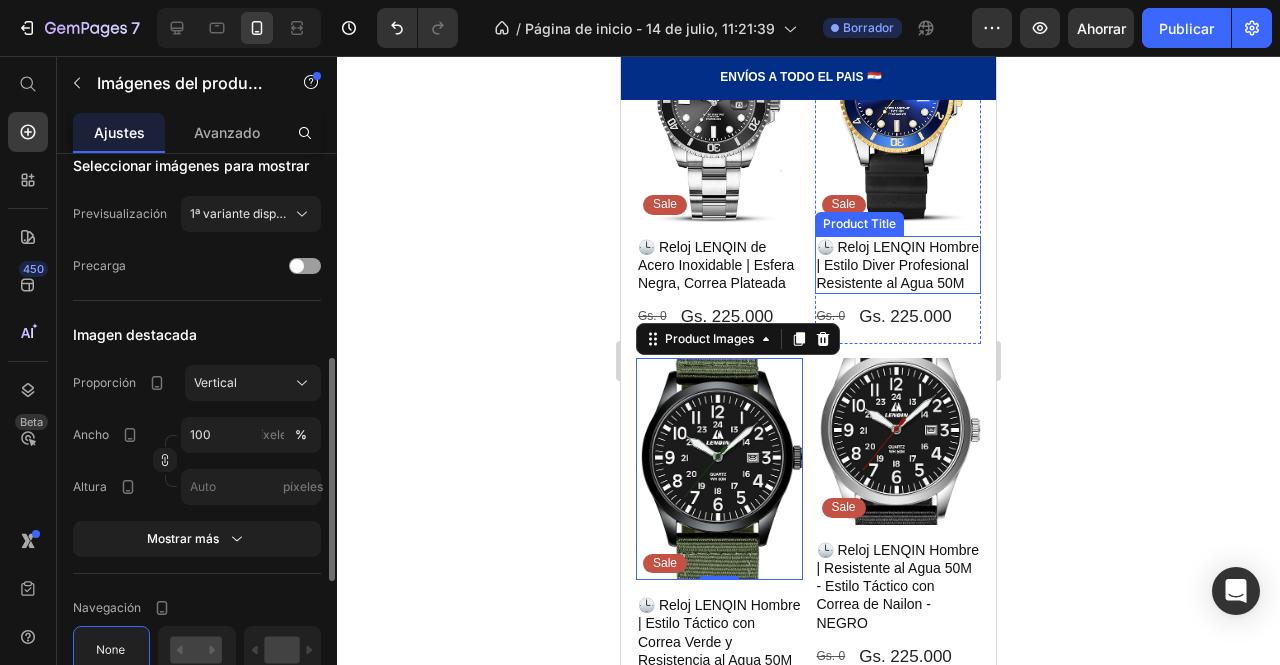 scroll, scrollTop: 872, scrollLeft: 0, axis: vertical 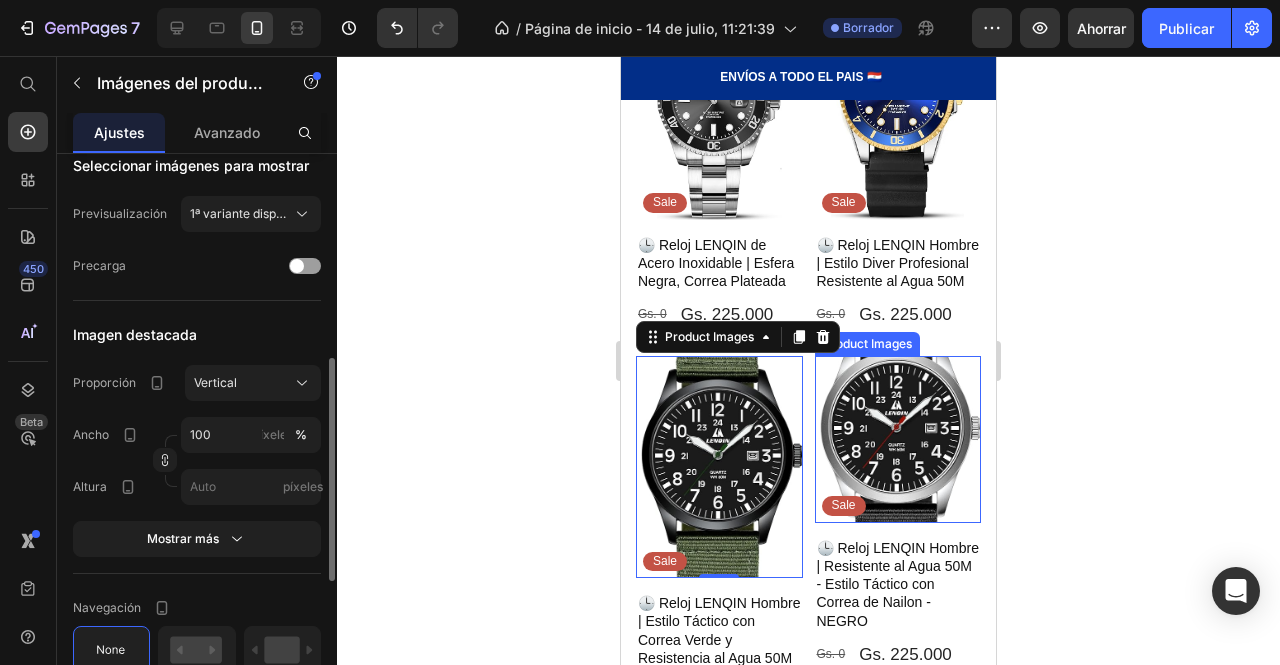 click at bounding box center [898, 439] 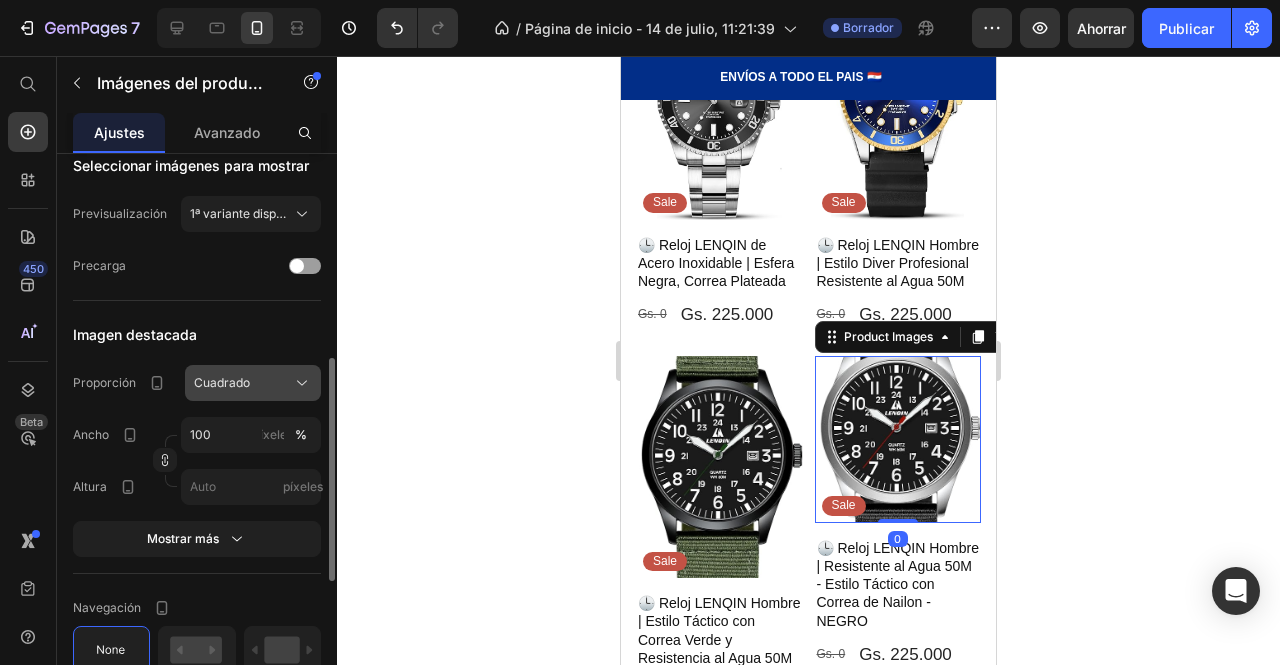click on "Cuadrado" at bounding box center (222, 382) 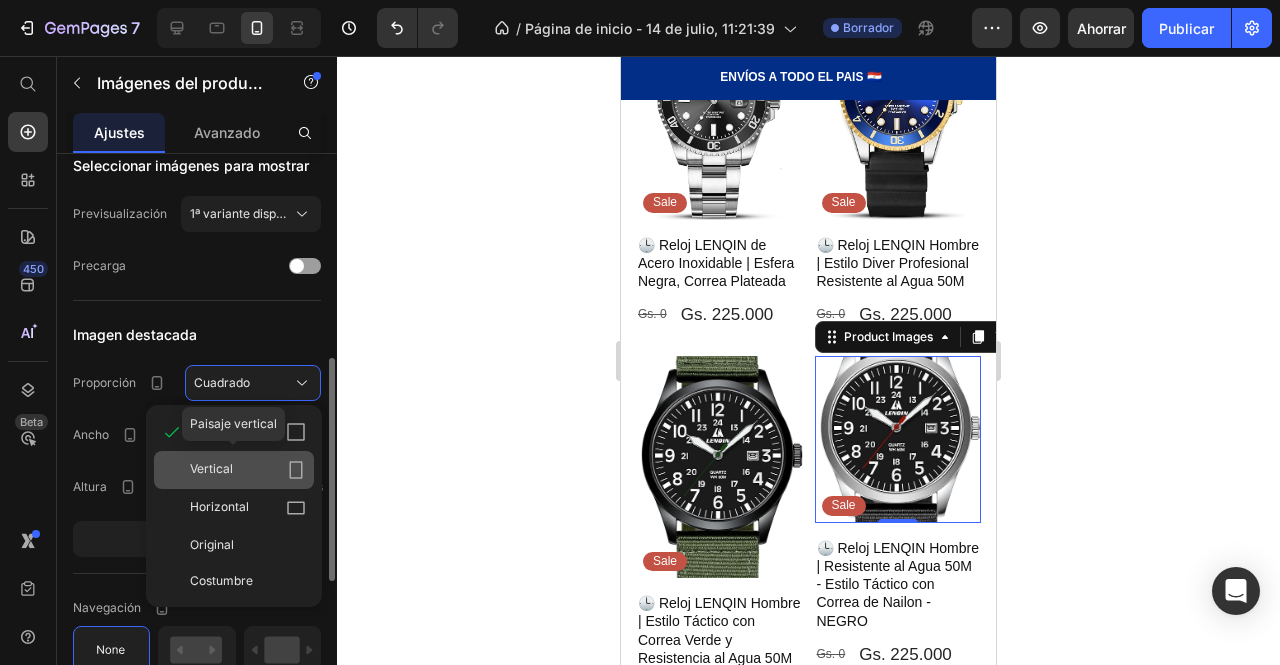 click on "Vertical" 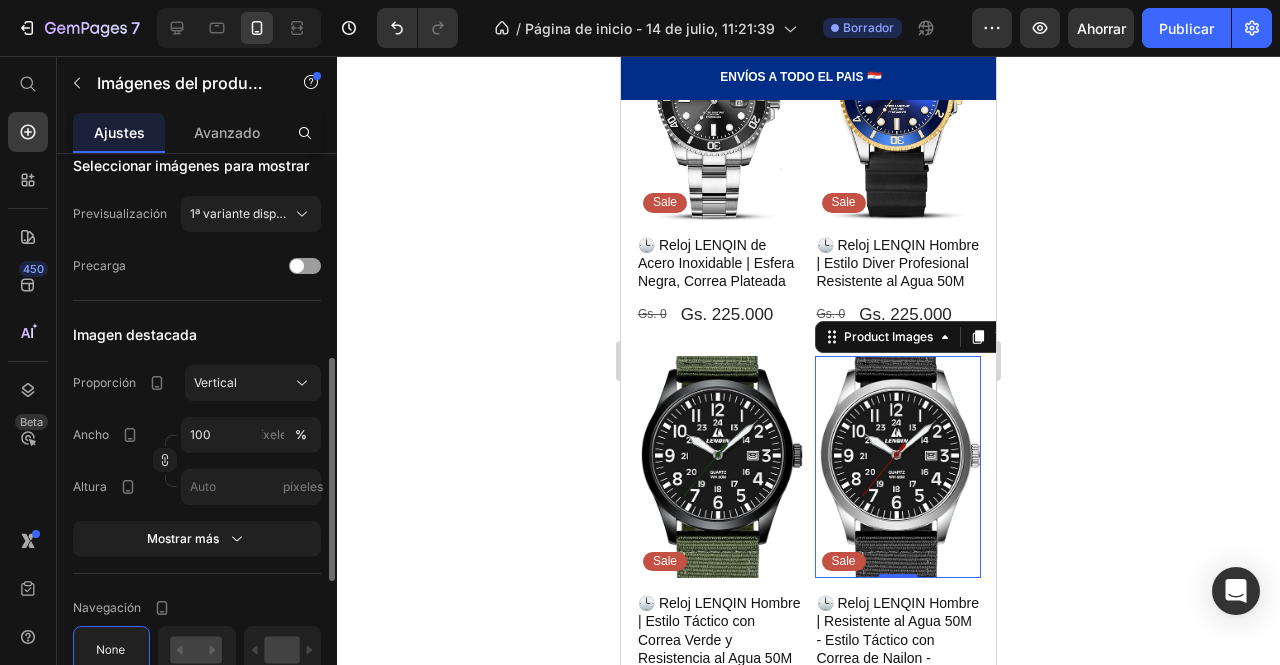 click 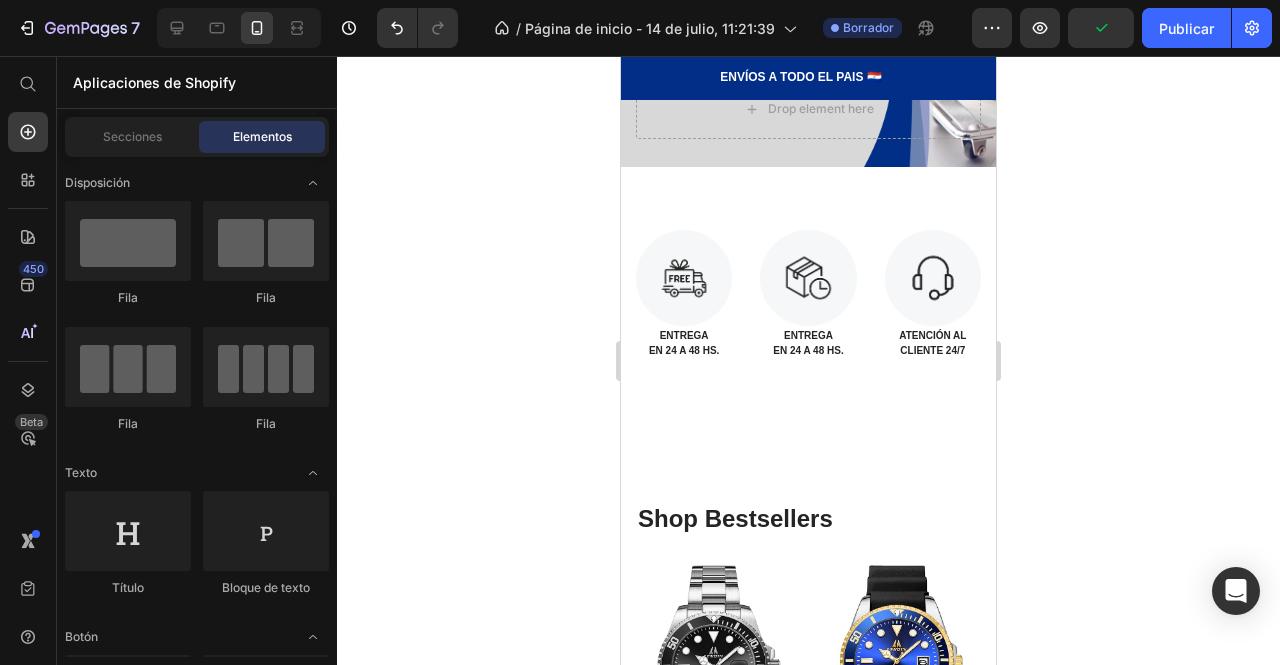 scroll, scrollTop: 317, scrollLeft: 0, axis: vertical 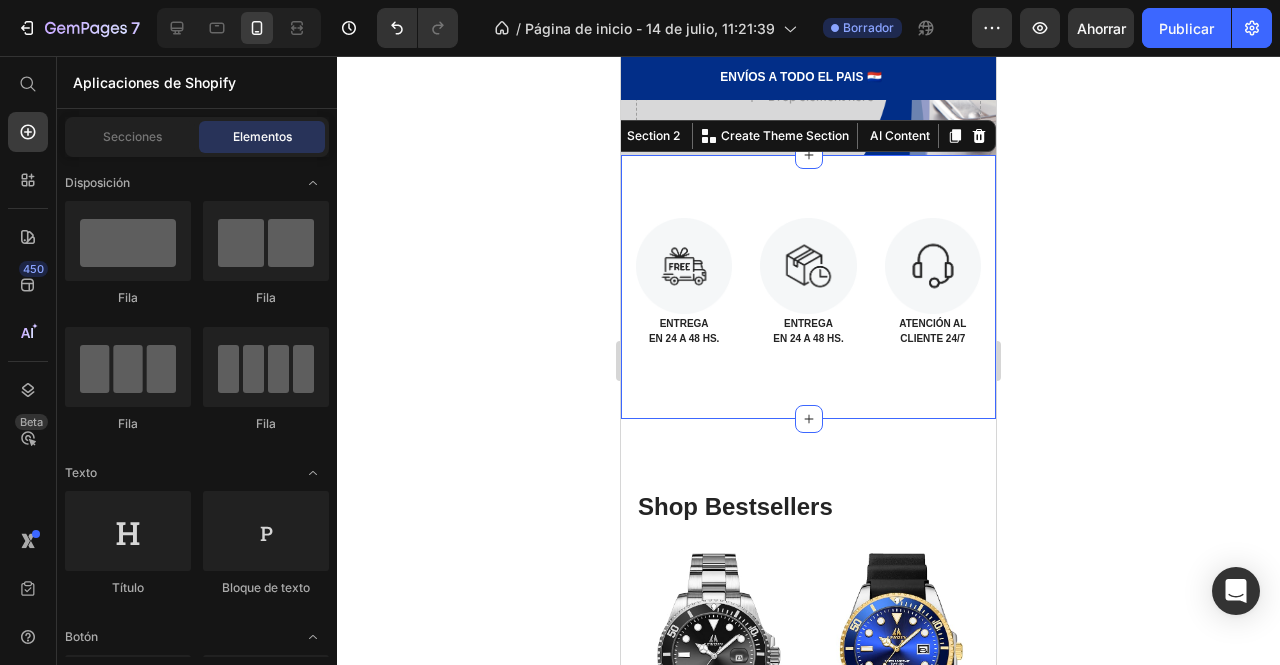 click on "Image ENTREGA EN 24 A 48 HS. Text Block Image ENTREGA EN 24 A 48 HS. Text Block Image ATENCIÓN AL CLIENTE 24/7 Text Block Section 2   You can create reusable sections Create Theme Section AI Content Write with GemAI What would you like to describe here? Tone and Voice Persuasive Product Show more Generate" at bounding box center [808, 287] 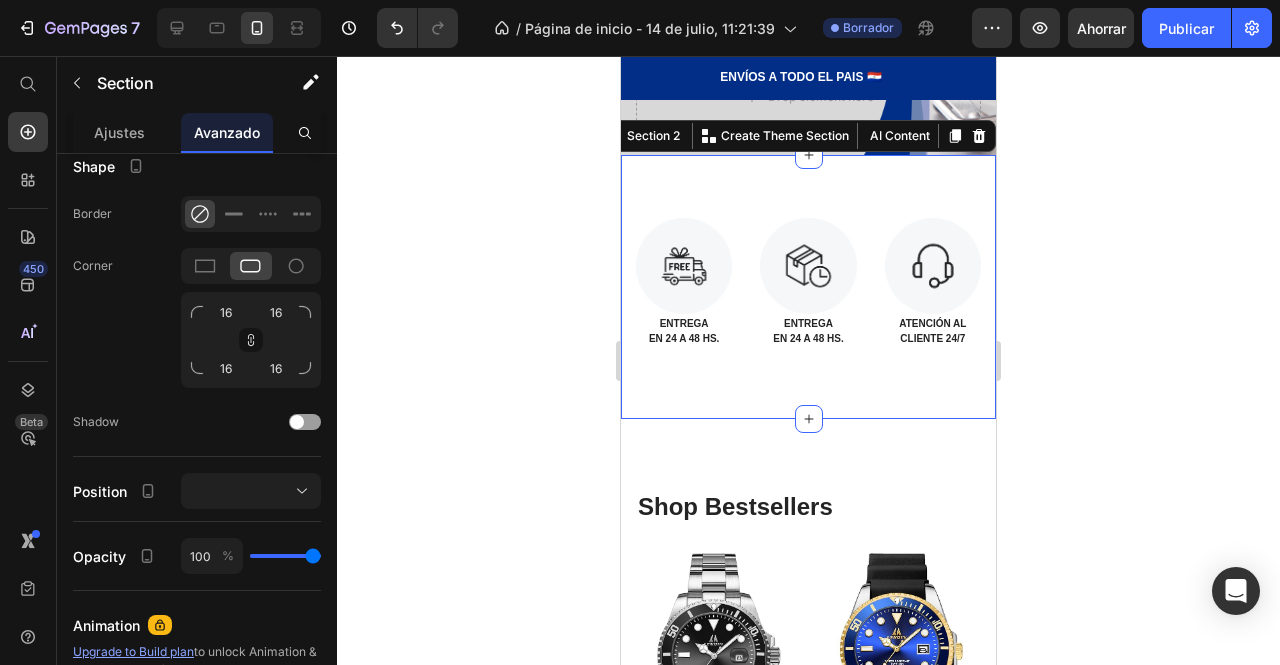 scroll, scrollTop: 0, scrollLeft: 0, axis: both 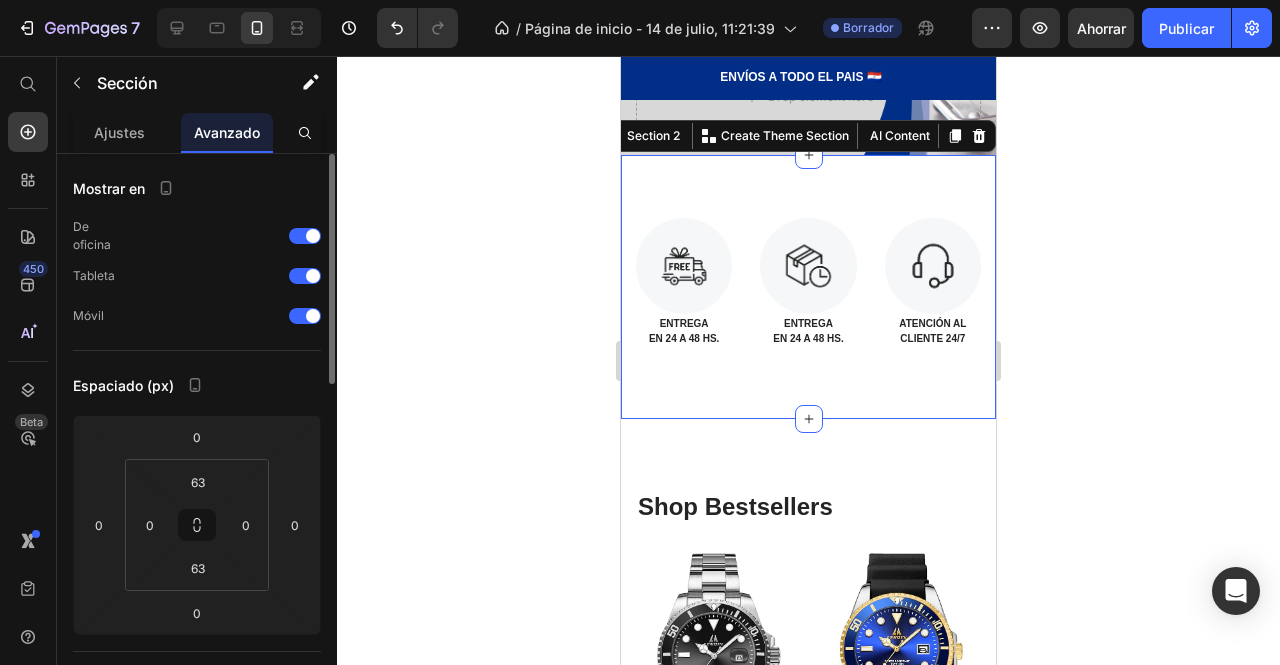 click 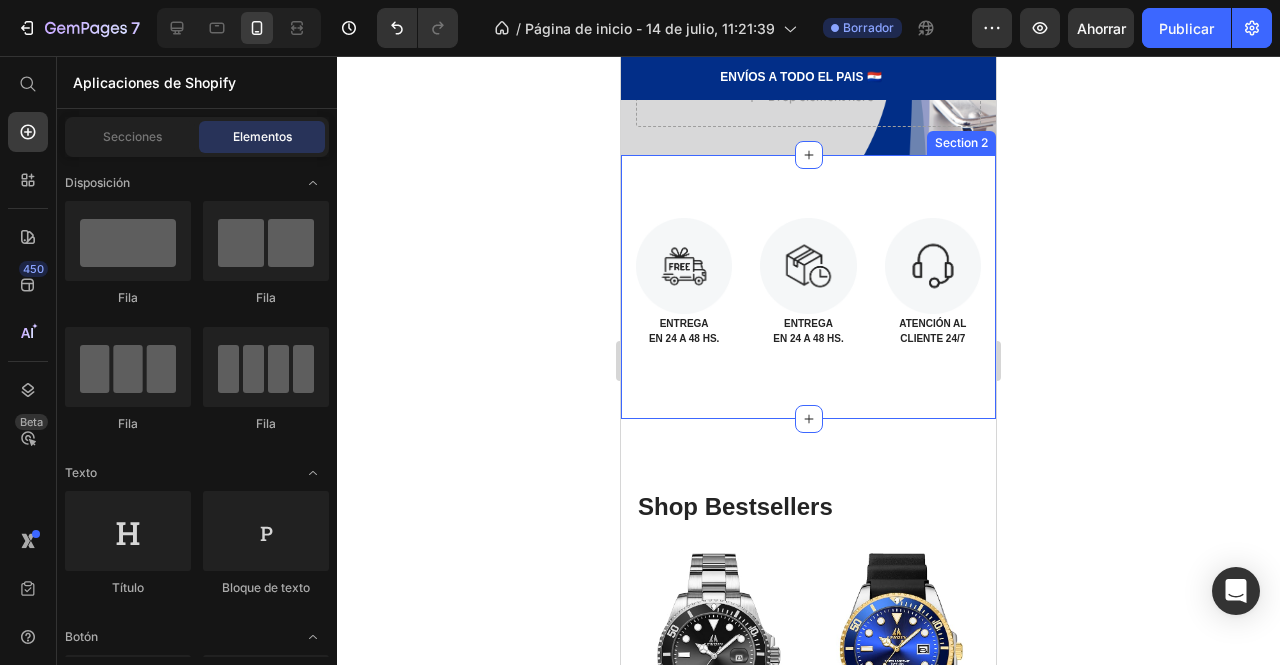 click on "Image ENTREGA EN 24 A 48 HS. Text Block Image ENTREGA EN 24 A 48 HS. Text Block Image ATENCIÓN AL CLIENTE 24/7 Text Block Section 2" at bounding box center (808, 287) 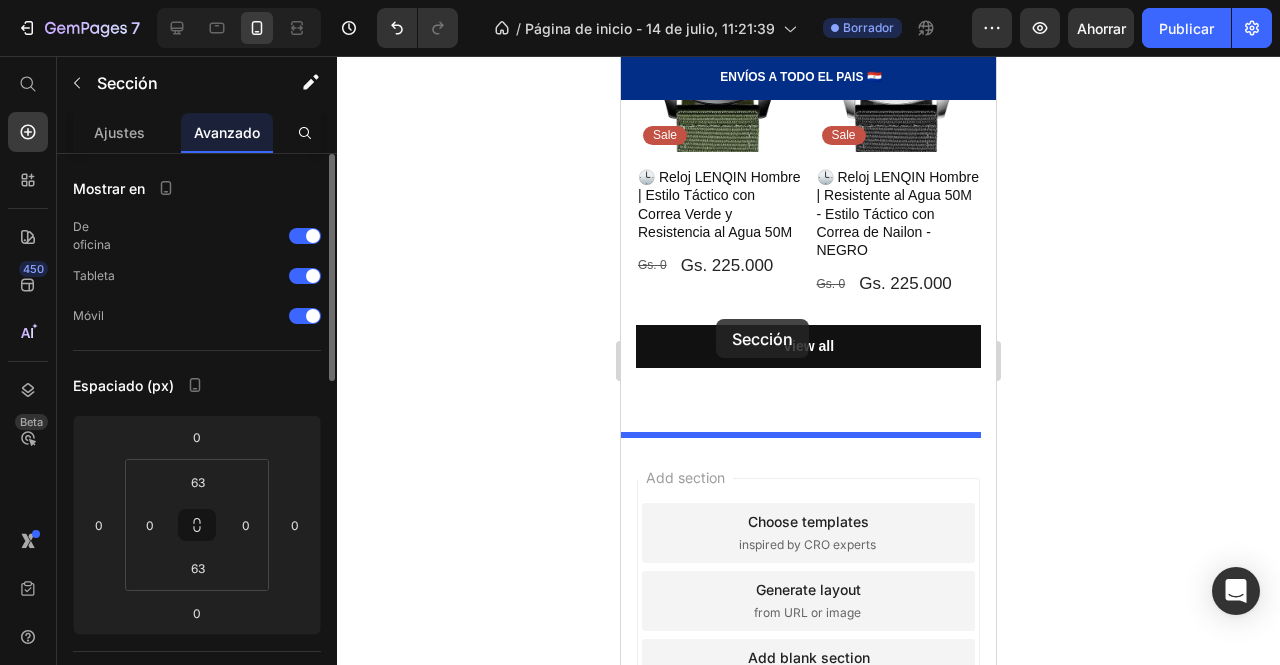 scroll, scrollTop: 1334, scrollLeft: 0, axis: vertical 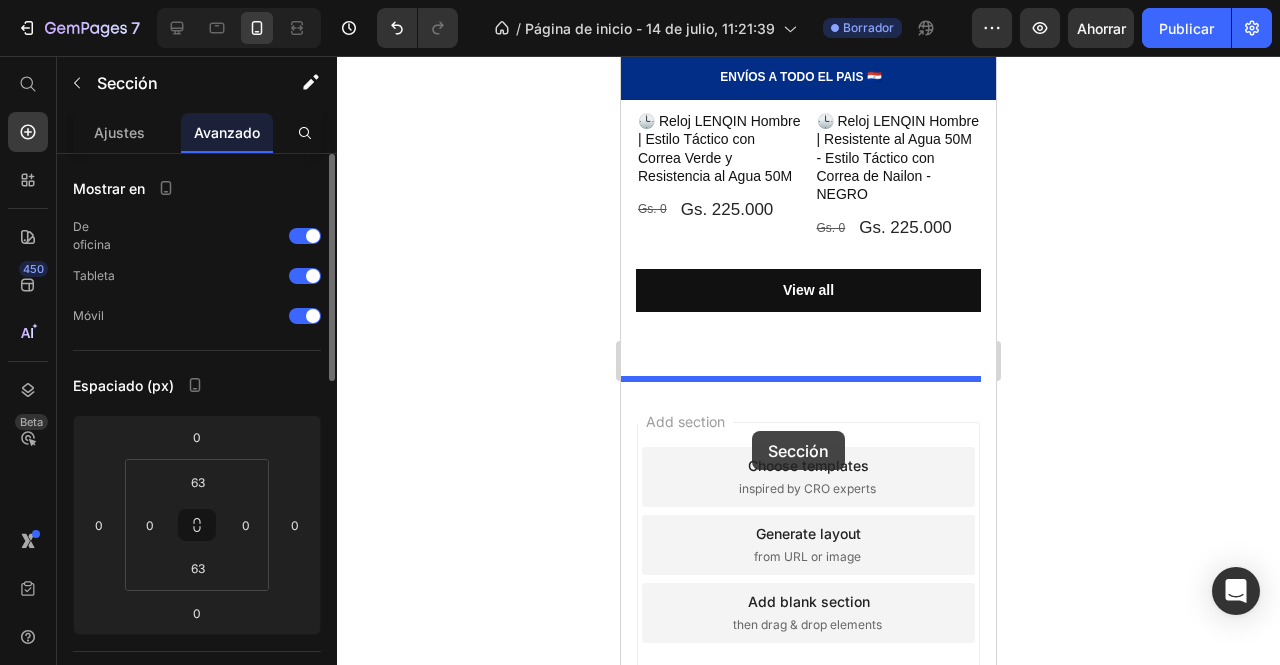 drag, startPoint x: 723, startPoint y: 305, endPoint x: 752, endPoint y: 431, distance: 129.29424 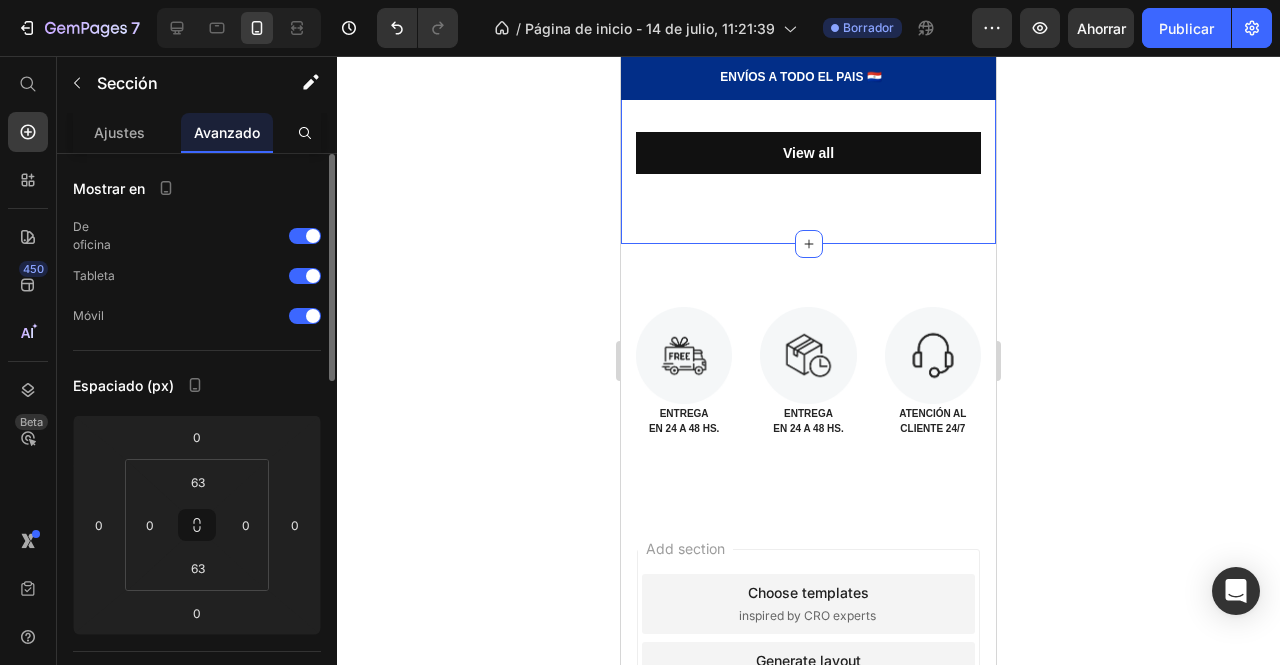 scroll, scrollTop: 1213, scrollLeft: 0, axis: vertical 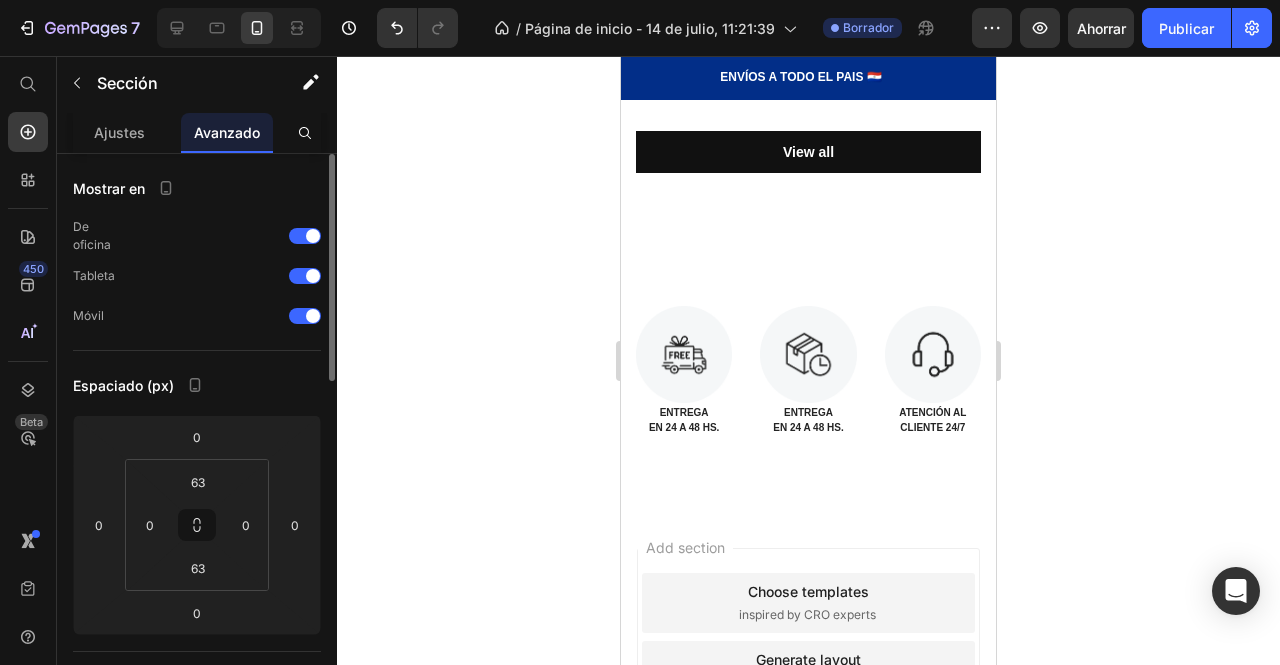 click 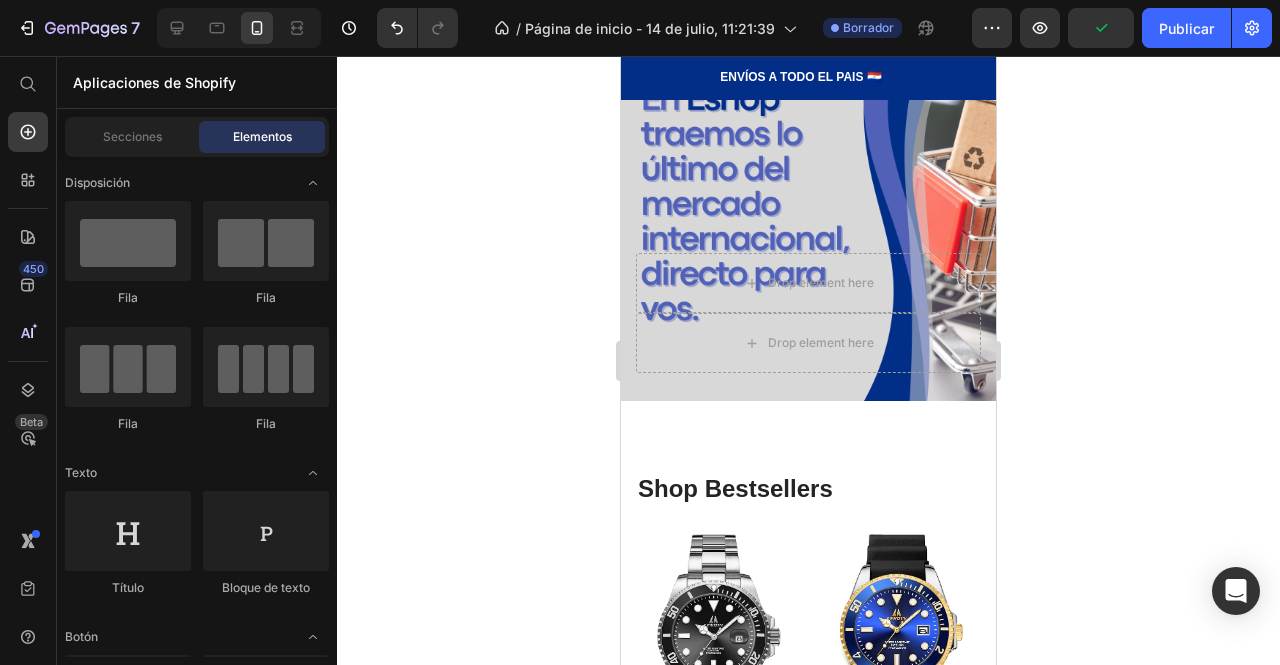 scroll, scrollTop: 0, scrollLeft: 0, axis: both 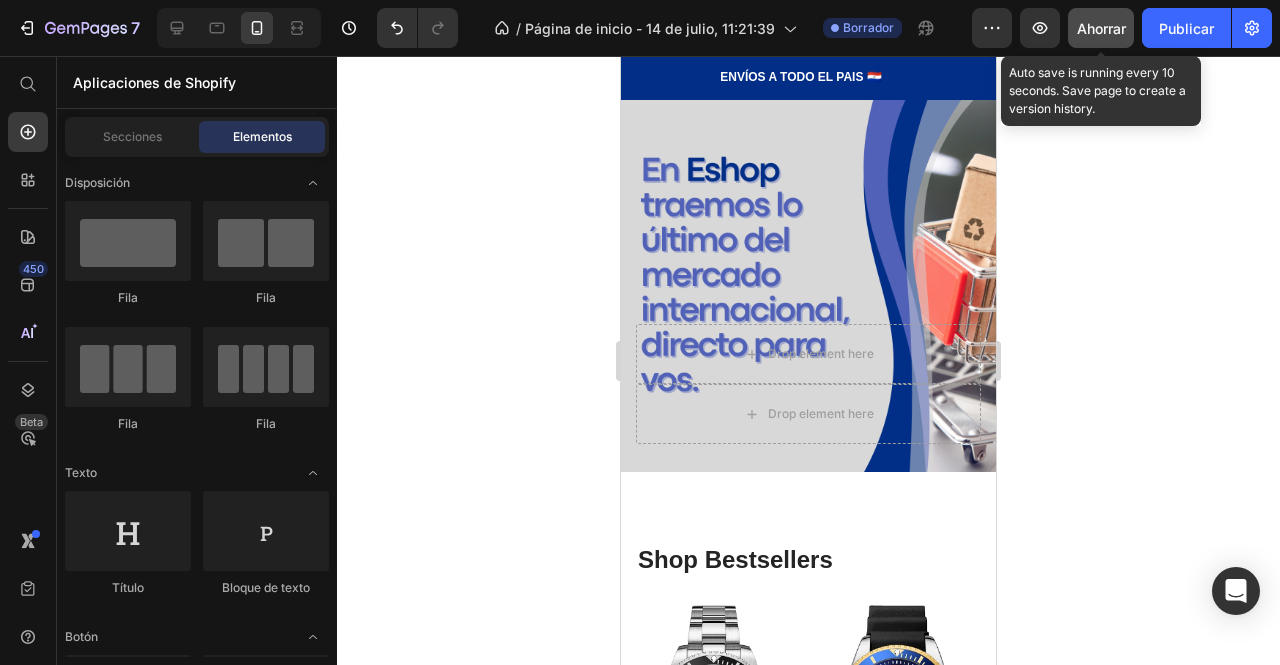 click on "Ahorrar" at bounding box center (1101, 28) 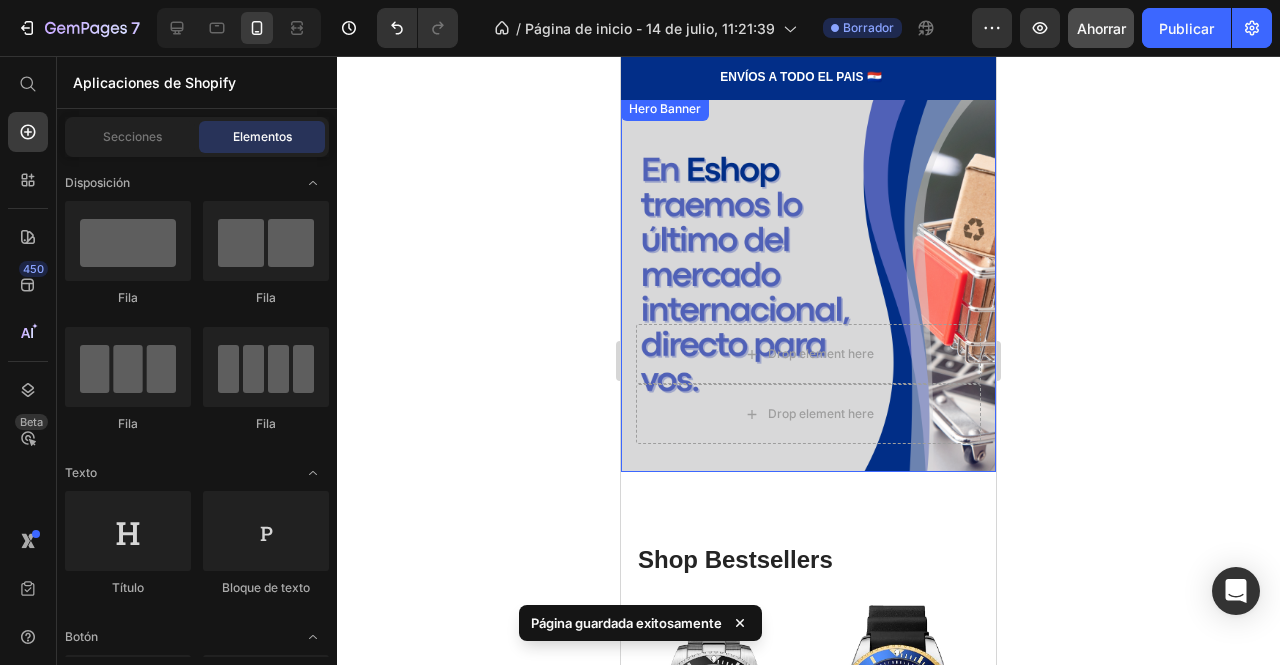 click 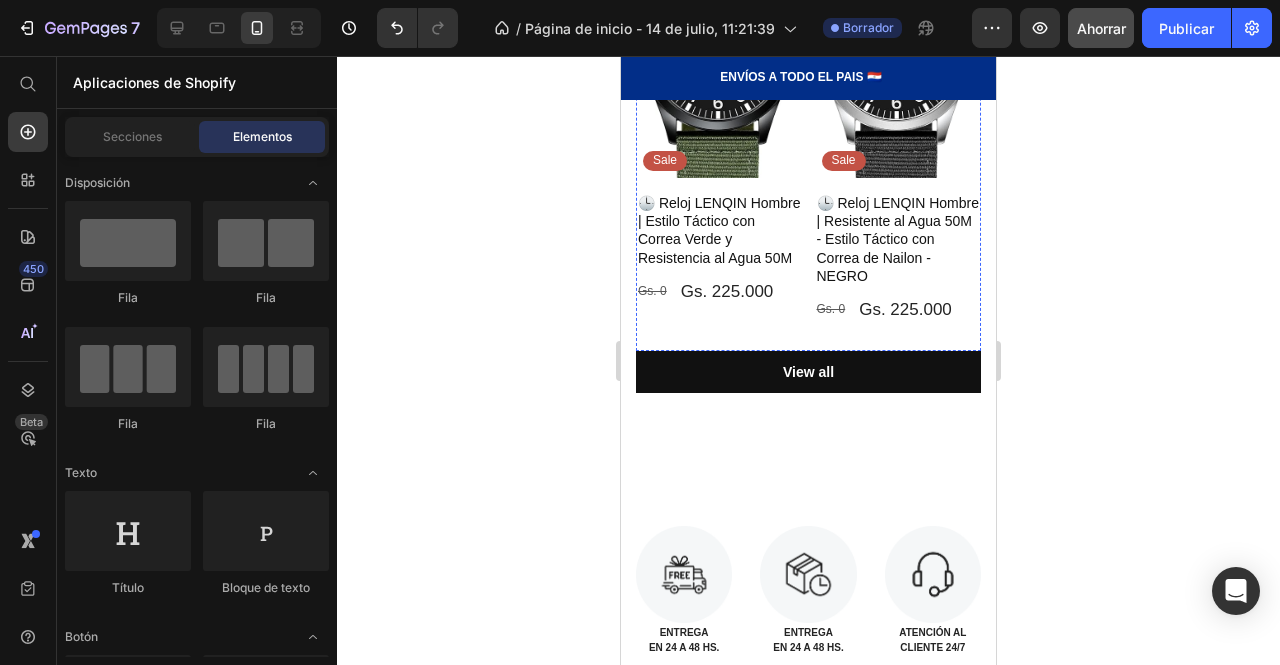 scroll, scrollTop: 996, scrollLeft: 0, axis: vertical 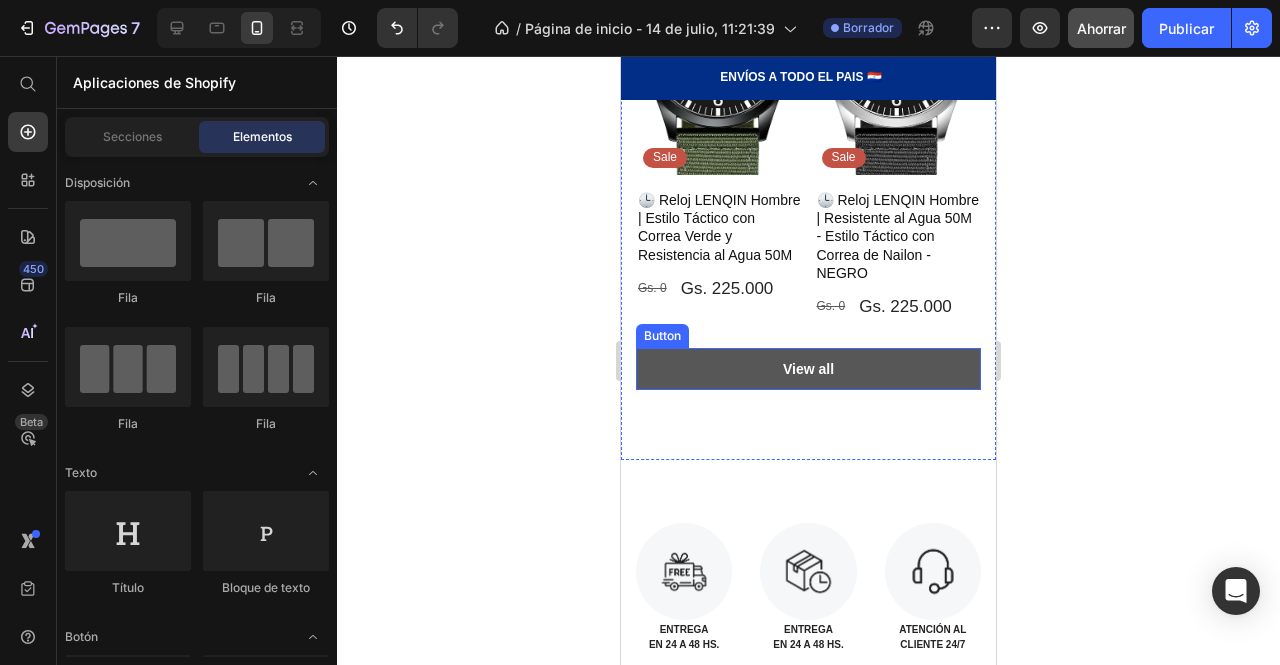 click on "View all" at bounding box center [808, 369] 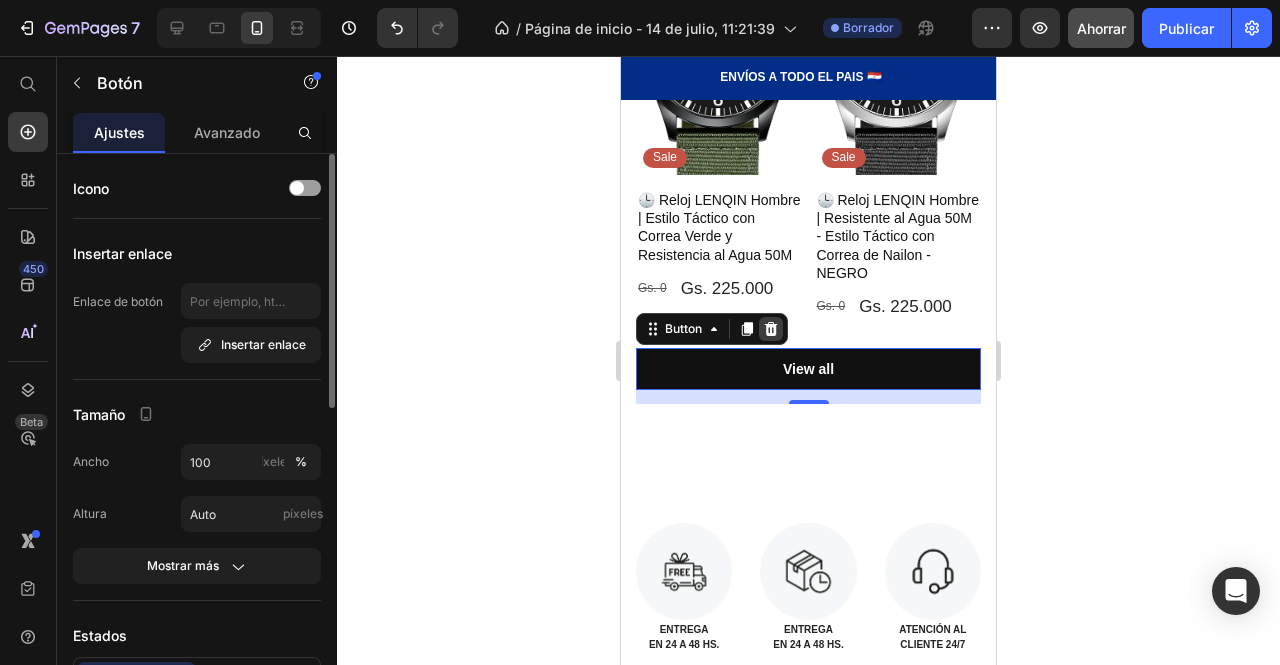 click 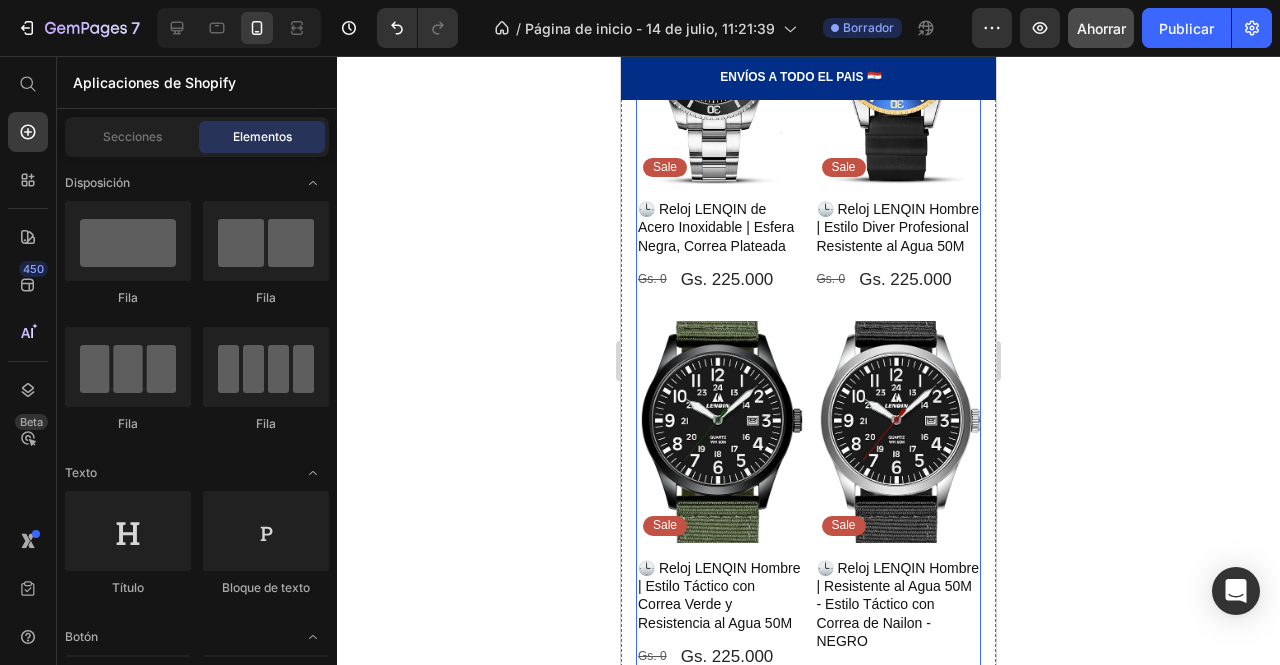 scroll, scrollTop: 453, scrollLeft: 0, axis: vertical 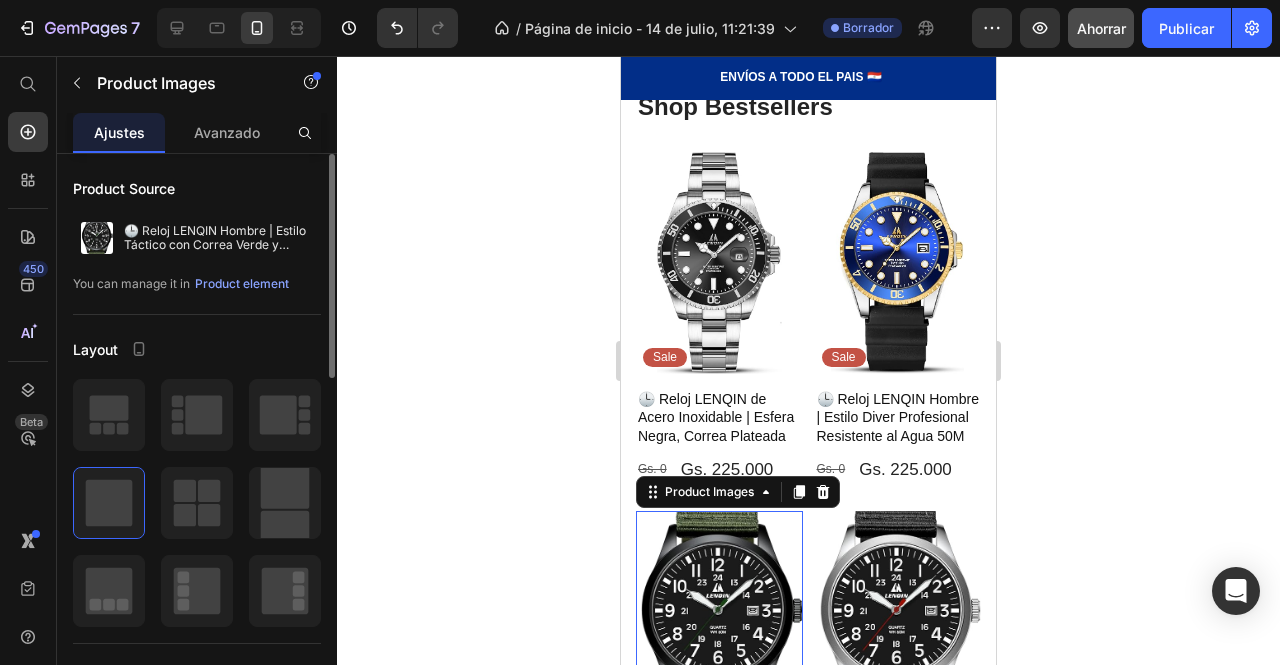 click at bounding box center [719, 622] 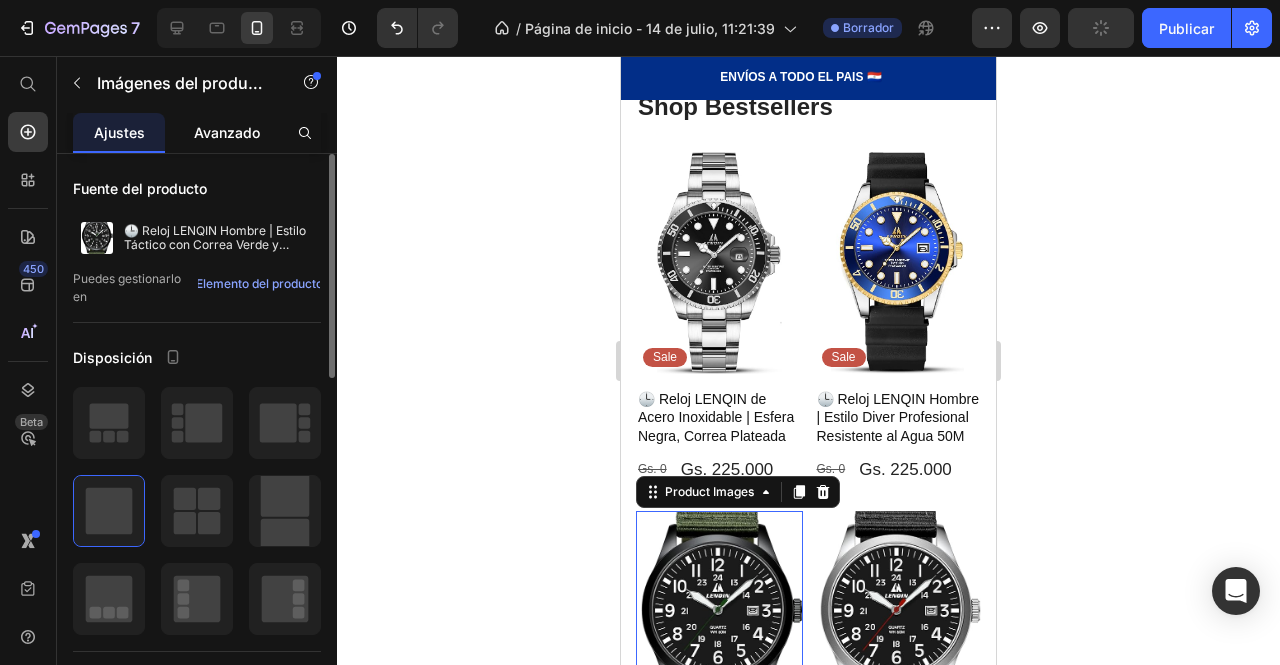 click on "Avanzado" 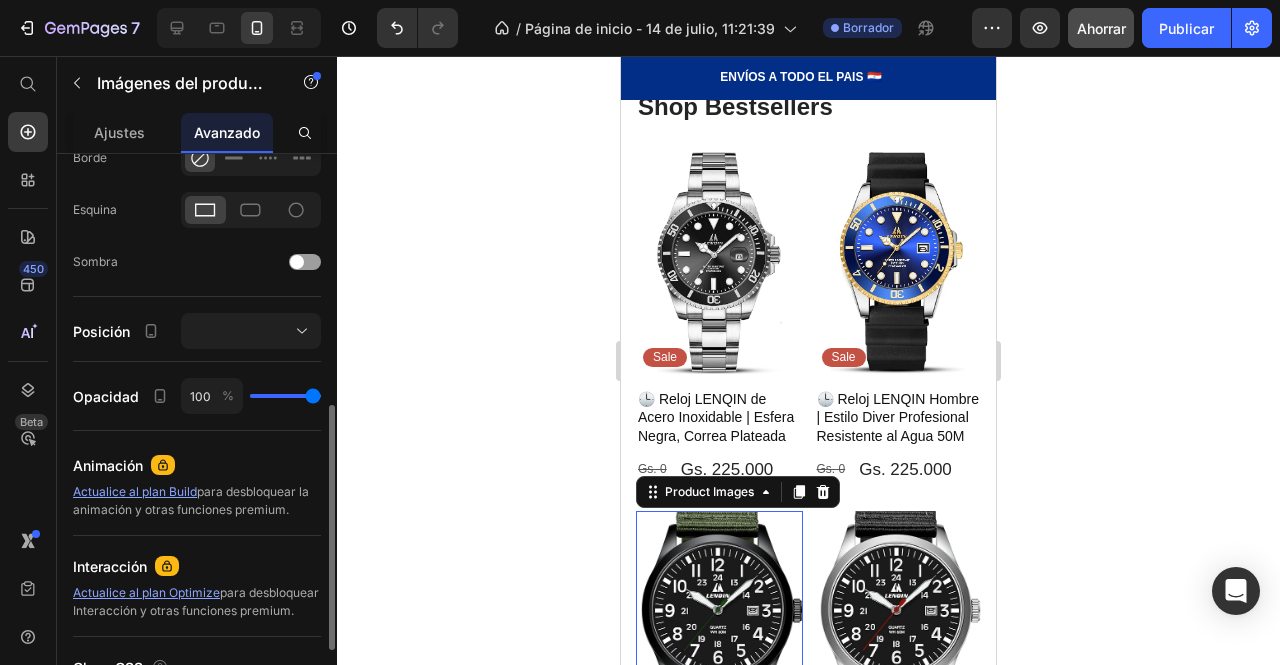 scroll, scrollTop: 578, scrollLeft: 0, axis: vertical 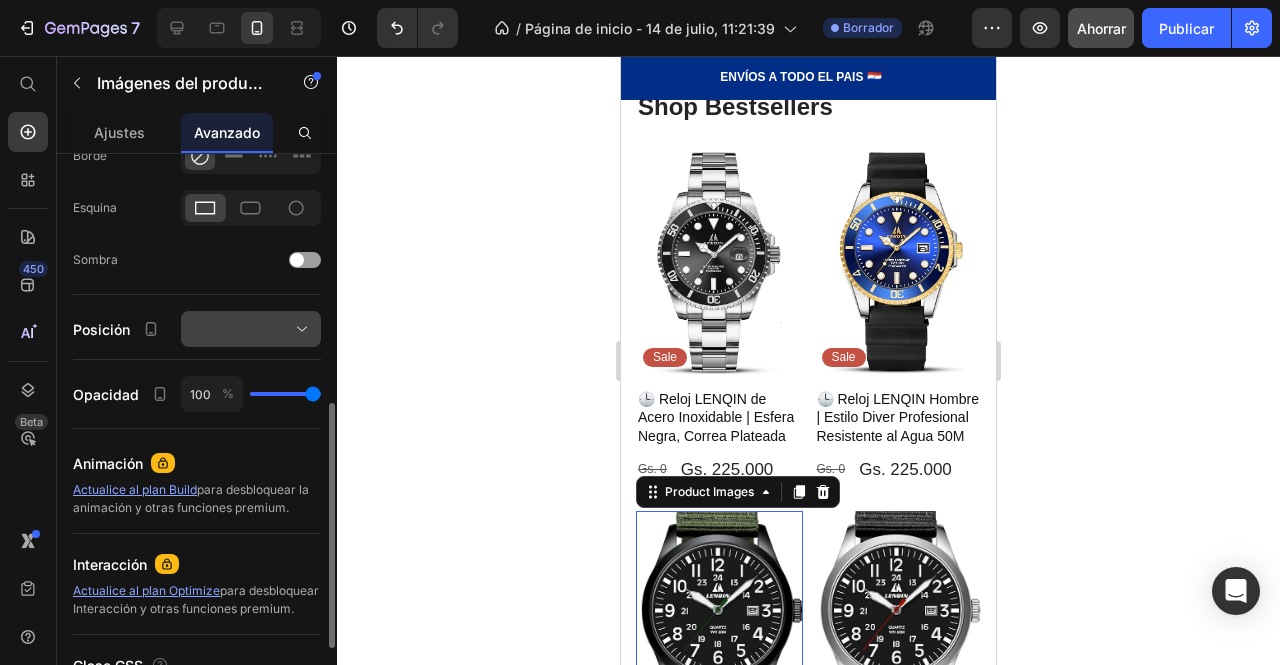 click at bounding box center (251, 329) 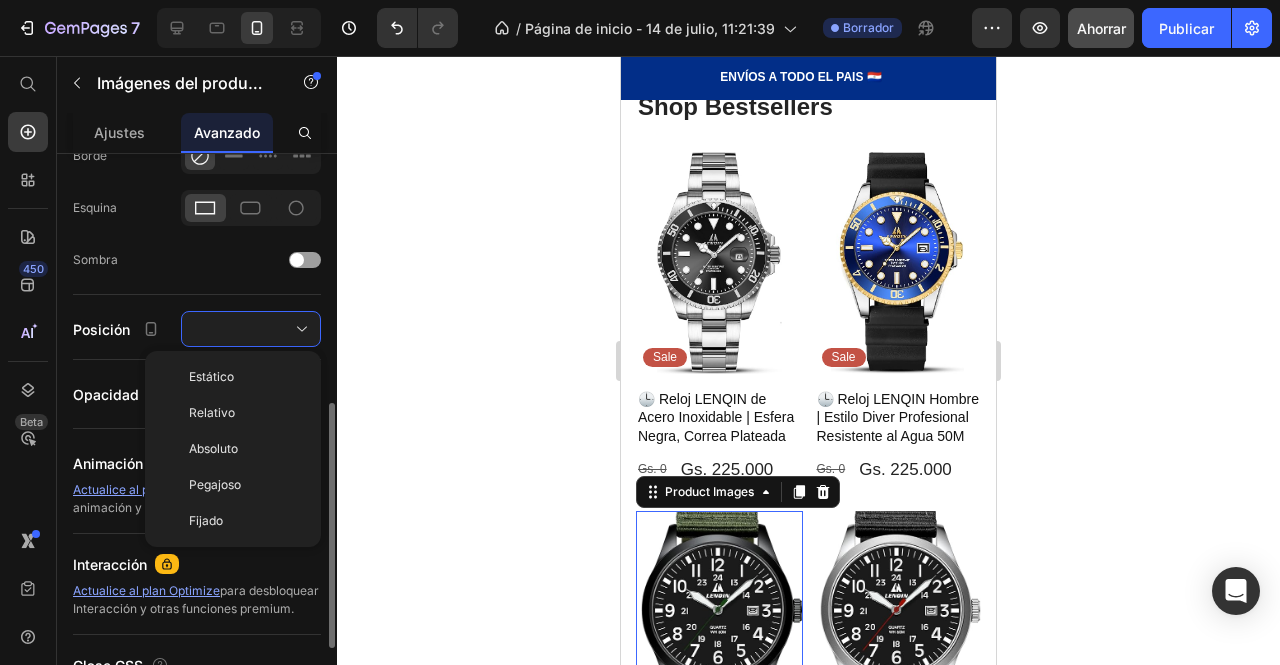 click on "Forma Borde Esquina Sombra" 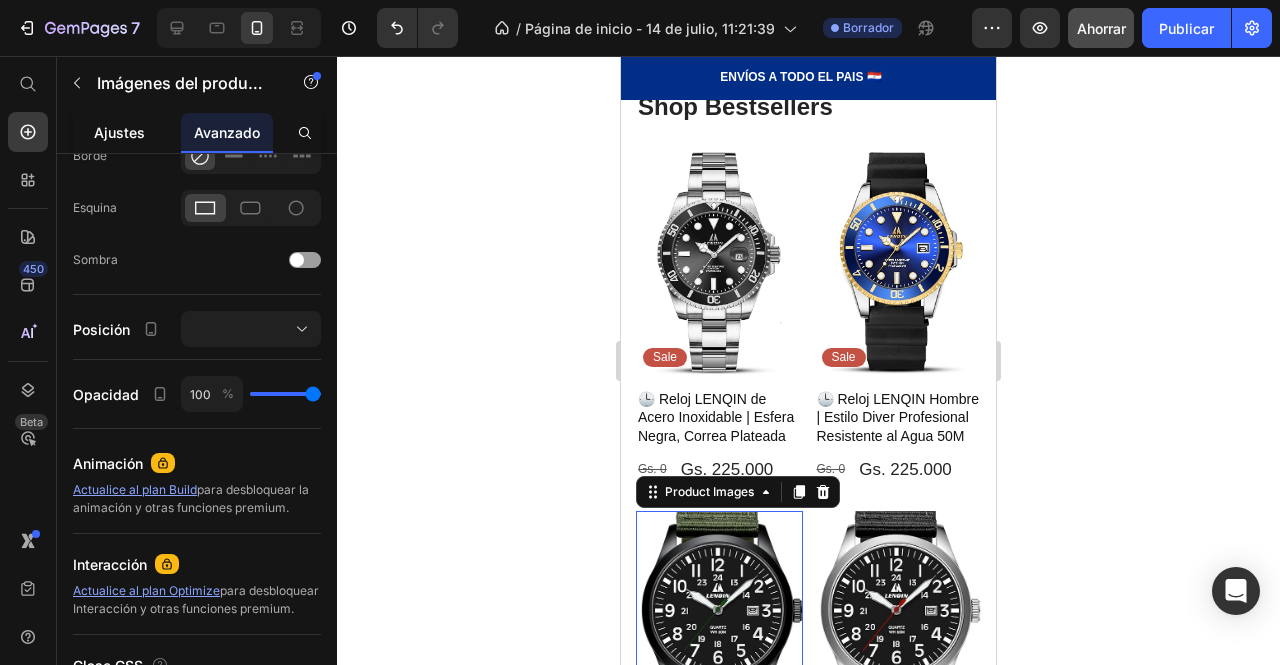 click on "Ajustes" at bounding box center (119, 132) 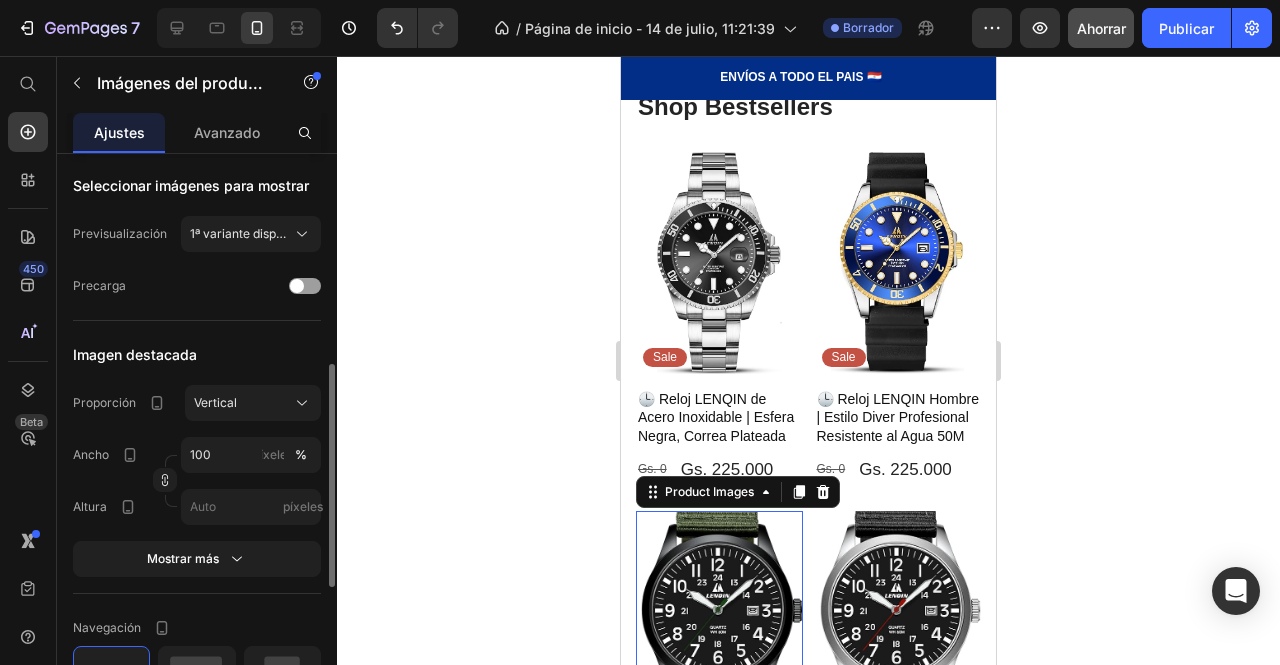 scroll, scrollTop: 511, scrollLeft: 0, axis: vertical 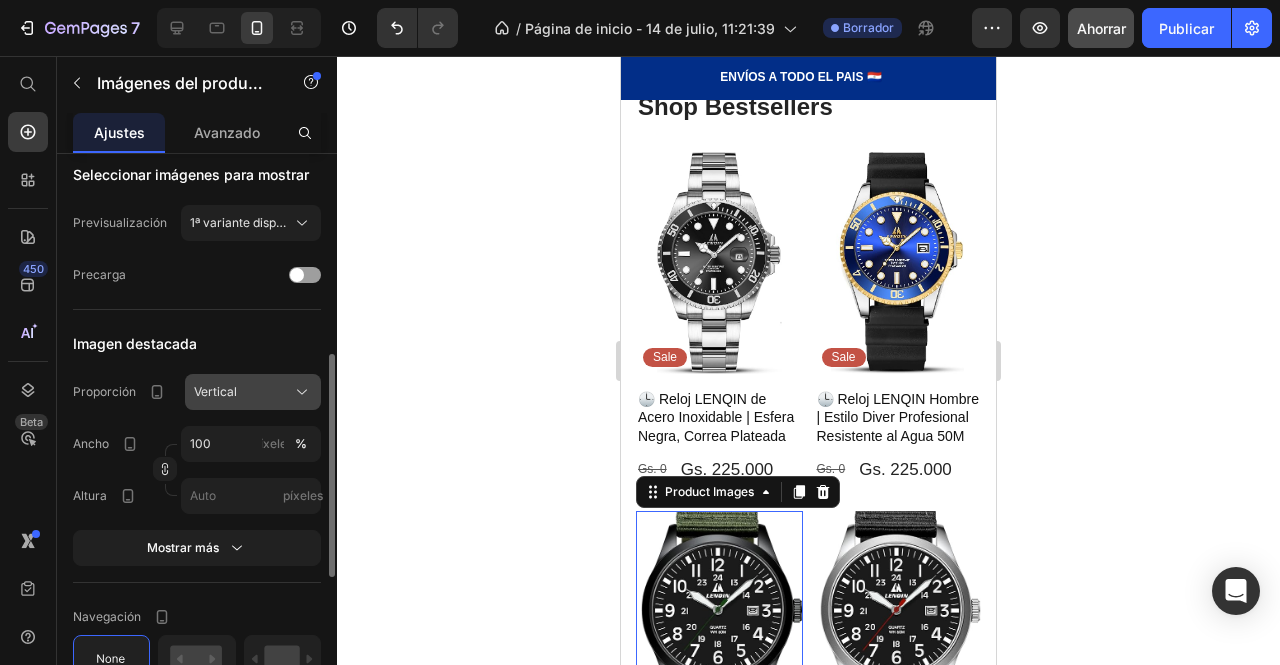 click on "Vertical" 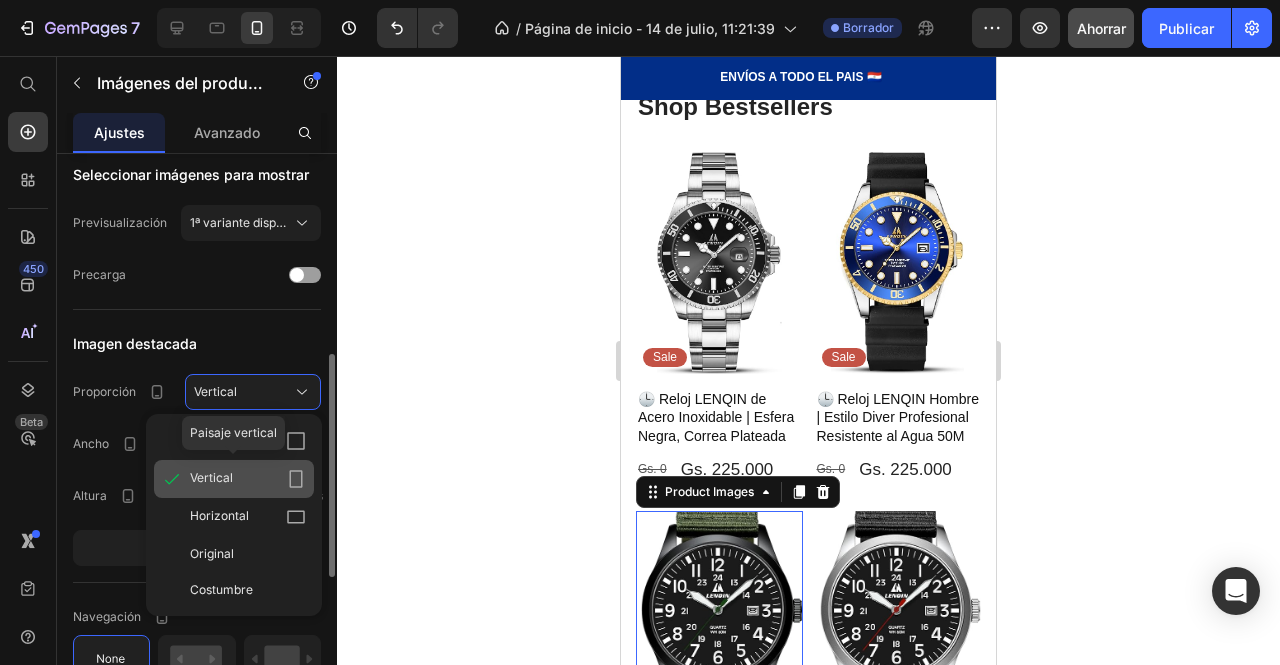 click on "Vertical" at bounding box center (211, 477) 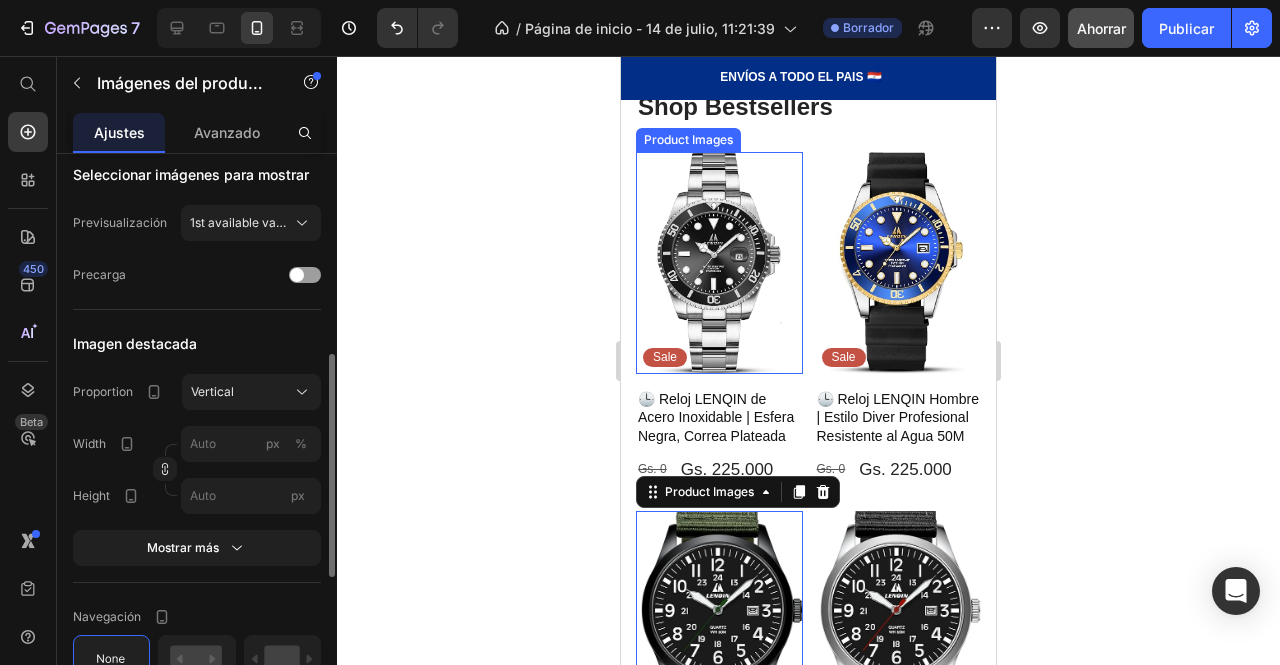 click at bounding box center (719, 263) 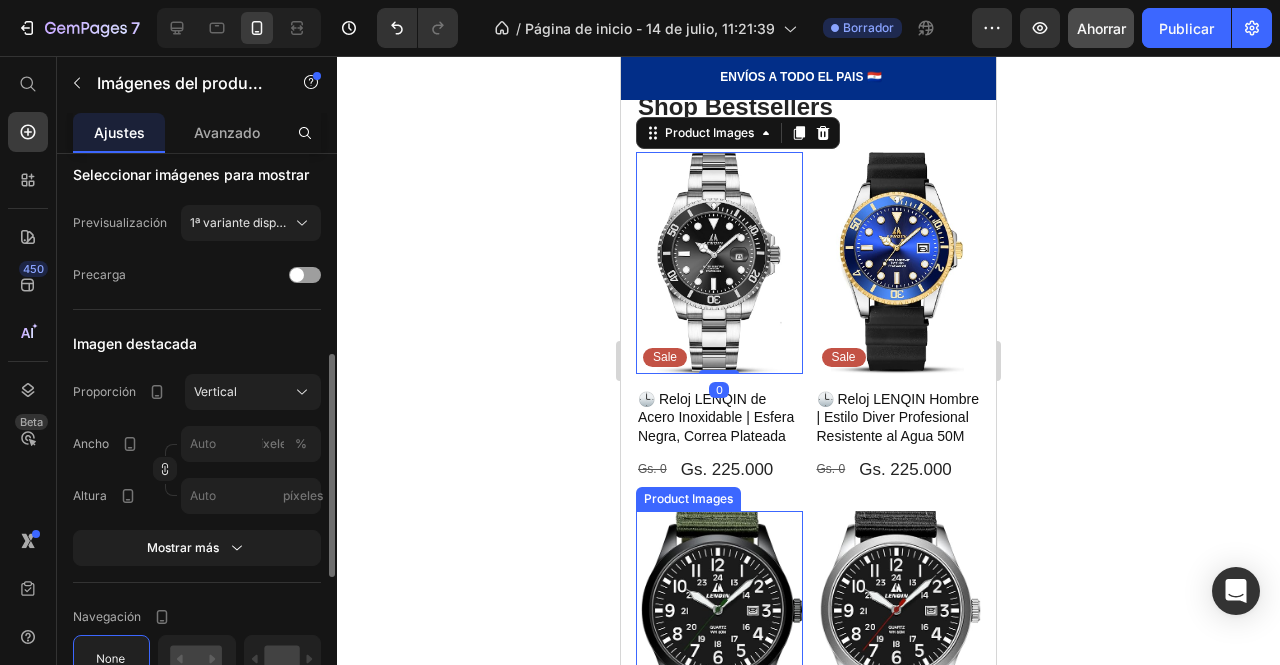 click at bounding box center (719, 622) 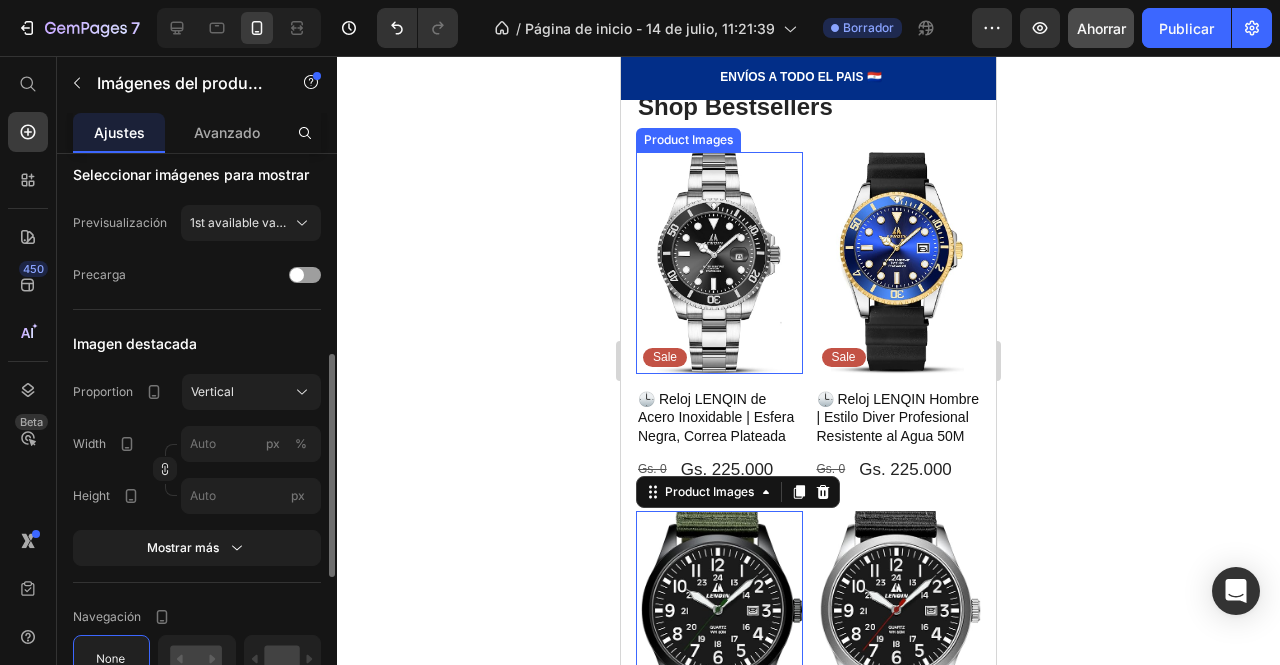click at bounding box center (719, 263) 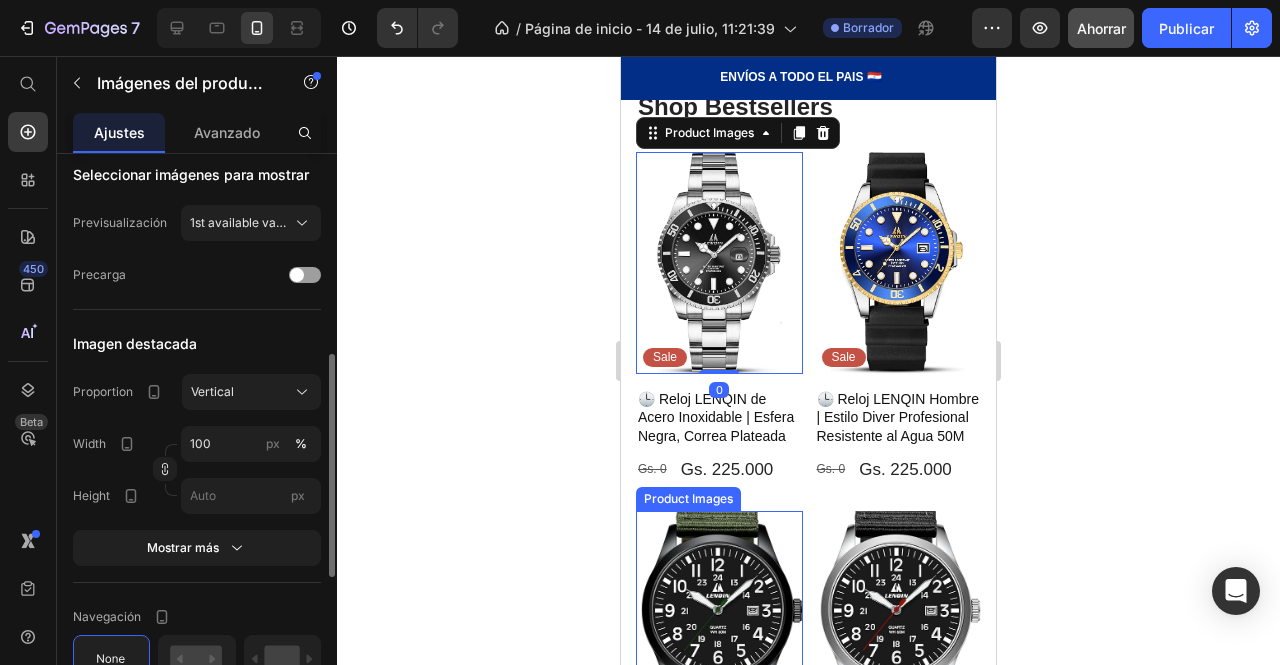 click at bounding box center [719, 622] 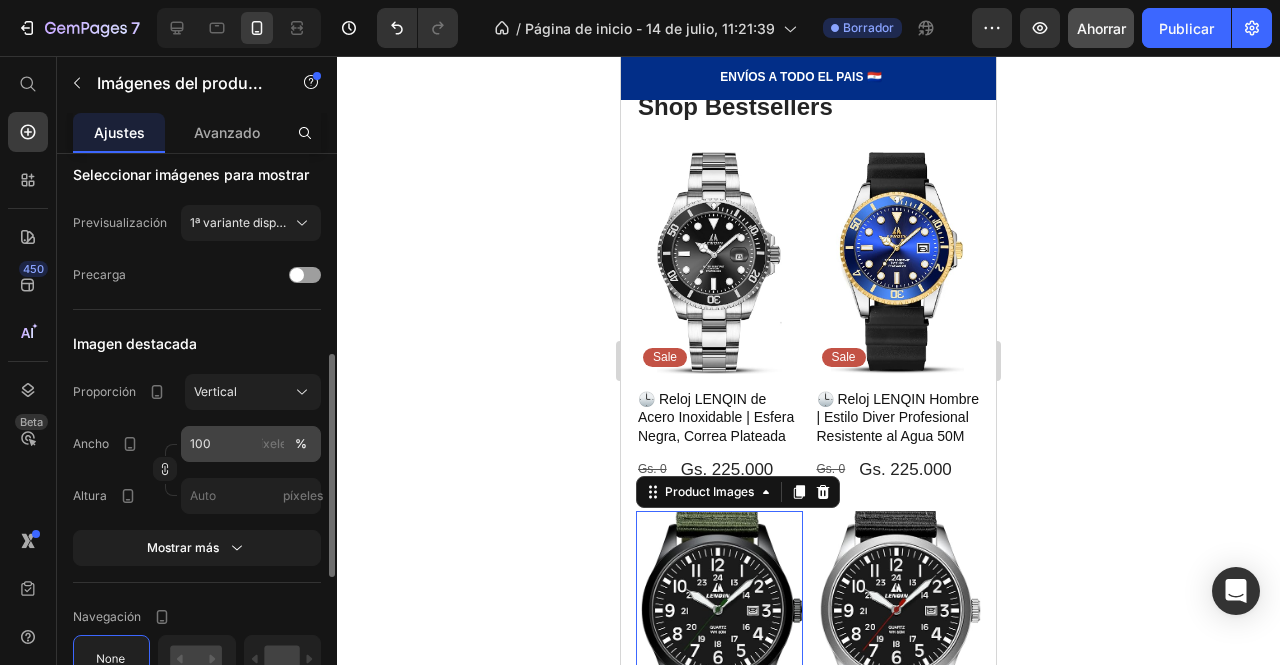 click on "píxeles" at bounding box center [273, 443] 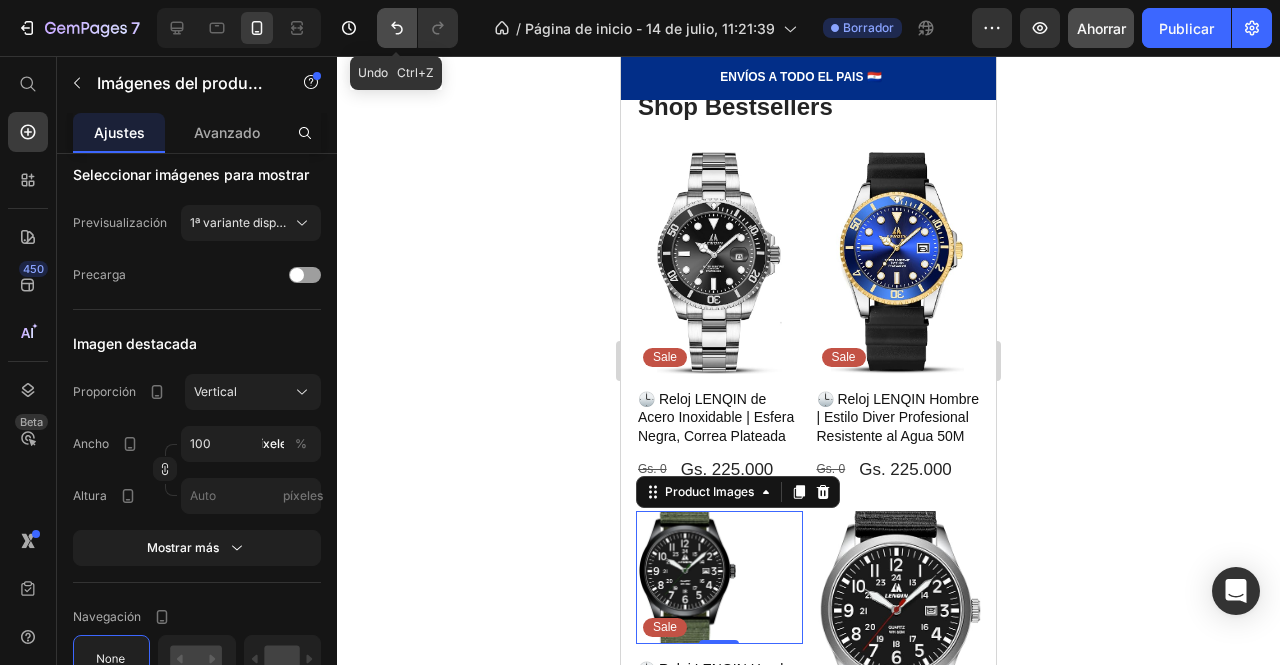 click 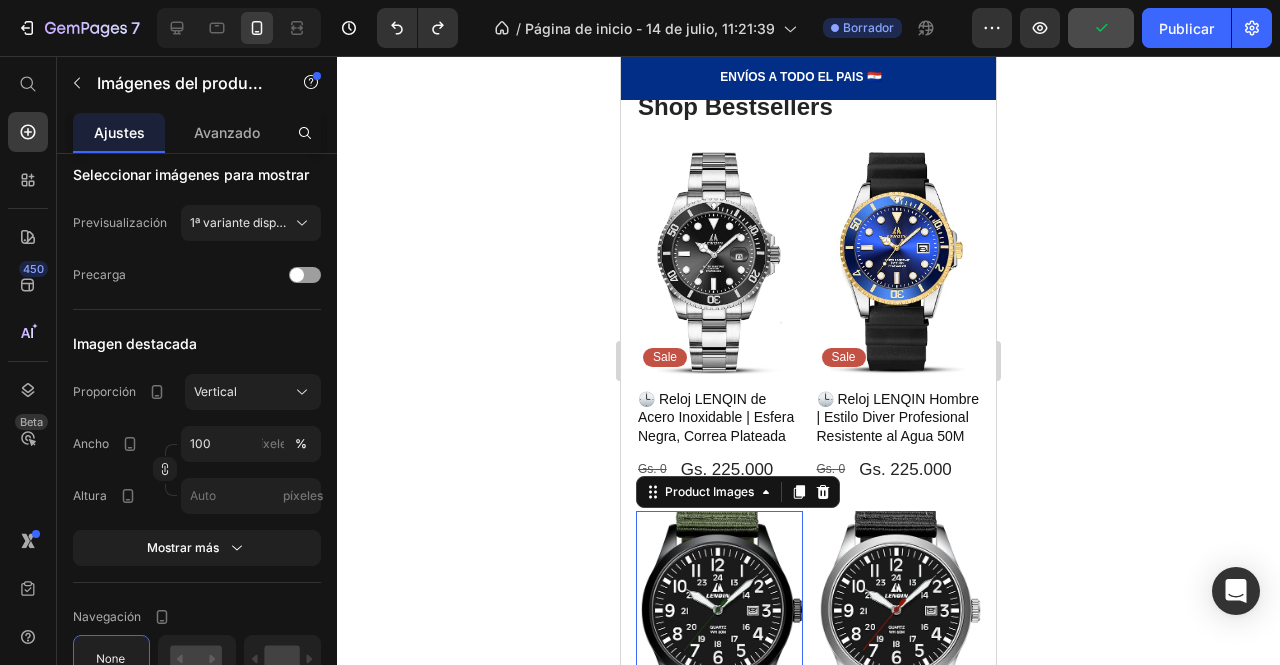 click 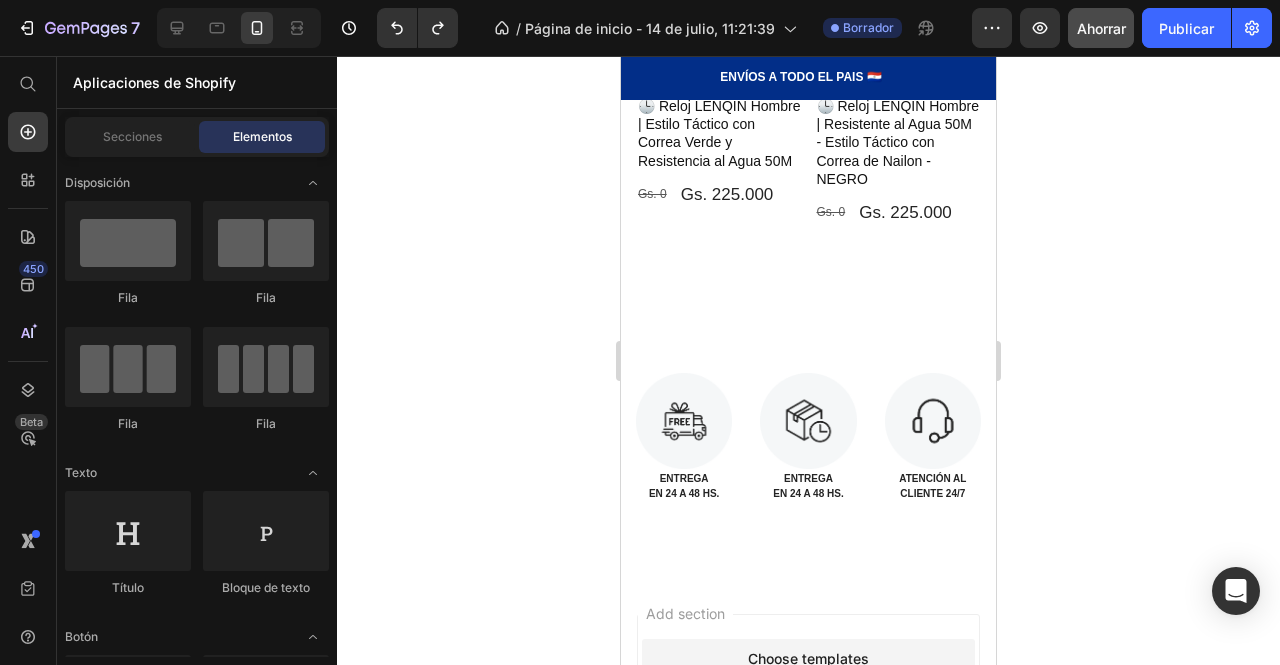 scroll, scrollTop: 1091, scrollLeft: 0, axis: vertical 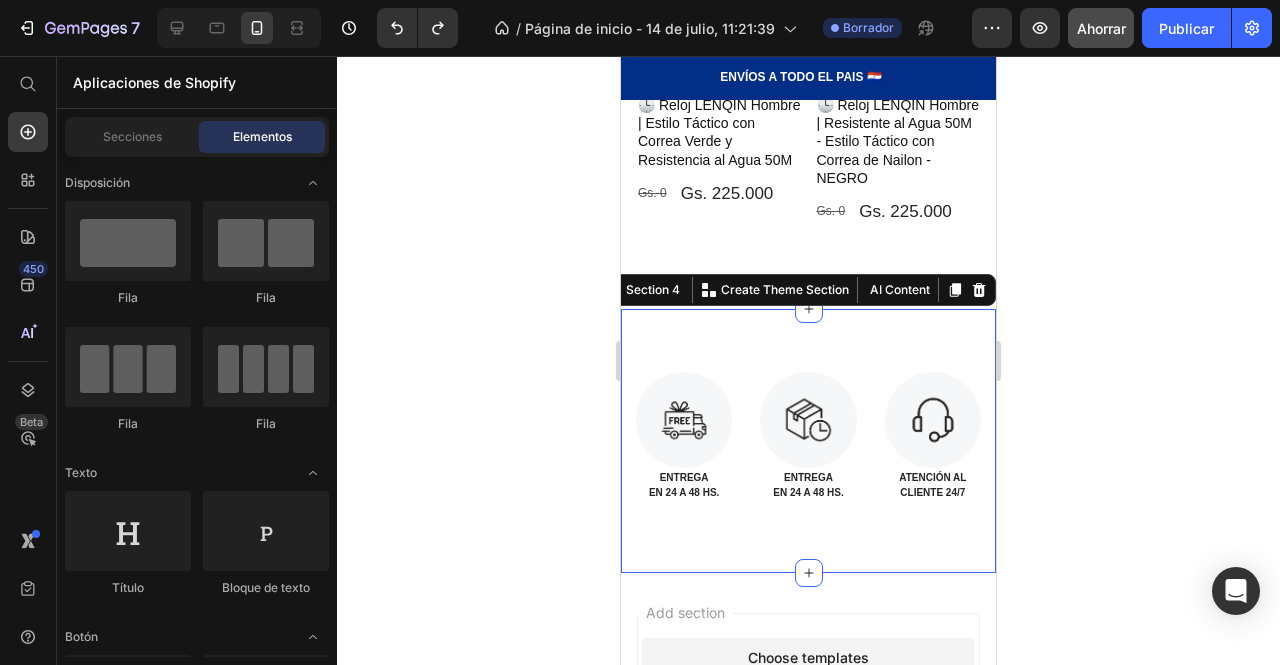 click on "Image ENTREGA EN 24 A 48 HS. Text Block Image ENTREGA EN 24 A 48 HS. Text Block Image ATENCIÓN AL CLIENTE 24/7 Text Block Section 4   You can create reusable sections Create Theme Section AI Content Write with GemAI What would you like to describe here? Tone and Voice Persuasive Product Show more Generate" at bounding box center [808, 441] 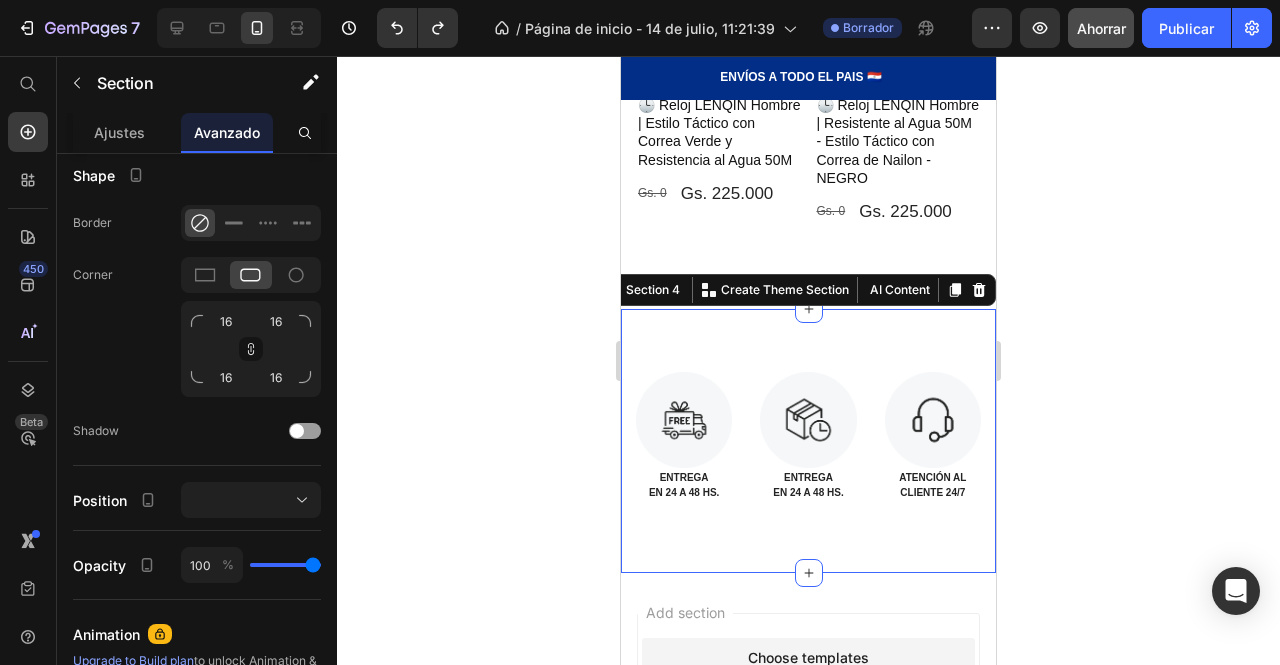 scroll, scrollTop: 0, scrollLeft: 0, axis: both 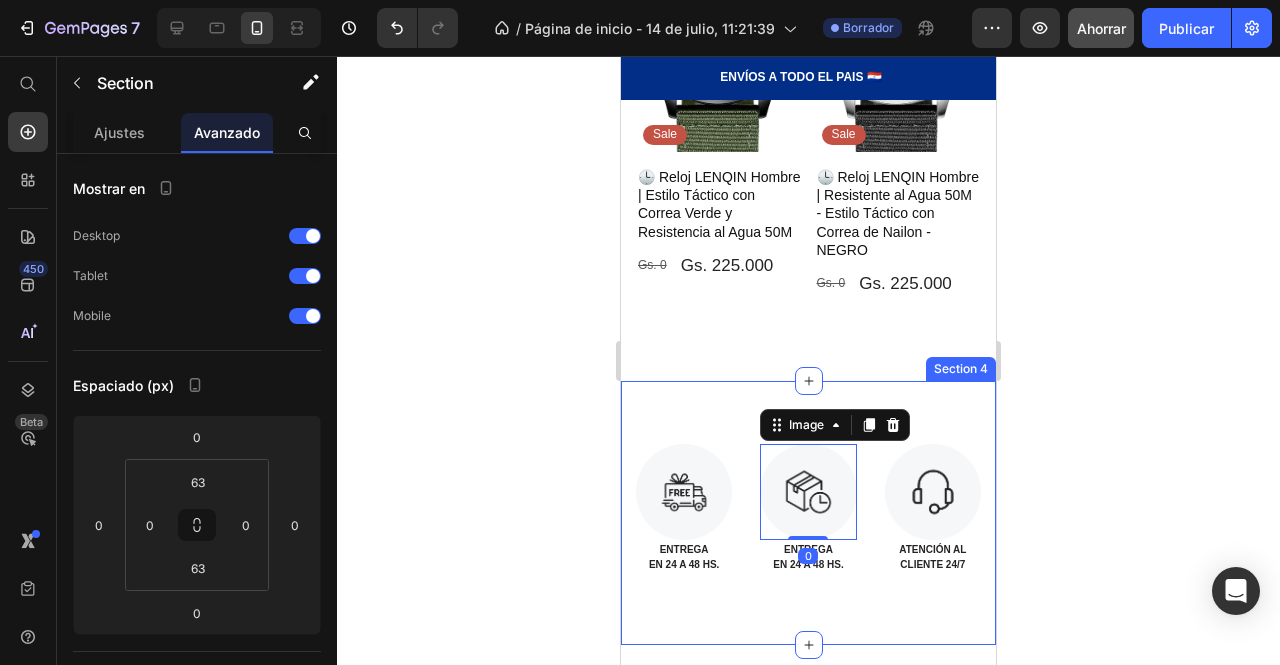 click on "Image ENTREGA EN 24 A 48 HS. Text Block Image   0 ENTREGA EN 24 A 48 HS. Text Block Image ATENCIÓN AL CLIENTE 24/7 Text Block Section 4" at bounding box center (808, 513) 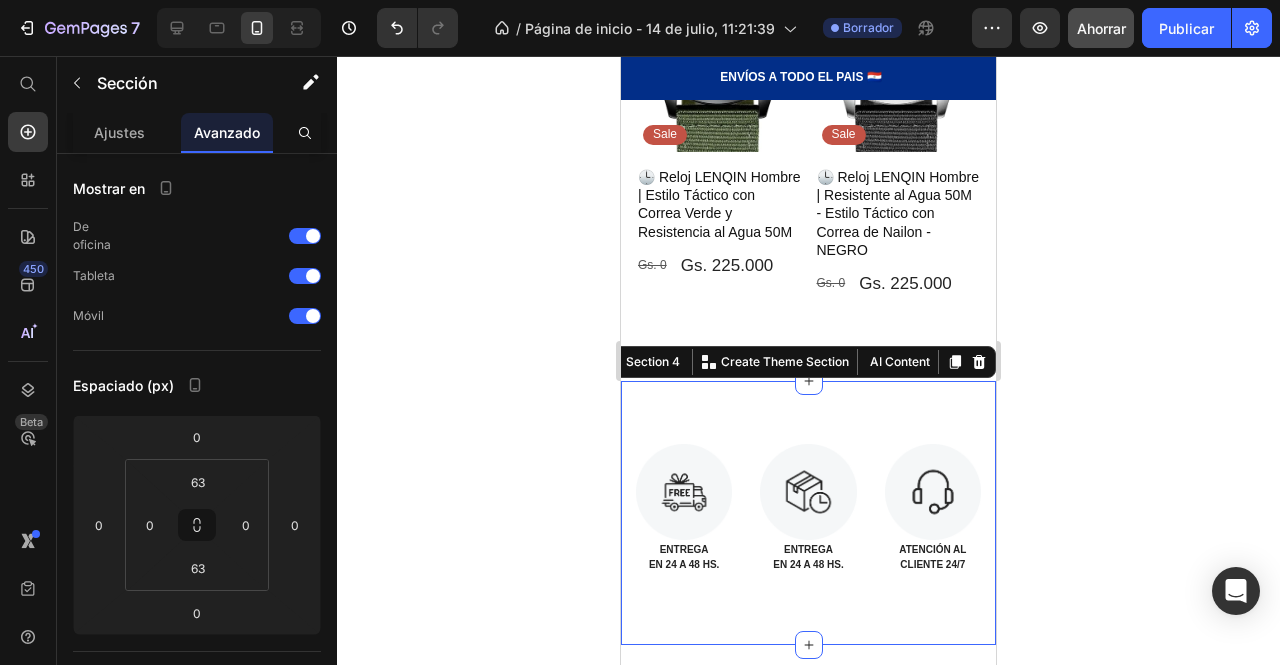 click 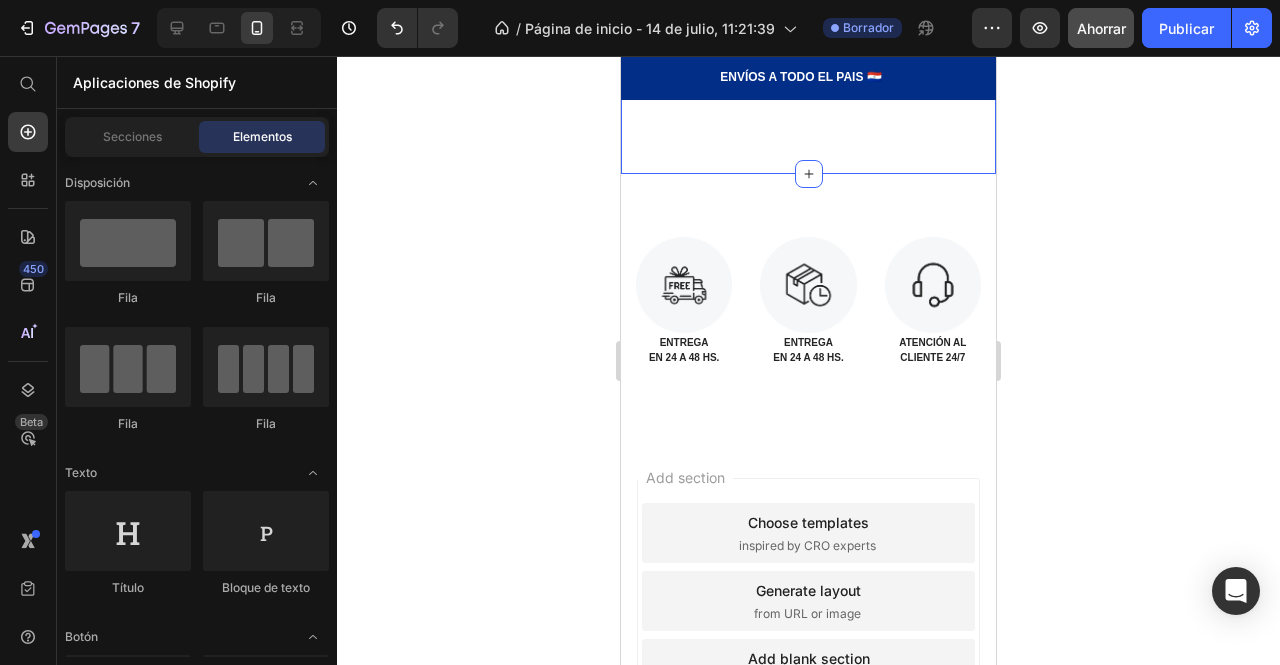 scroll, scrollTop: 1278, scrollLeft: 0, axis: vertical 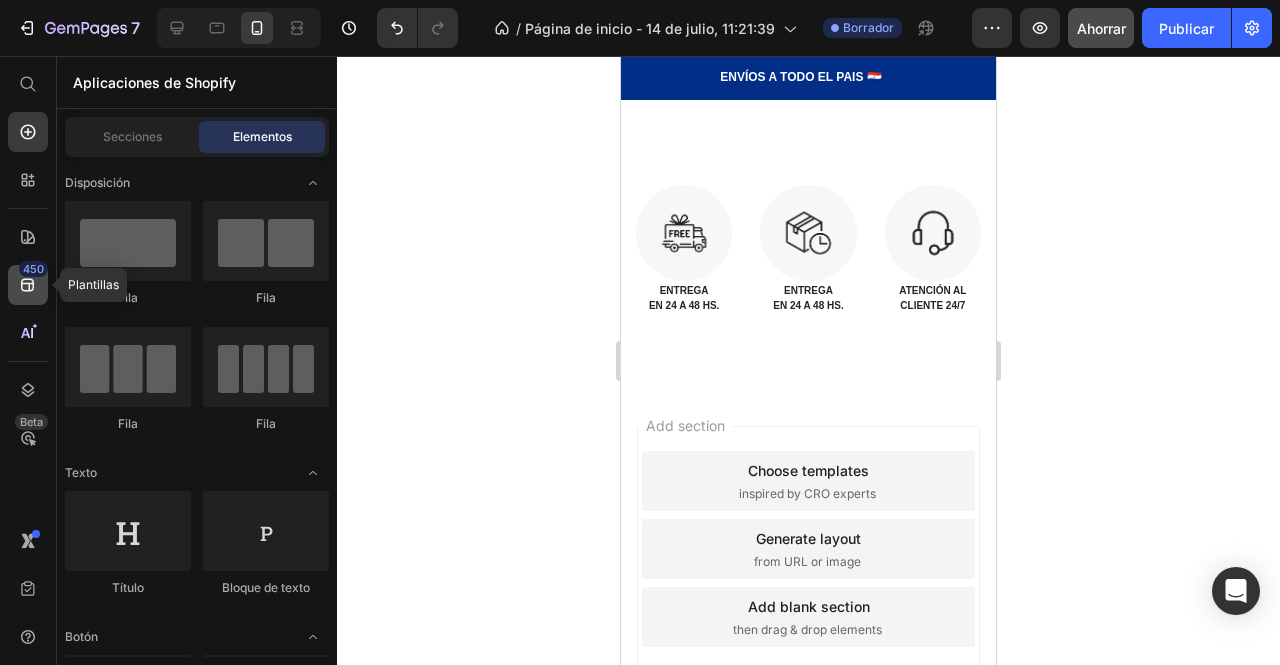 click 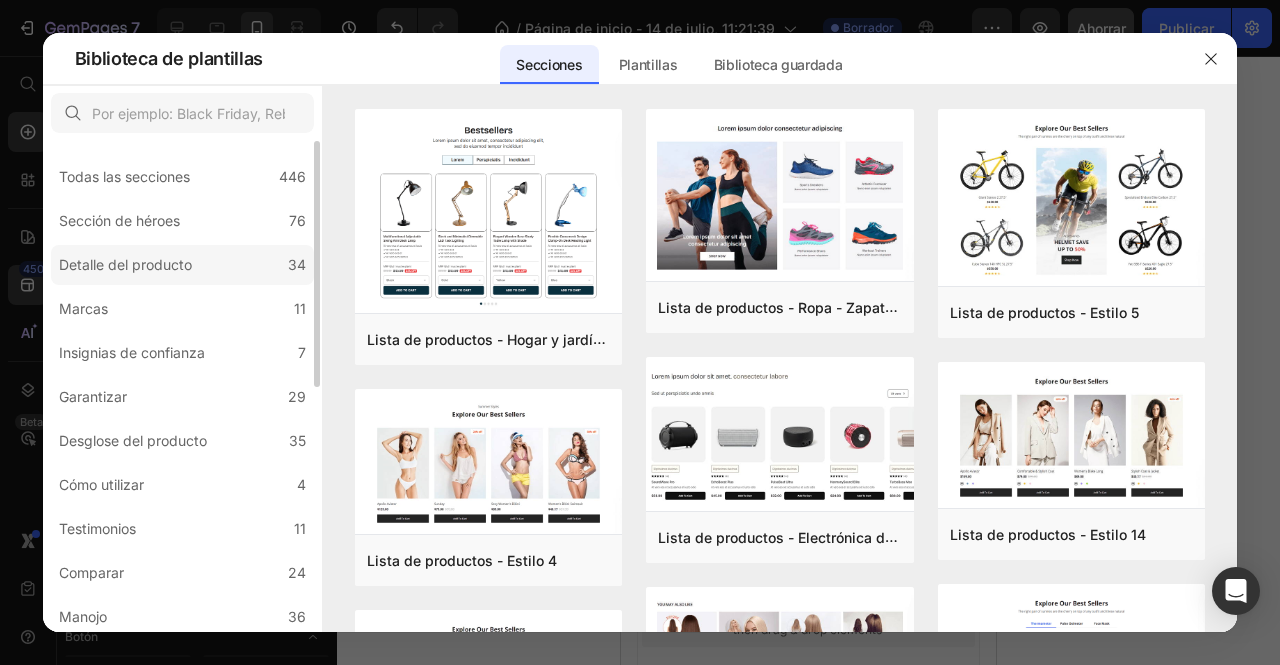 click on "Detalle del producto 34" 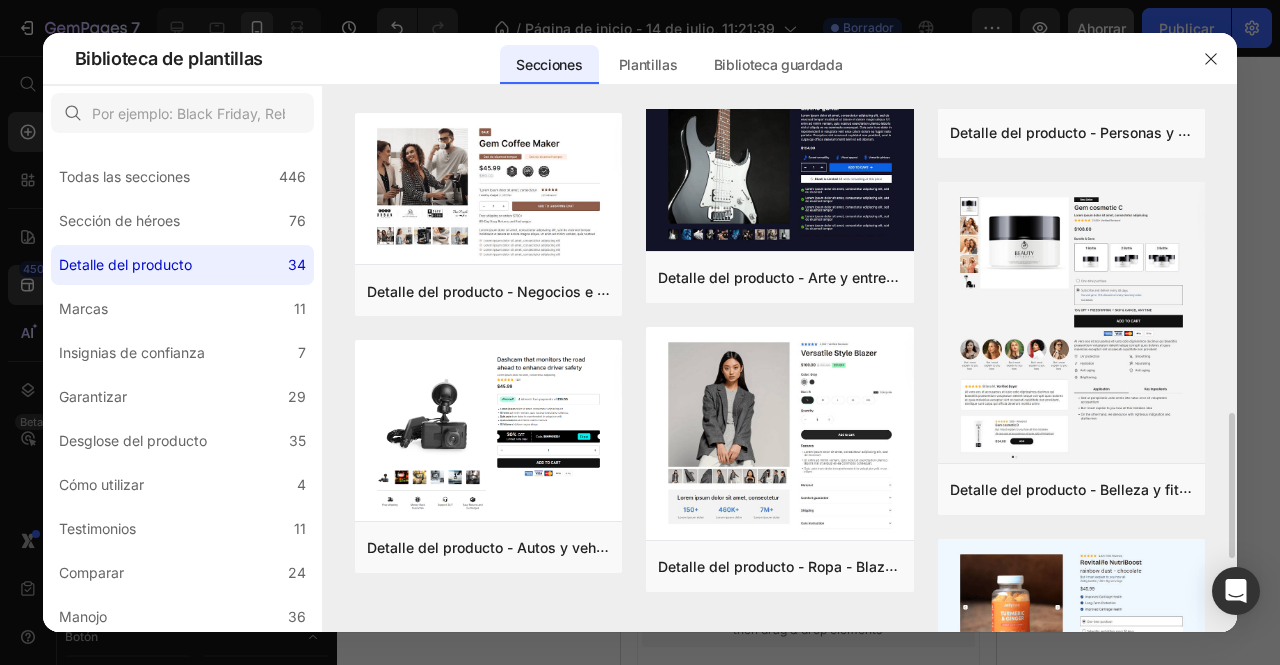 scroll, scrollTop: 1096, scrollLeft: 0, axis: vertical 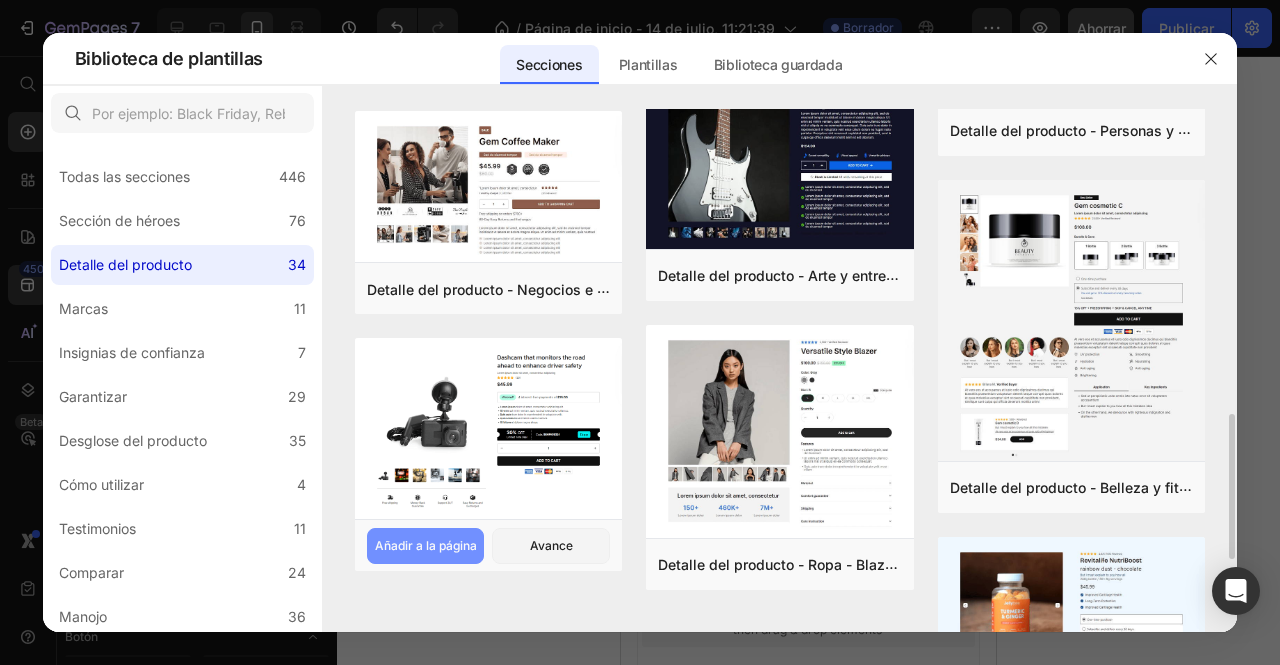 click on "Añadir a la página" at bounding box center [426, 545] 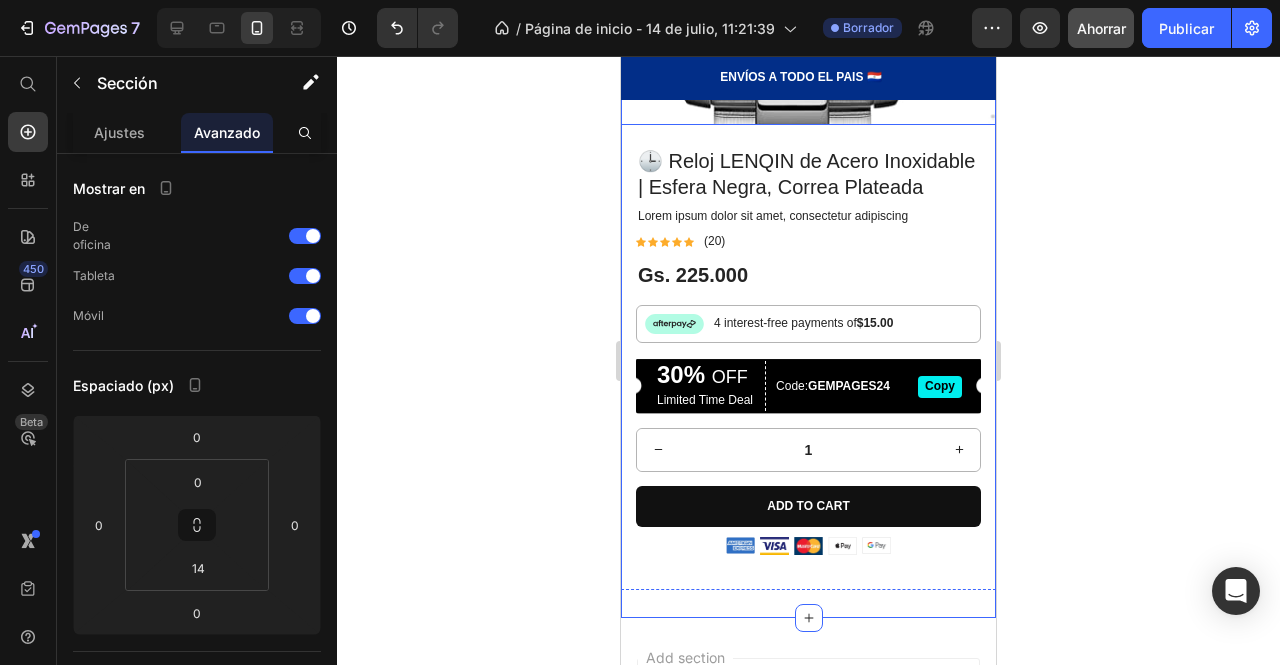 scroll, scrollTop: 1457, scrollLeft: 0, axis: vertical 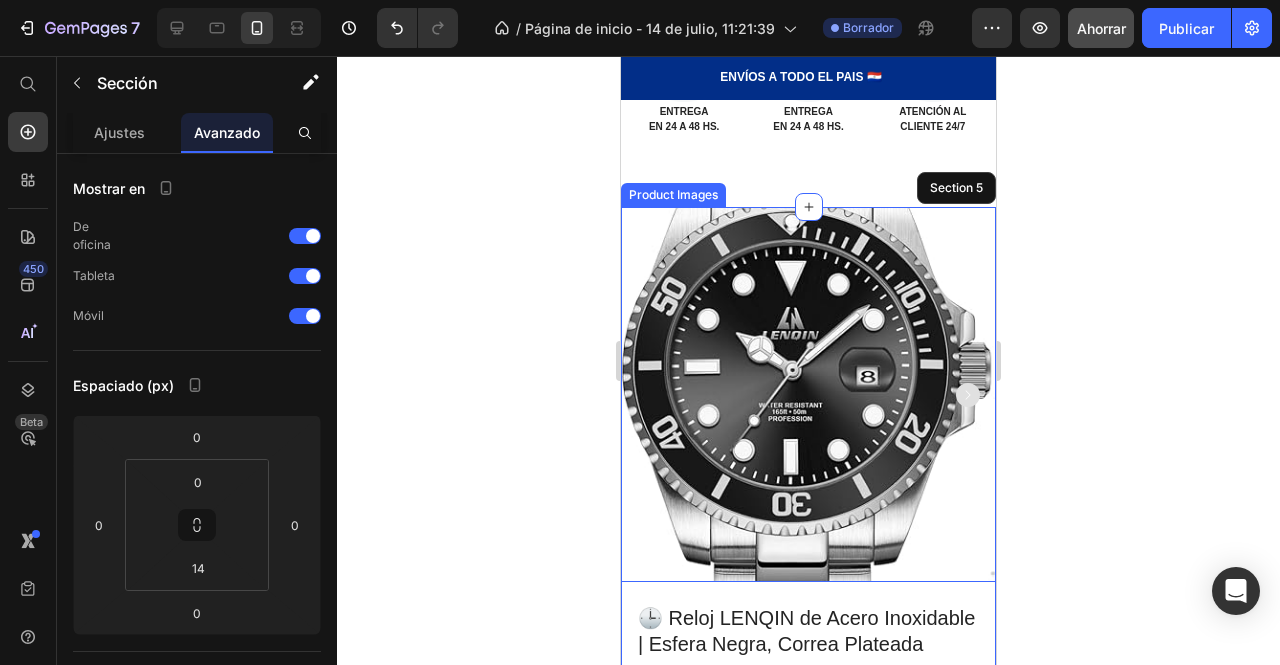 click at bounding box center (808, 394) 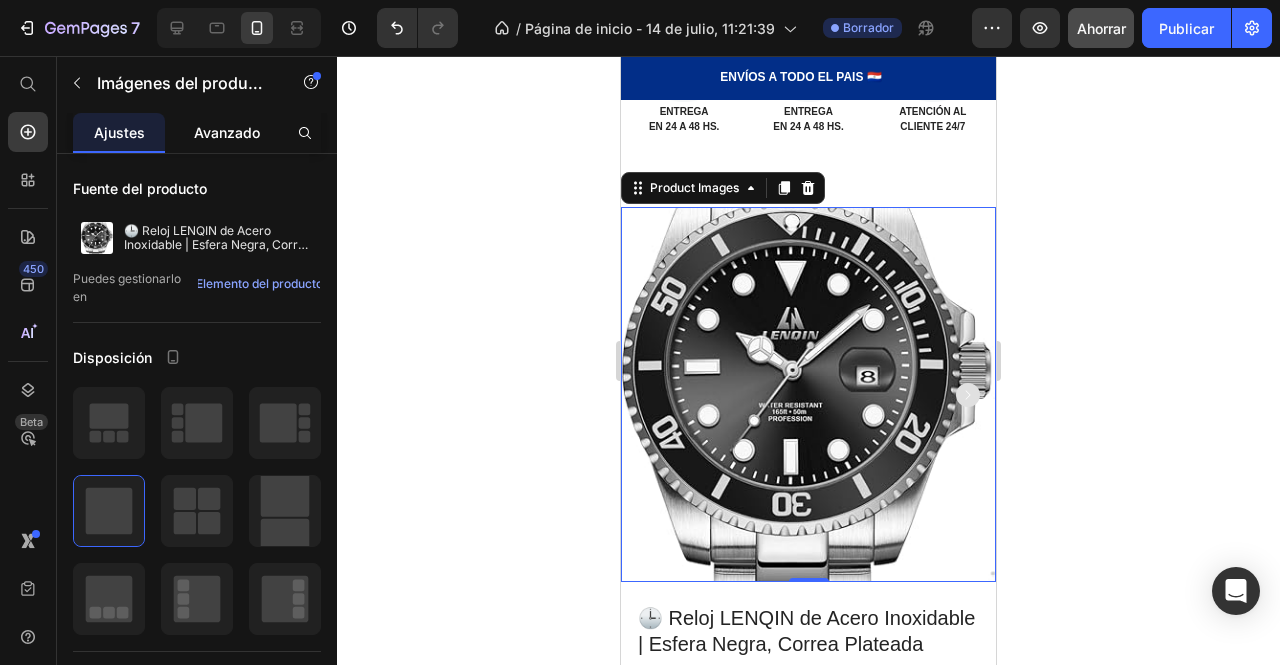 click on "Avanzado" at bounding box center (227, 132) 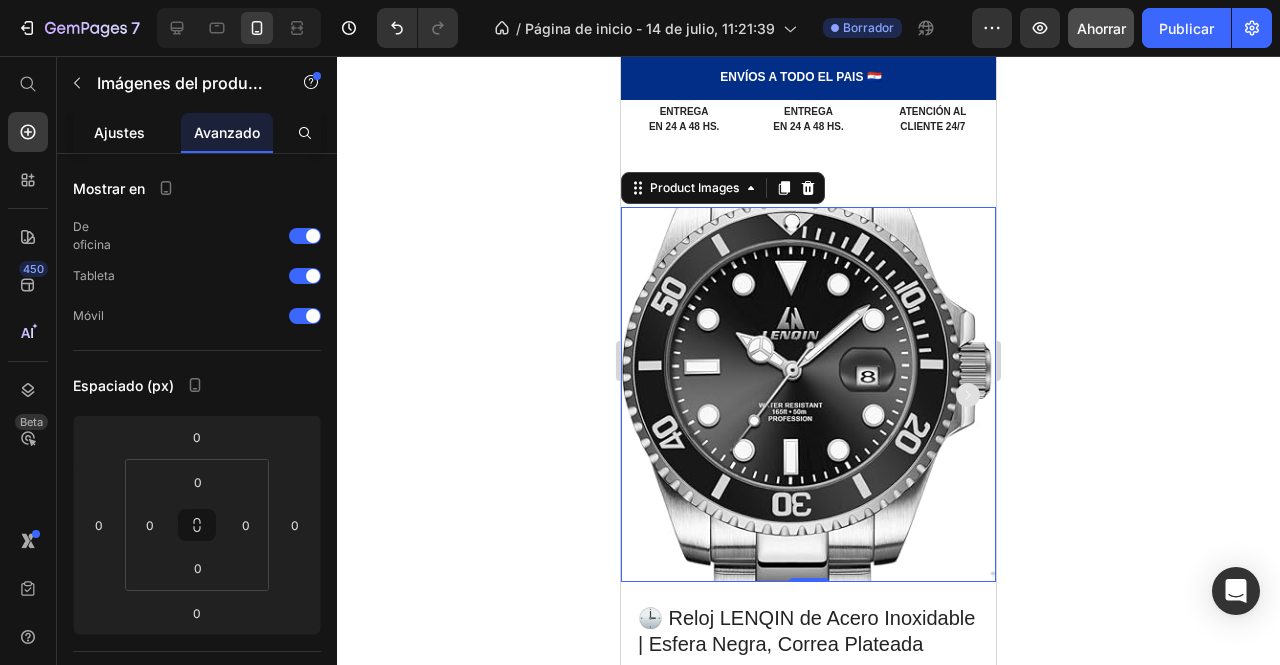 click on "Ajustes" at bounding box center (119, 132) 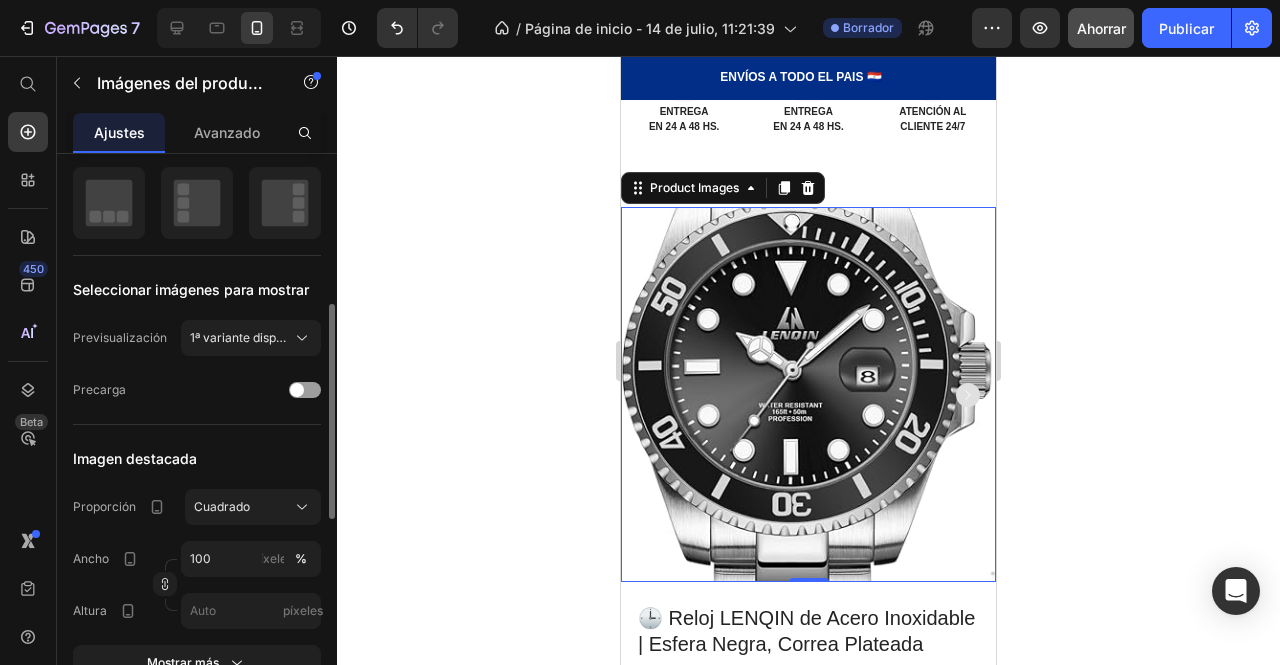 scroll, scrollTop: 398, scrollLeft: 0, axis: vertical 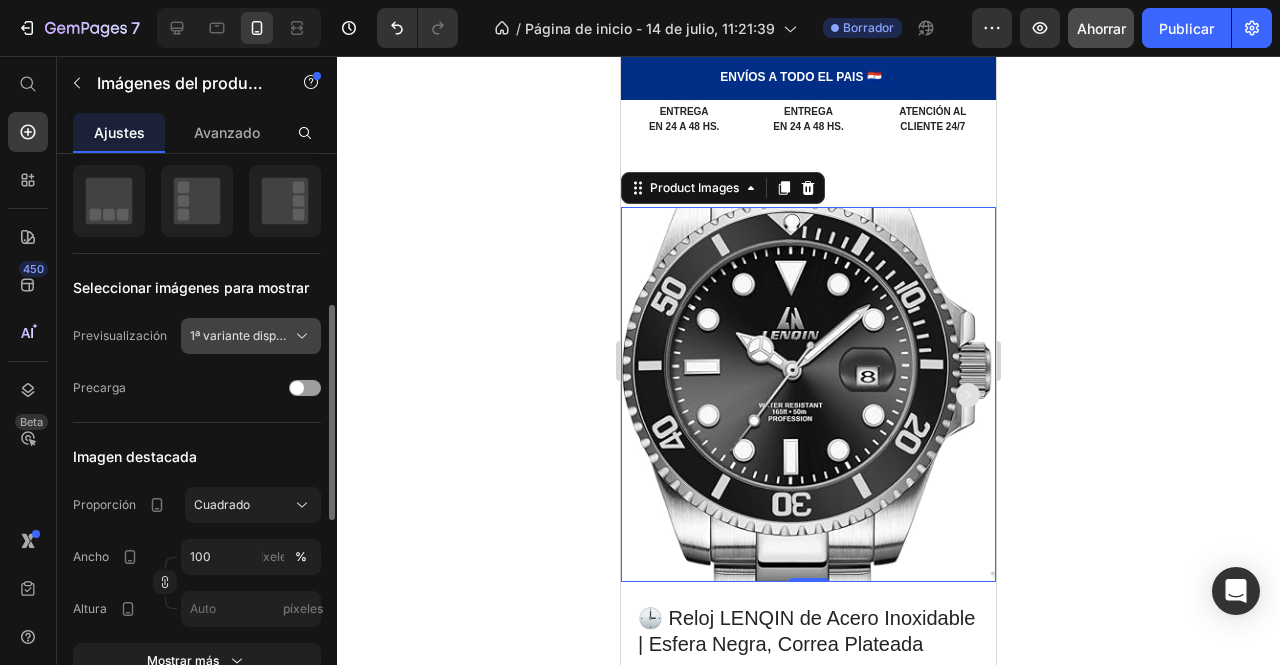 click on "1ª variante disponible" at bounding box center (250, 335) 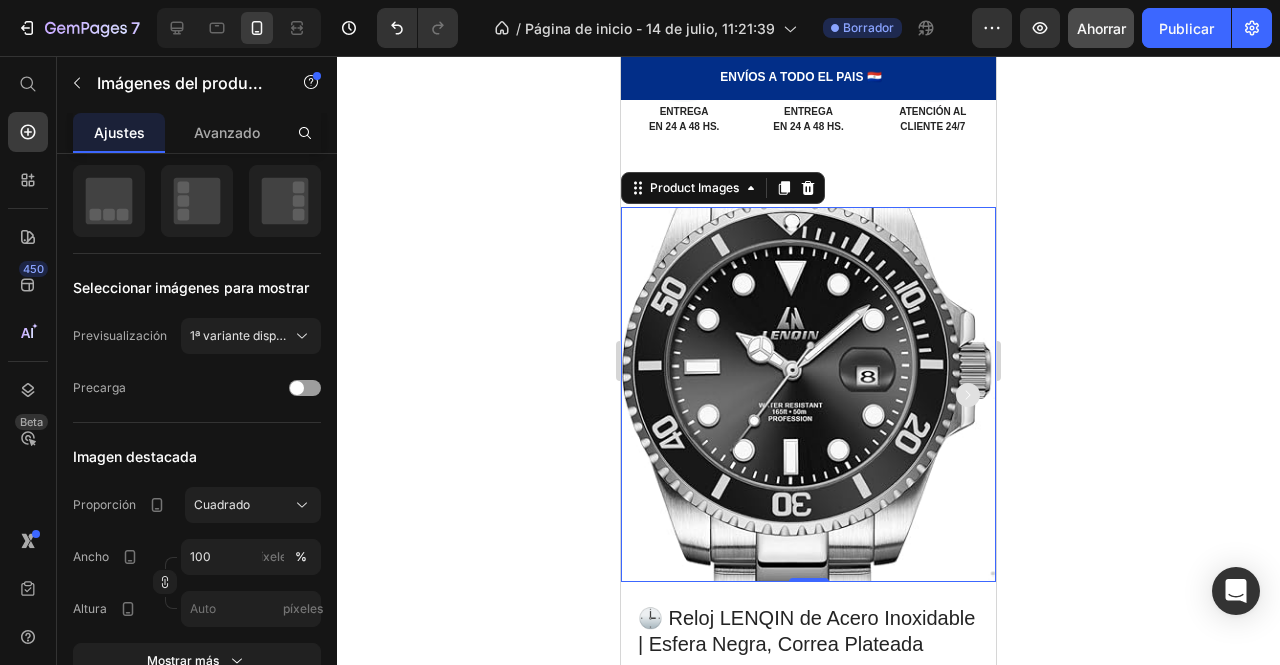click 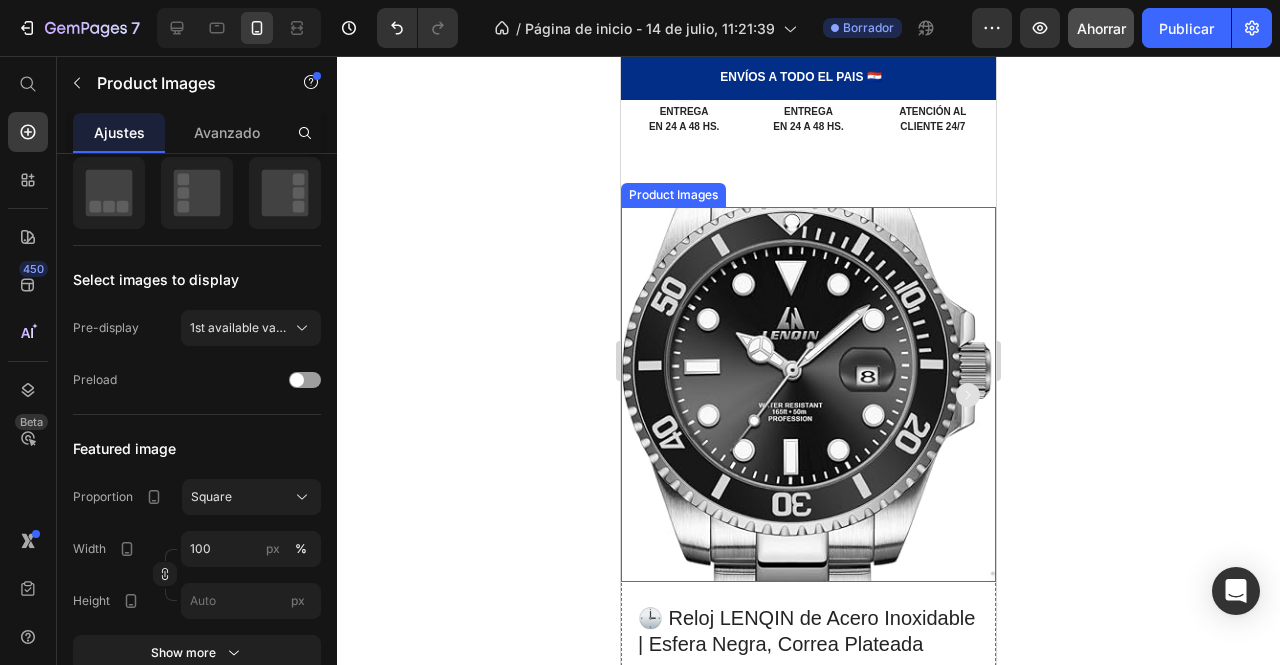 click at bounding box center [808, 394] 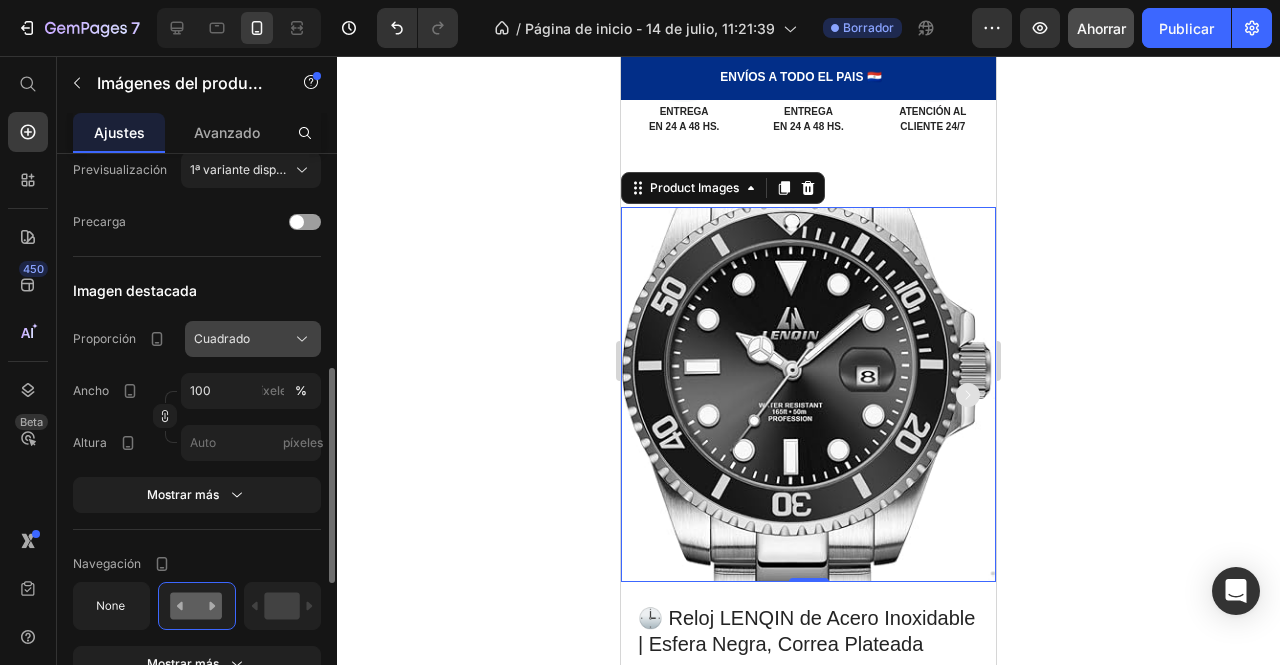 scroll, scrollTop: 563, scrollLeft: 0, axis: vertical 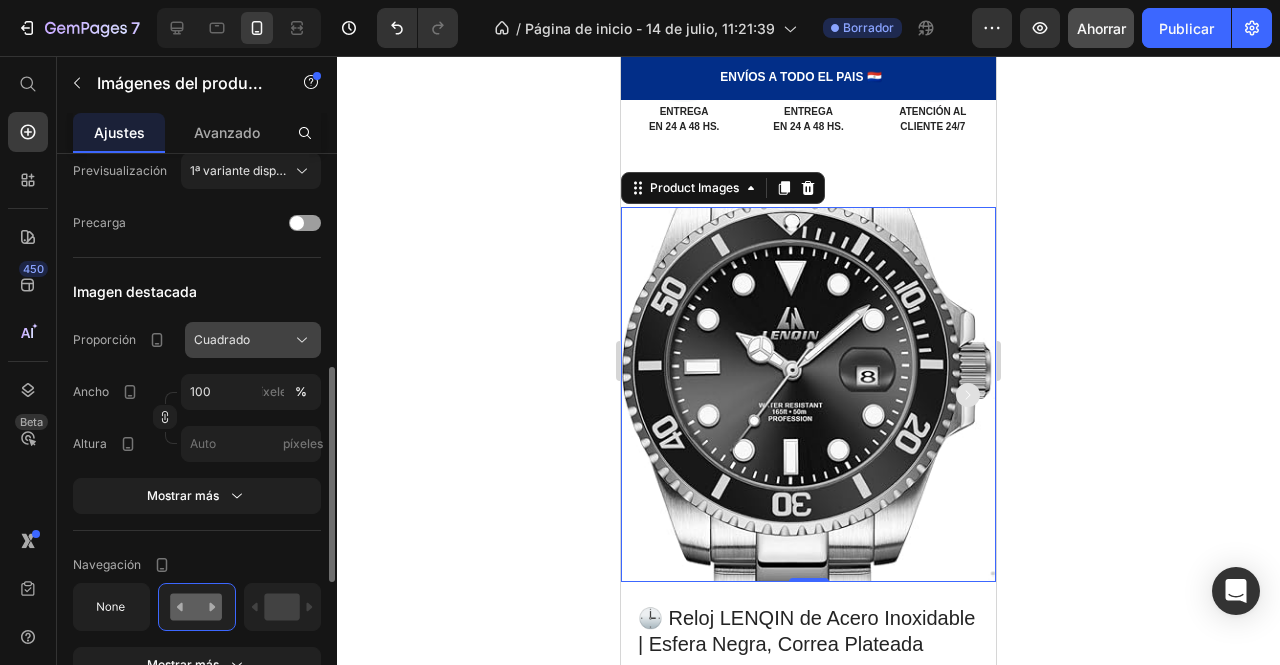click on "Cuadrado" at bounding box center [222, 339] 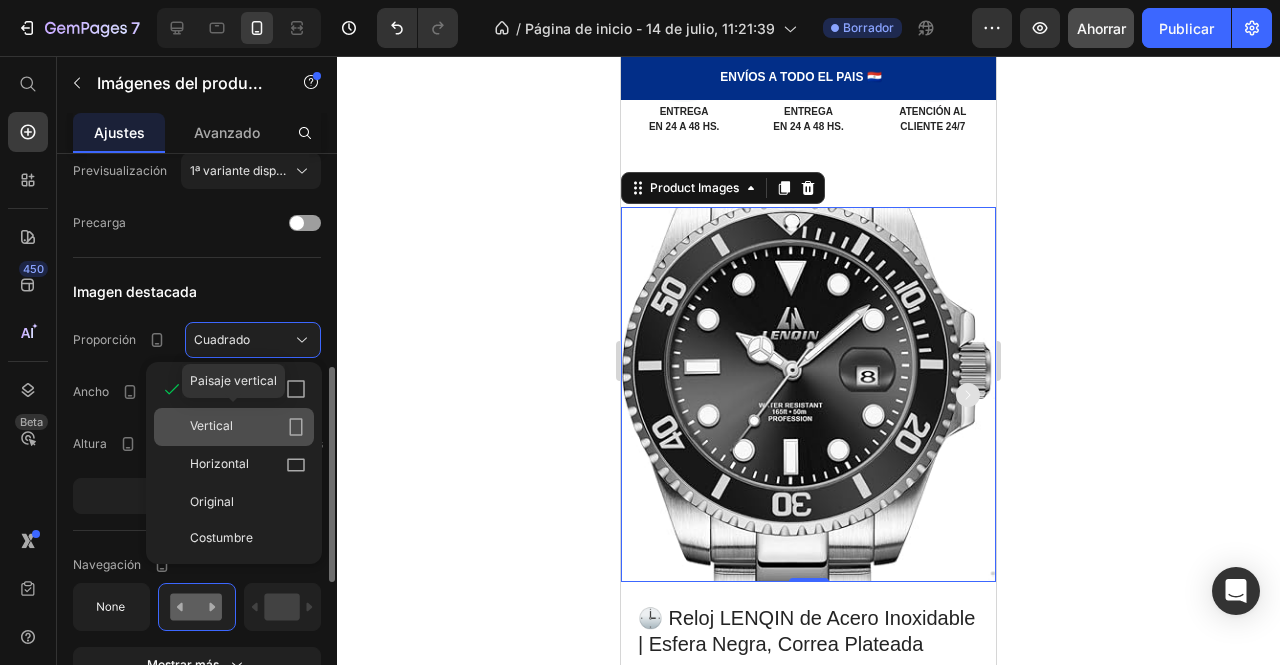 click on "Vertical" at bounding box center (248, 427) 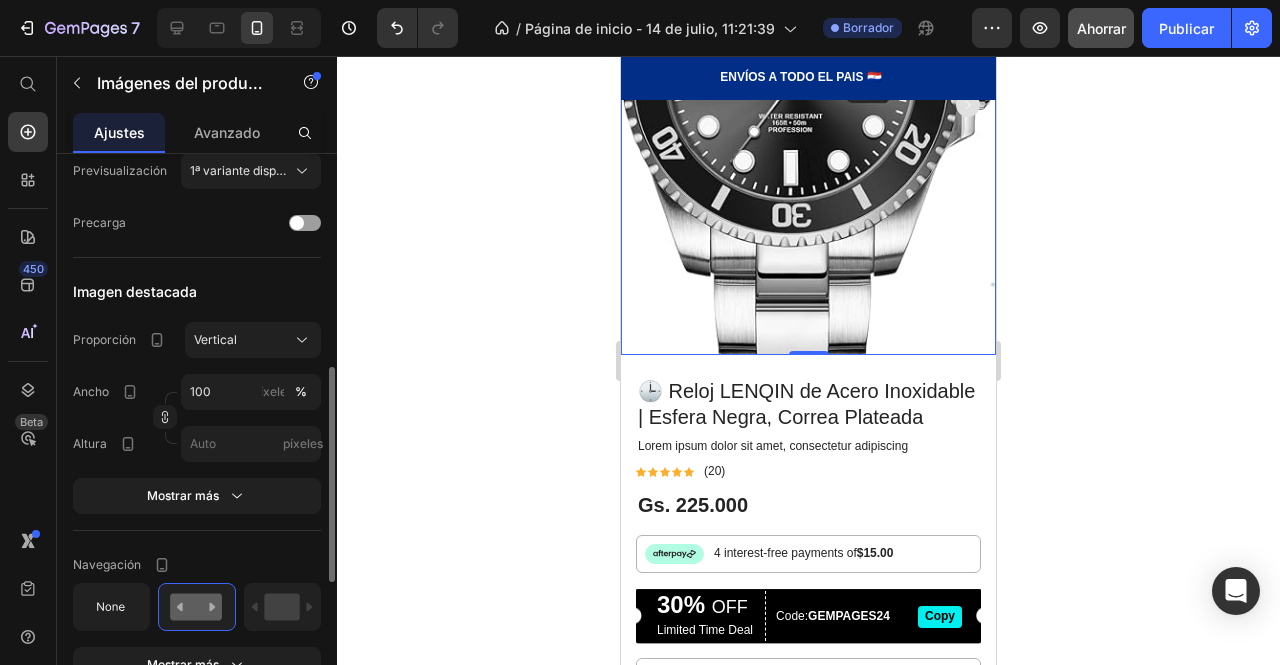 scroll, scrollTop: 1816, scrollLeft: 0, axis: vertical 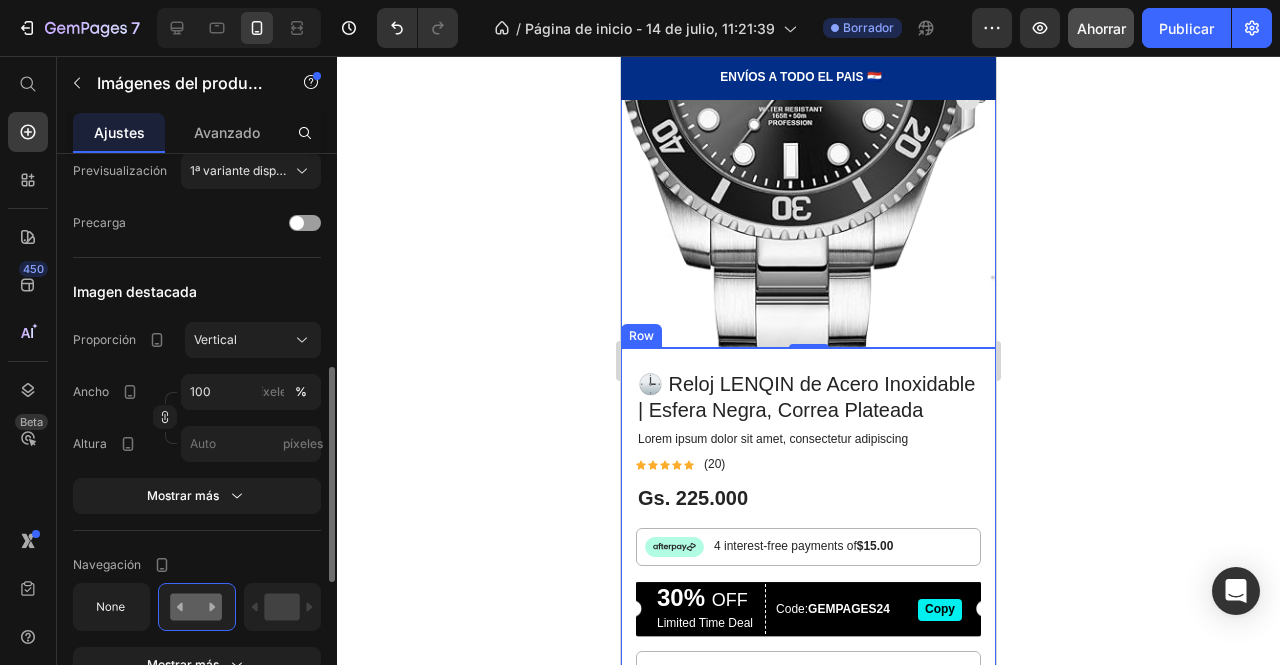 click 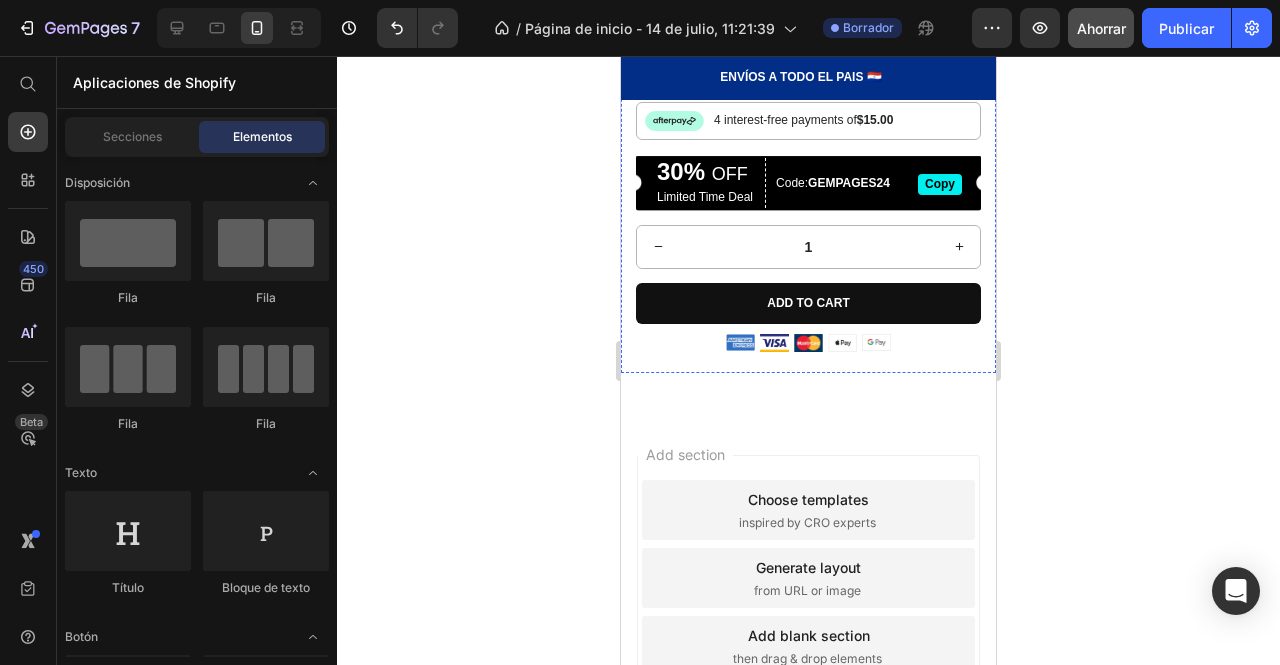 scroll, scrollTop: 2230, scrollLeft: 0, axis: vertical 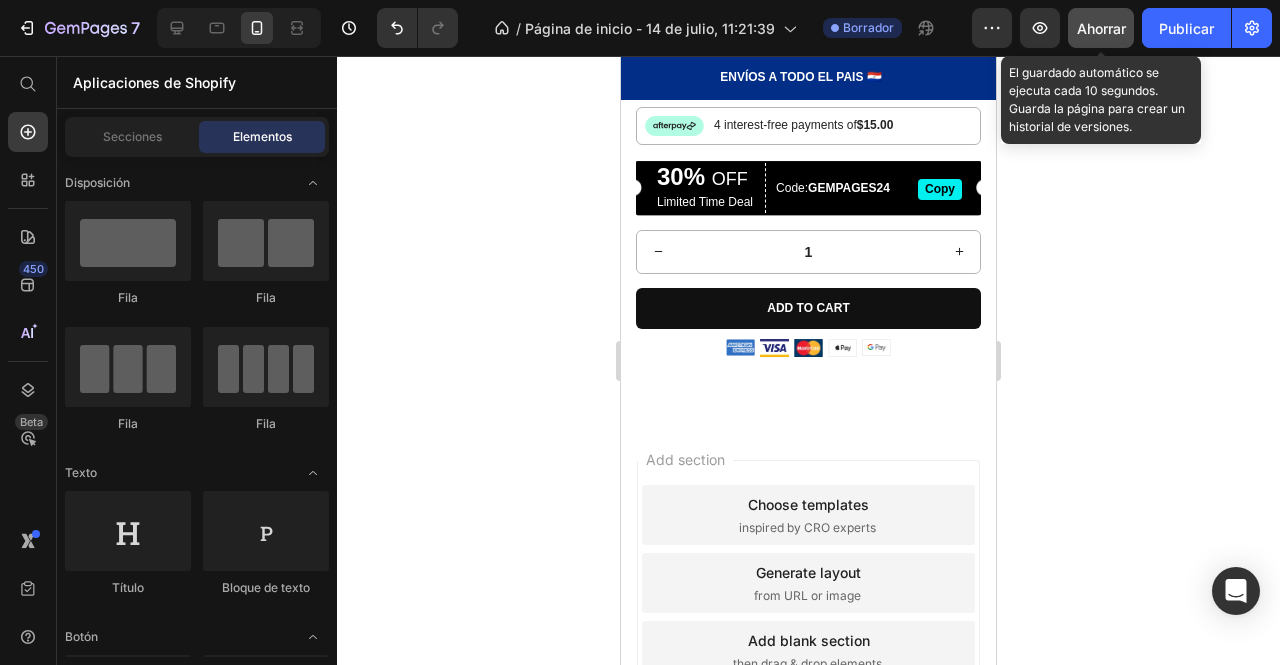 click on "Ahorrar" at bounding box center [1101, 28] 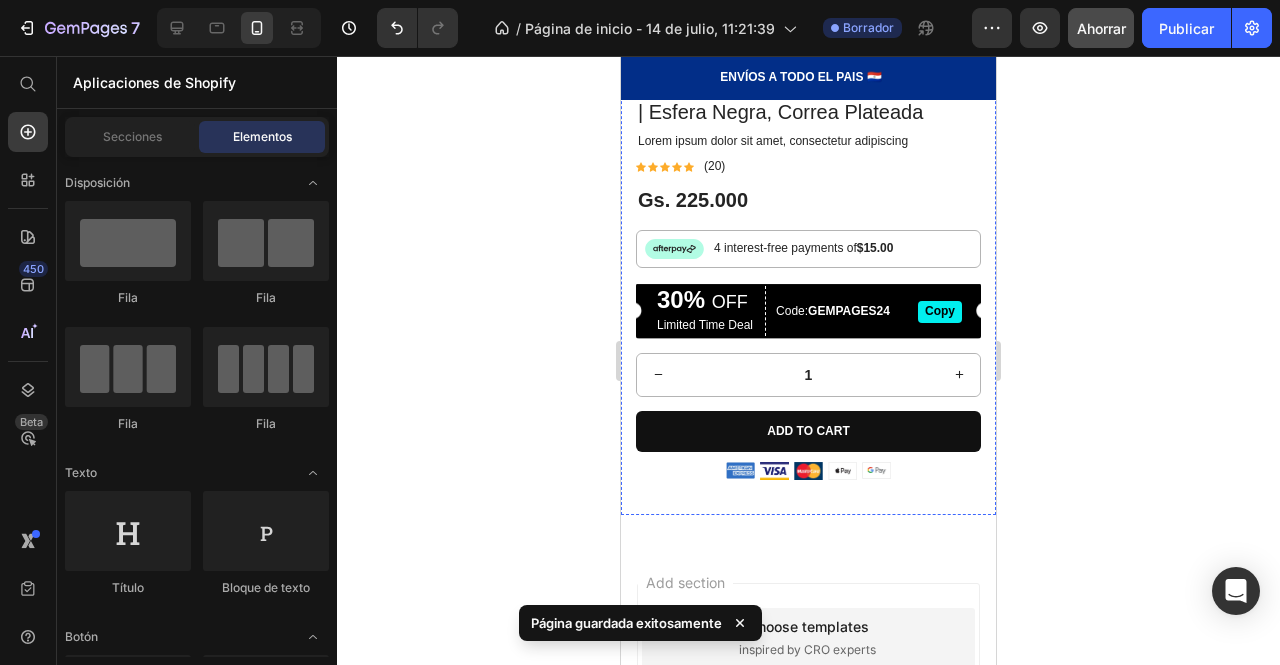 scroll, scrollTop: 1257, scrollLeft: 0, axis: vertical 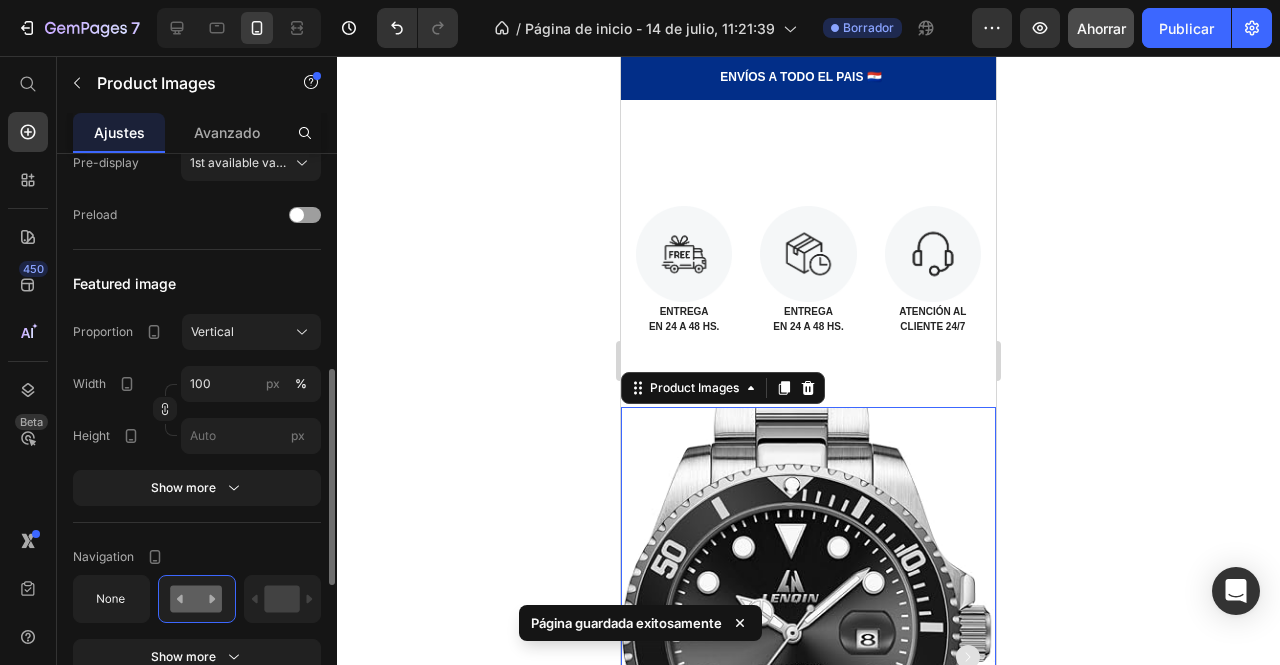 click at bounding box center [808, 657] 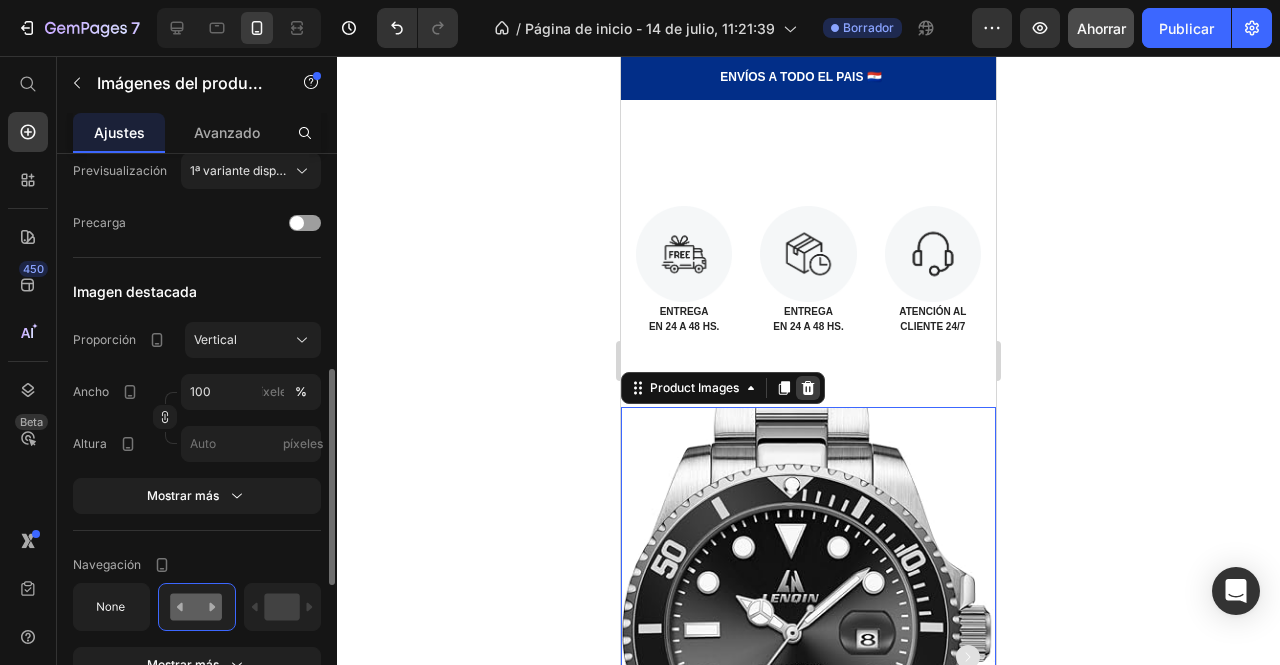 click 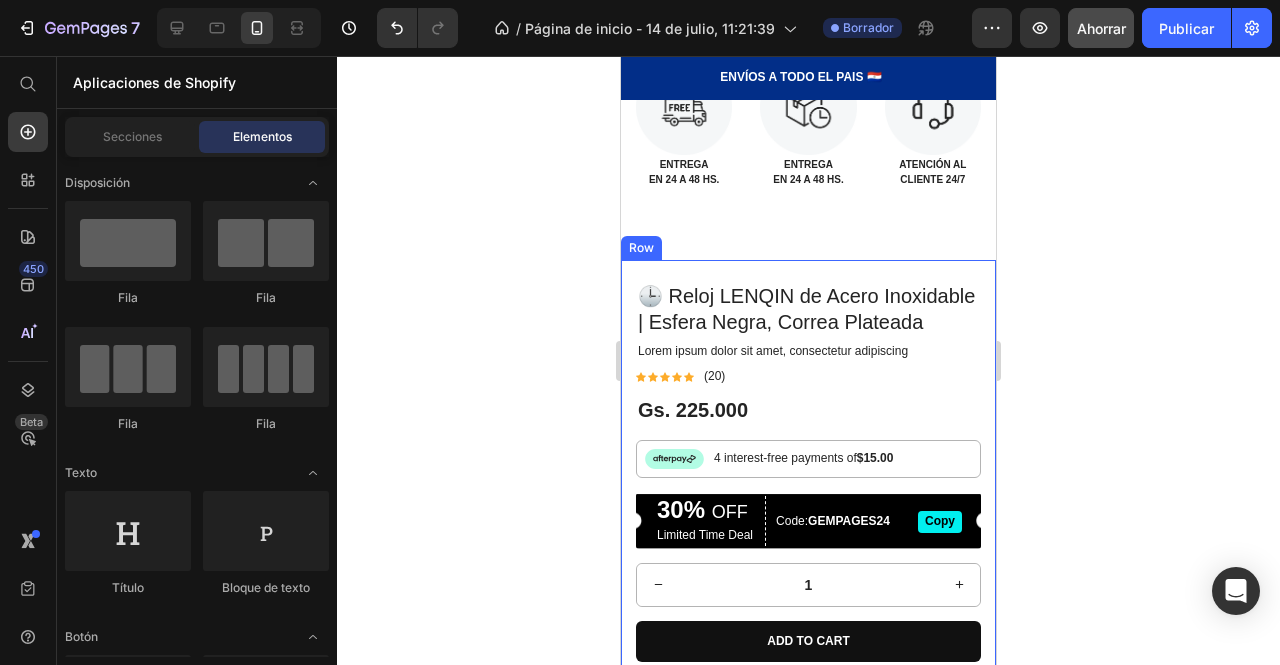 scroll, scrollTop: 1406, scrollLeft: 0, axis: vertical 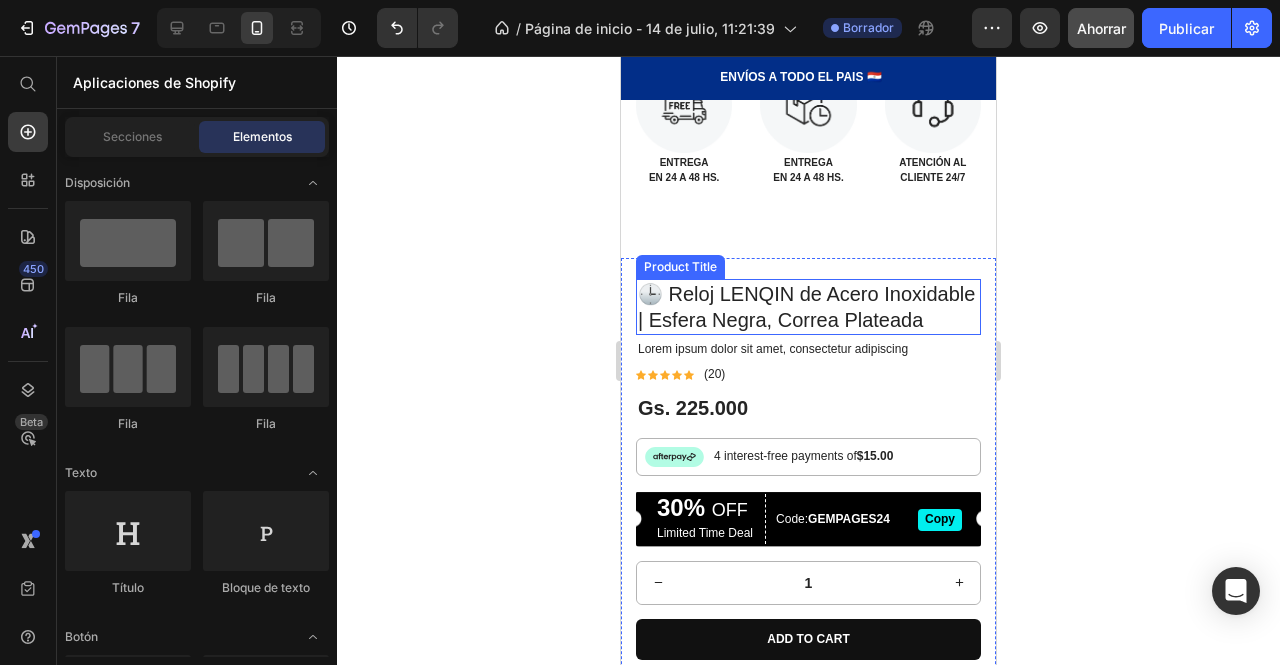 click on "🕒 Reloj LENQIN de Acero Inoxidable | Esfera Negra, Correa Plateada" at bounding box center [808, 307] 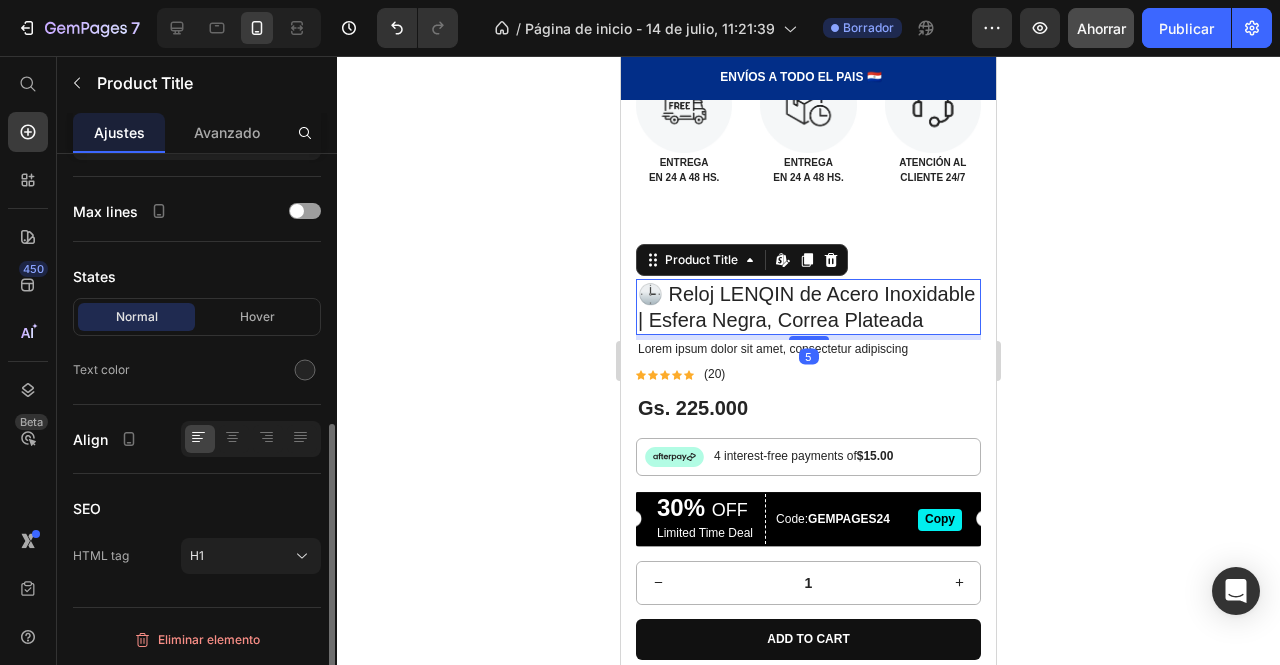 scroll, scrollTop: 0, scrollLeft: 0, axis: both 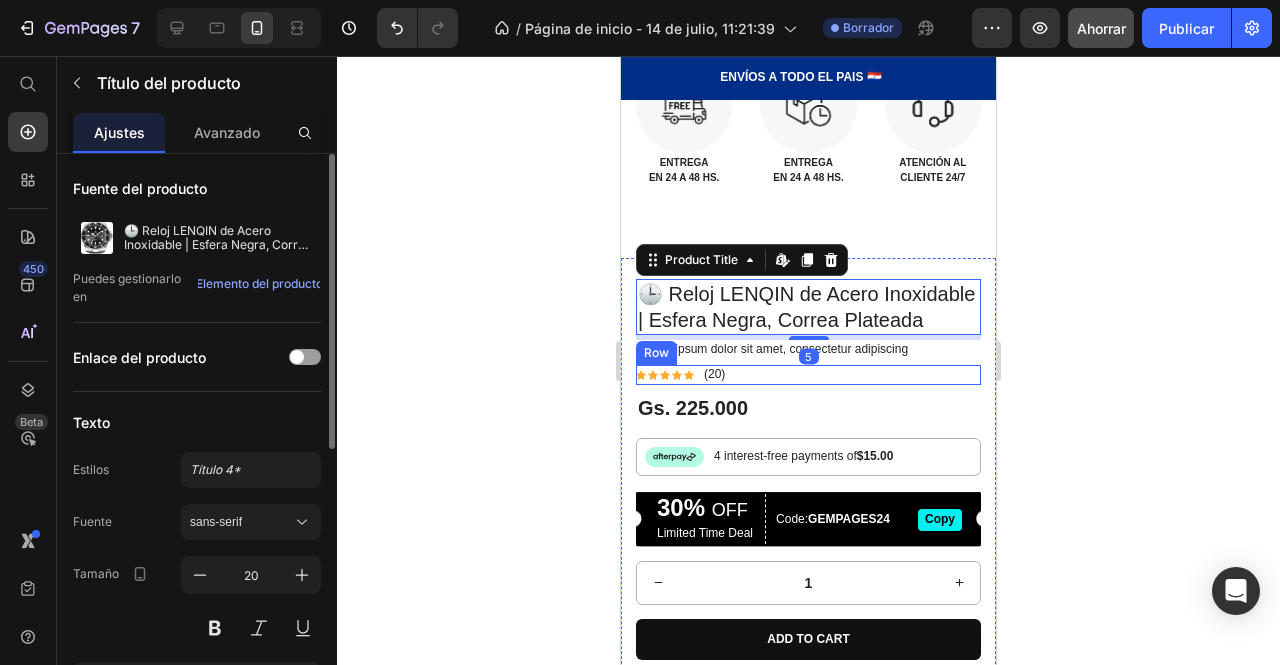 click on "Icon Icon Icon Icon Icon Icon List (20) Text Block Row" at bounding box center (808, 375) 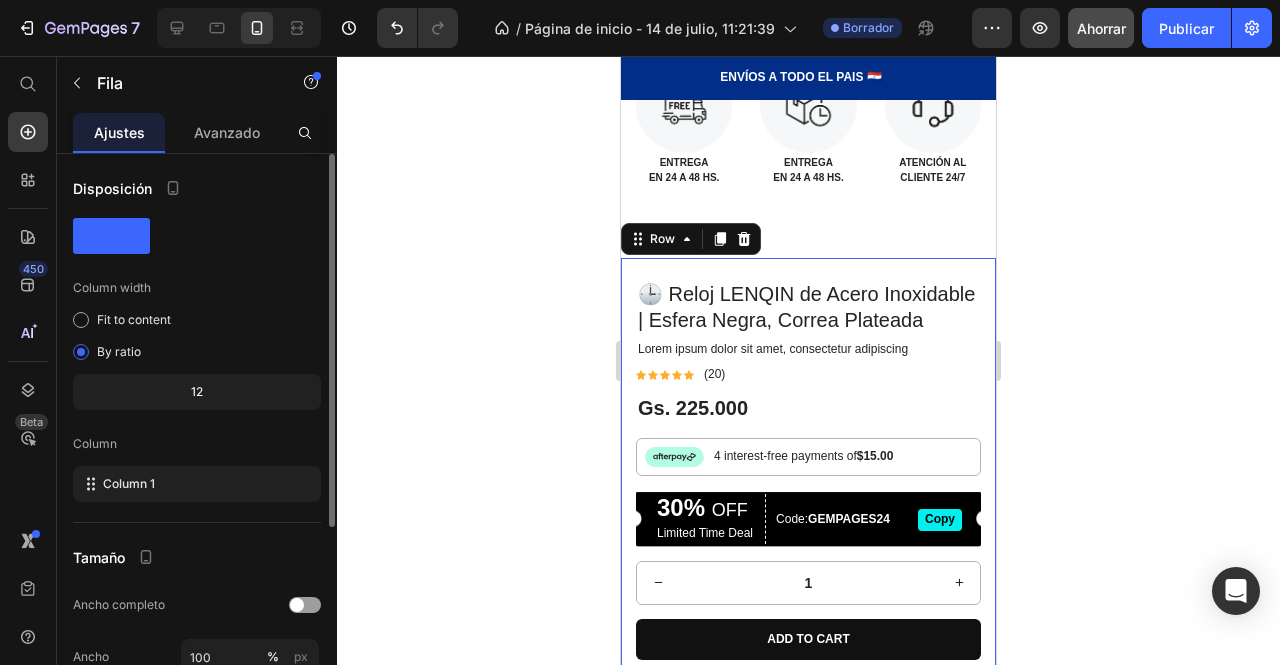 click on "🕒 Reloj LENQIN de Acero Inoxidable | Esfera Negra, Correa Plateada Product Title Lorem ipsum dolor sit amet, consectetur adipiscing Text Block Icon Icon Icon Icon Icon Icon List (20) Text Block Row Gs. 225.000 Product Price Row Image 4 interest-free payments of  $15.00 Text Block Row
Lorem ipsum  dolor sit amet, consectetur adipiscing elit.
Ut enim  ad minim veniam, quis nostrud exercitation ullamco.
Duis aute  irure dolor in reprehenderit in voluptate velit.
Quis nostrud  exercitation ullamco laboris.
Ut labore  et dolore magna aliqua. Item List 30%   OFF Text Block Limited Time Deal Text Block Row Code:  GEMPAGES24 Text Block Copy Button Row 1 Product Quantity Add to cart Add to Cart Row Image Image Image Image Image Row Row   0" at bounding box center (808, 483) 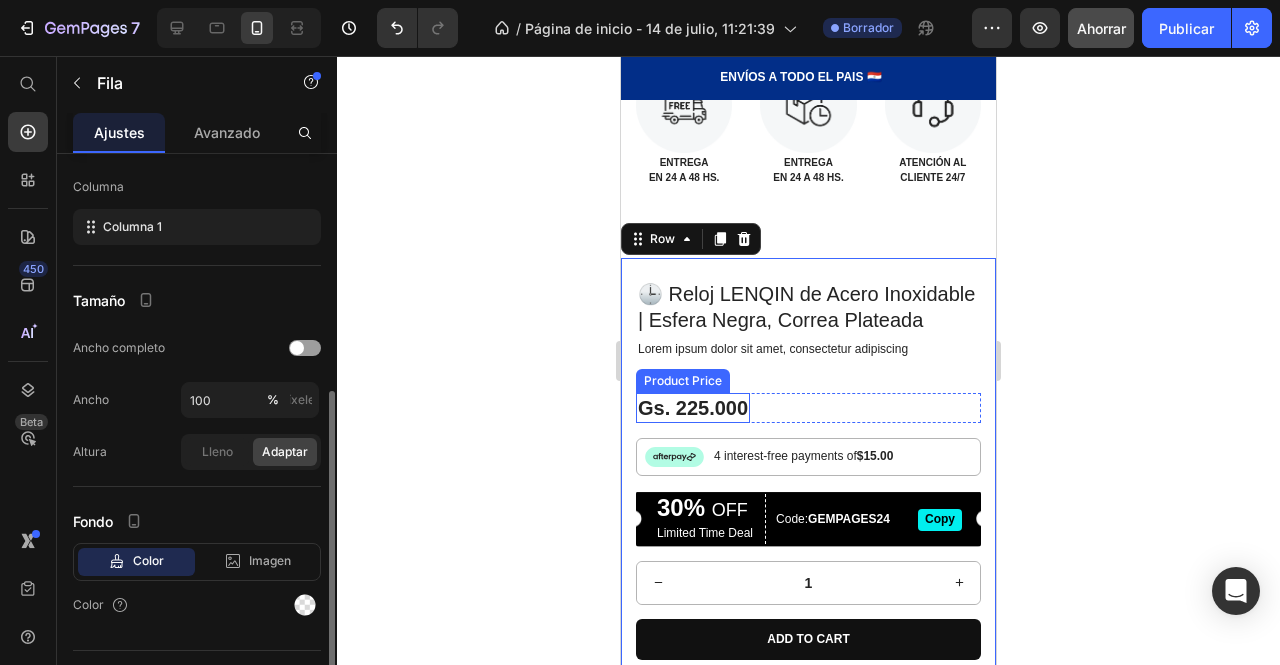 scroll, scrollTop: 298, scrollLeft: 0, axis: vertical 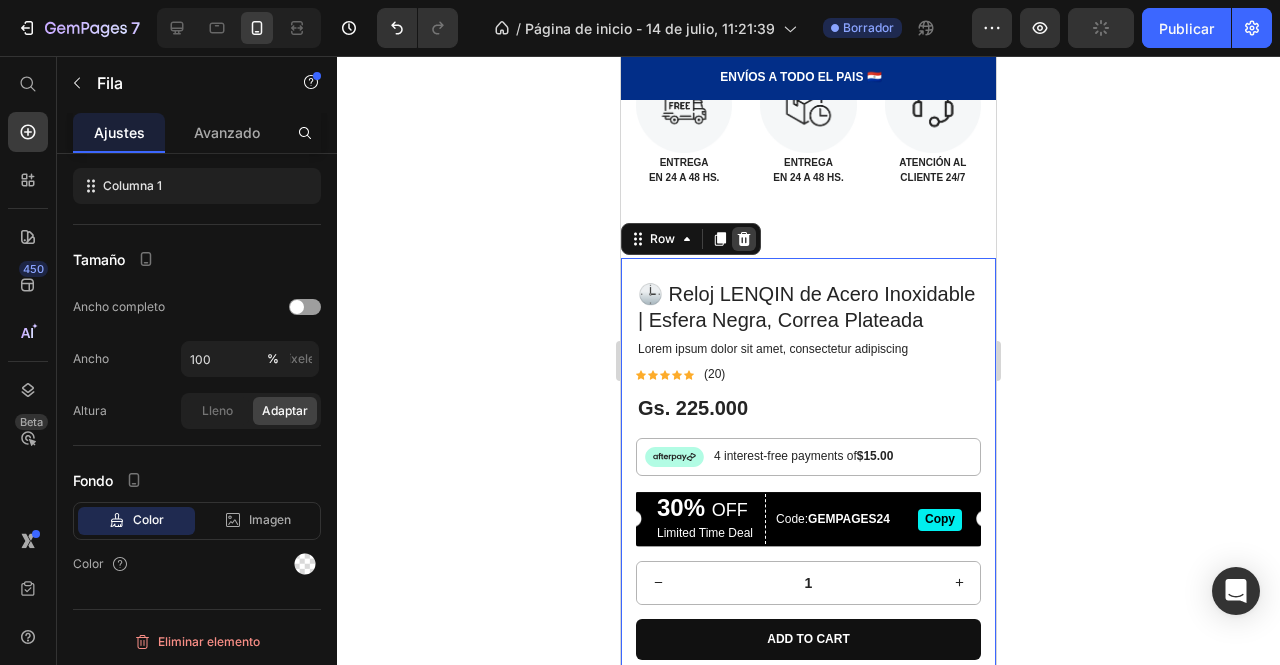 click at bounding box center [744, 239] 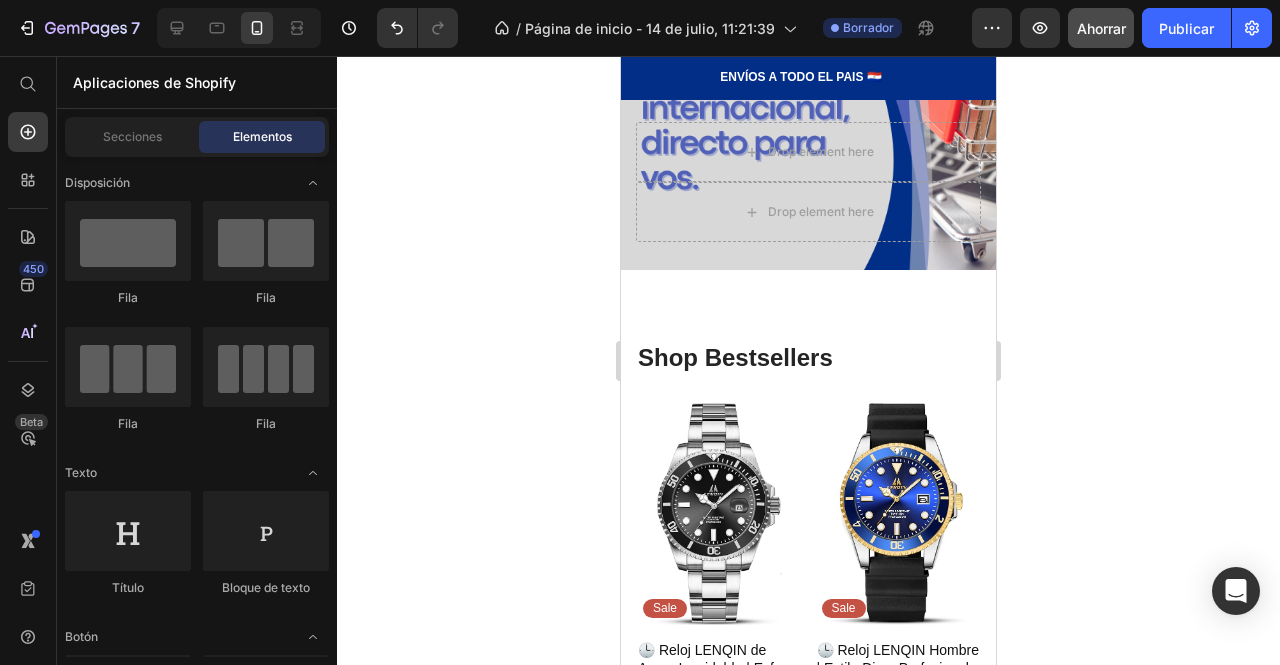 scroll, scrollTop: 296, scrollLeft: 0, axis: vertical 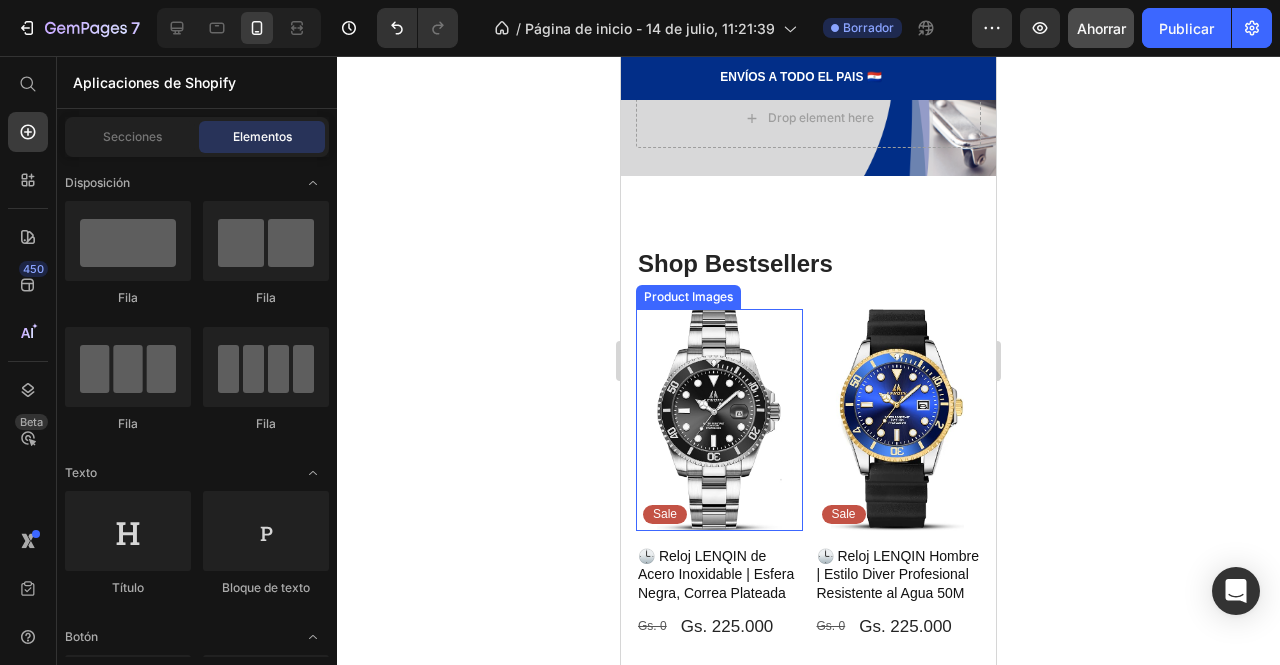 click at bounding box center (719, 420) 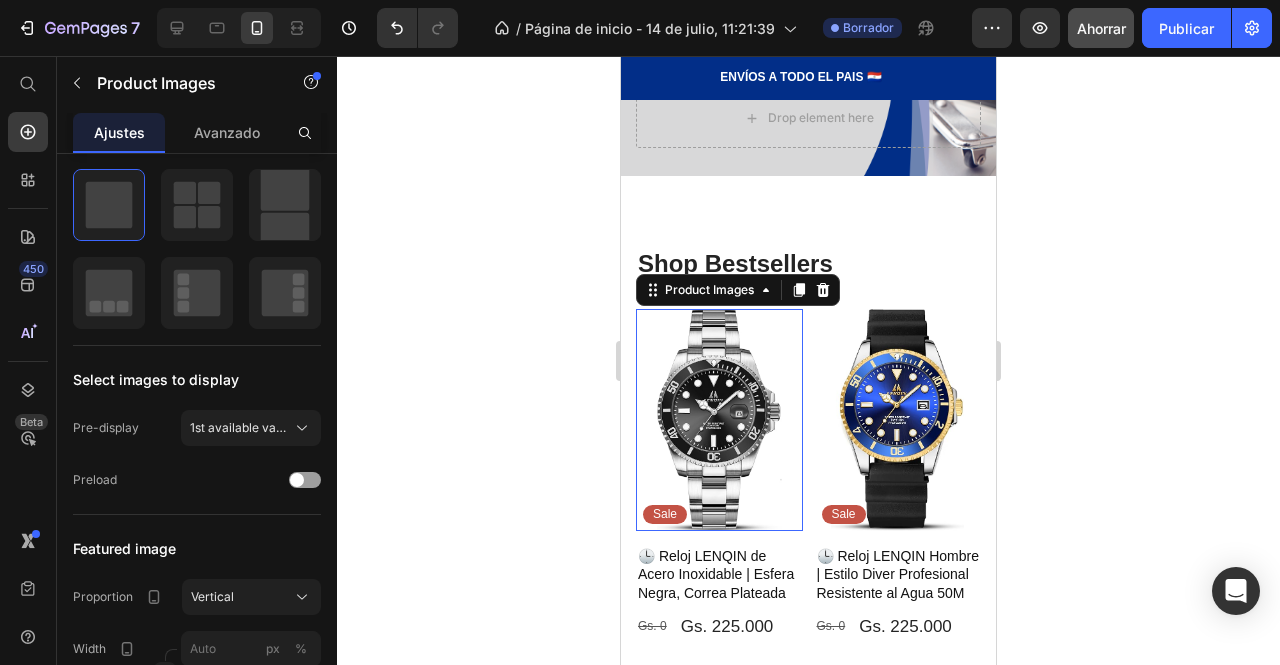 scroll, scrollTop: 0, scrollLeft: 0, axis: both 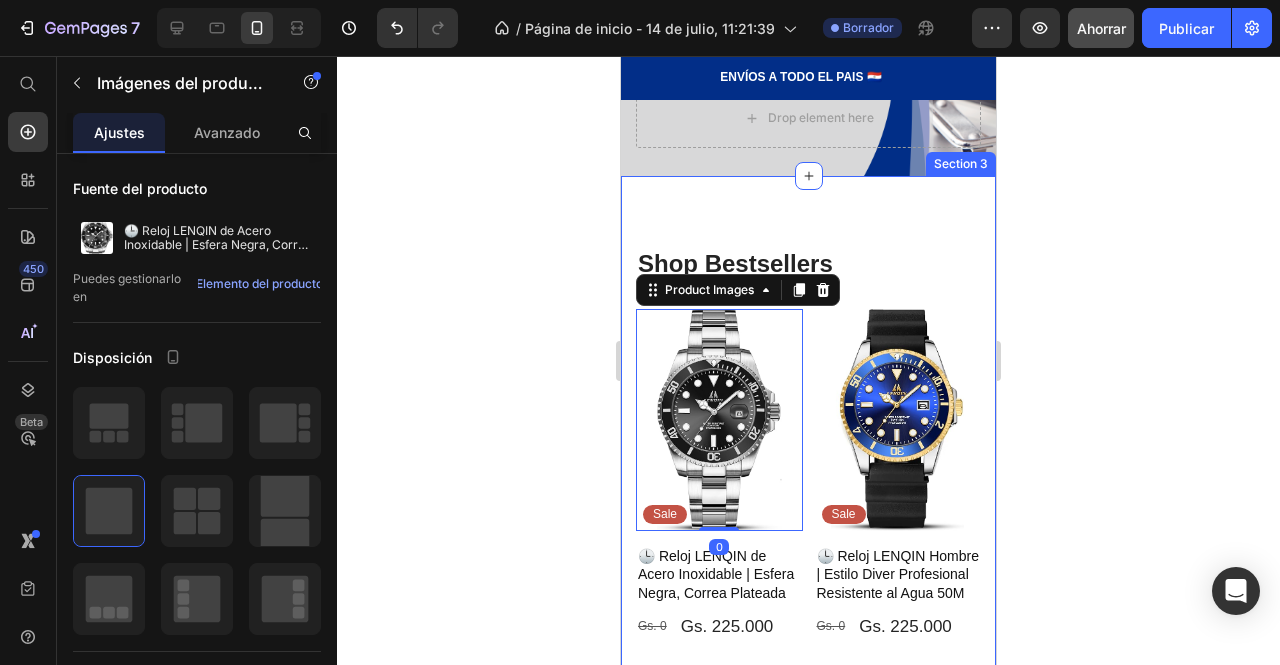 click 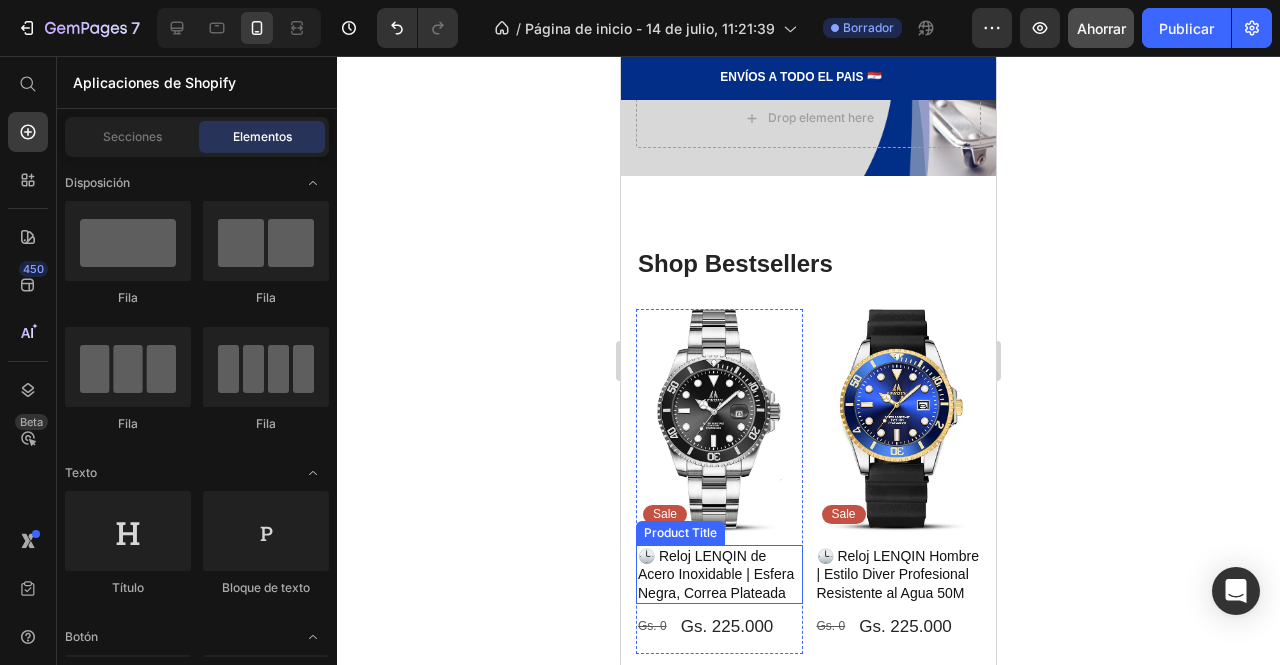 click on "🕒 Reloj LENQIN de Acero Inoxidable | Esfera Negra, Correa Plateada" at bounding box center [719, 574] 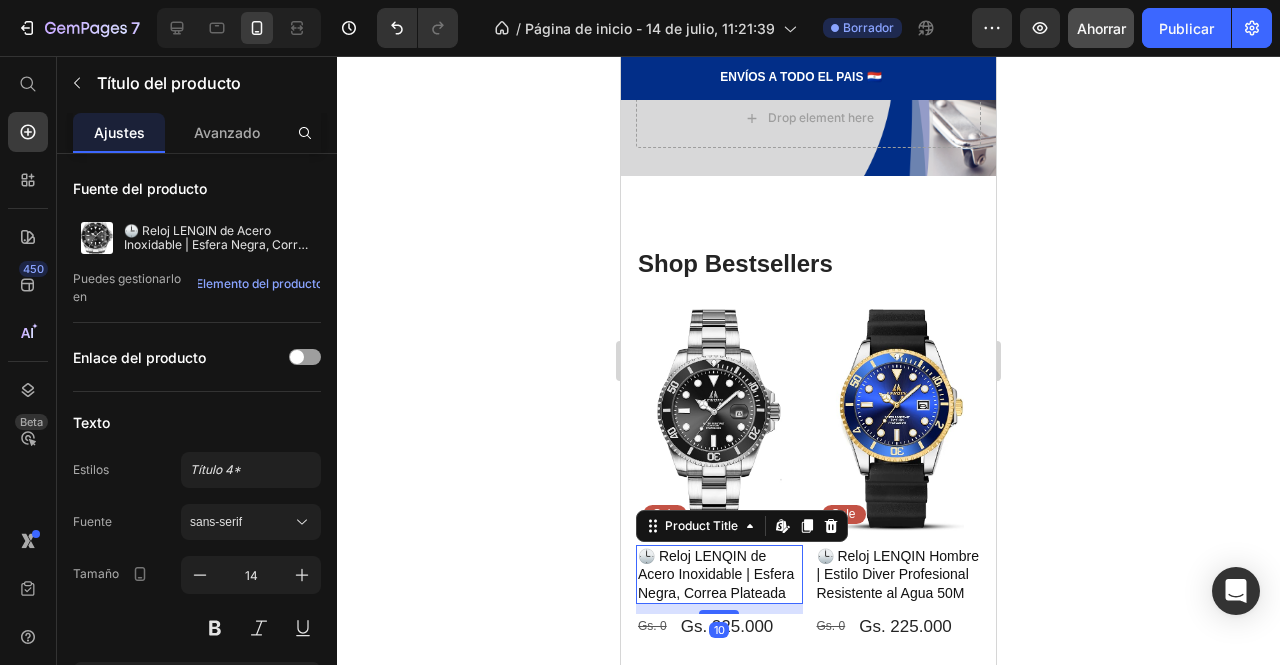click on "🕒 Reloj LENQIN de Acero Inoxidable | Esfera Negra, Correa Plateada" at bounding box center [719, 574] 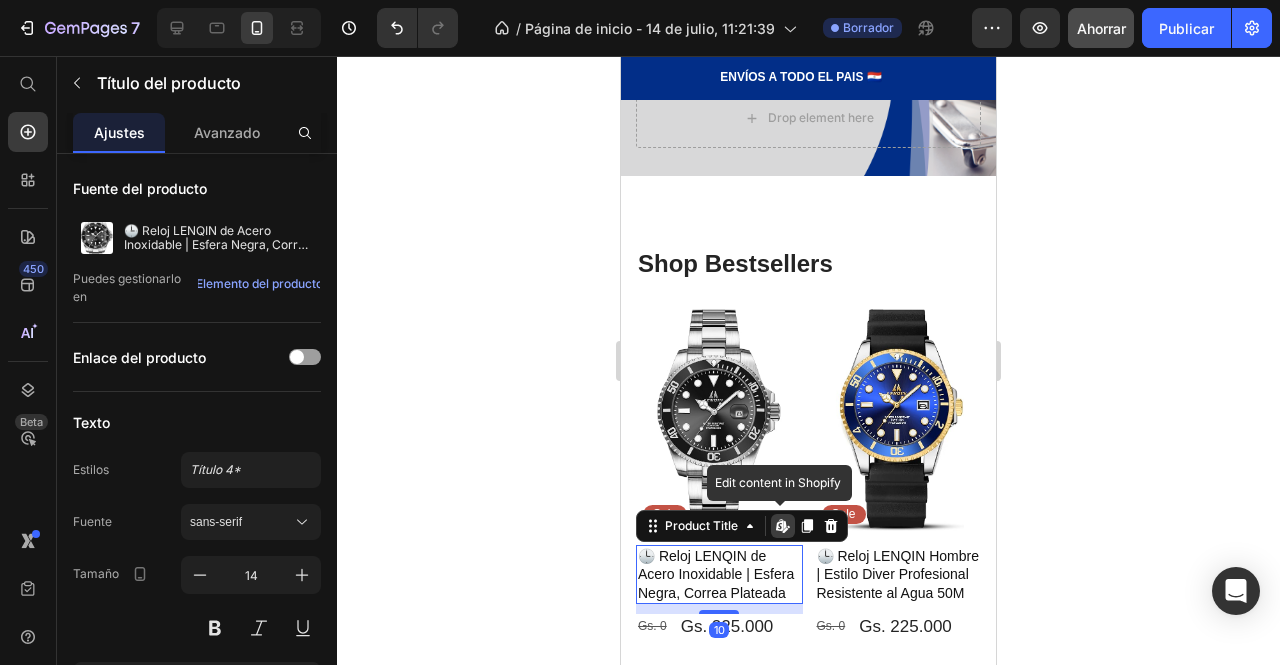 click 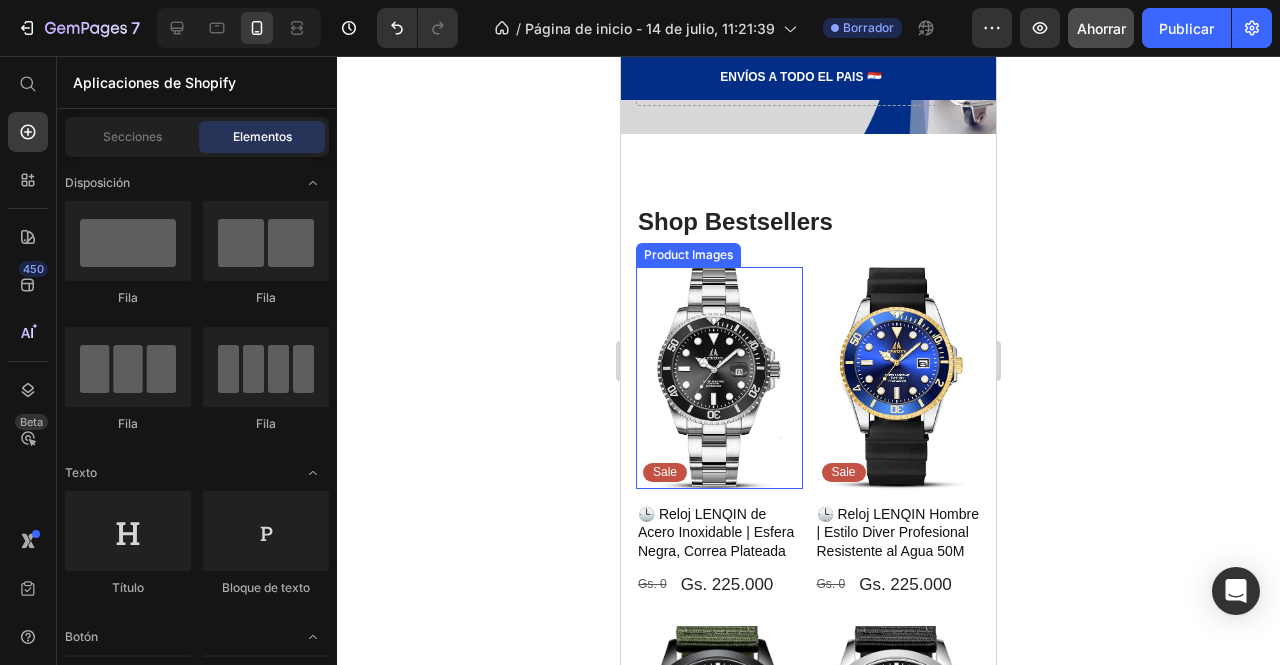 scroll, scrollTop: 335, scrollLeft: 0, axis: vertical 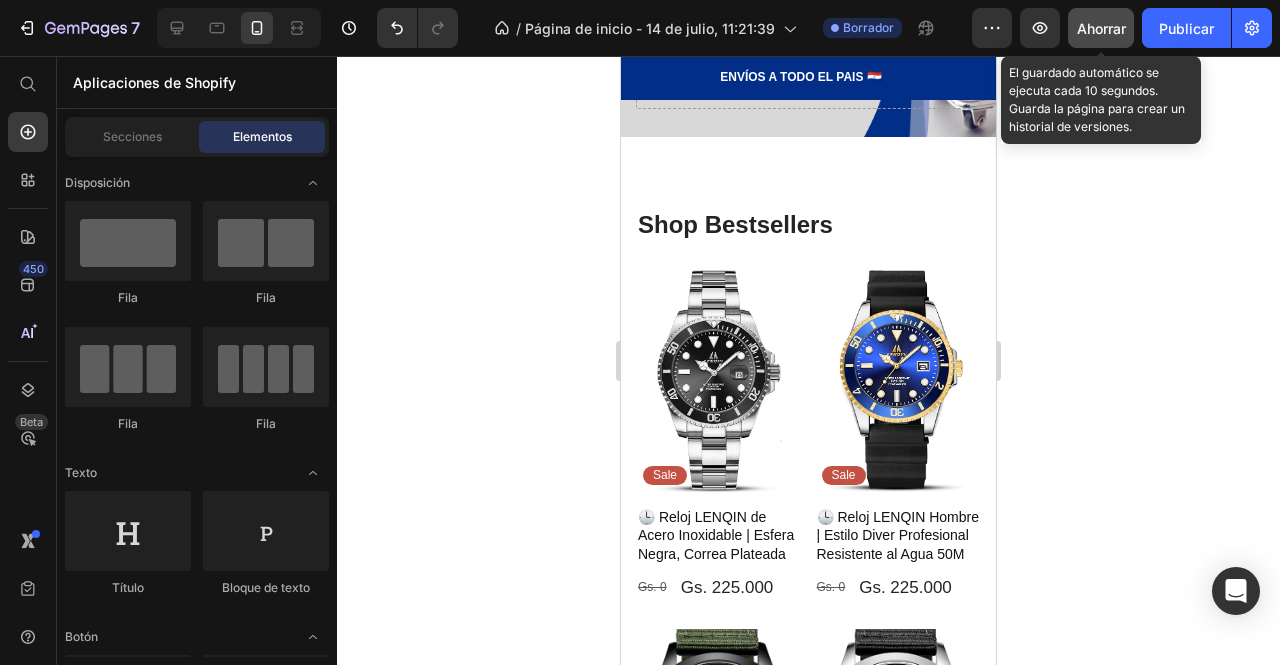 click on "Ahorrar" at bounding box center (1101, 28) 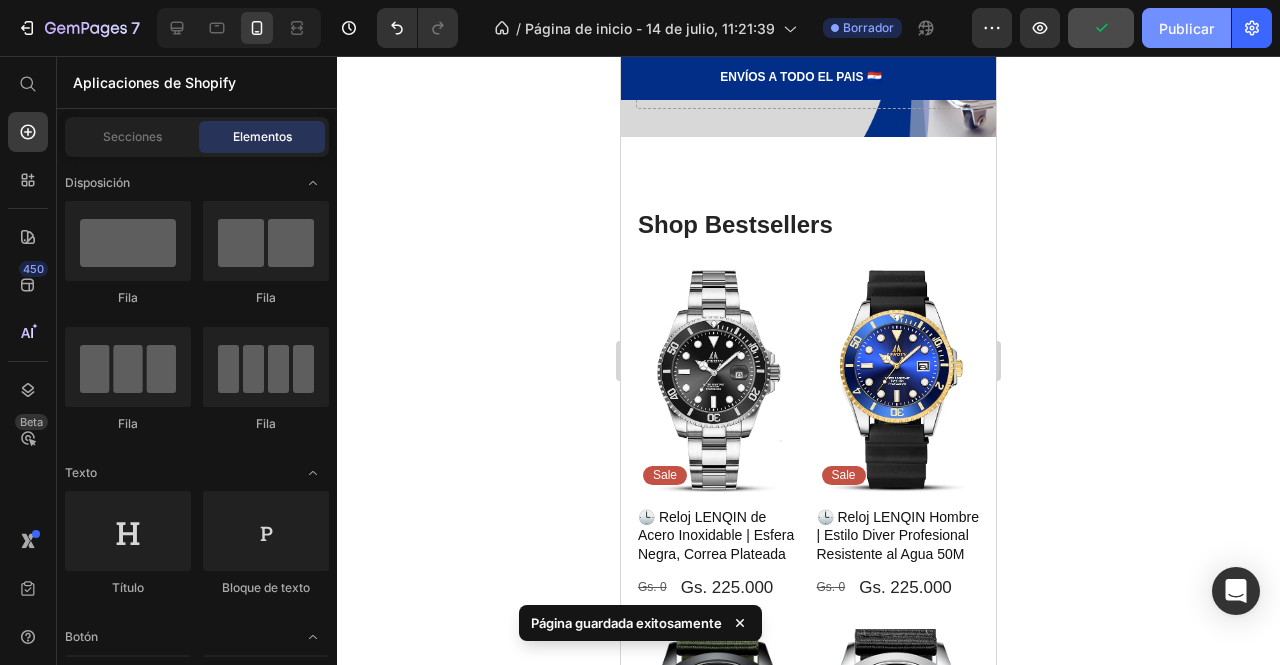 click on "Publicar" at bounding box center [1186, 28] 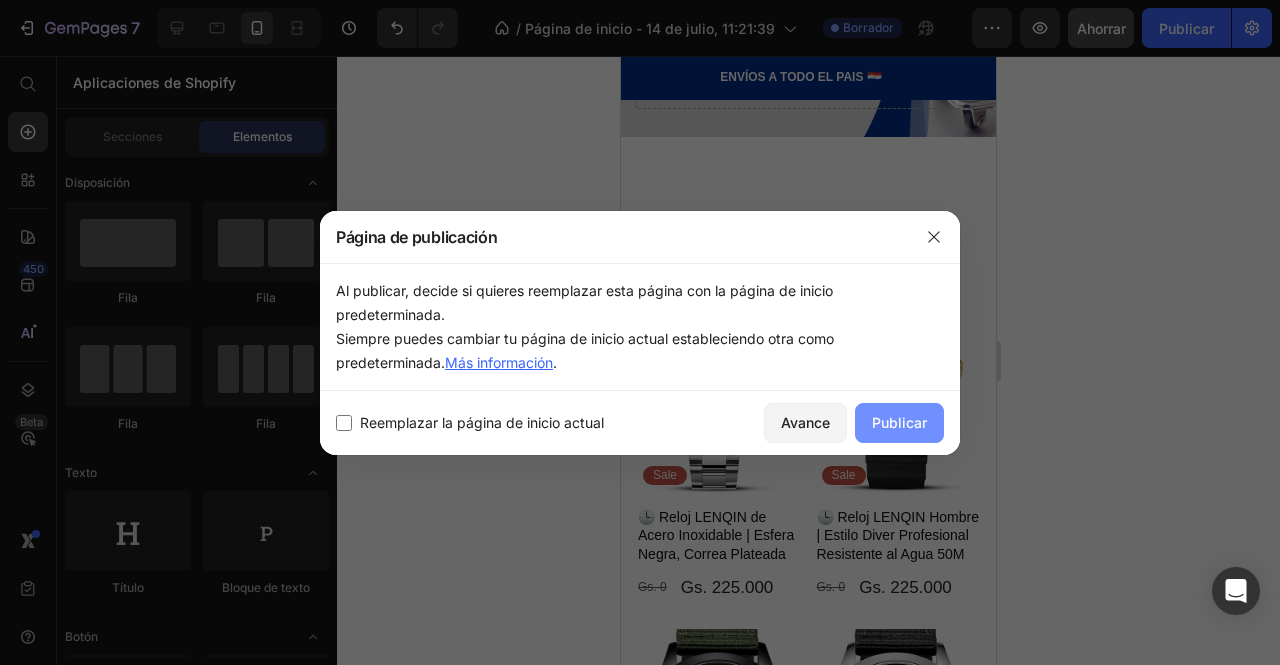 click on "Publicar" at bounding box center [899, 422] 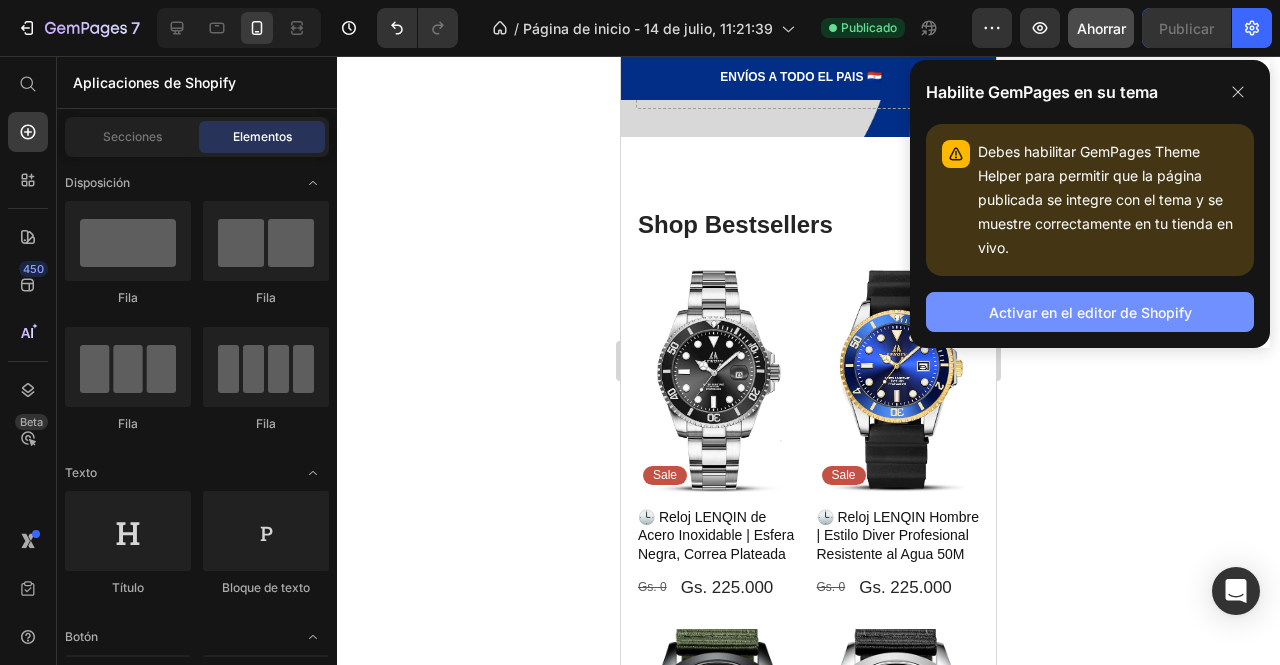 click on "Activar en el editor de Shopify" at bounding box center [1090, 312] 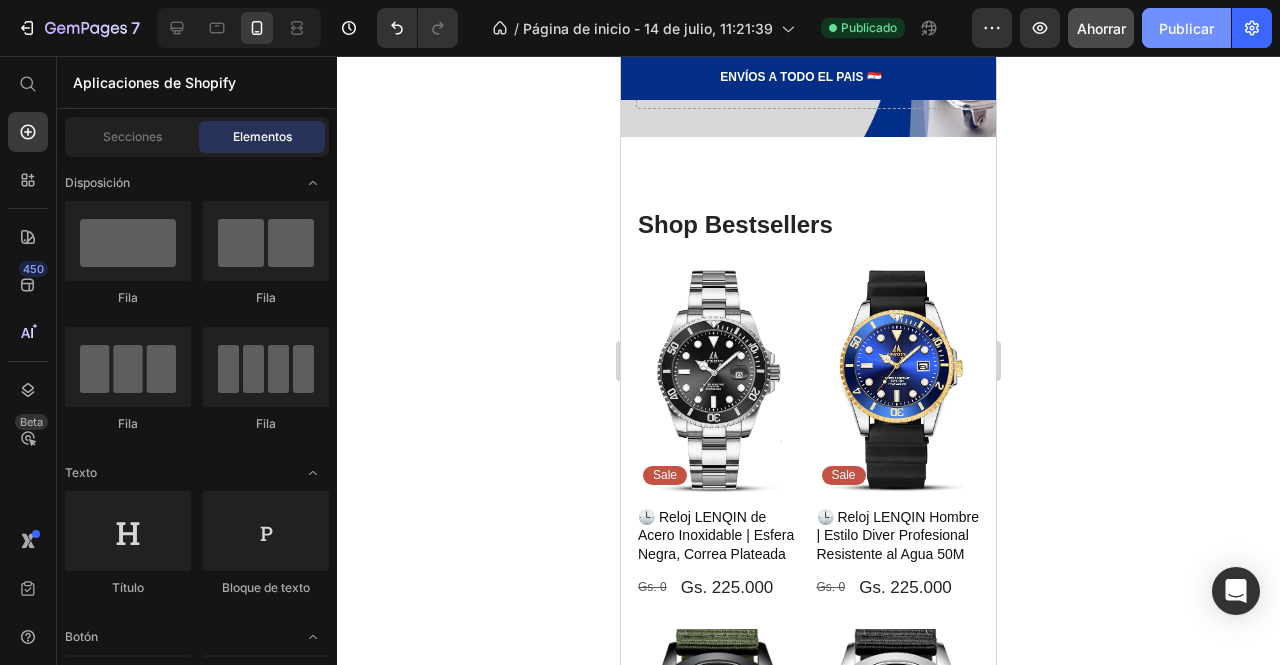 click on "Publicar" 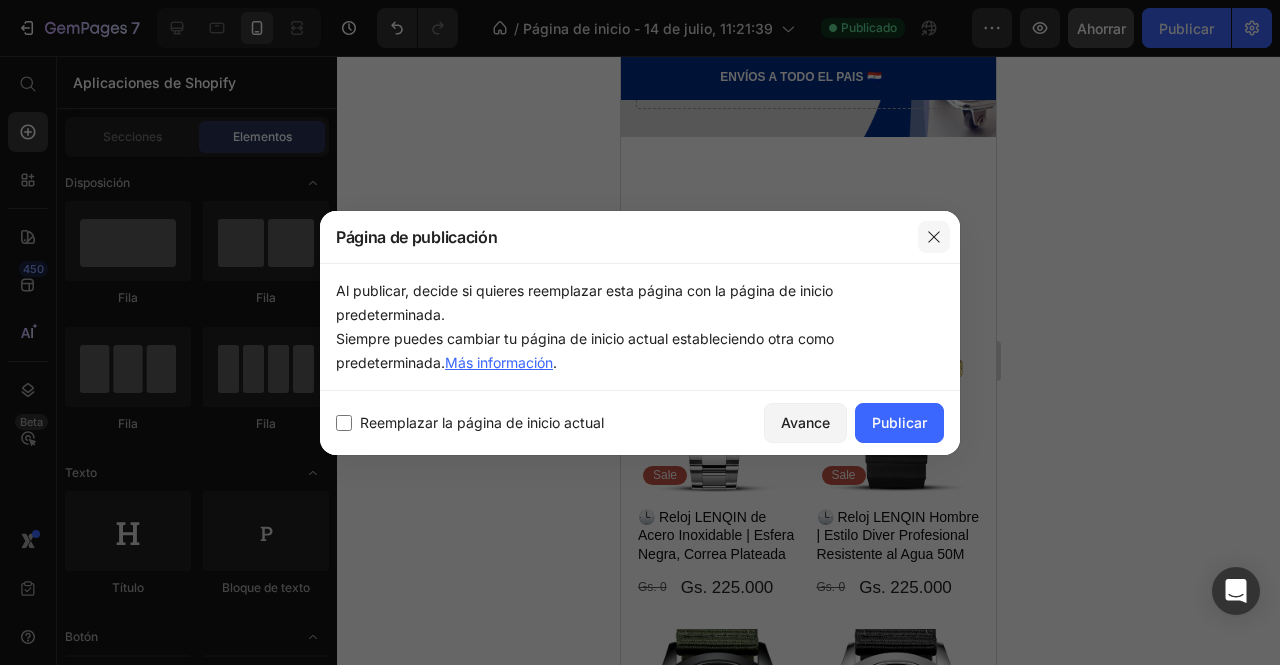 click at bounding box center (934, 237) 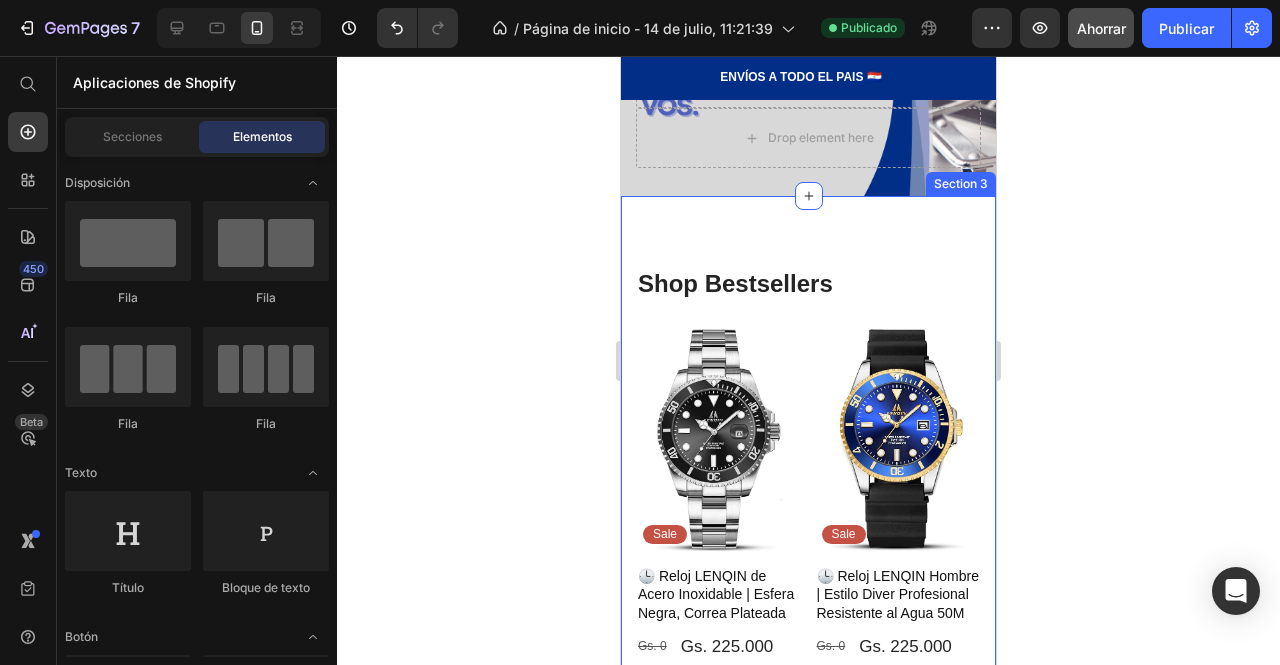 scroll, scrollTop: 215, scrollLeft: 0, axis: vertical 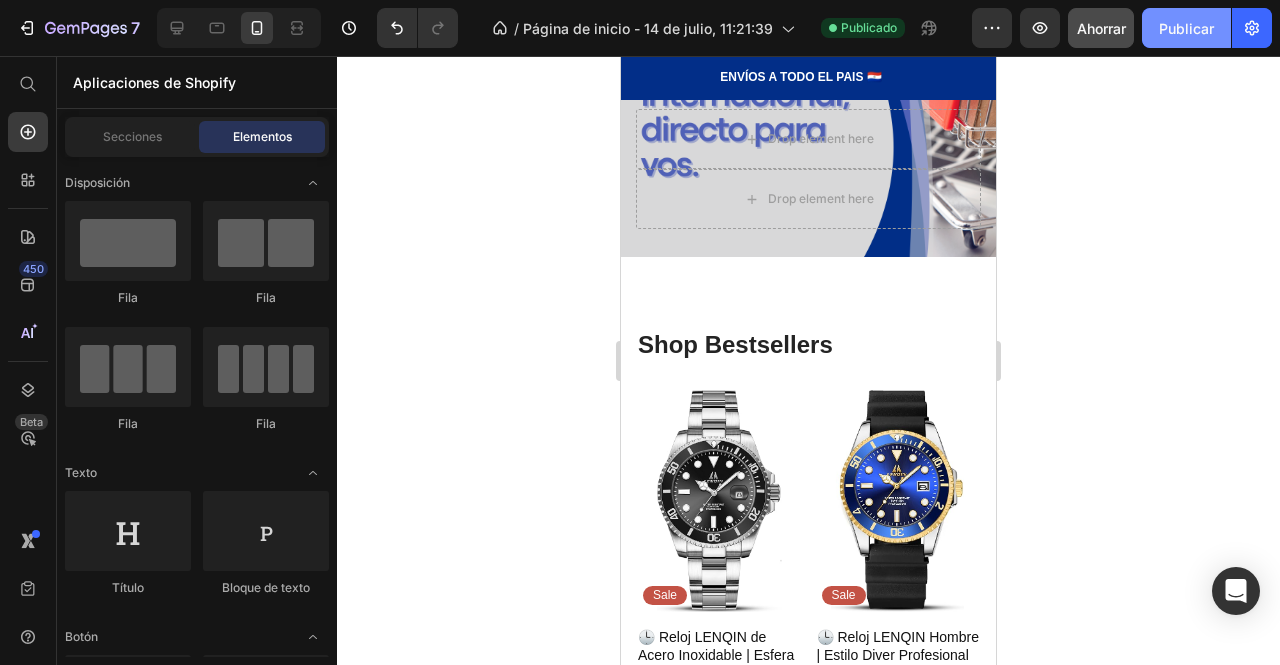 click on "Publicar" 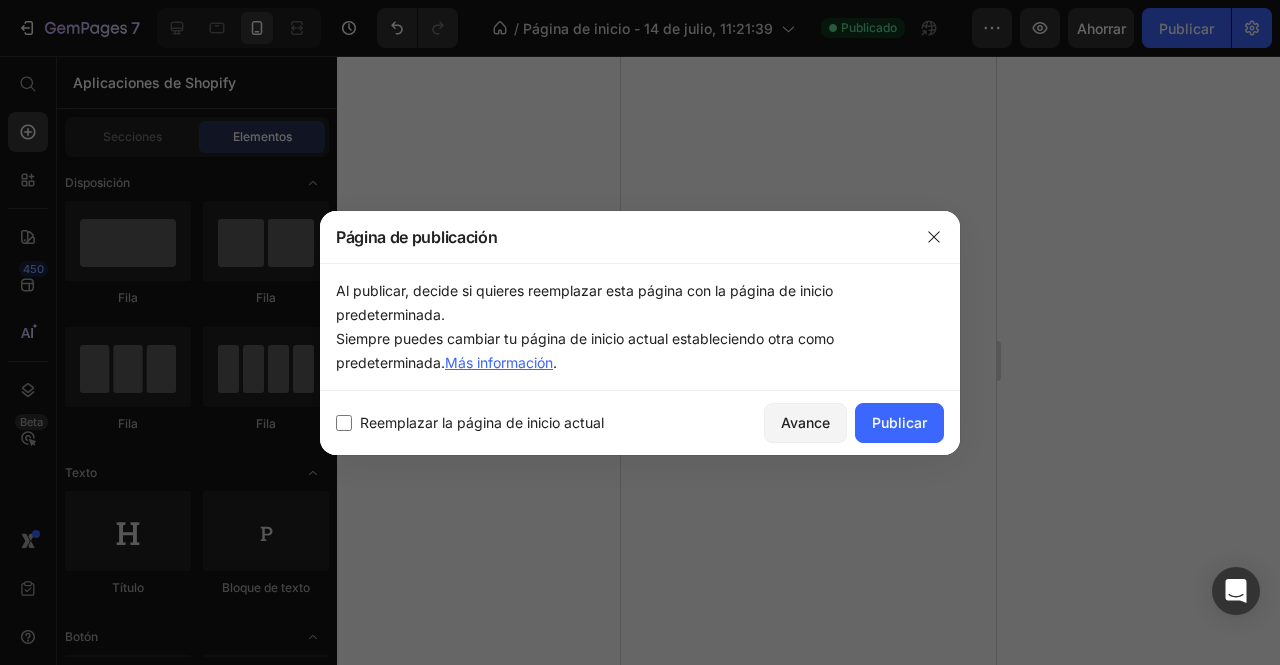 scroll, scrollTop: 0, scrollLeft: 0, axis: both 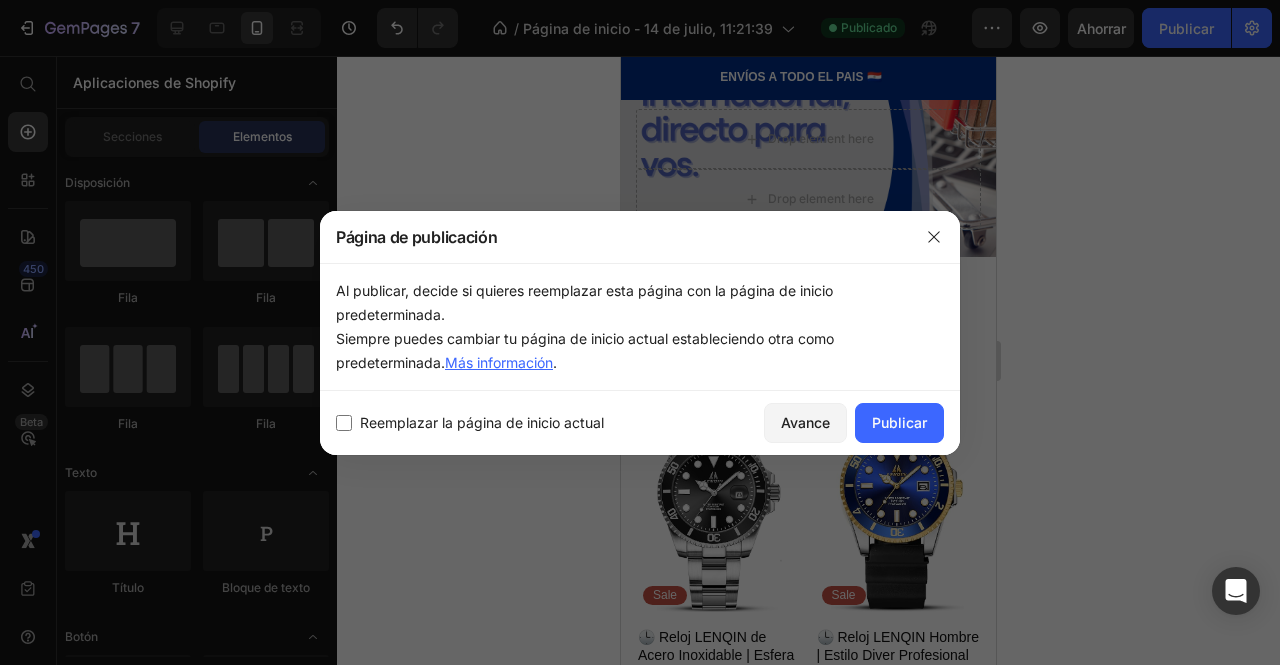 click on "Reemplazar la página de inicio actual" at bounding box center [482, 422] 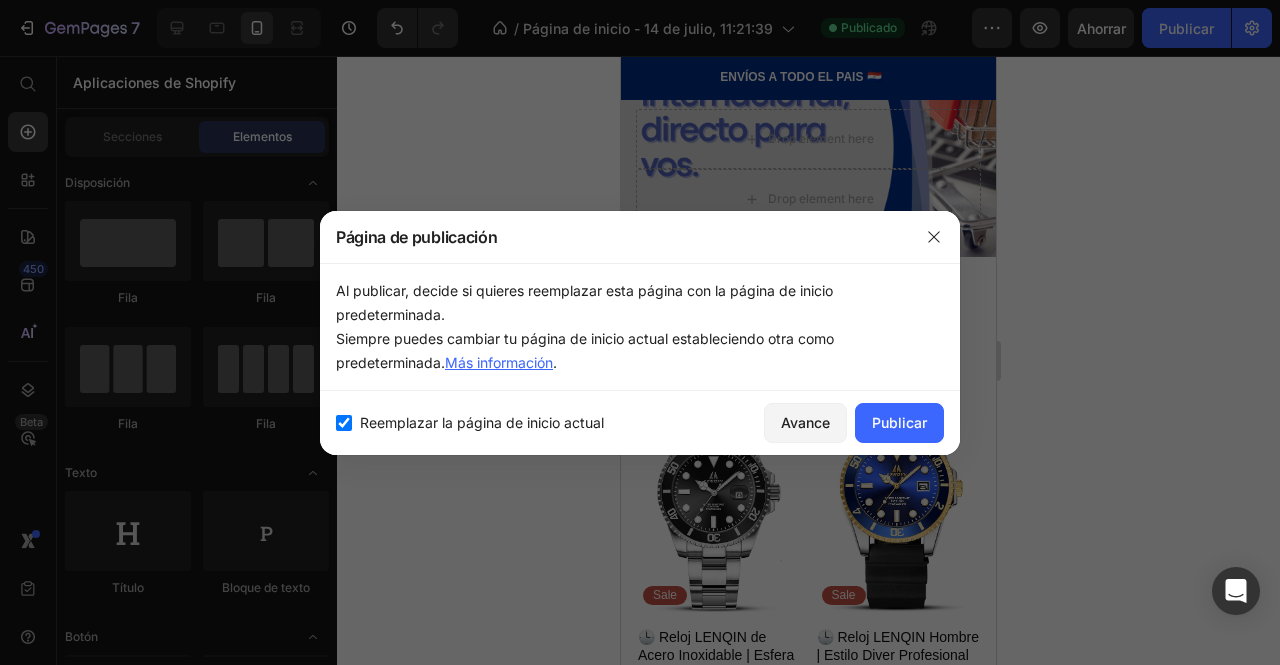 checkbox on "true" 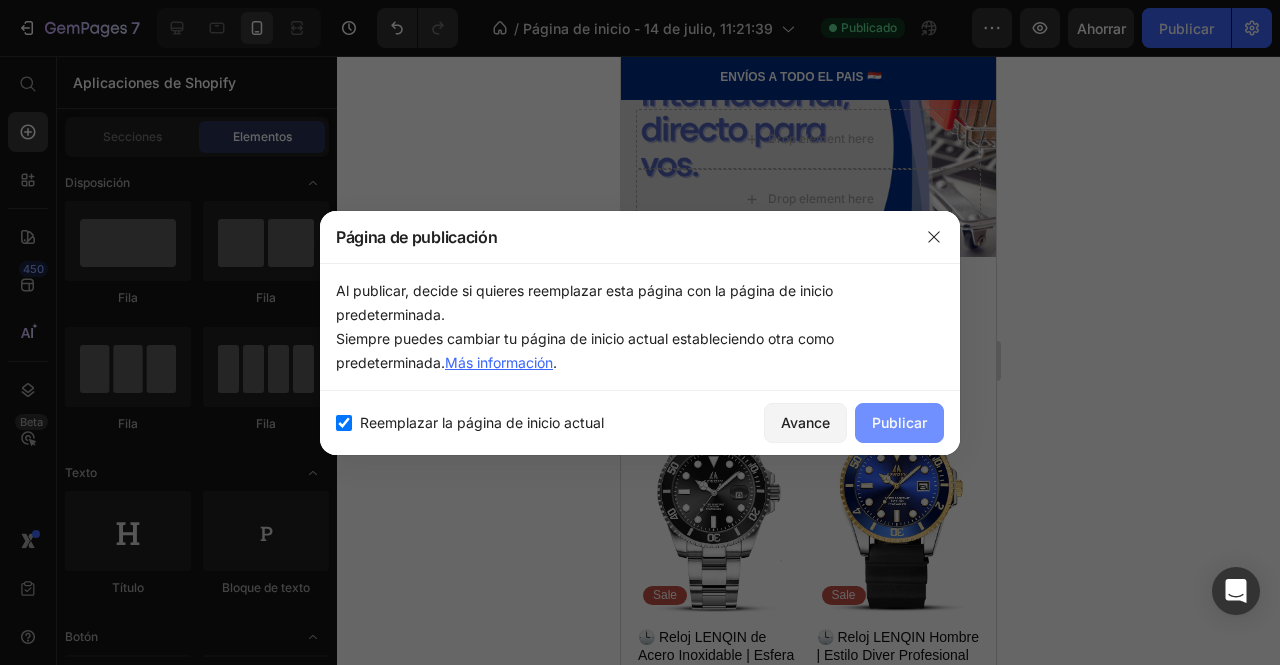 click on "Publicar" at bounding box center [899, 422] 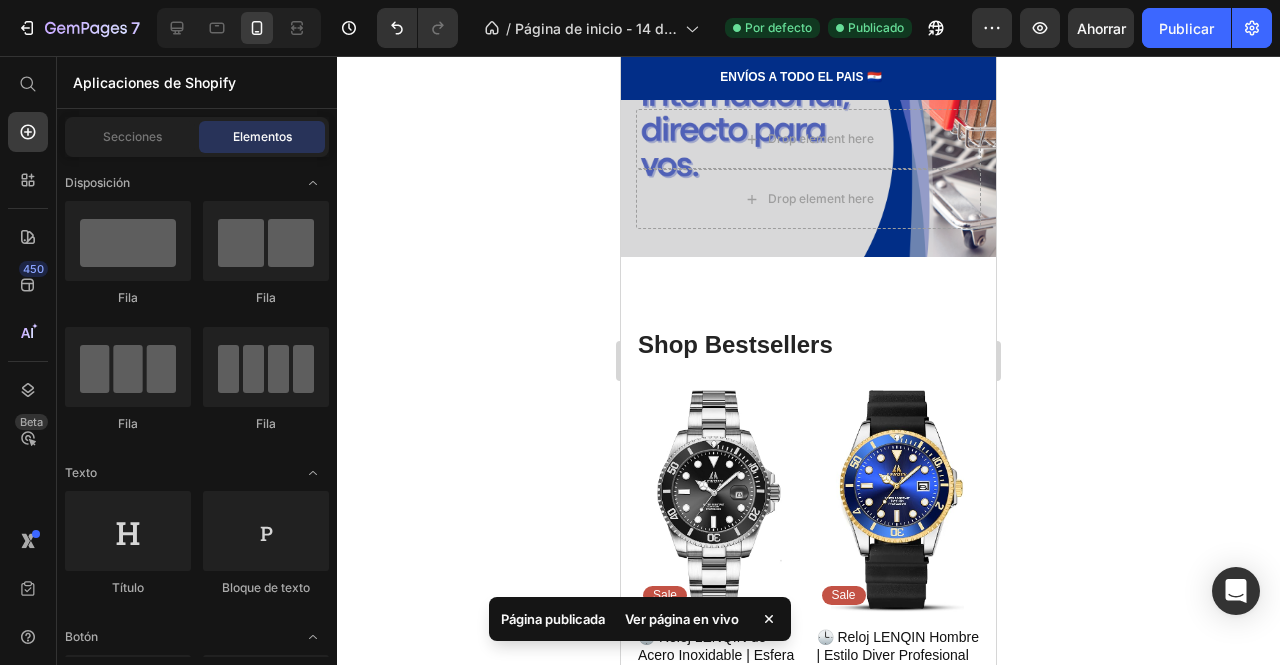 click on "Ver página en vivo" at bounding box center (682, 619) 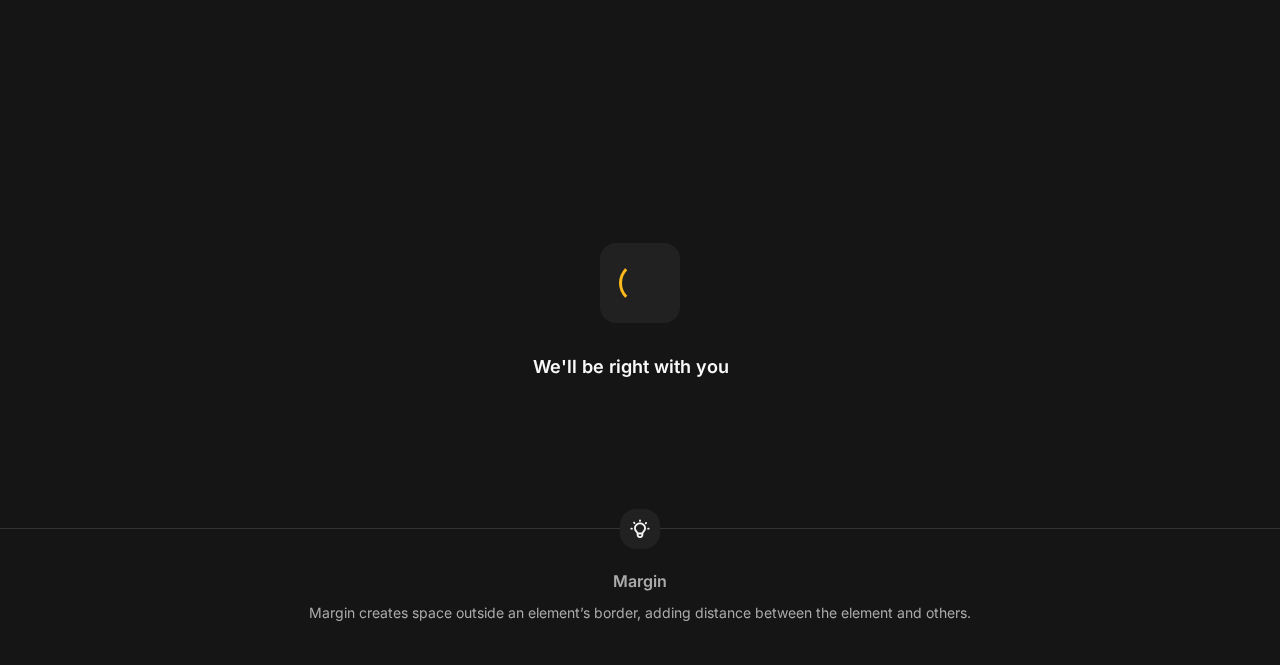 scroll, scrollTop: 0, scrollLeft: 0, axis: both 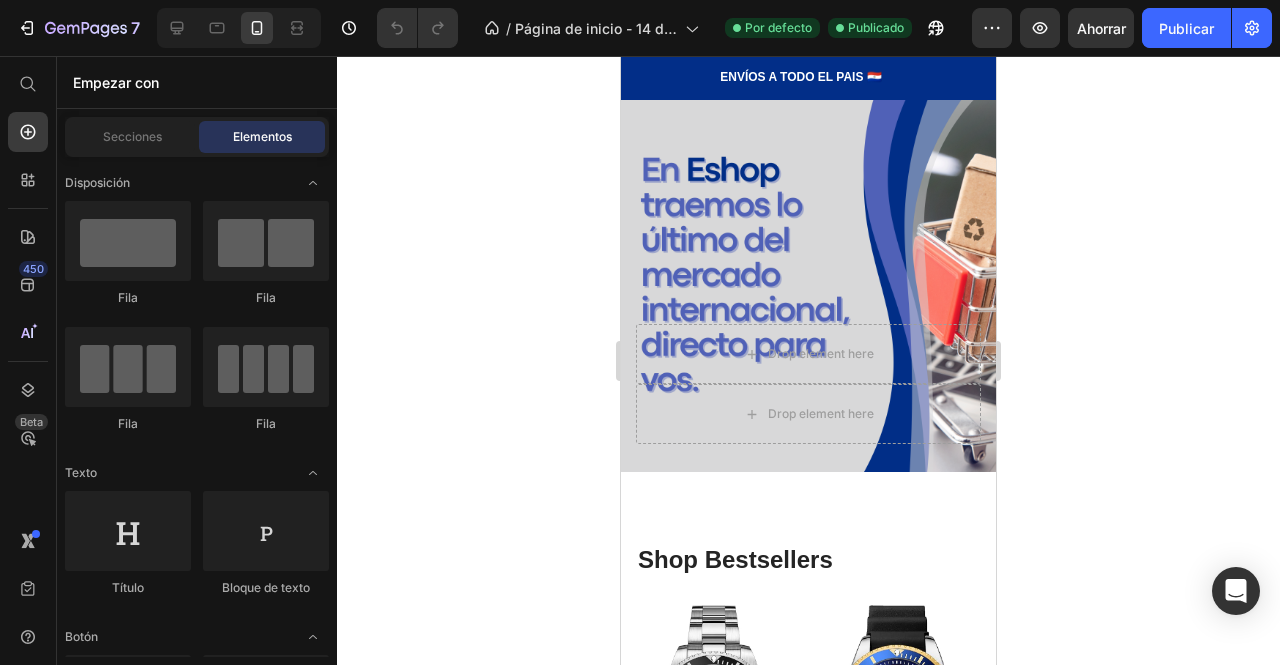 click 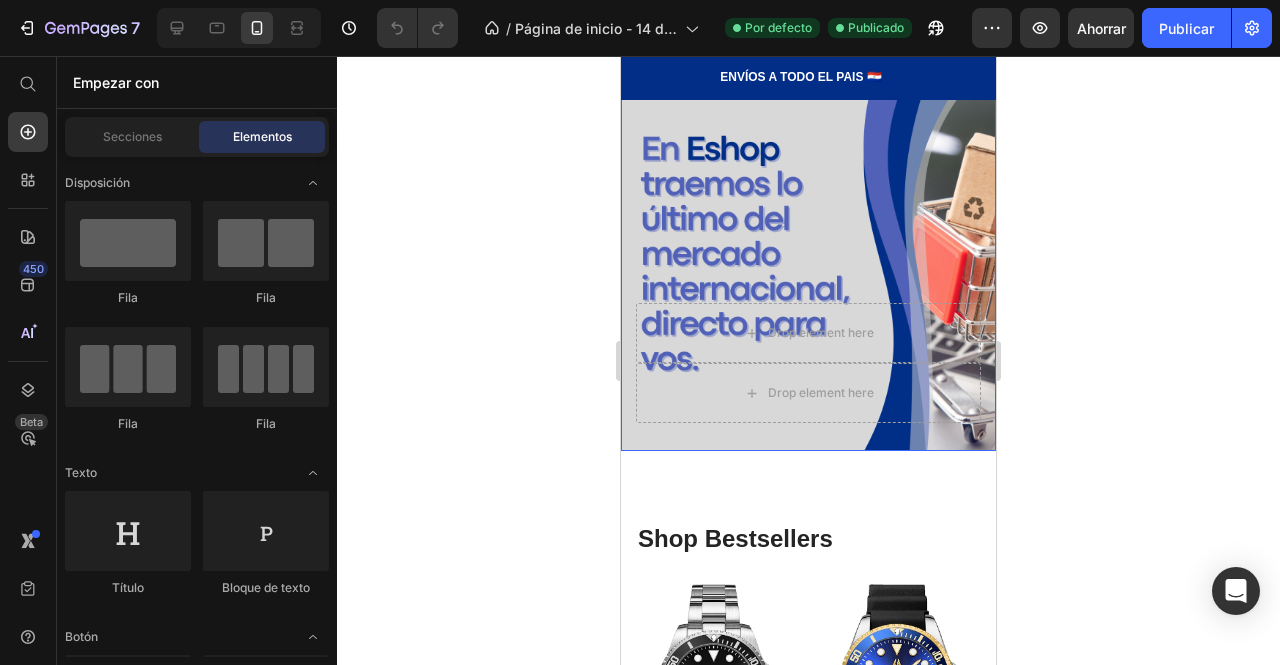 scroll, scrollTop: 0, scrollLeft: 0, axis: both 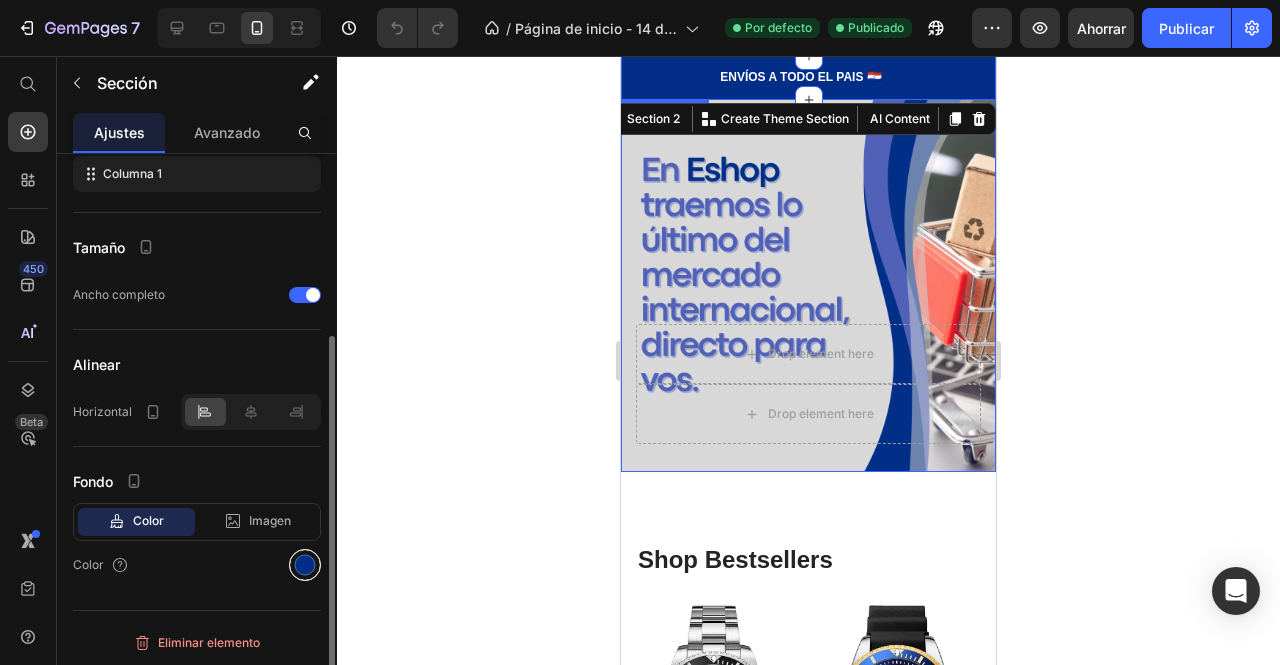 click at bounding box center (305, 565) 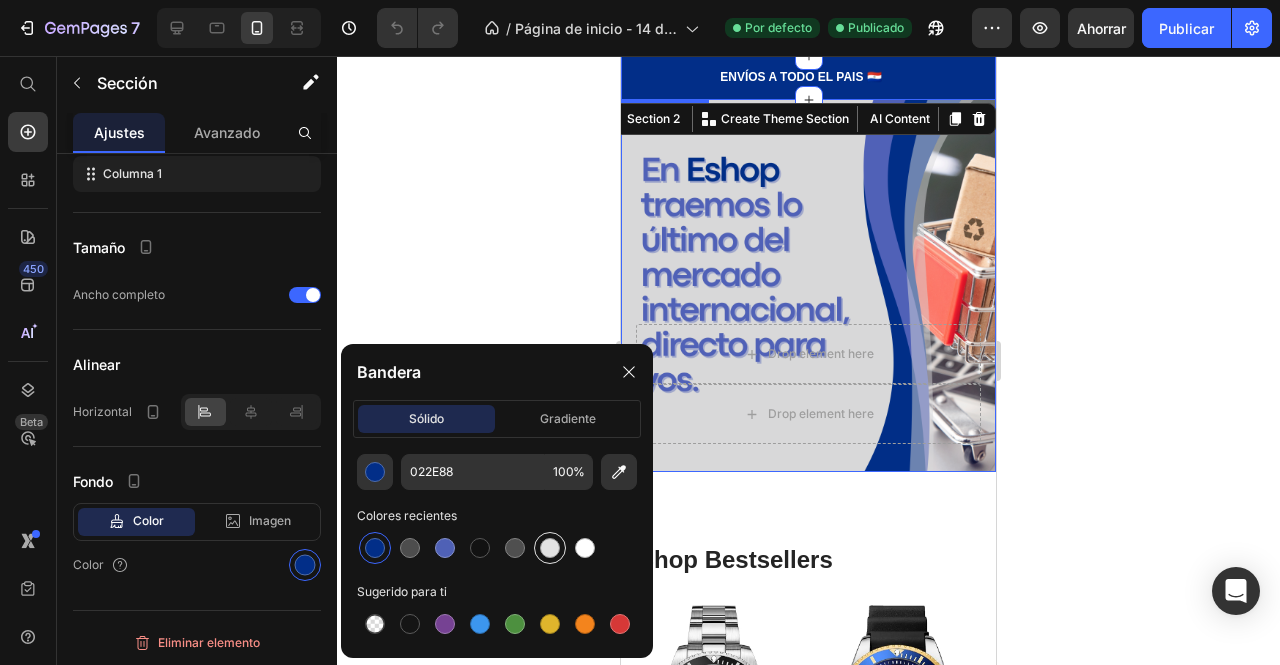 click at bounding box center [550, 548] 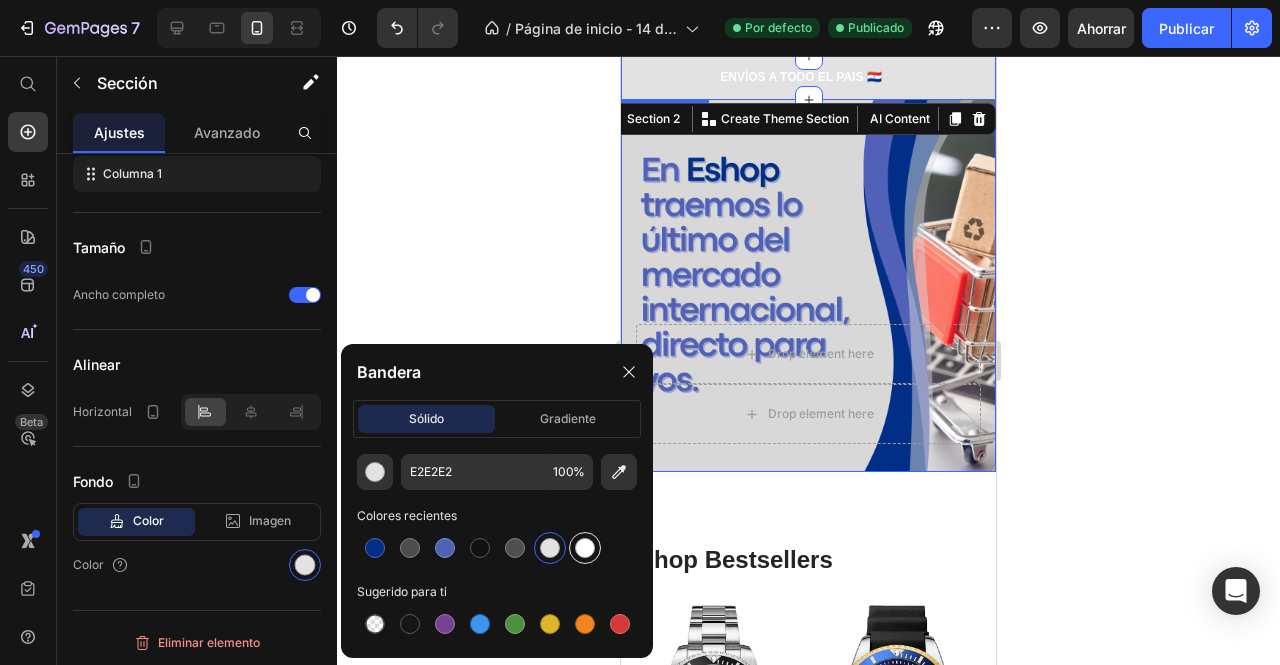 click at bounding box center [585, 548] 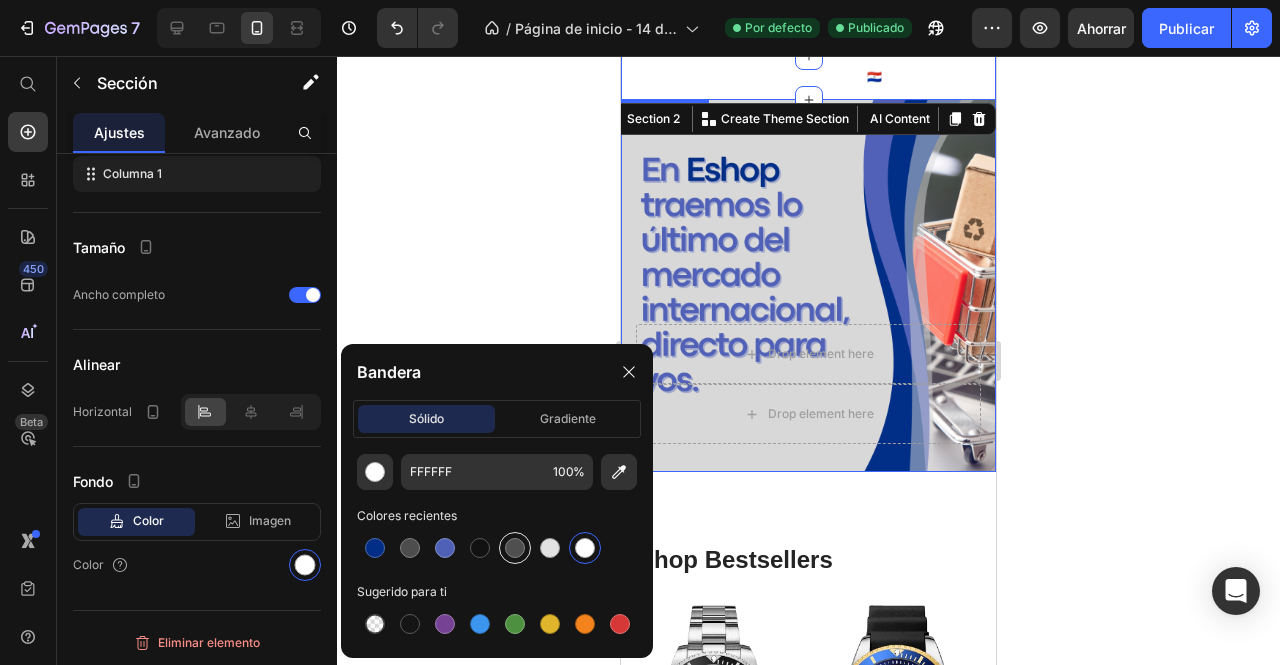 click at bounding box center [515, 548] 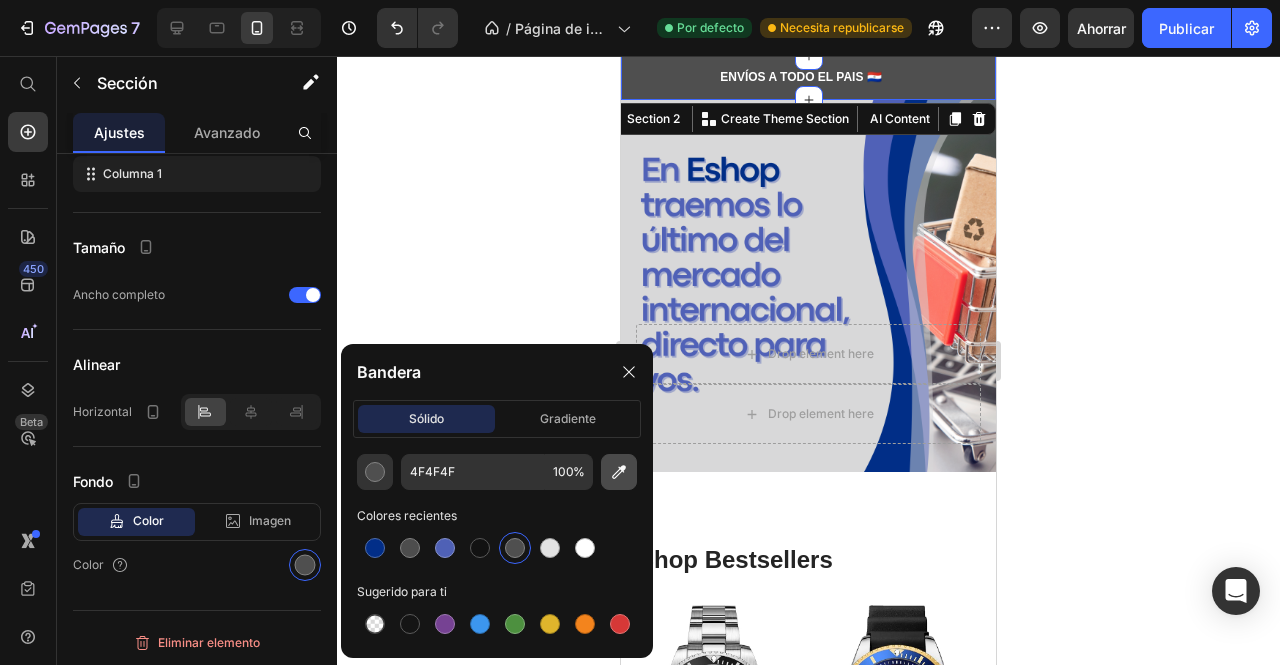 click at bounding box center (619, 472) 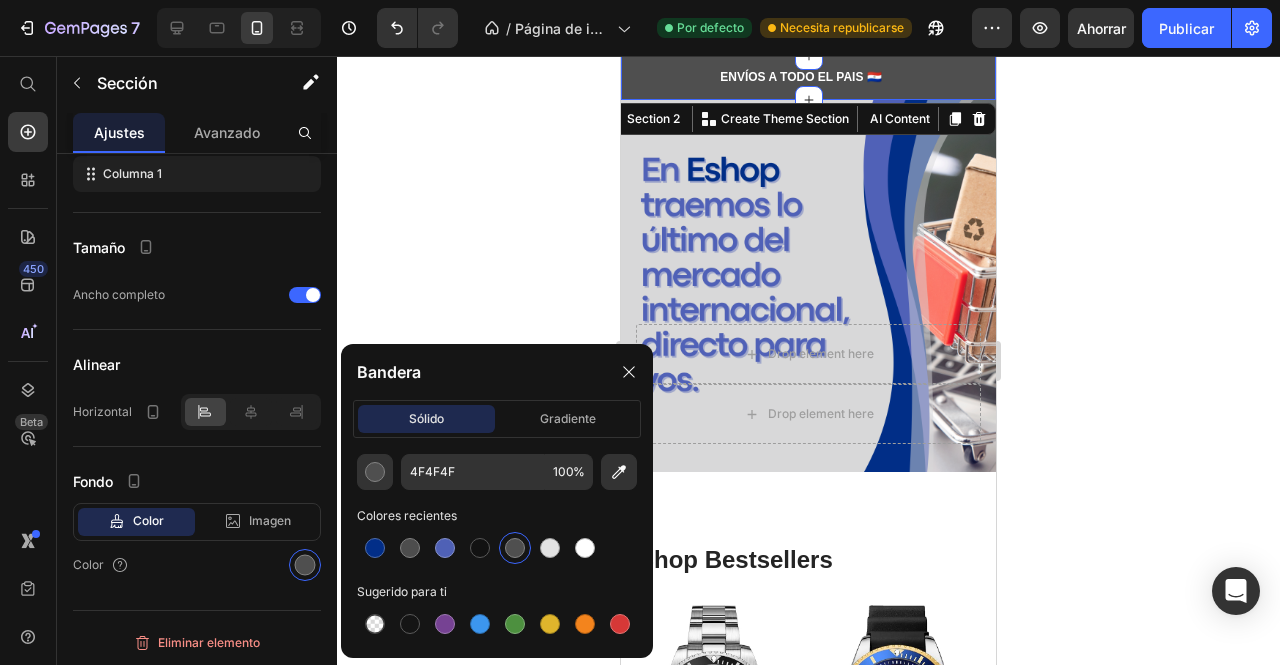 type on "D9D9D9" 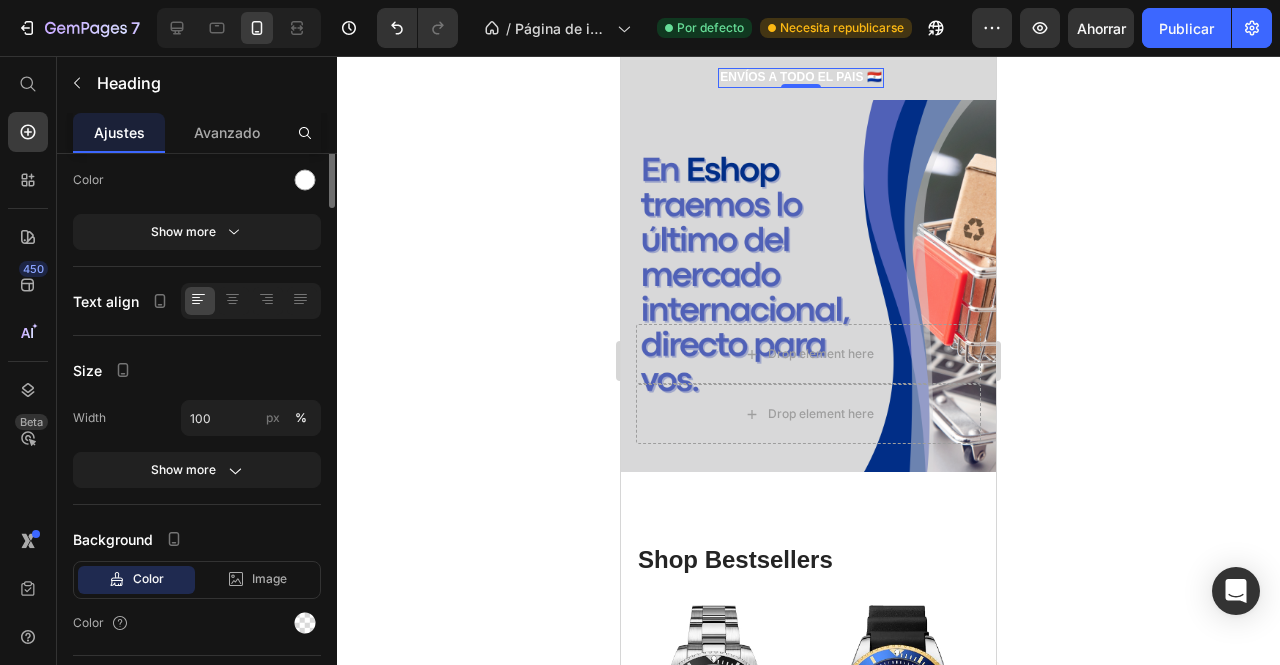 scroll, scrollTop: 0, scrollLeft: 0, axis: both 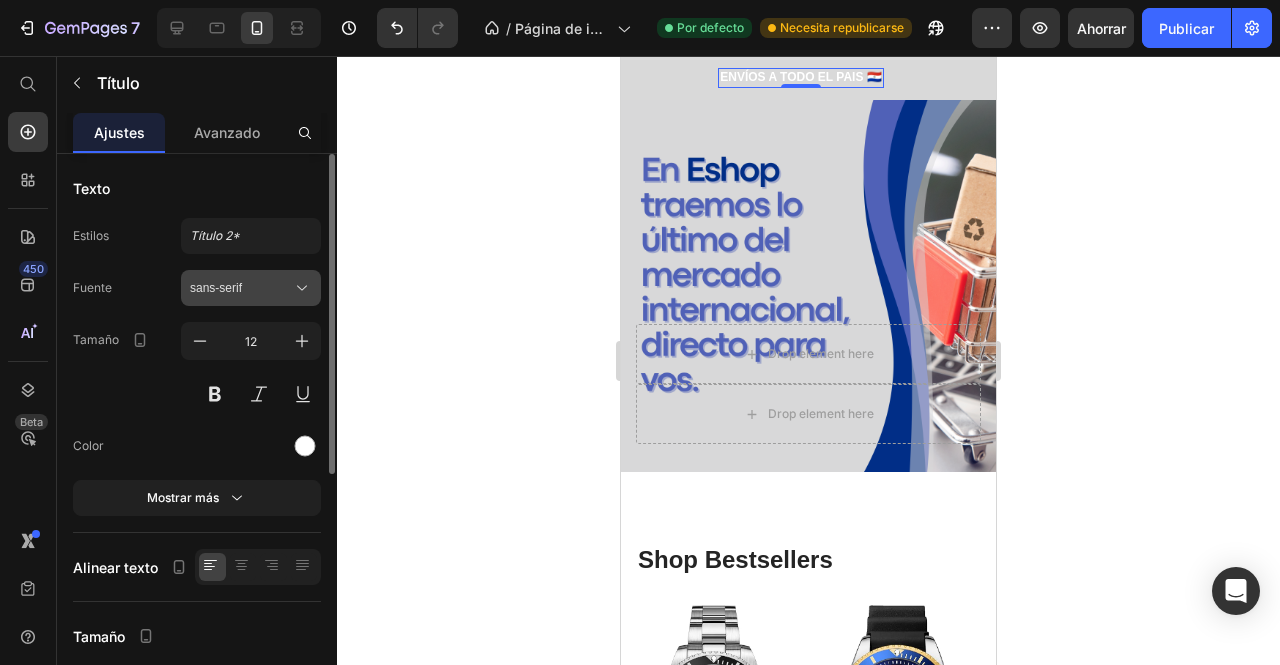 click on "sans-serif" at bounding box center [251, 288] 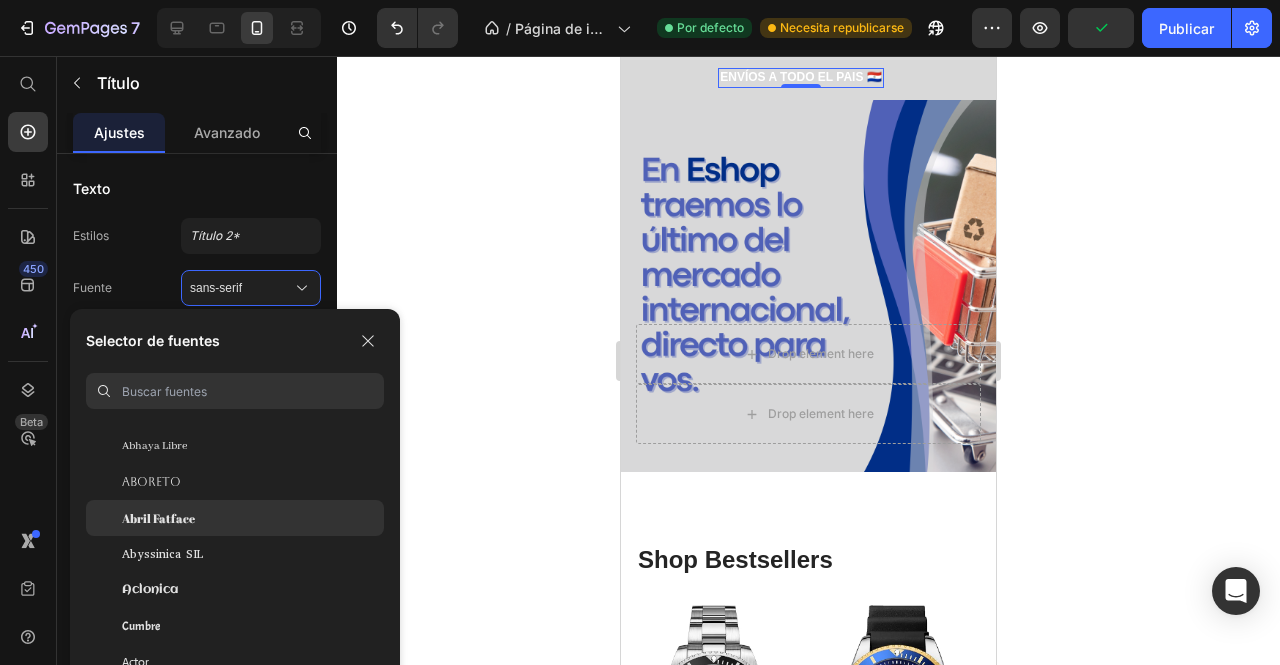 scroll, scrollTop: 265, scrollLeft: 0, axis: vertical 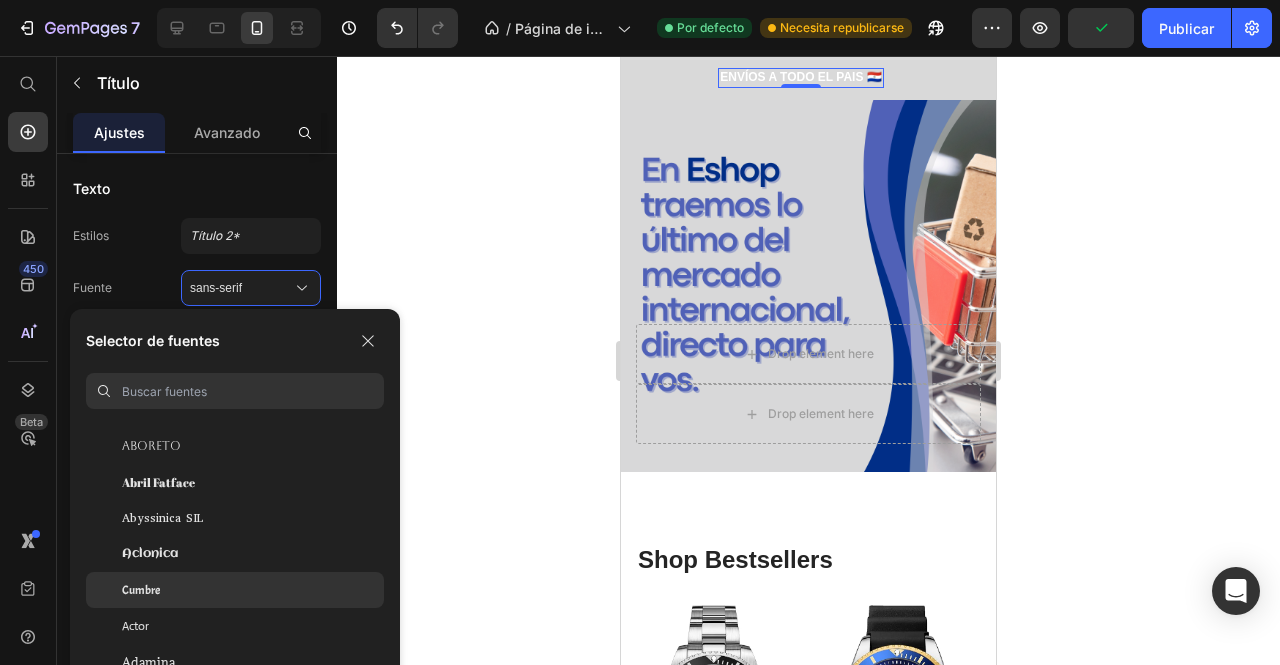 click on "Cumbre" 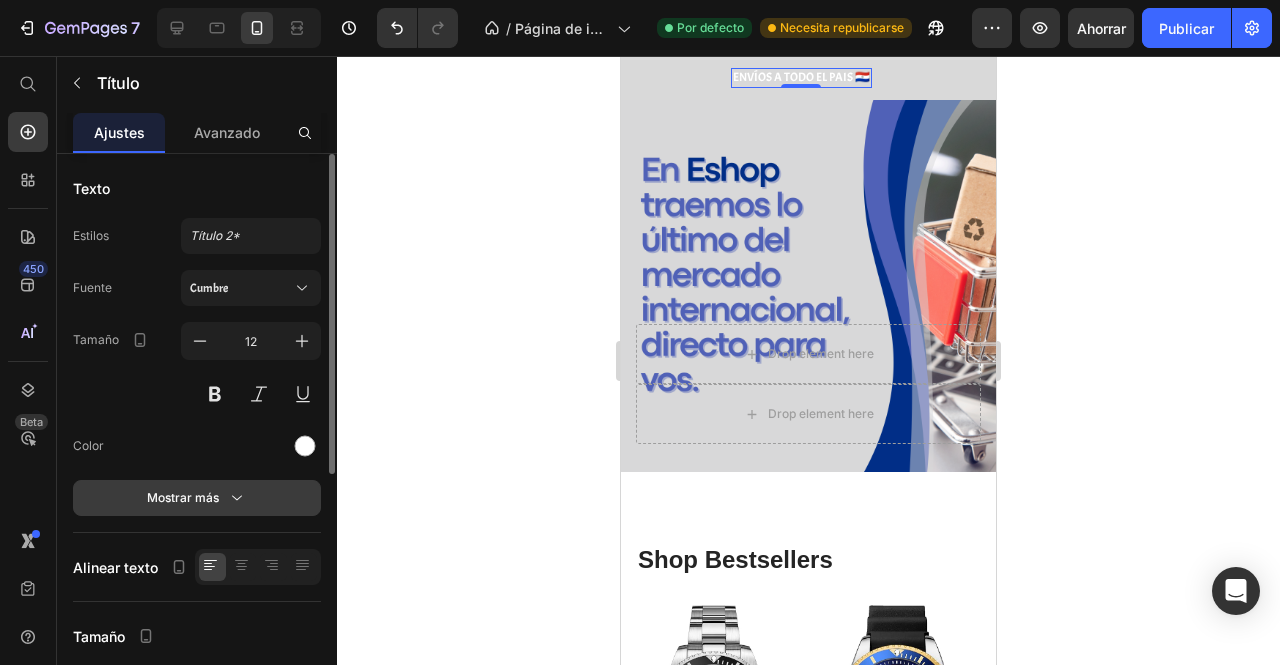 click 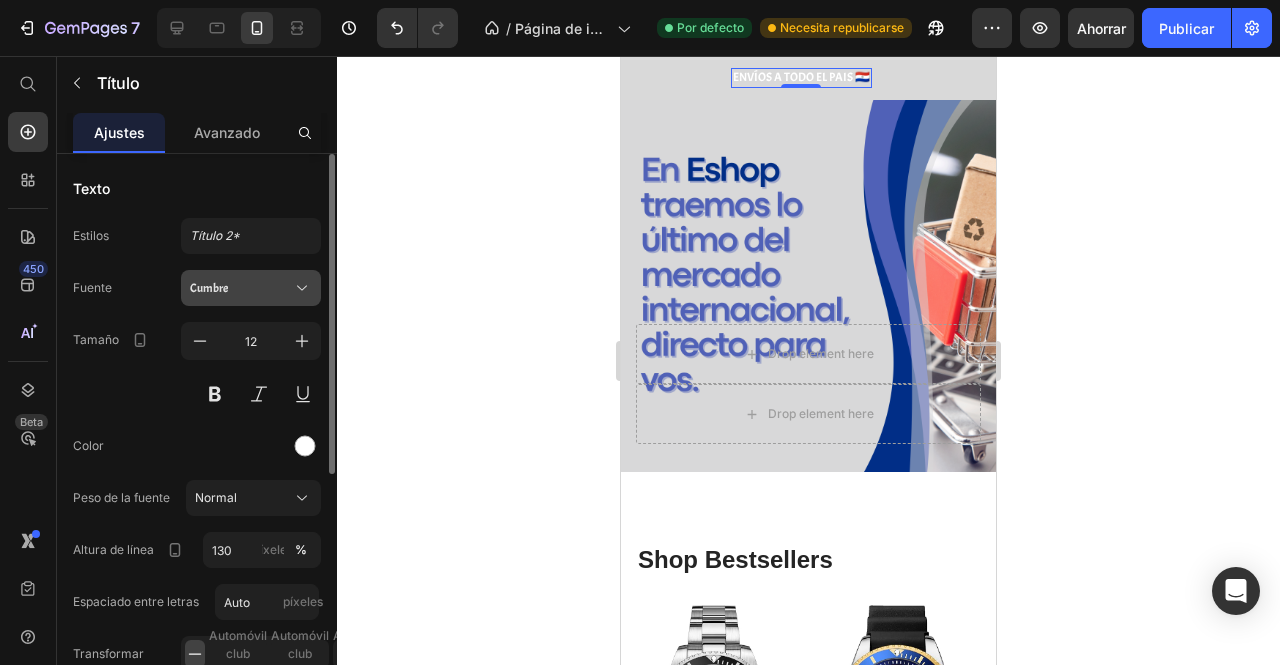 click on "Cumbre" at bounding box center (251, 288) 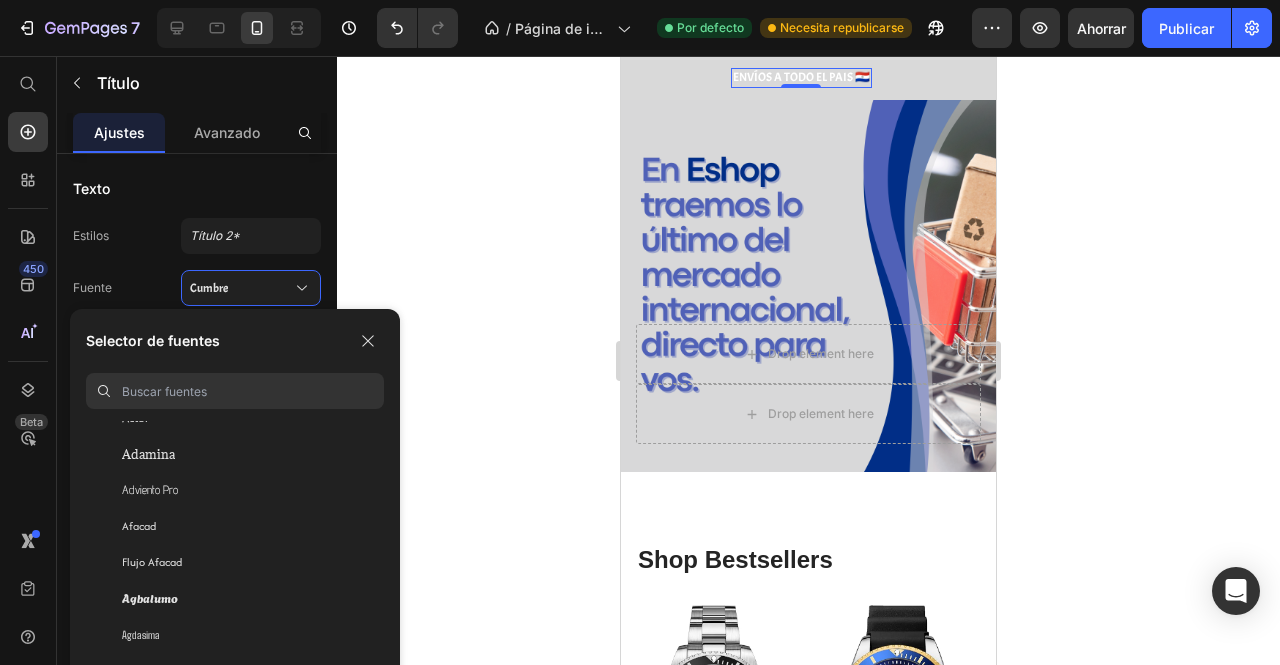 scroll, scrollTop: 547, scrollLeft: 0, axis: vertical 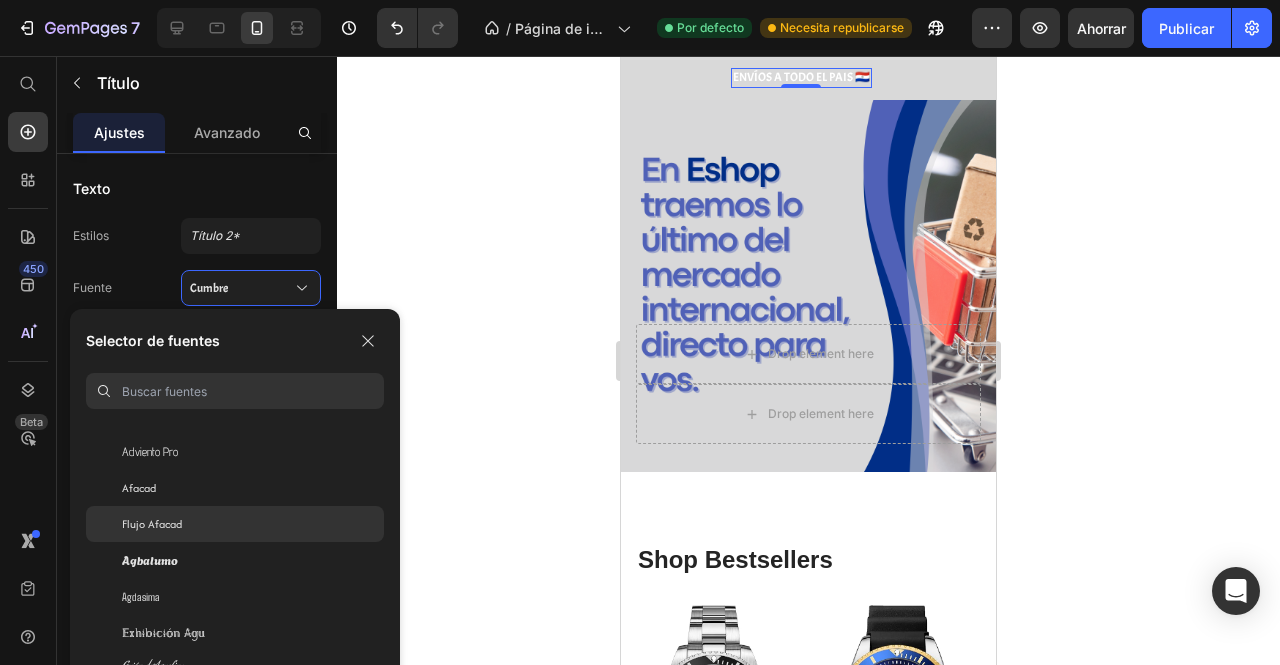 click on "Flujo Afacad" 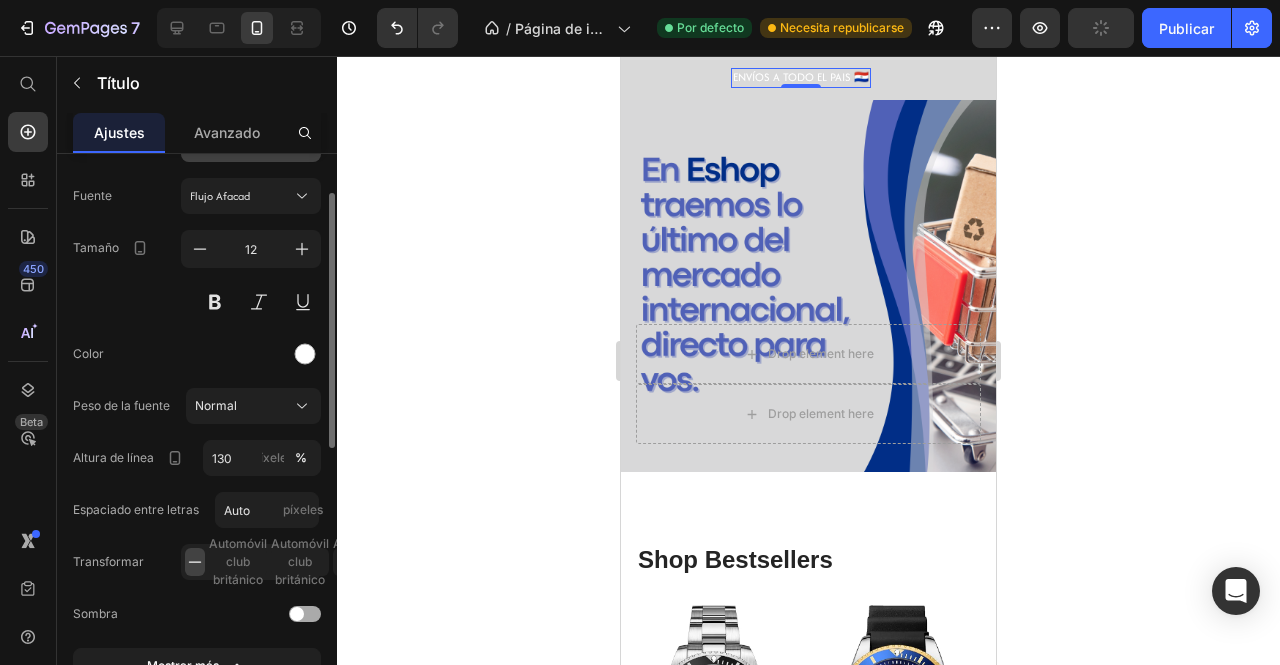scroll, scrollTop: 94, scrollLeft: 0, axis: vertical 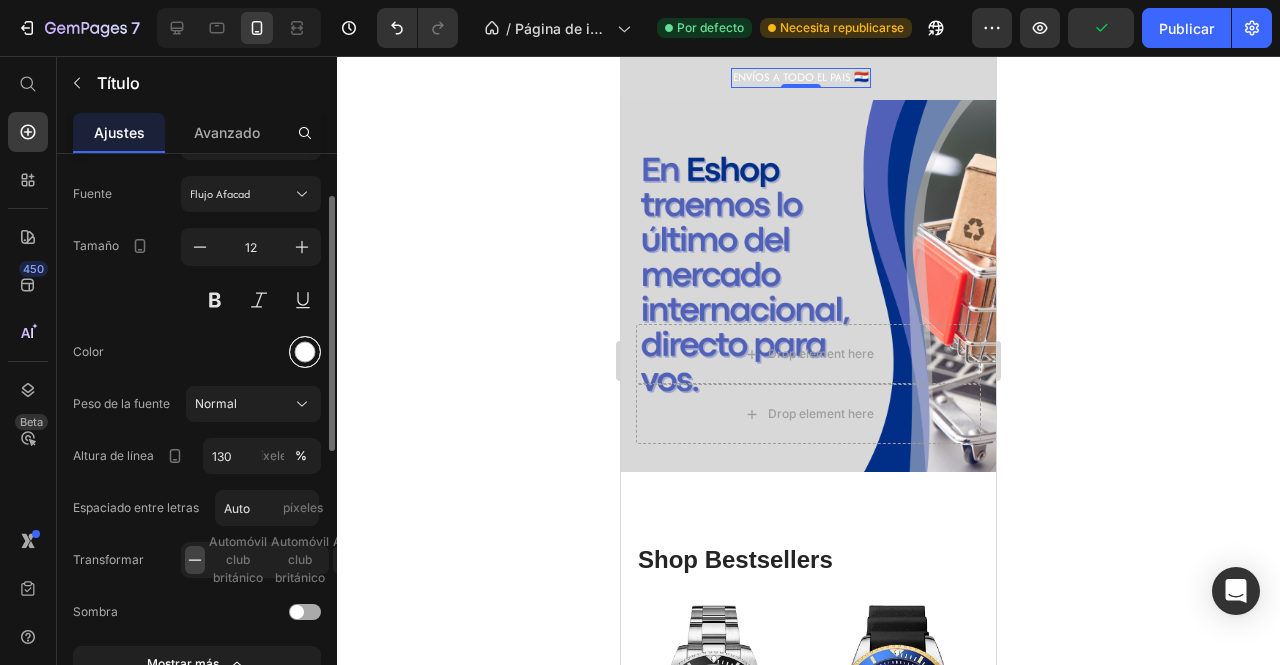 click at bounding box center [305, 352] 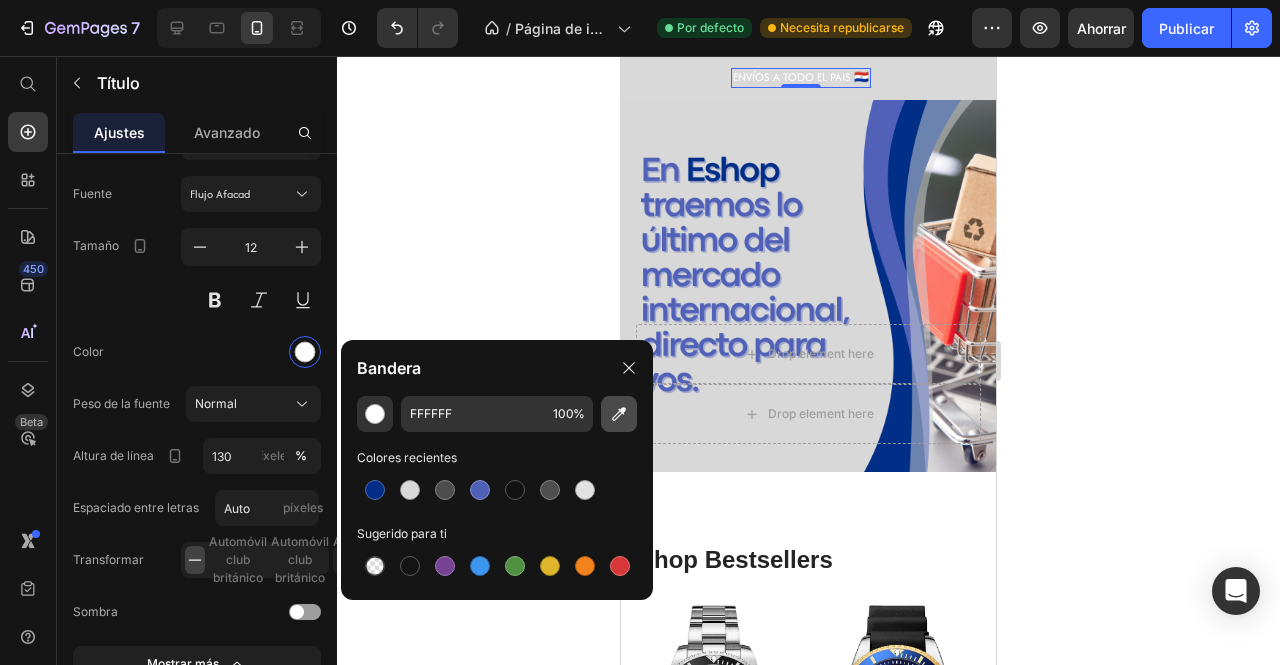 click 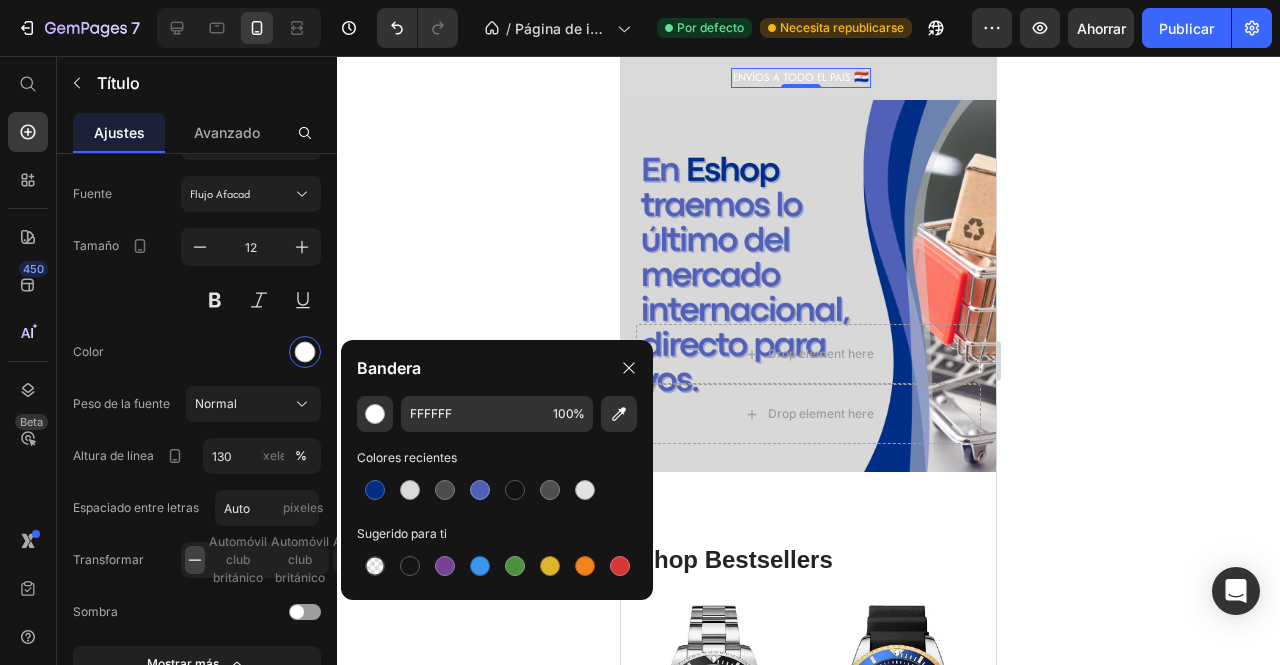 type on "022E88" 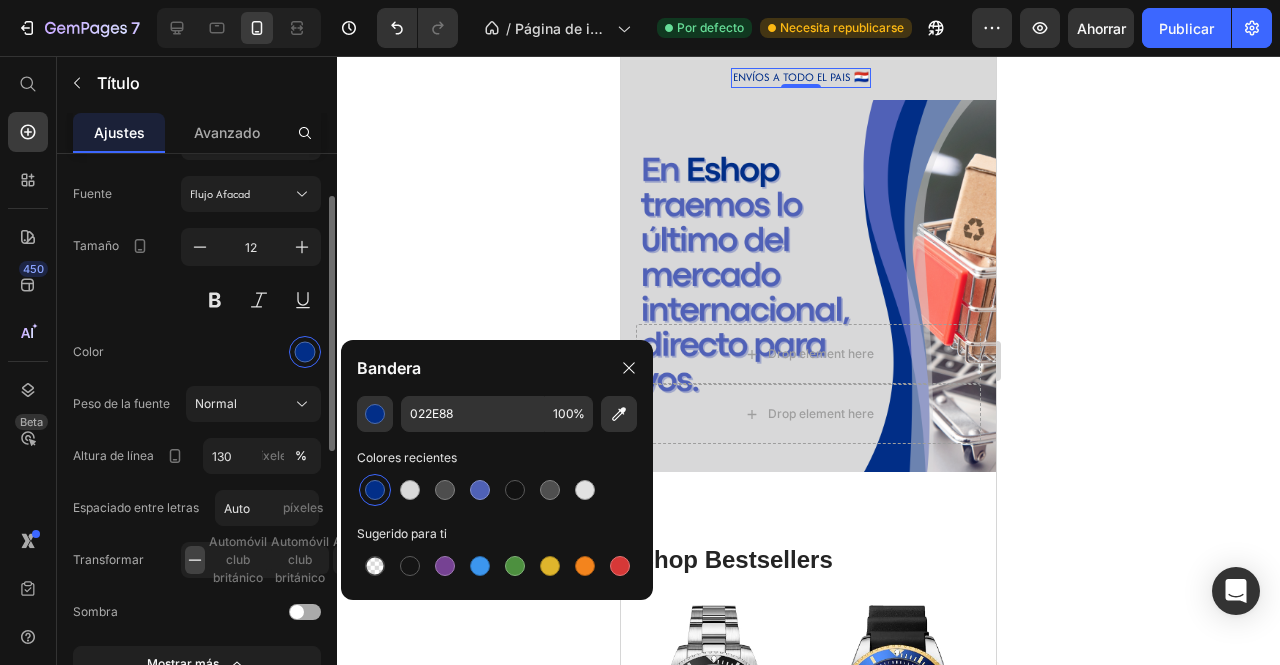click at bounding box center [251, 352] 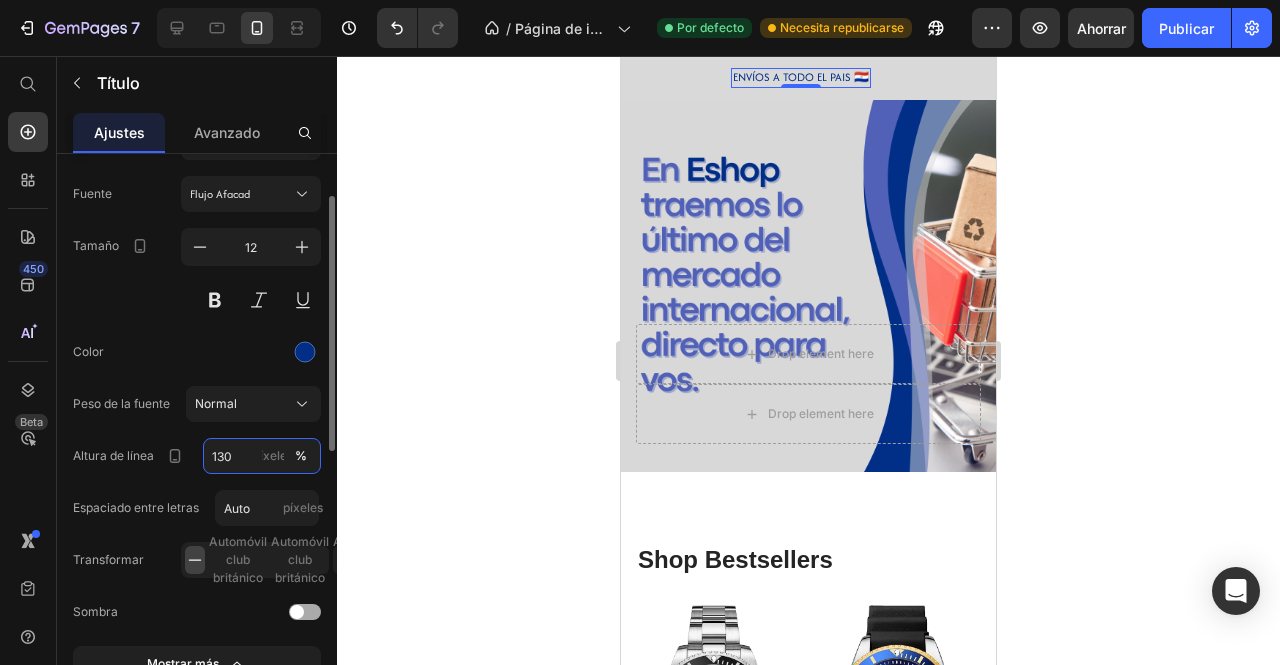 click on "130" at bounding box center [262, 456] 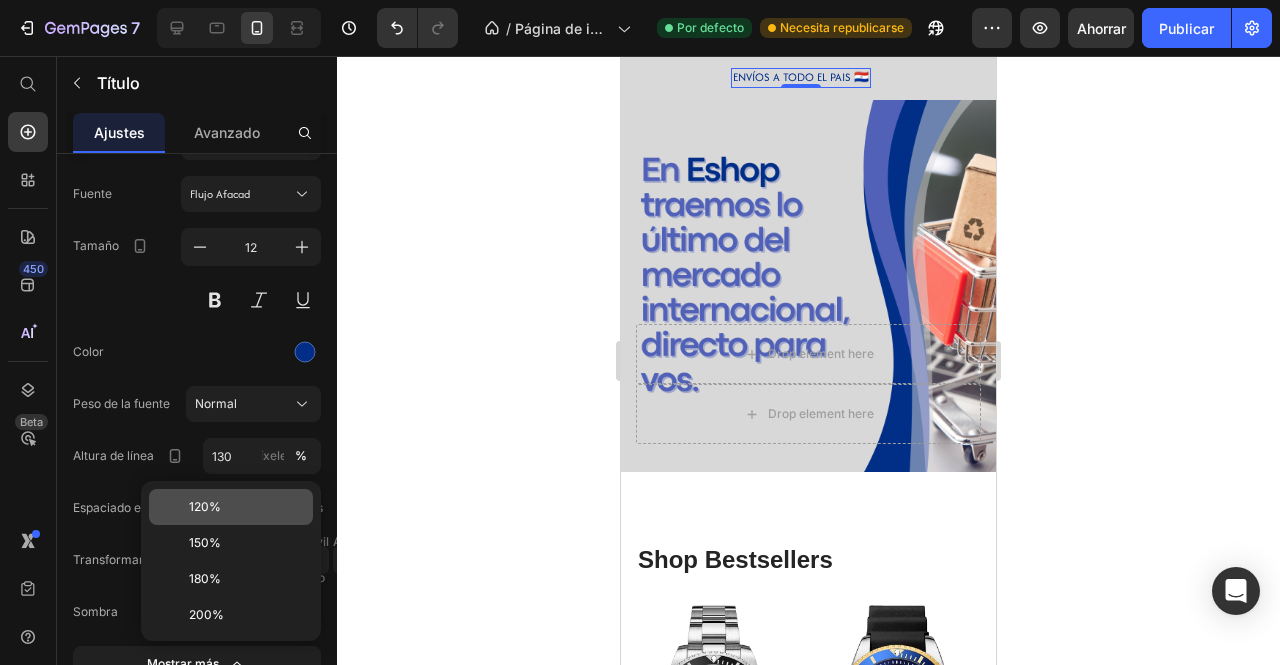click on "120%" 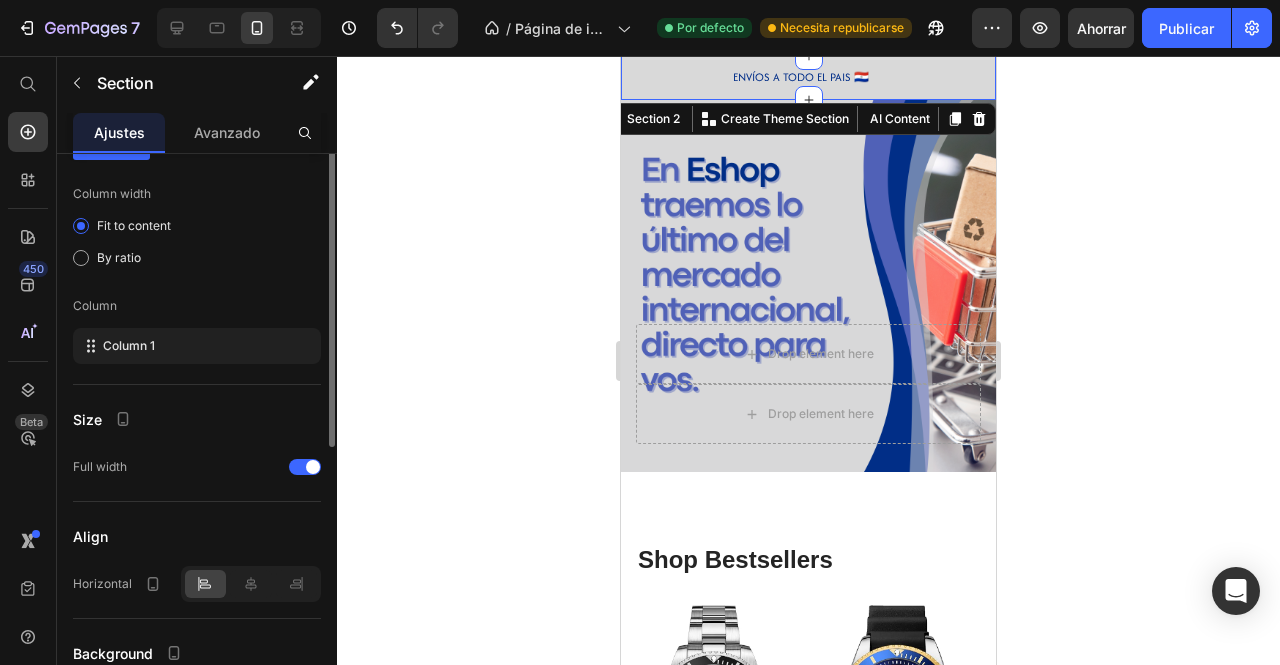 click on "ENVÍOS A TODO EL PAIS 🇵🇾 Heading Row 50+ Heading                Icon                Icon                Icon                Icon                Icon Icon List Hoz REVIEWS Heading Row Row ENVIO GRATIS POR TIEMPO LIMITADO Heading Row FREE Shipping On All U.S. Orders Over  $150 Heading Row Carousel Row Section 2   You can create reusable sections Create Theme Section AI Content Write with GemAI What would you like to describe here? Tone and Voice Persuasive Product Show more Generate" at bounding box center (808, 78) 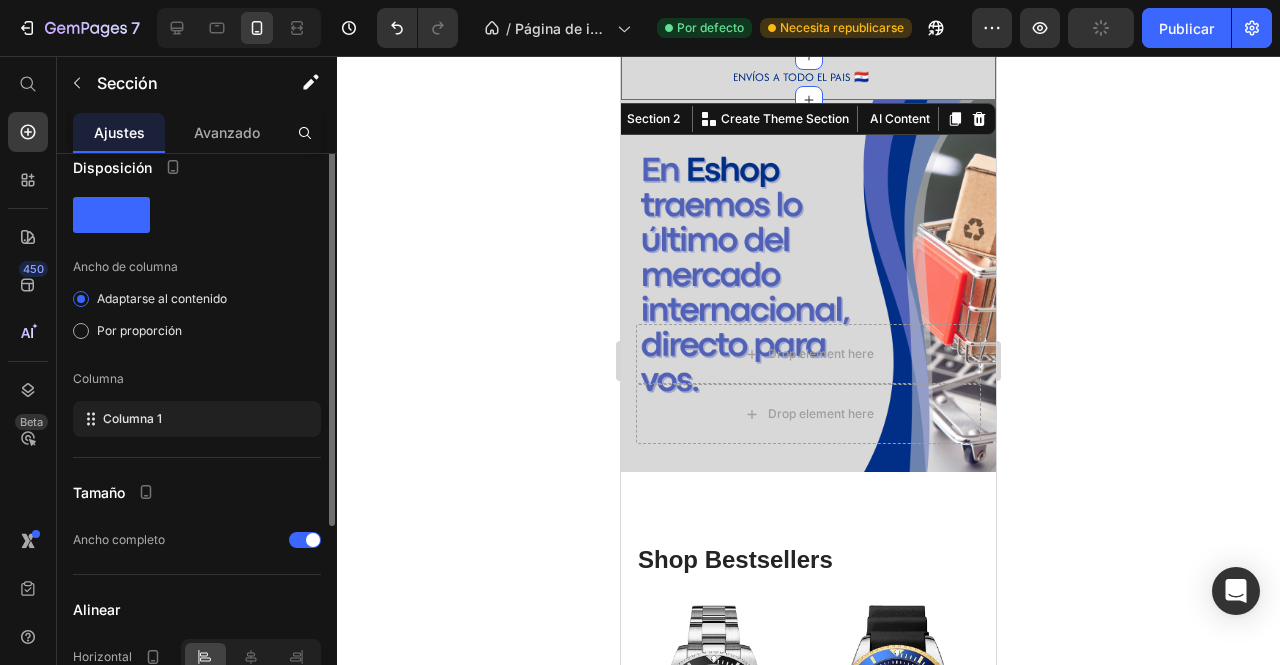 scroll, scrollTop: 0, scrollLeft: 0, axis: both 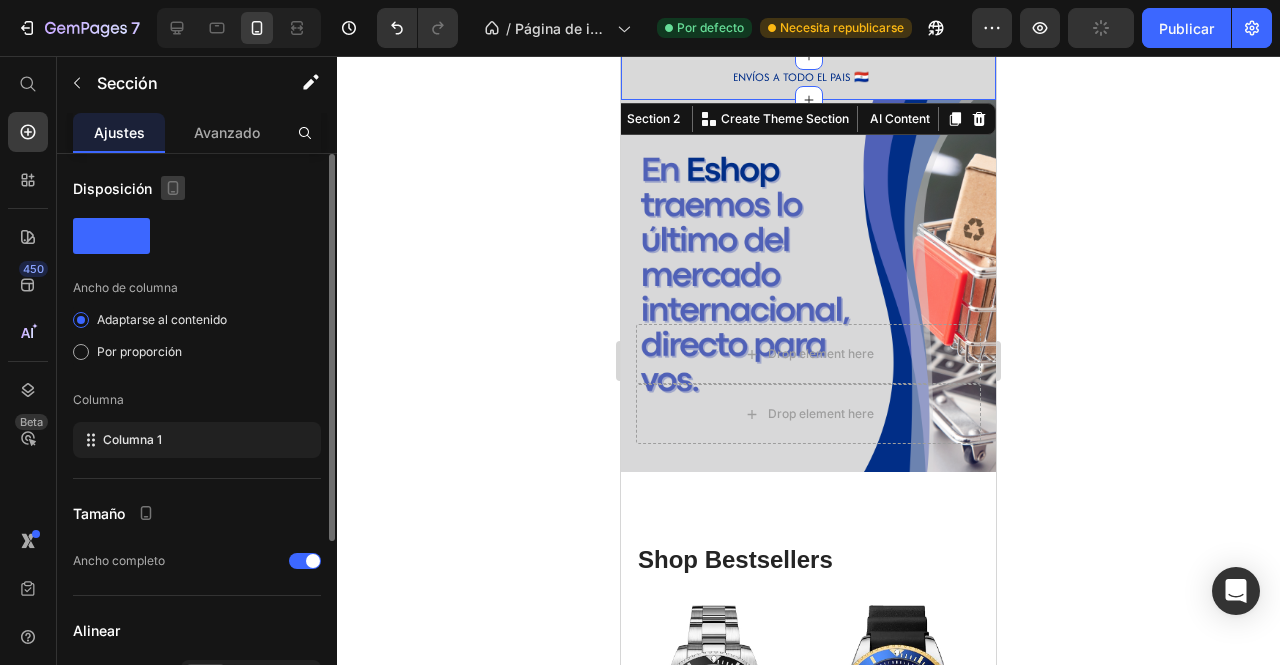 click 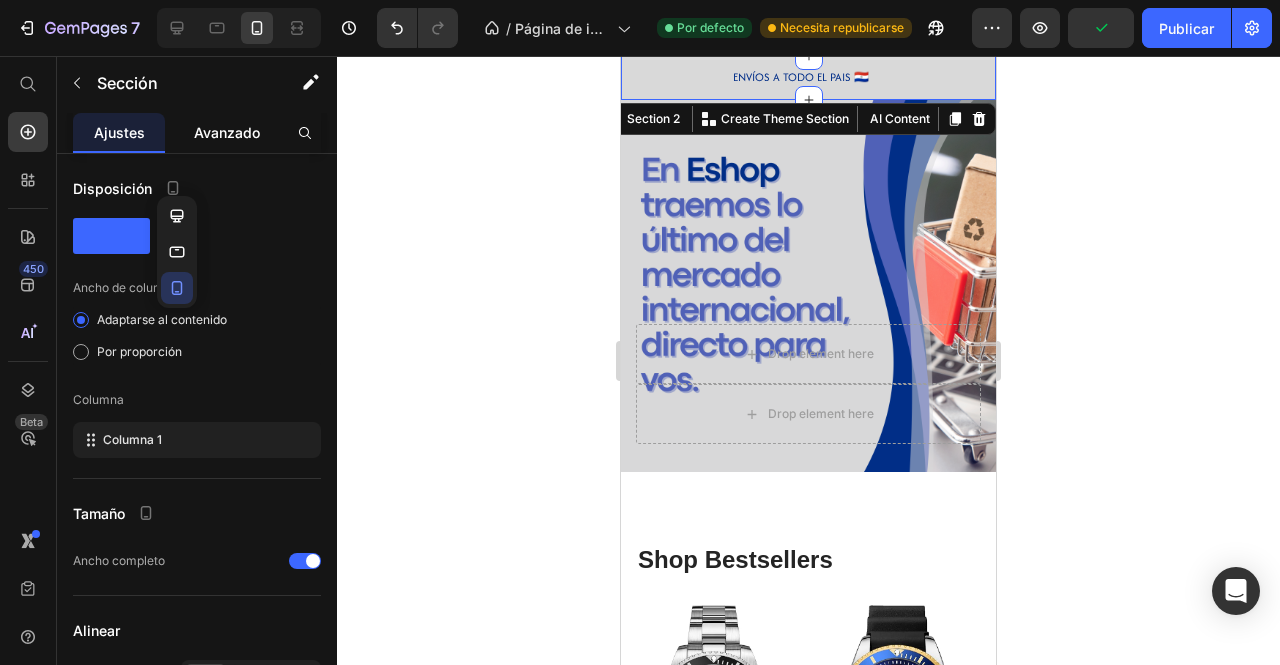 click on "Avanzado" at bounding box center [227, 132] 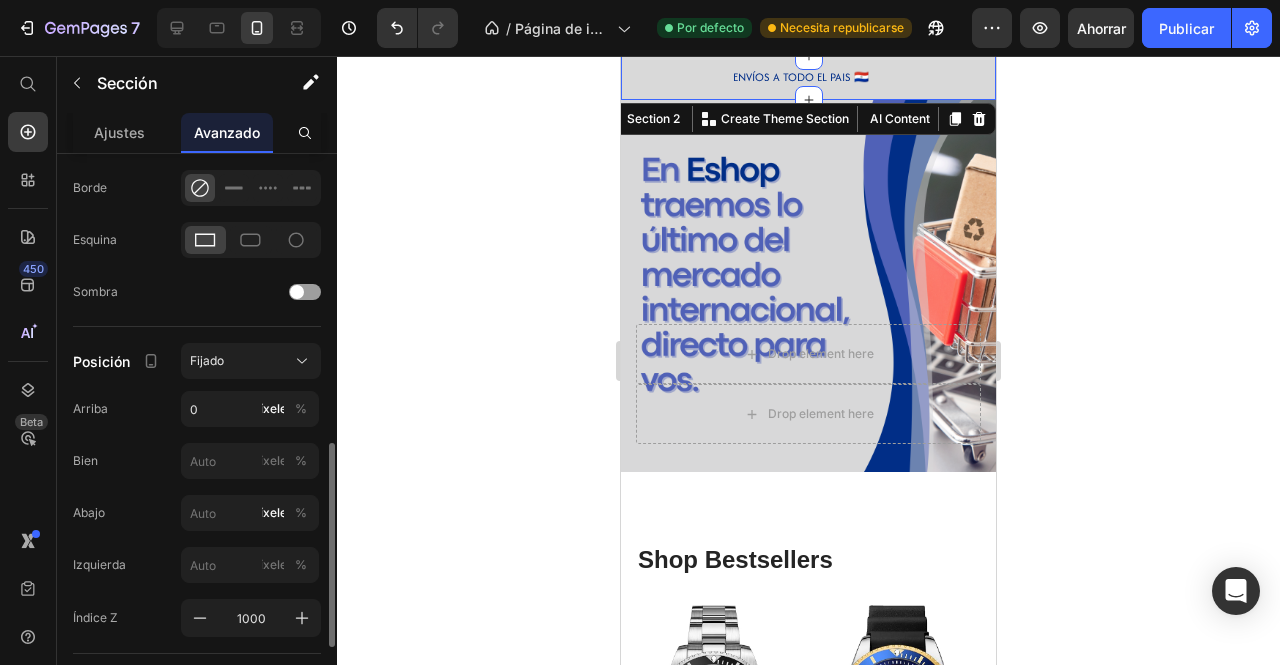 scroll, scrollTop: 620, scrollLeft: 0, axis: vertical 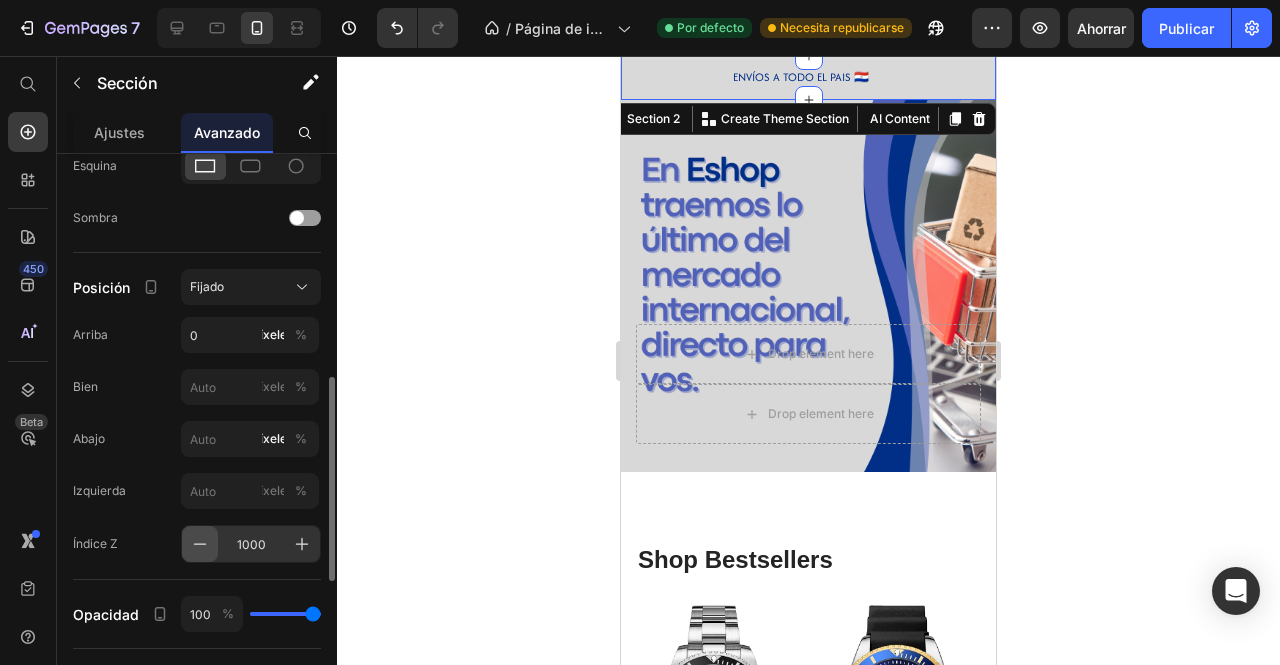 click 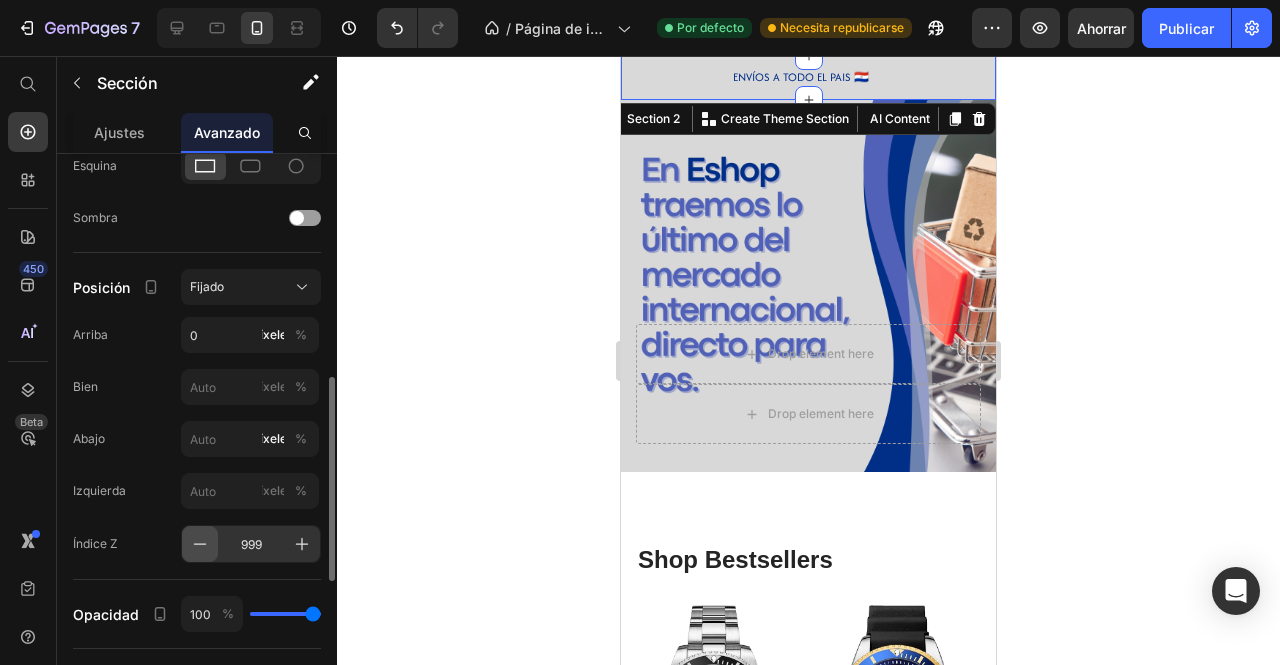 click 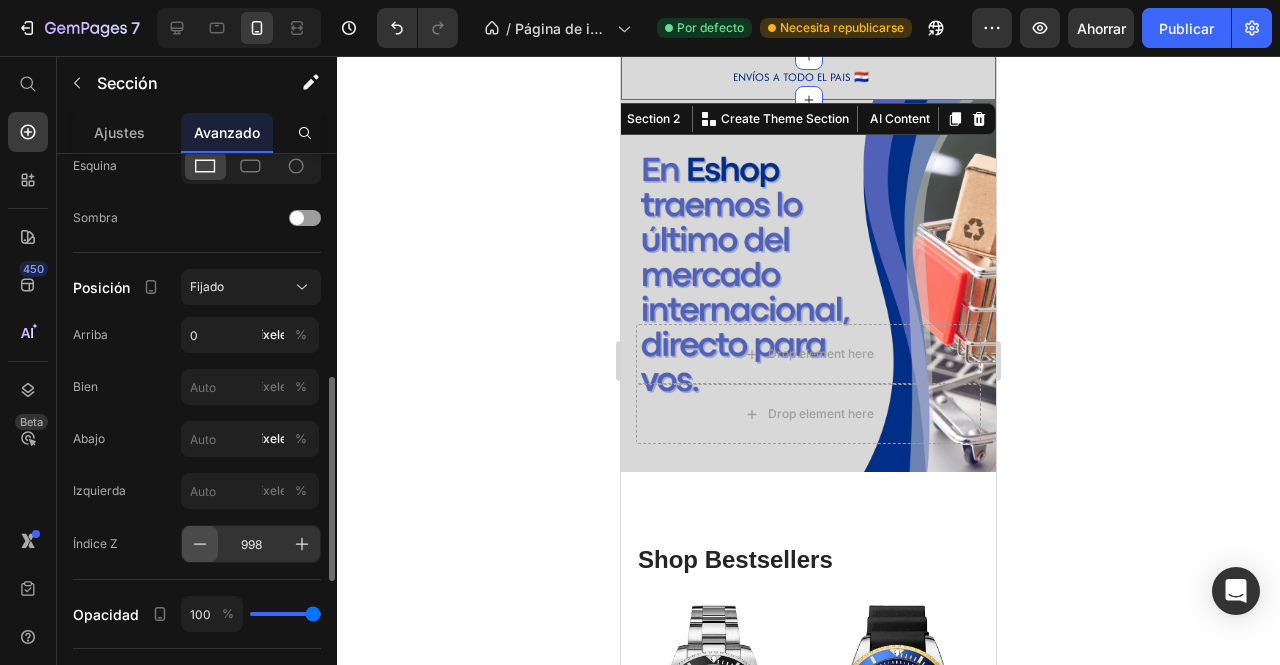click 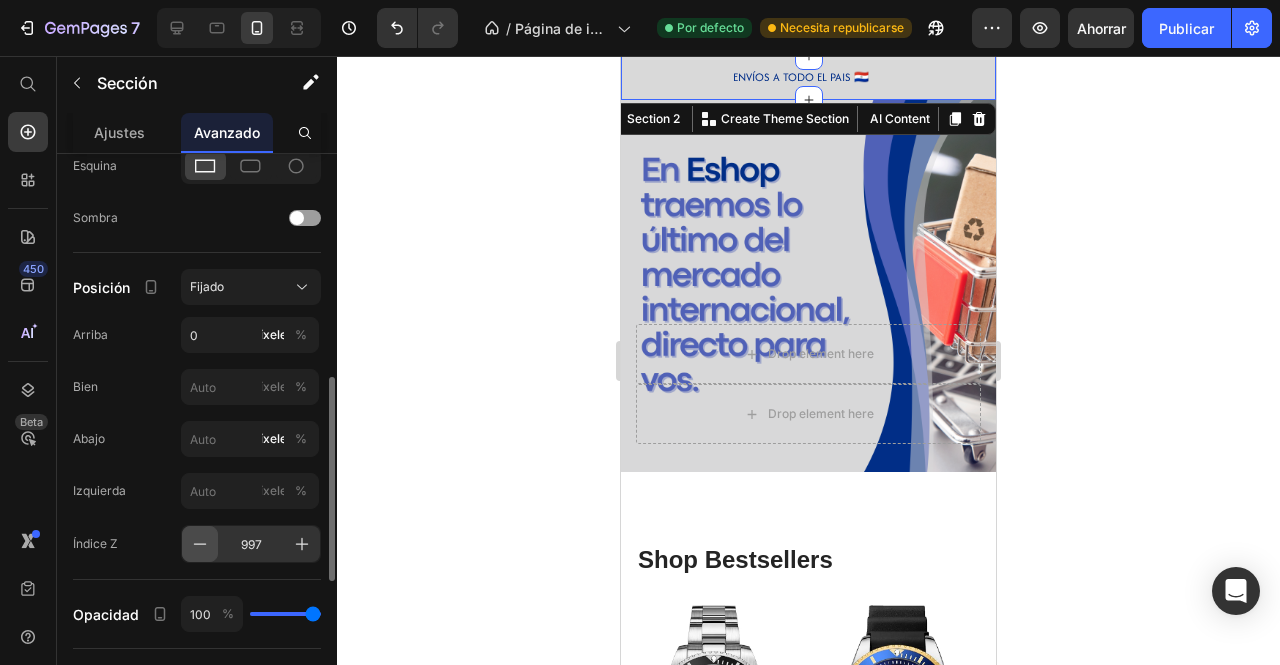 click 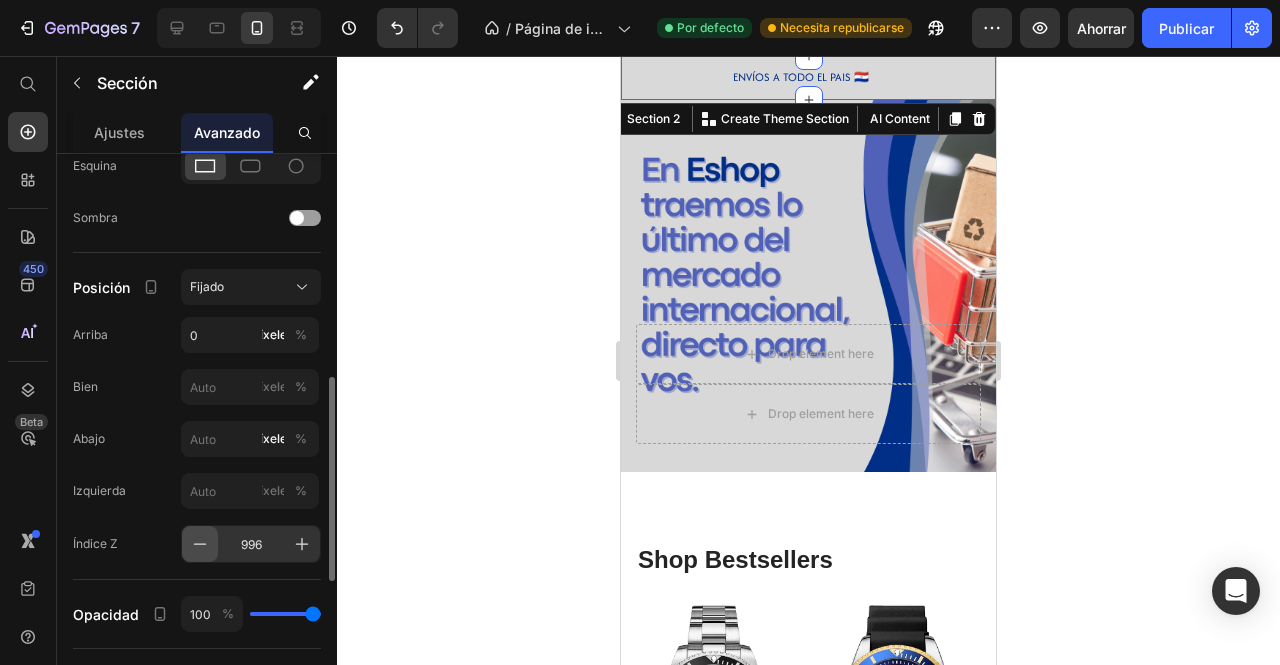 click 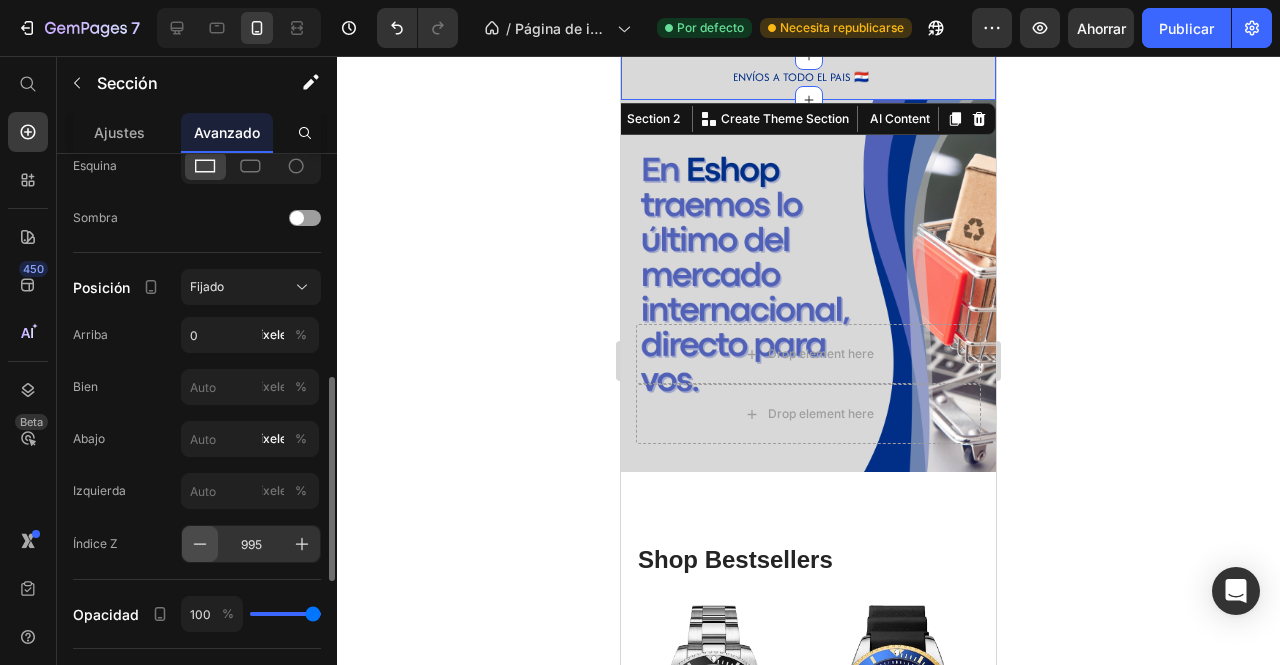 click 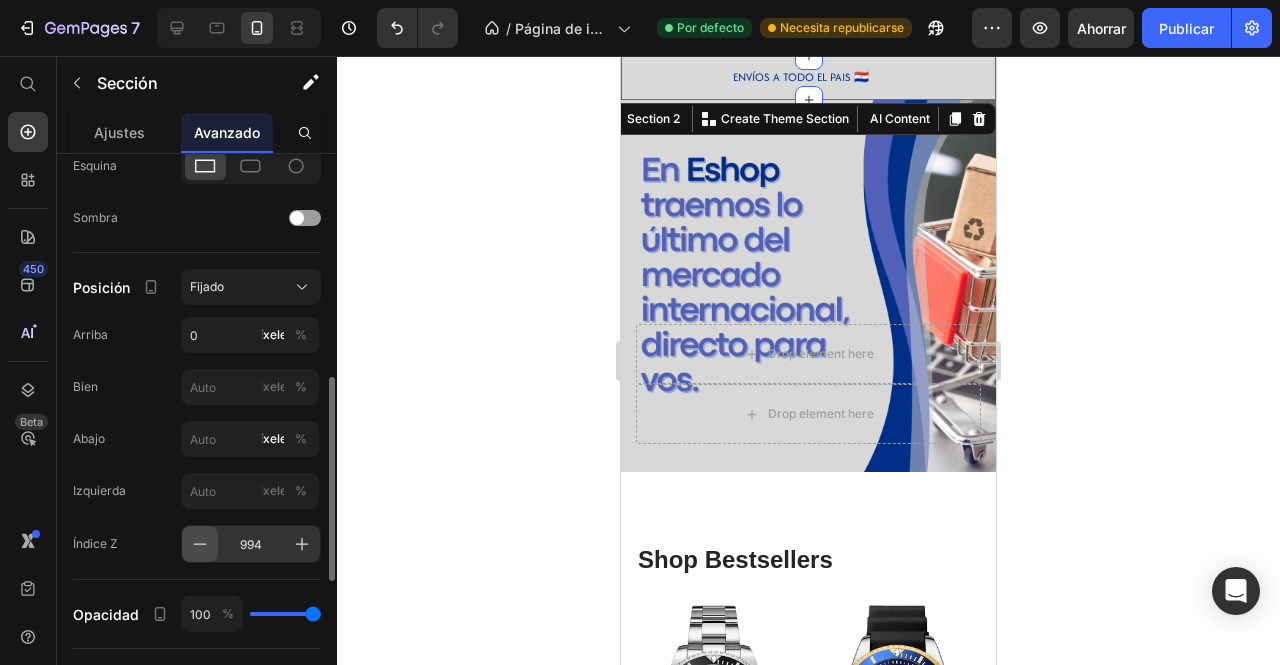 click 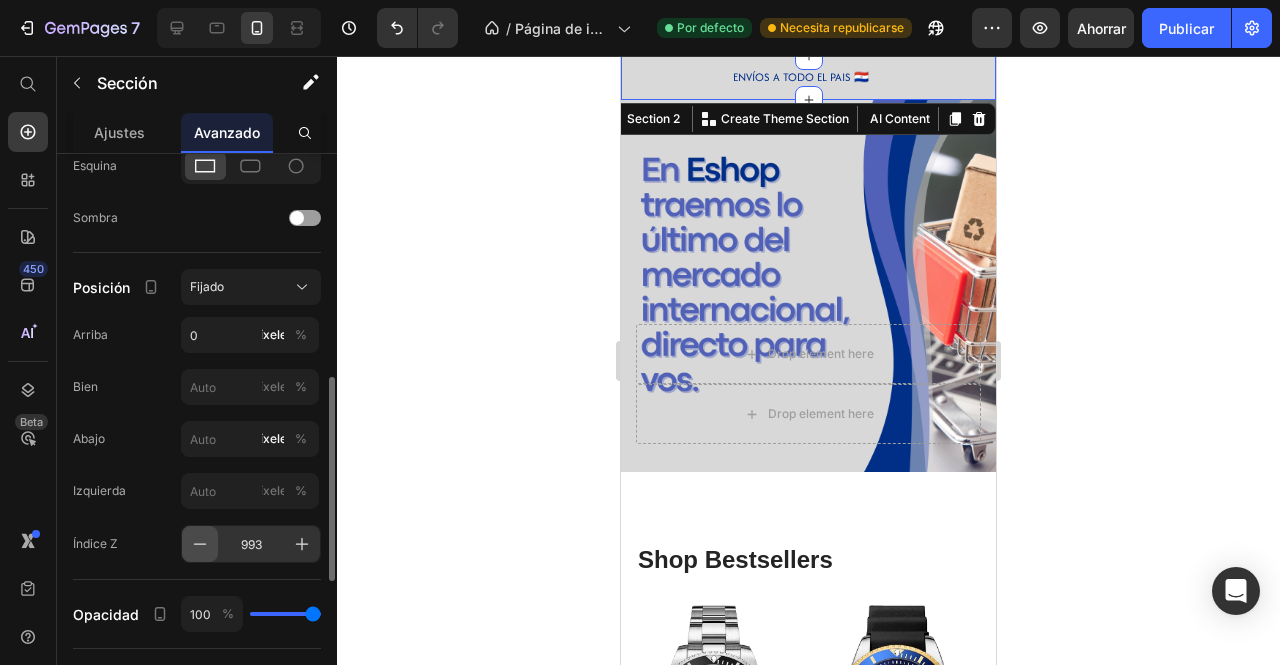 click 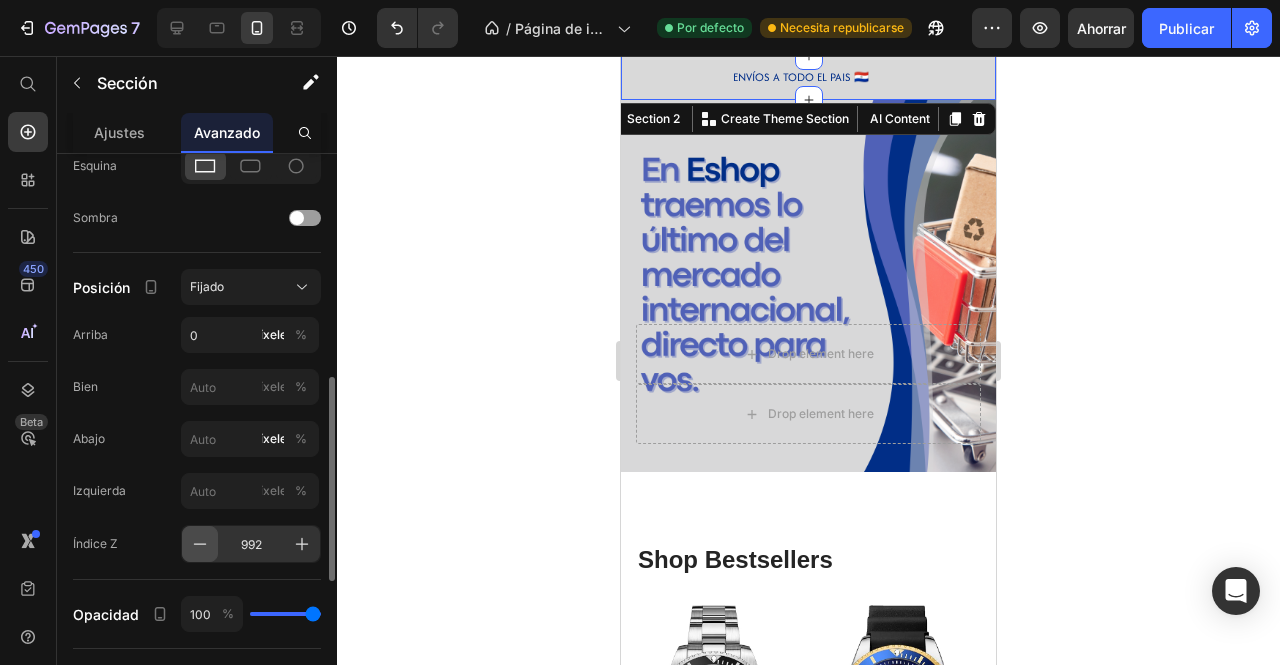click 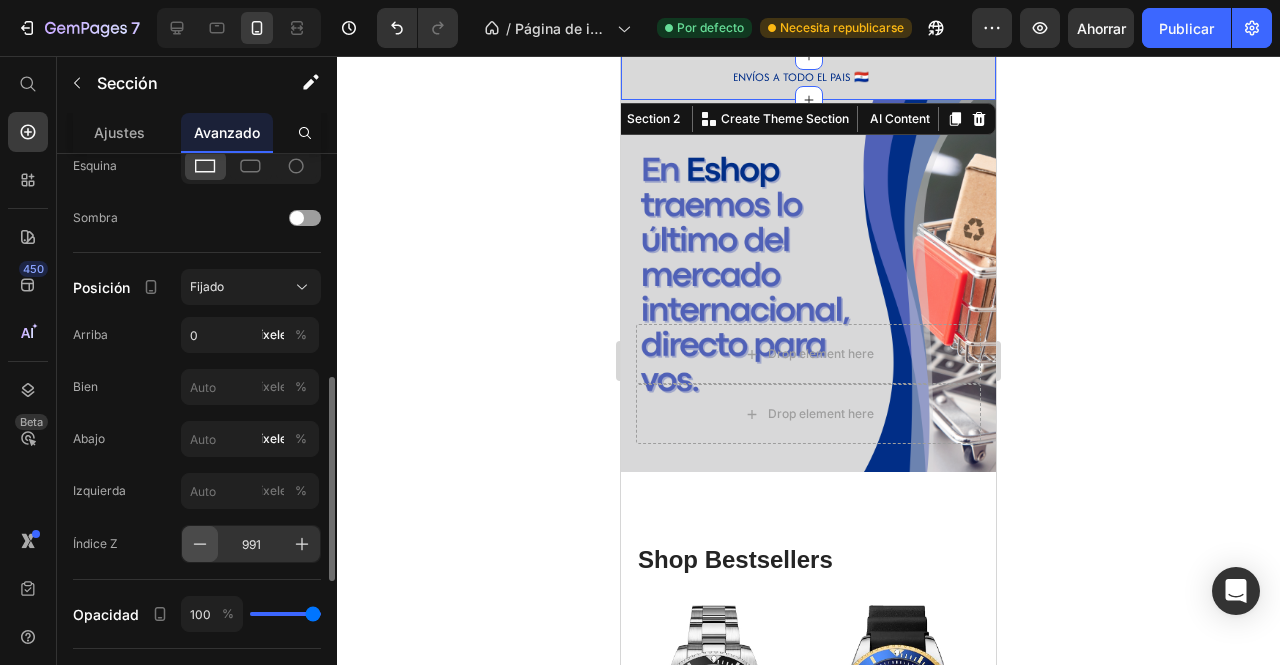 click 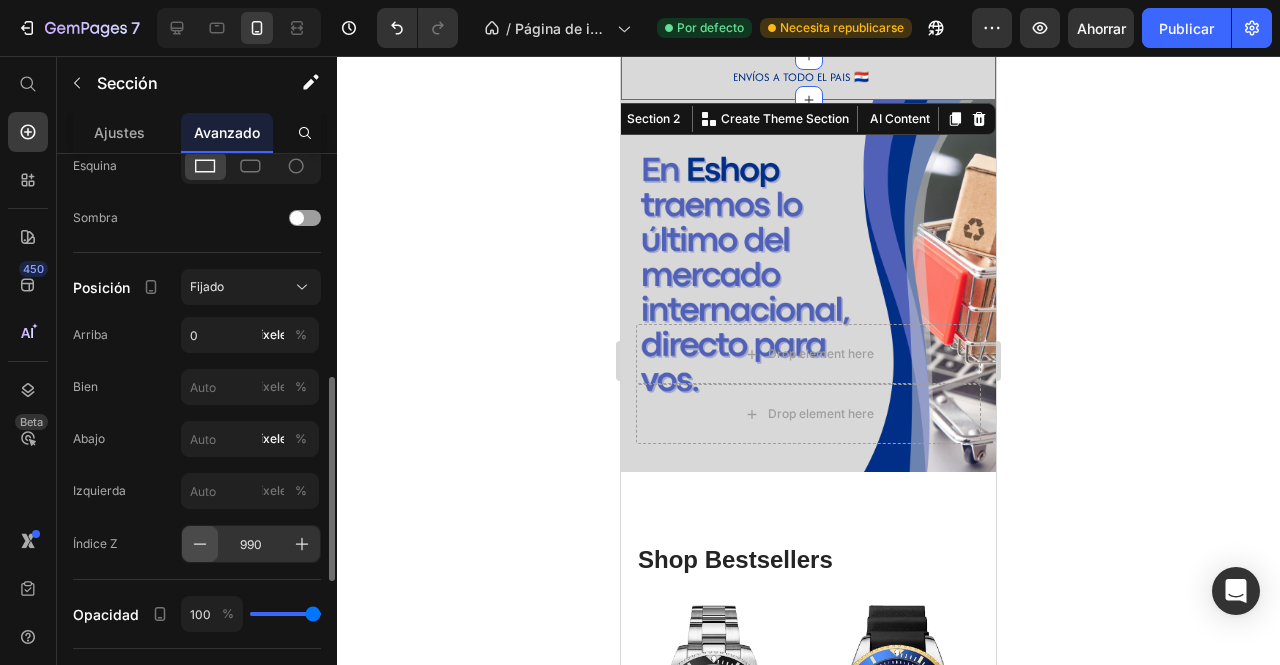 click 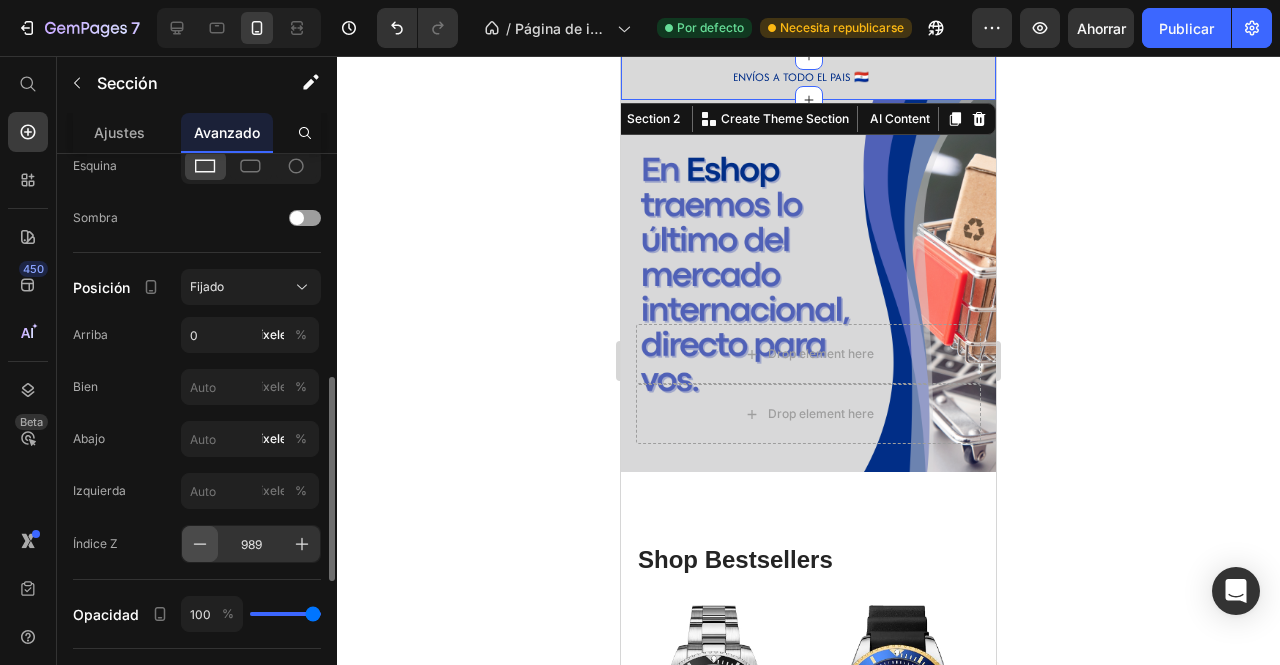 click 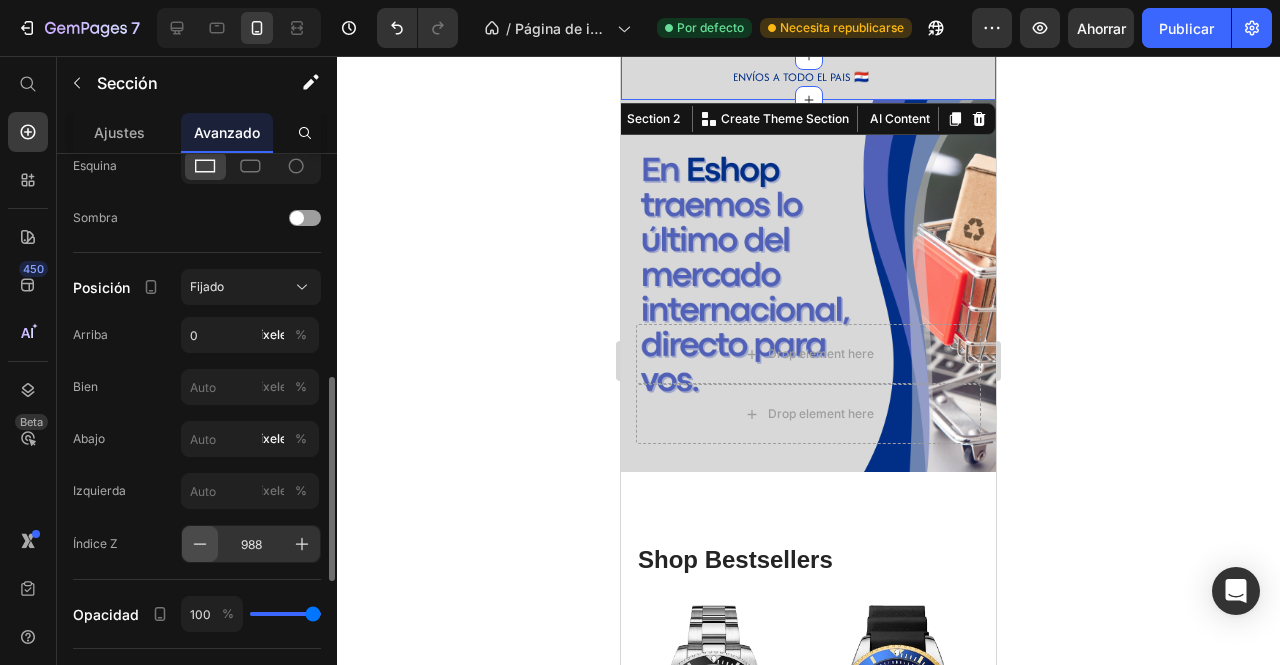 click 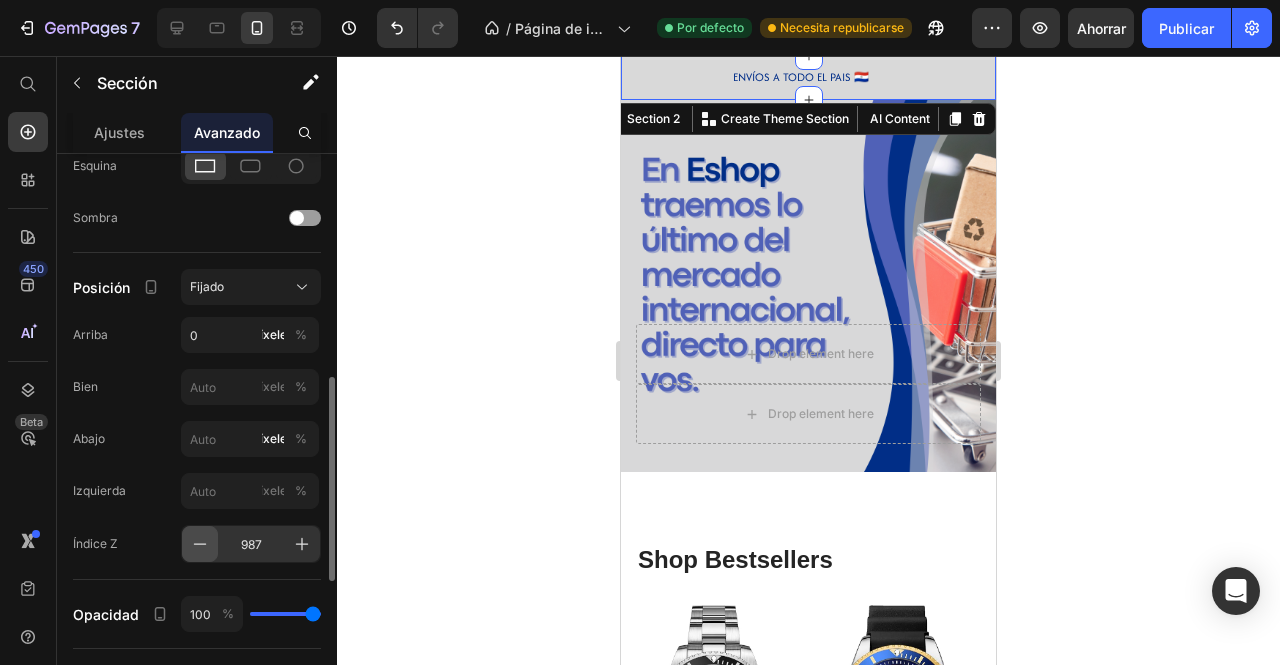 click 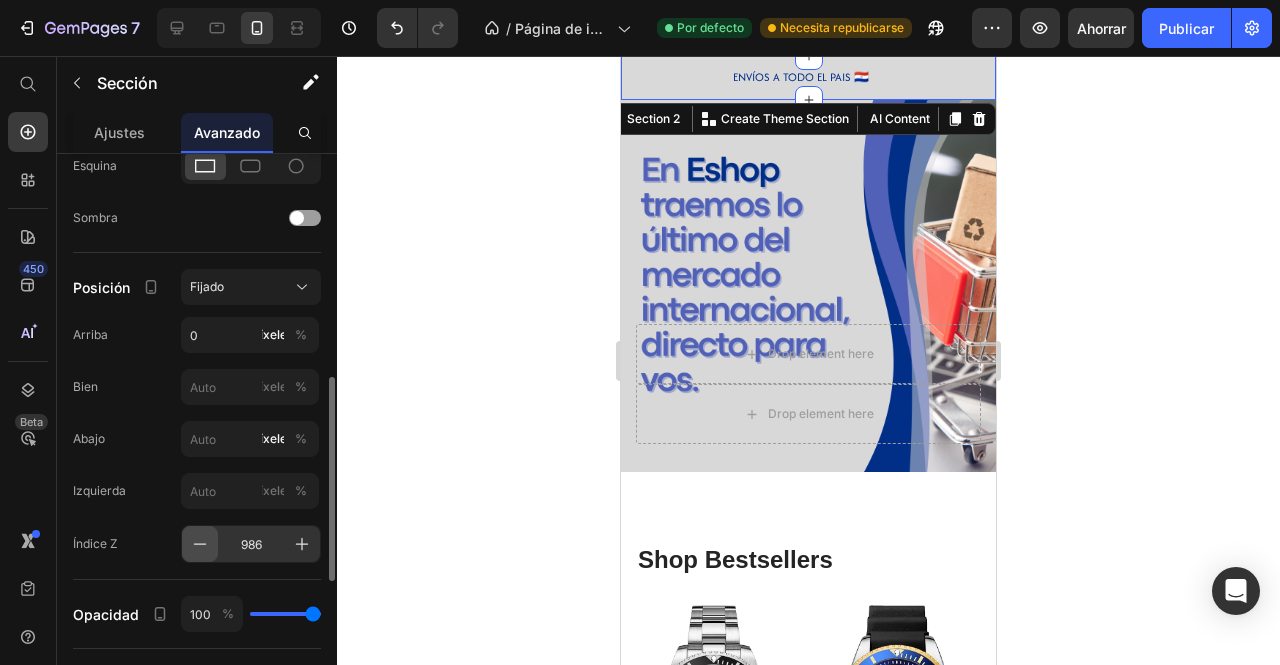 click 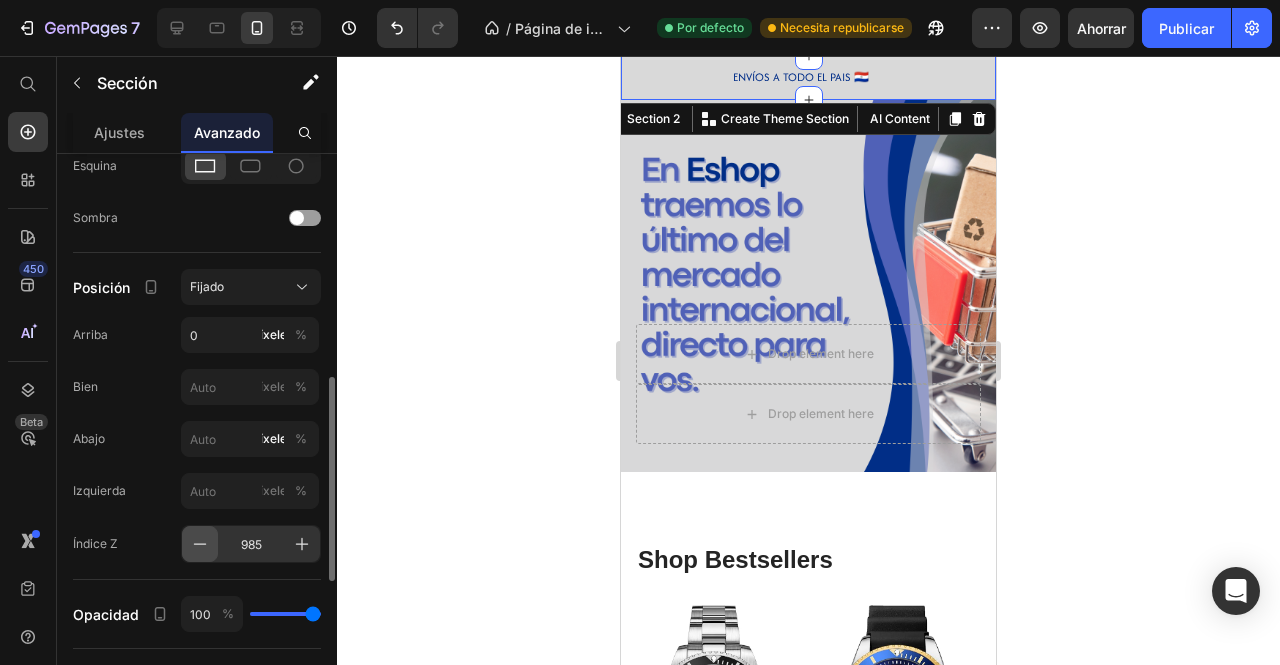 click 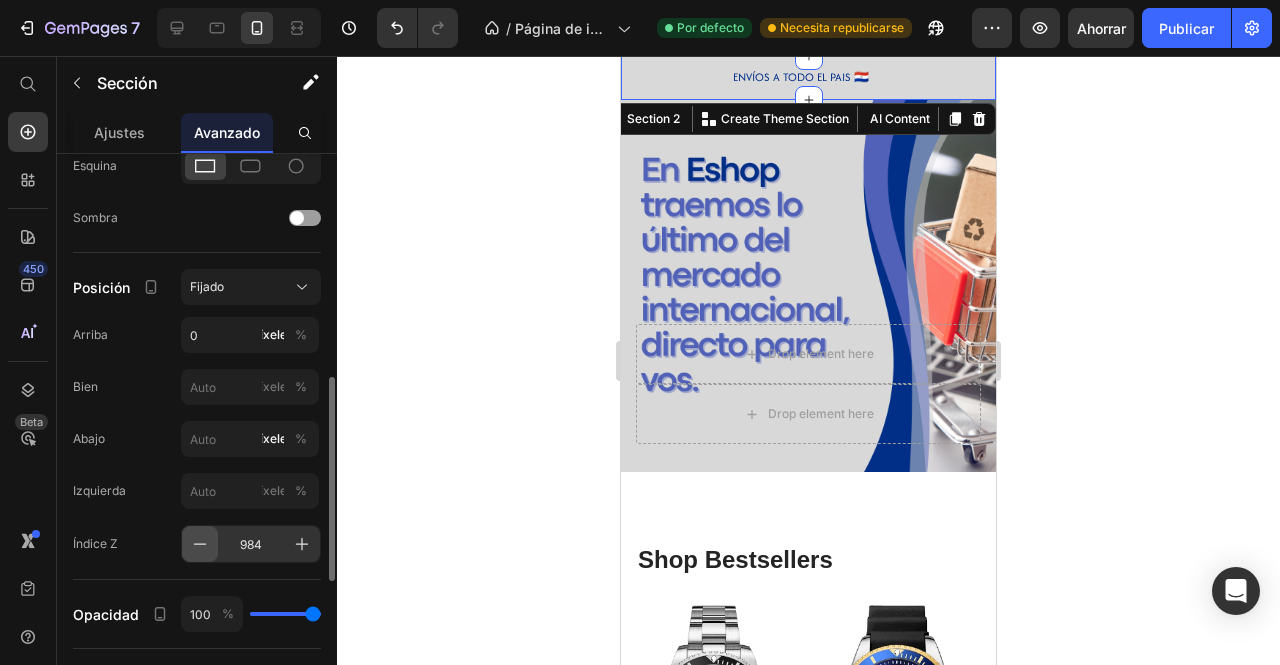 click 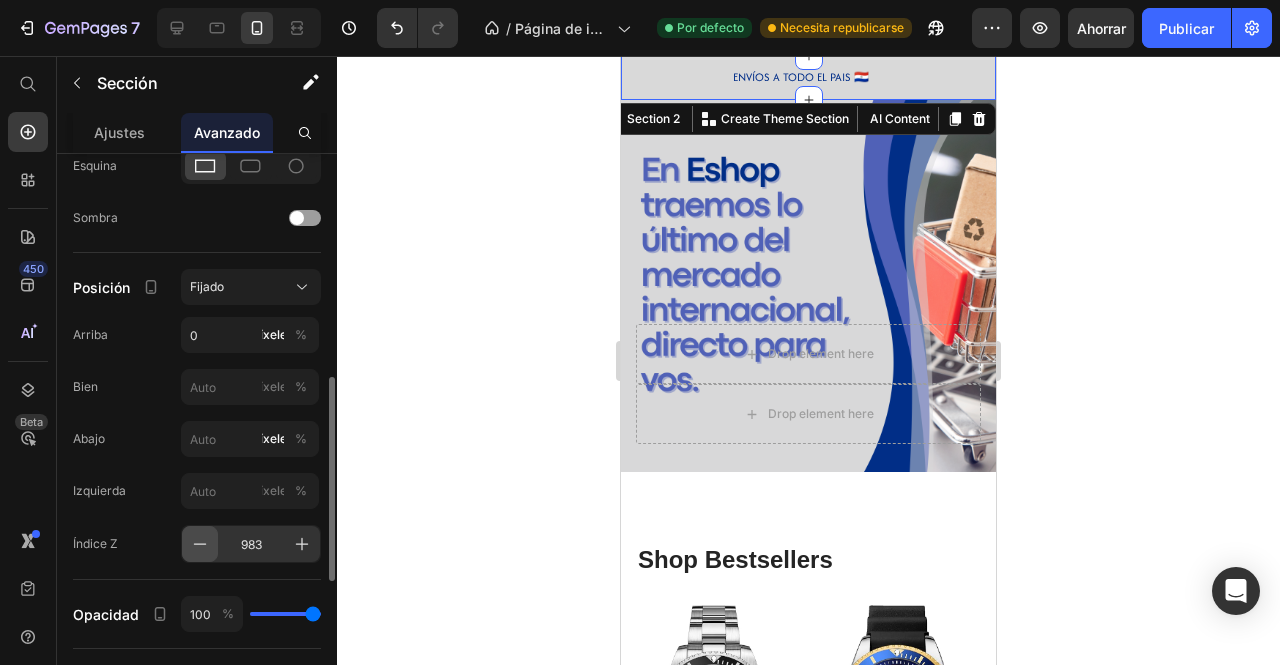 click 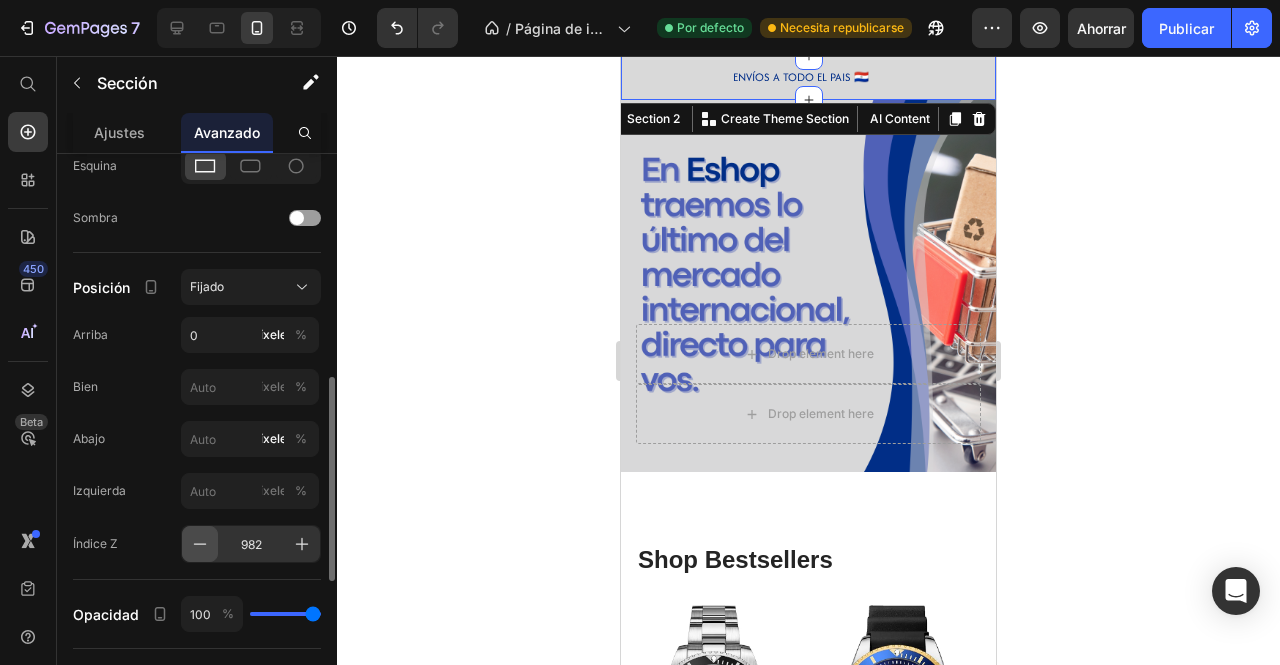 click 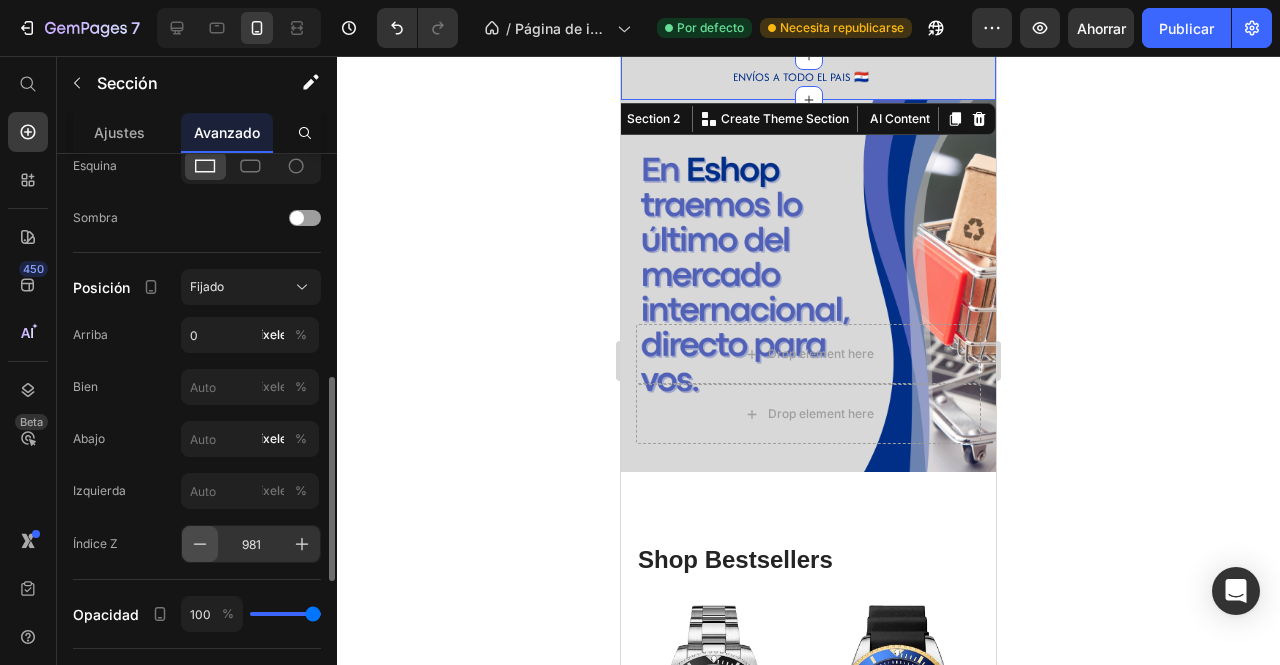 click 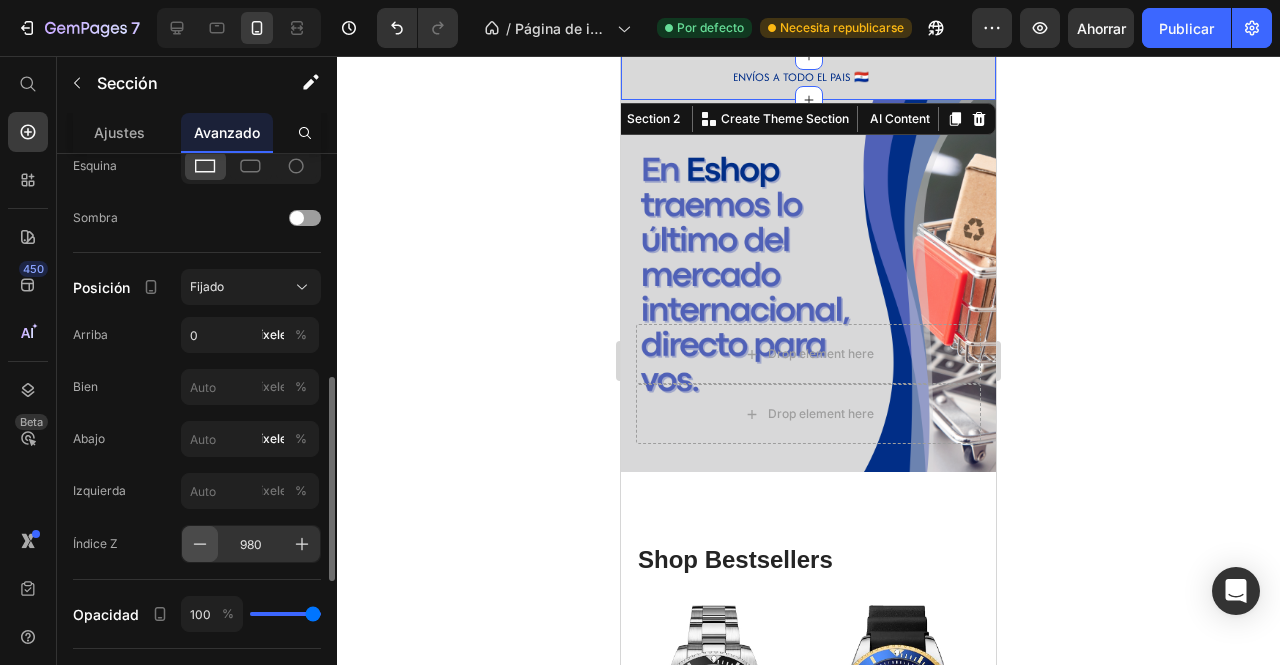 click 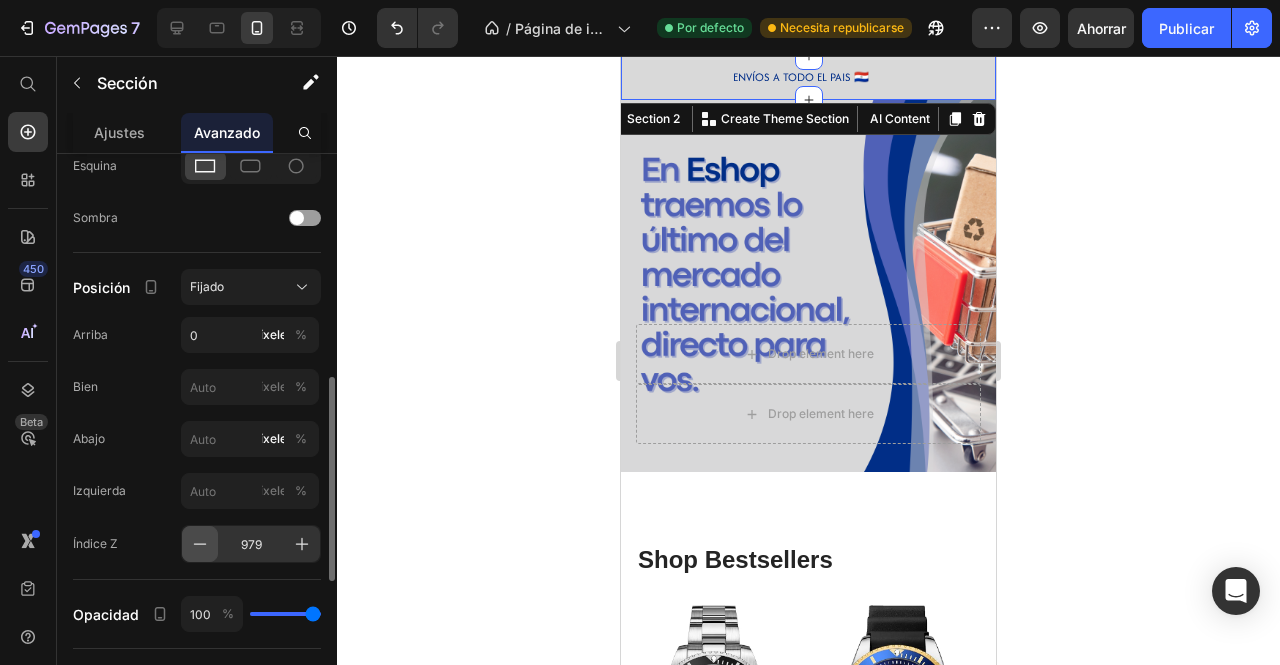 click 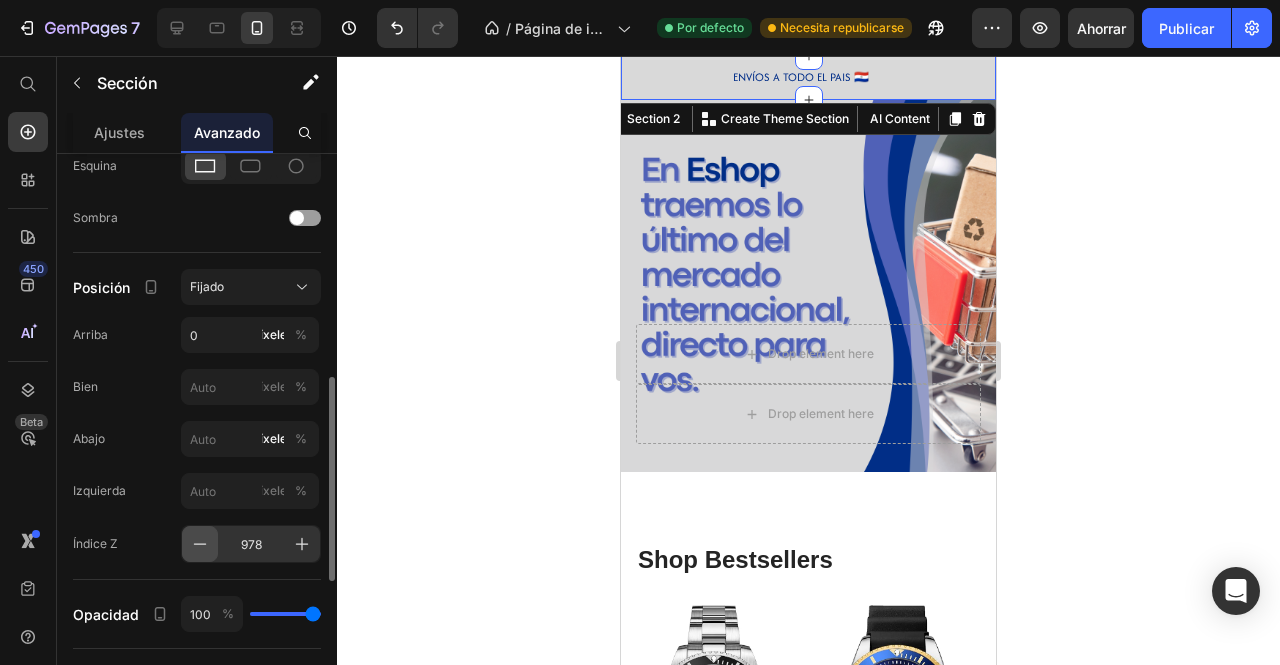 click 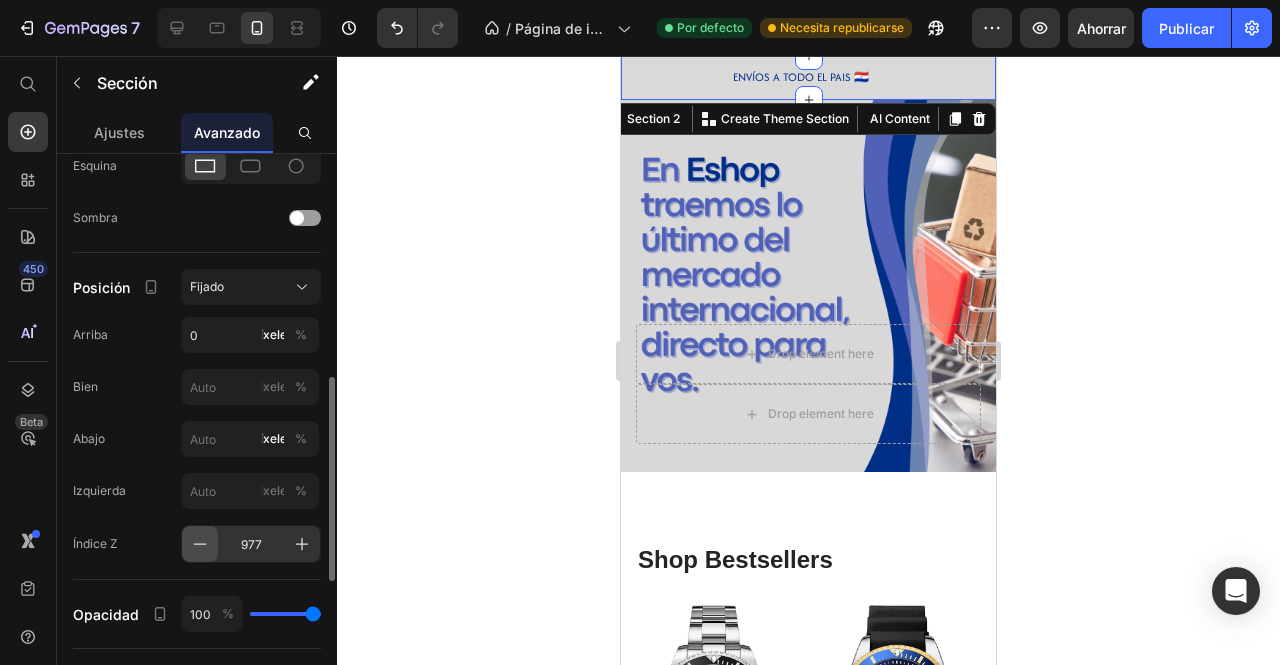 click 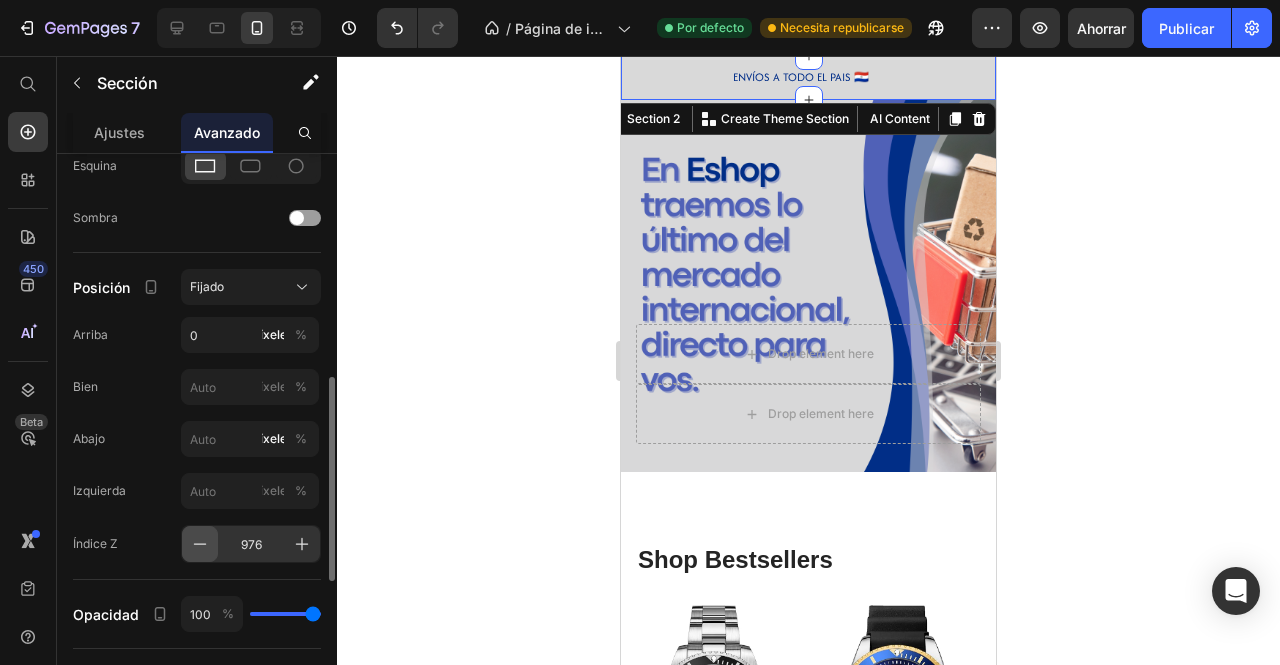 click 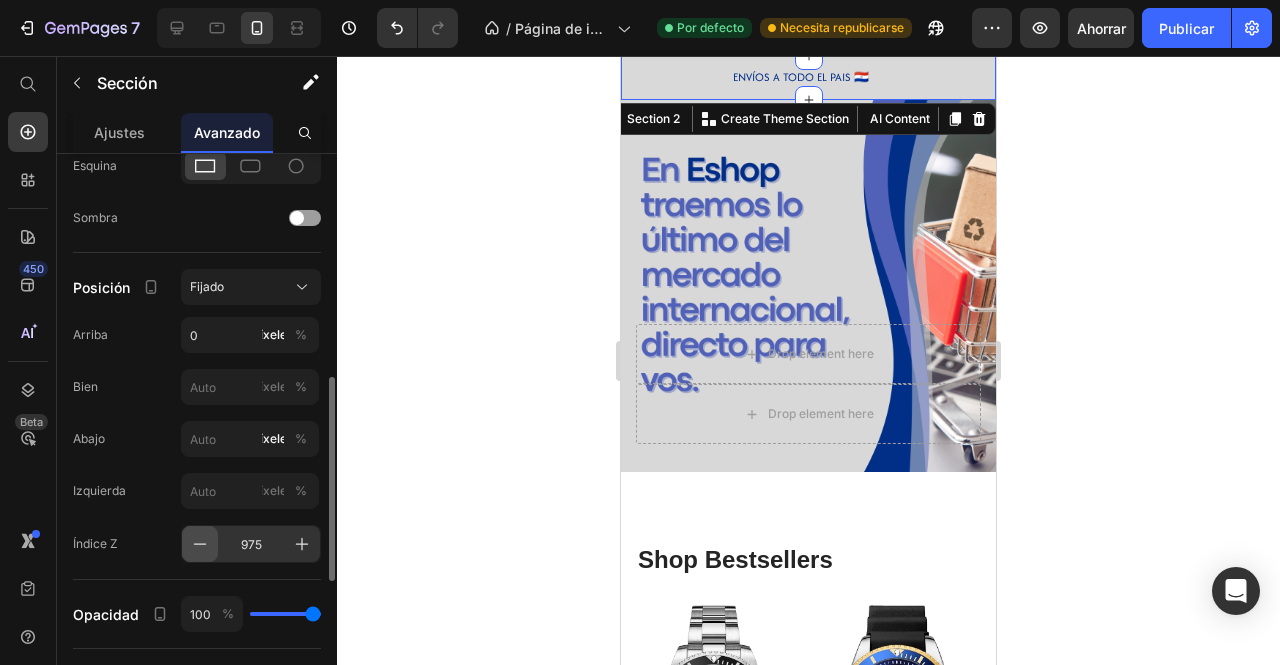 click 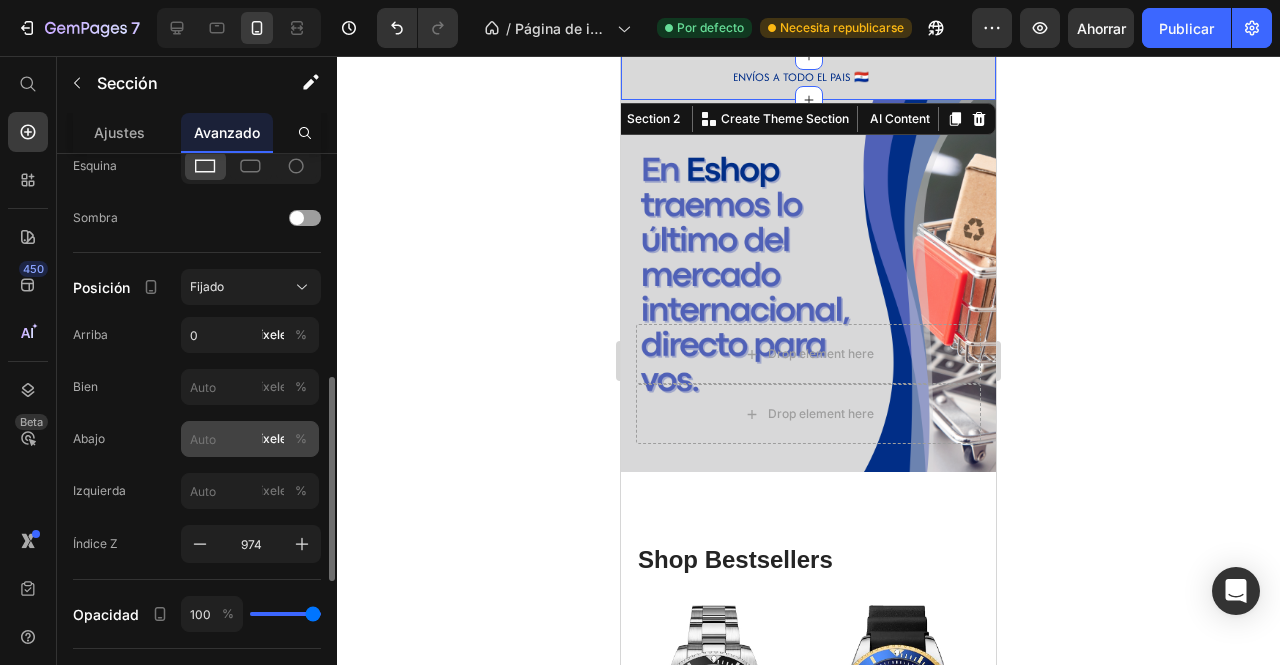 drag, startPoint x: 193, startPoint y: 543, endPoint x: 257, endPoint y: 429, distance: 130.73637 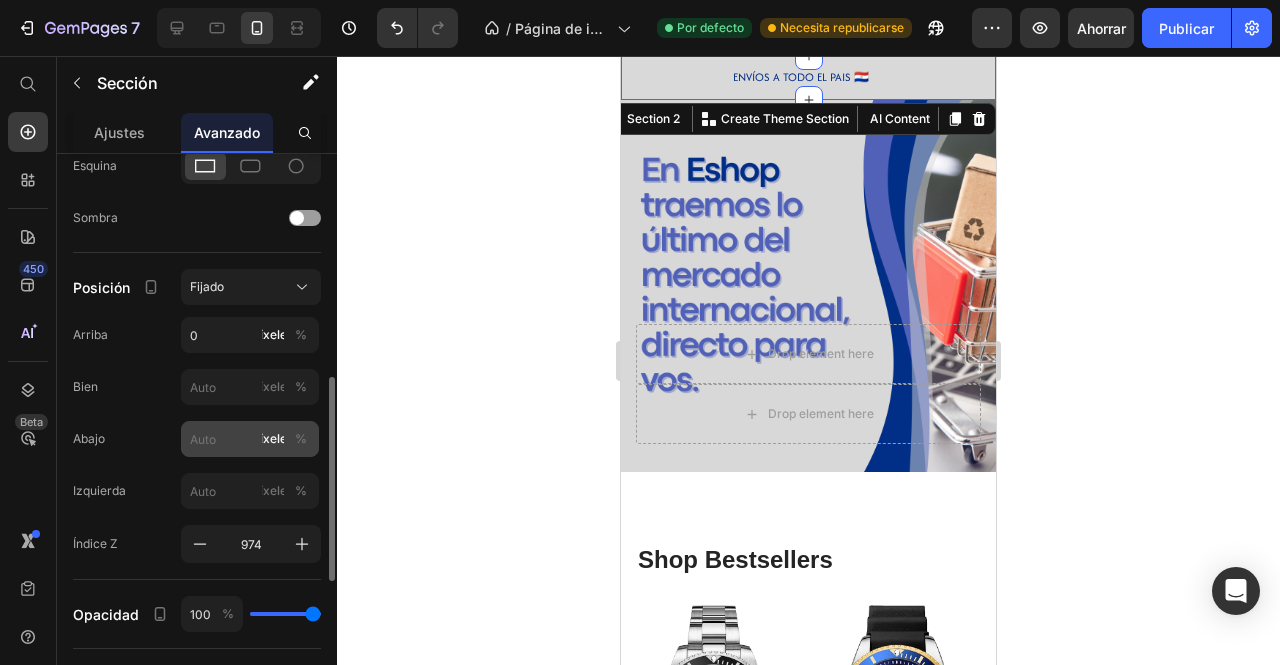 click on "Posición Fijado Arriba 0 píxeles % Bien píxeles % Abajo píxeles % Izquierda píxeles % Índice Z 974" 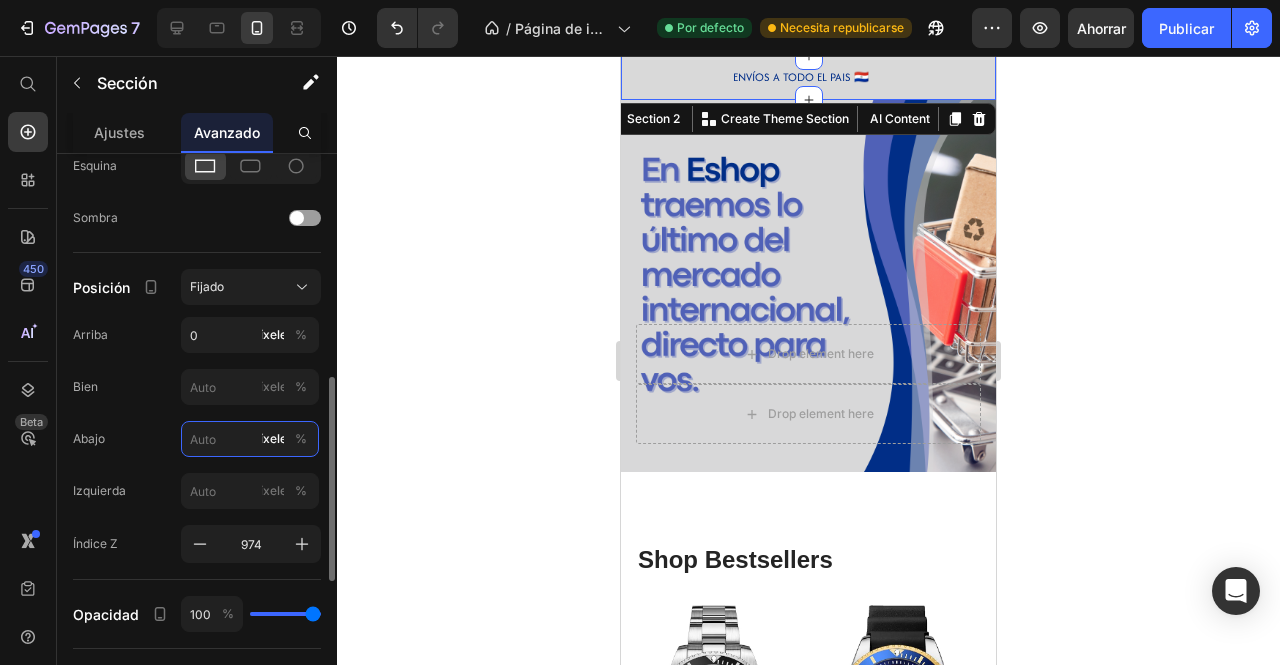 click on "píxeles %" at bounding box center (250, 439) 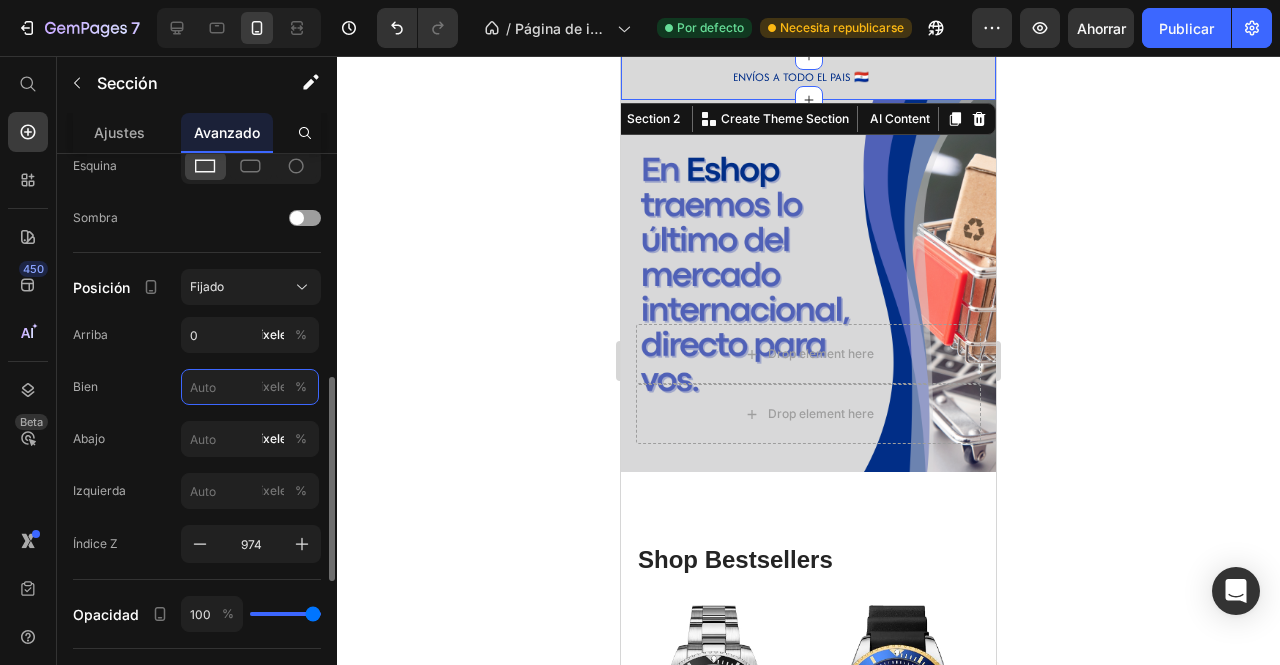 type 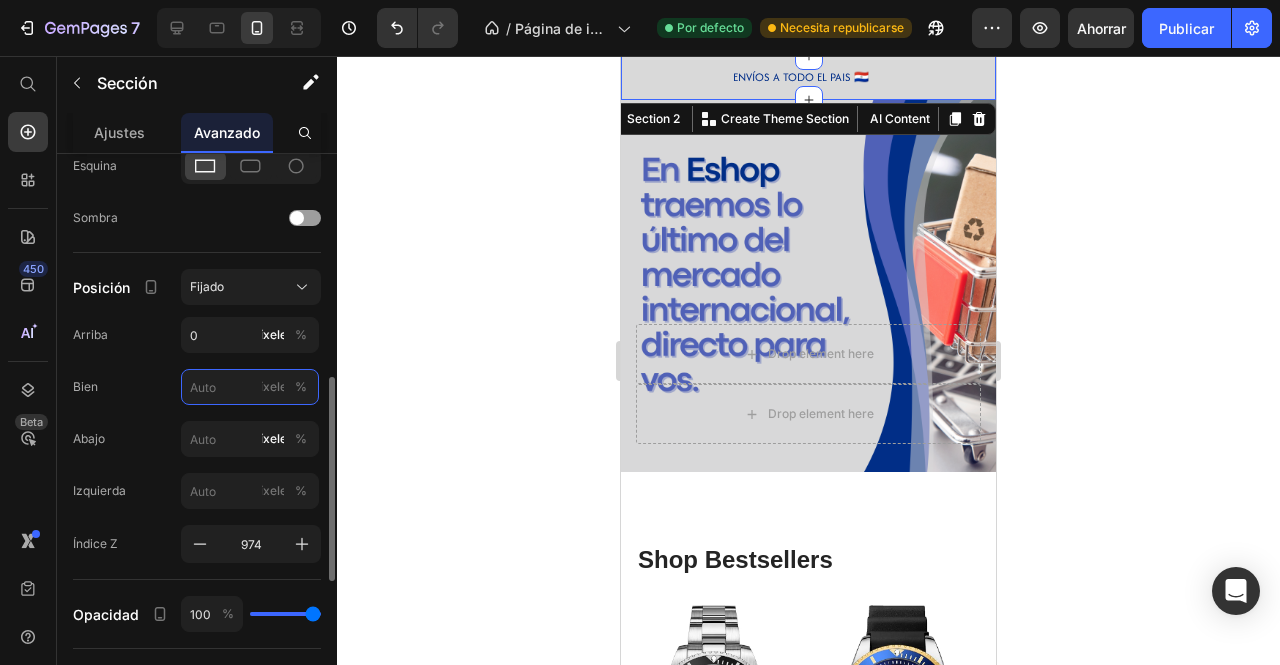 click on "píxeles %" at bounding box center (250, 387) 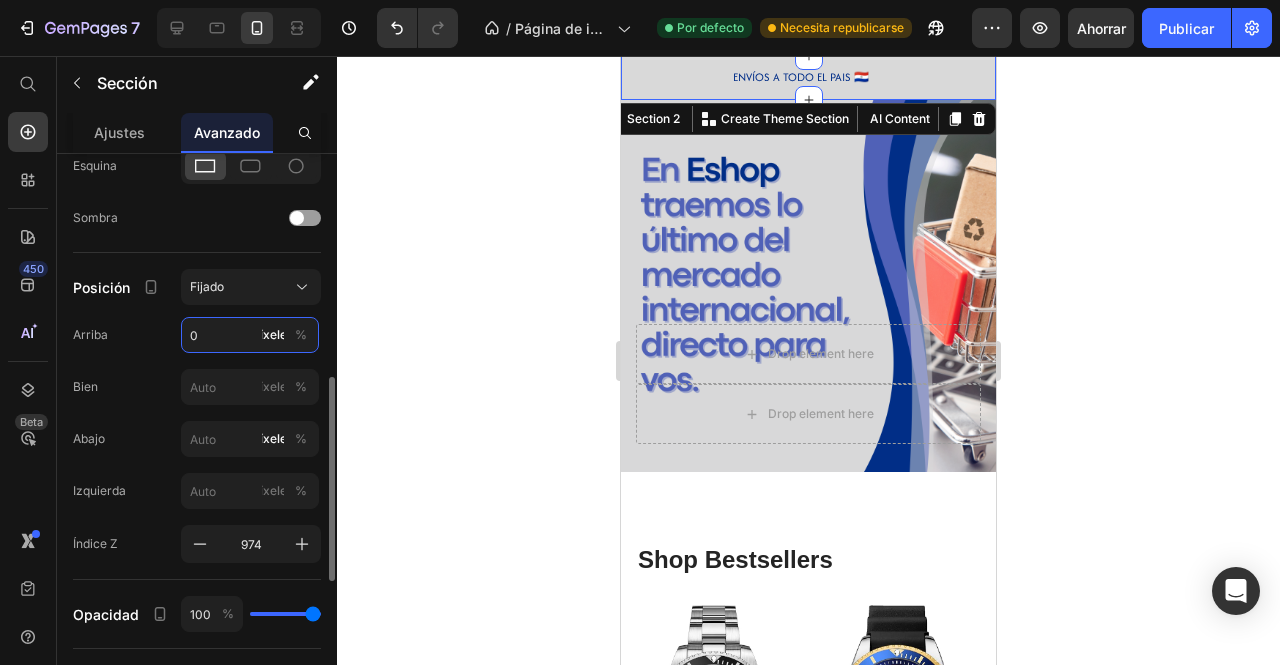 click on "0" at bounding box center [250, 335] 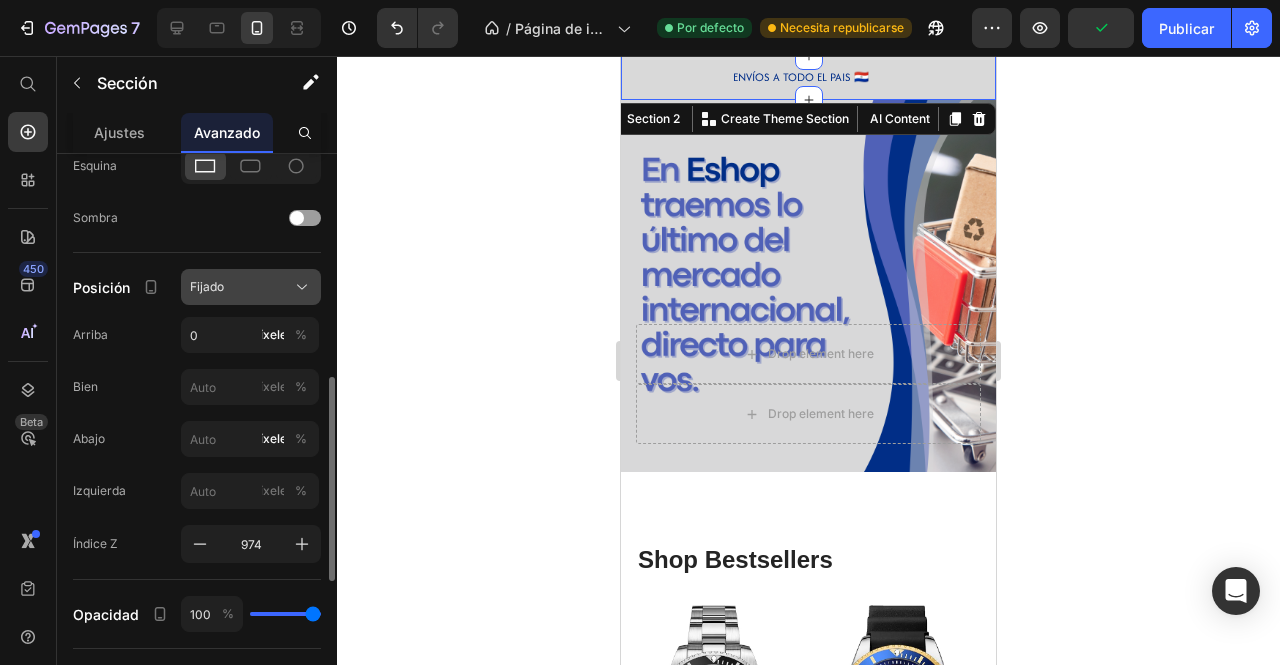 click on "Fijado" 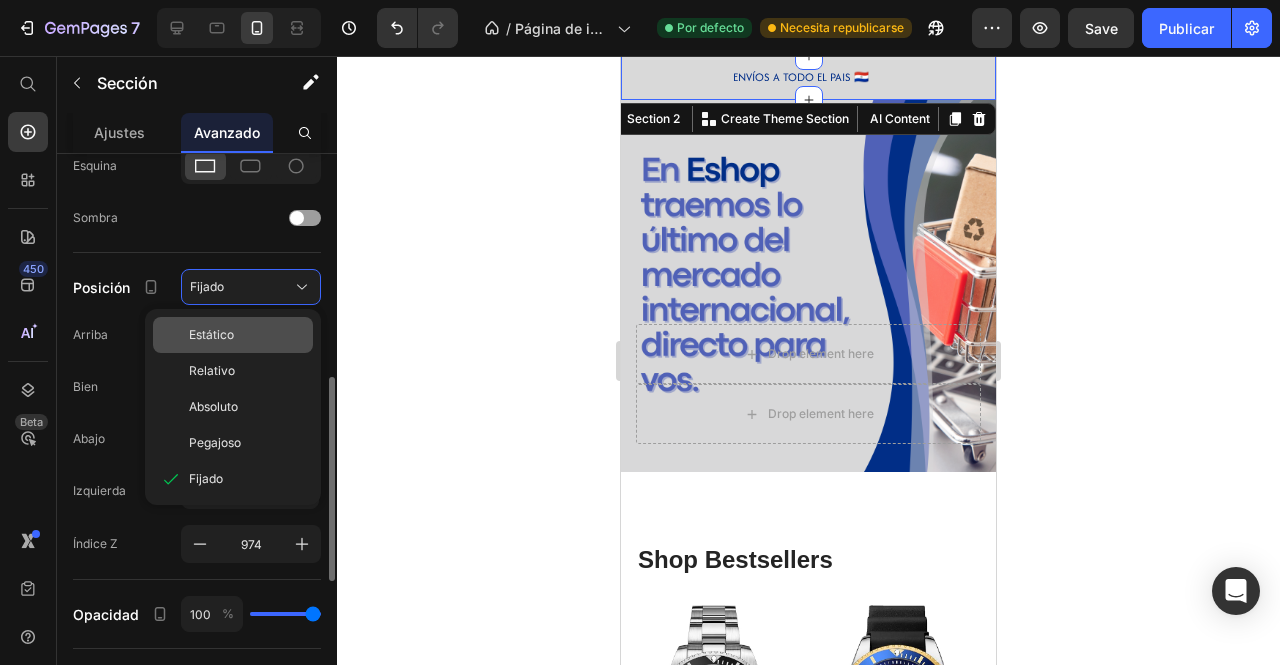 click on "Estático" 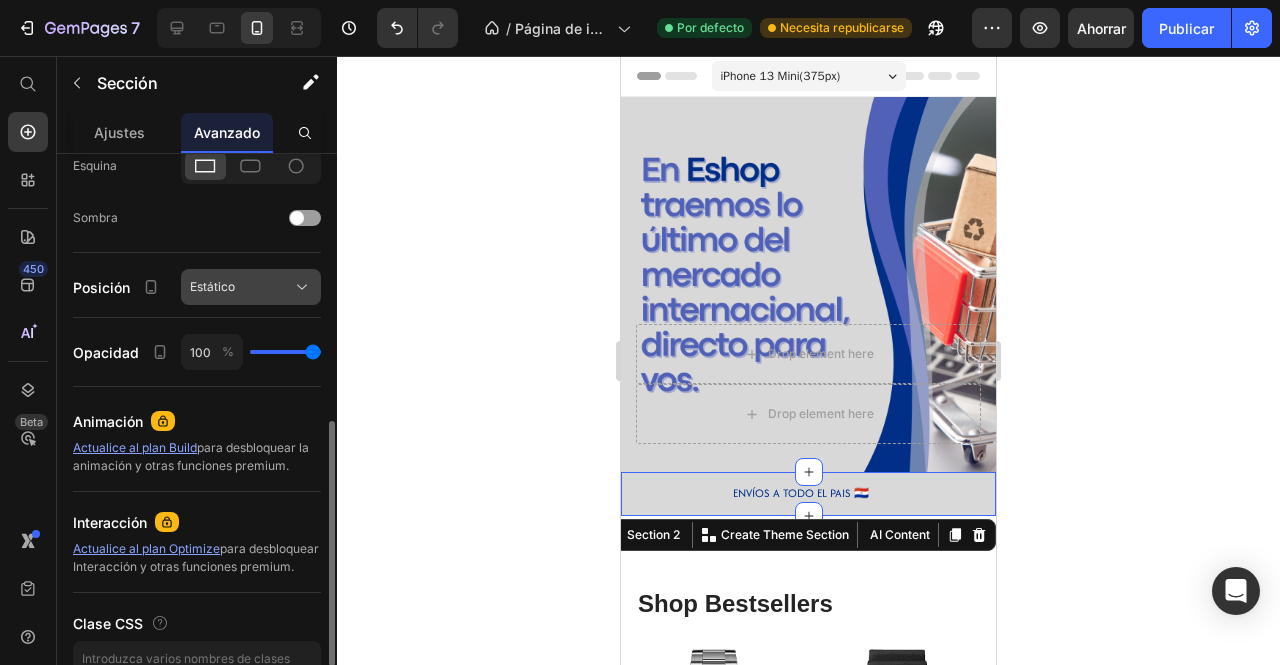 click on "Estático" 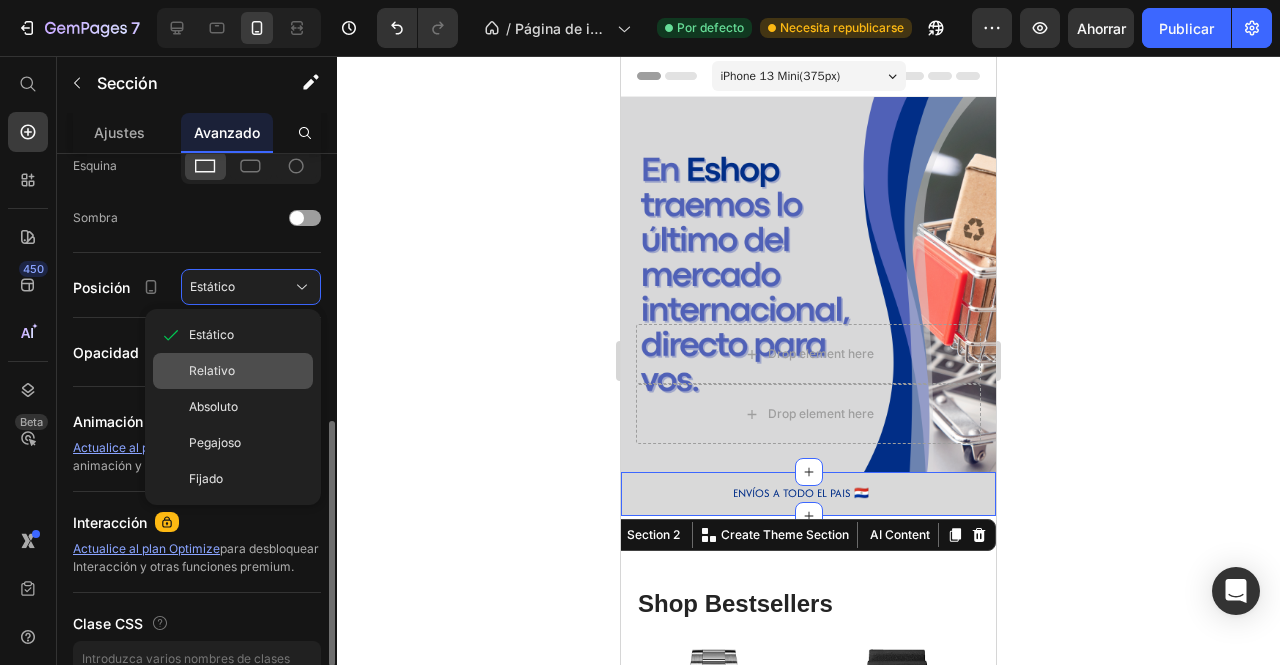 click on "Relativo" 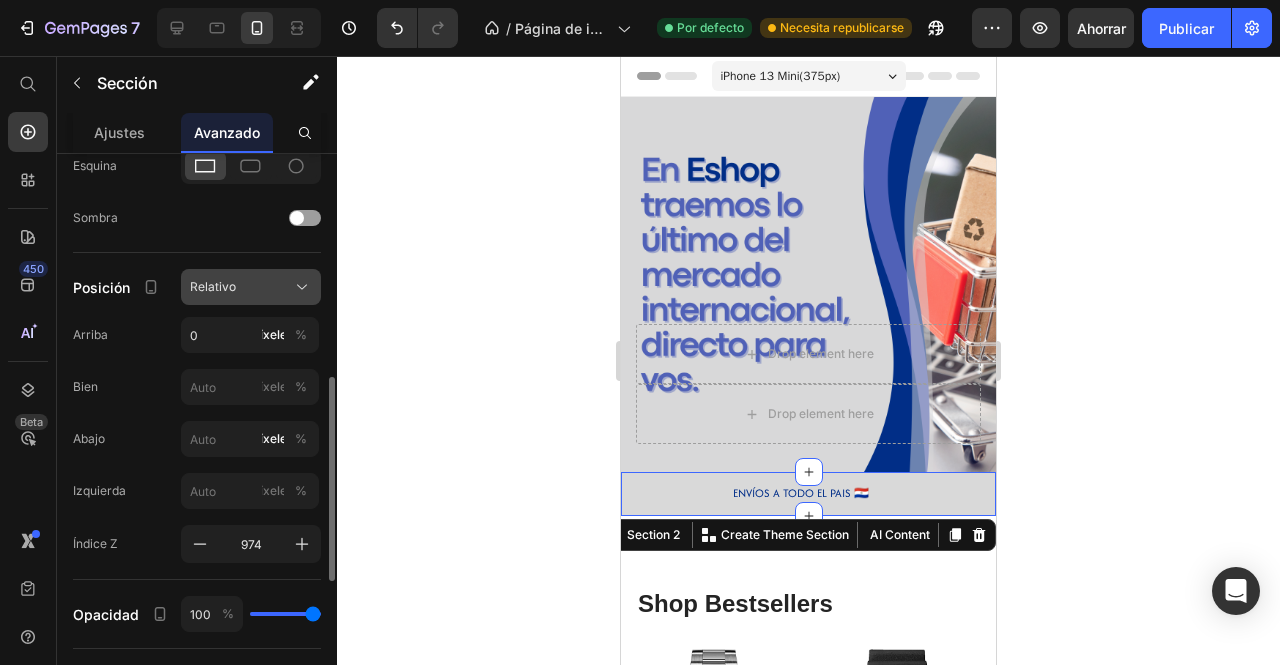 click on "Relativo" at bounding box center (213, 286) 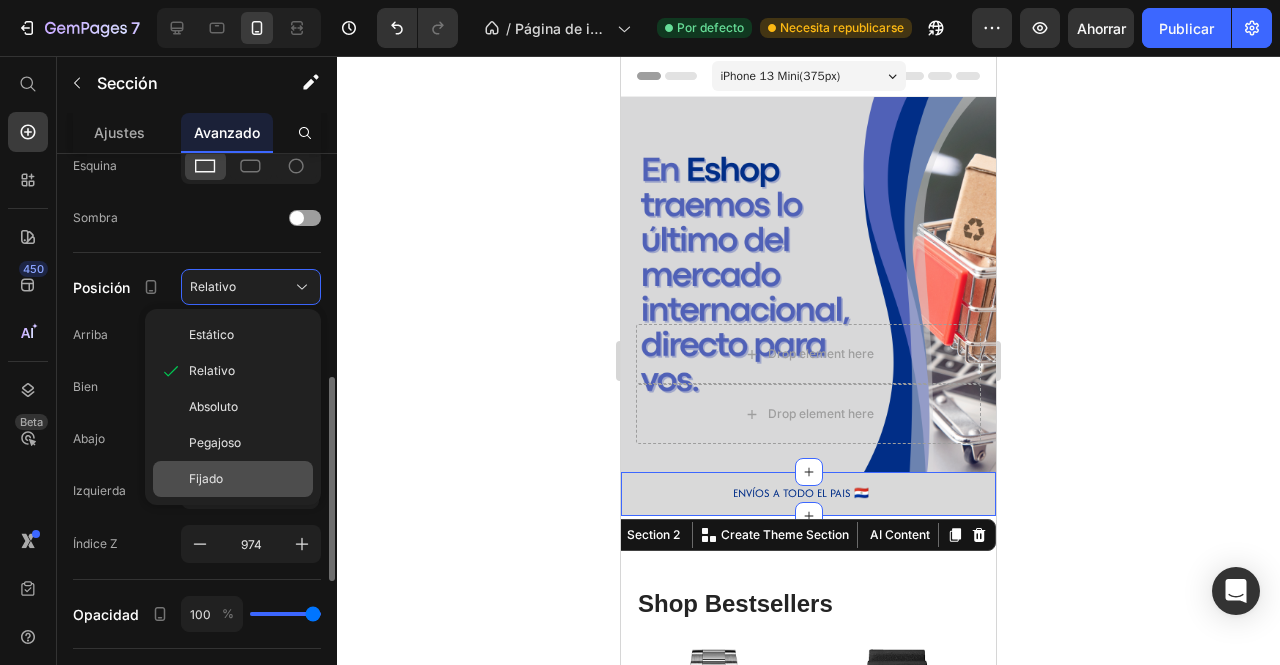 click on "Fijado" 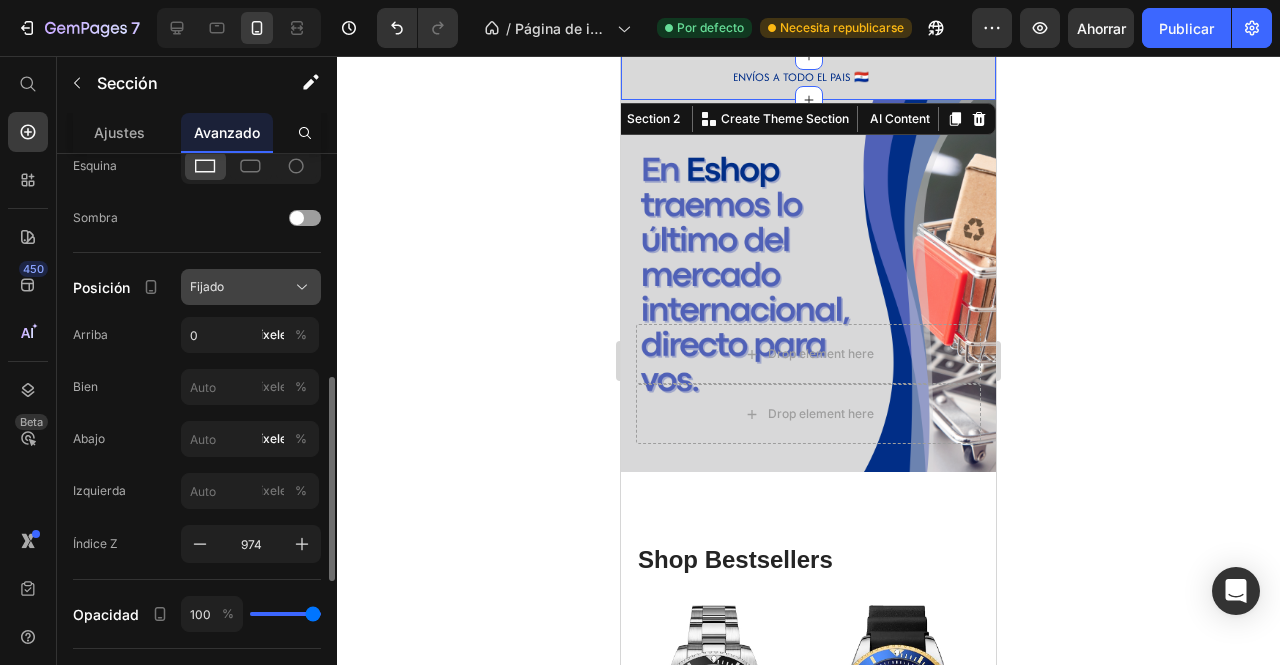 click on "Fijado" 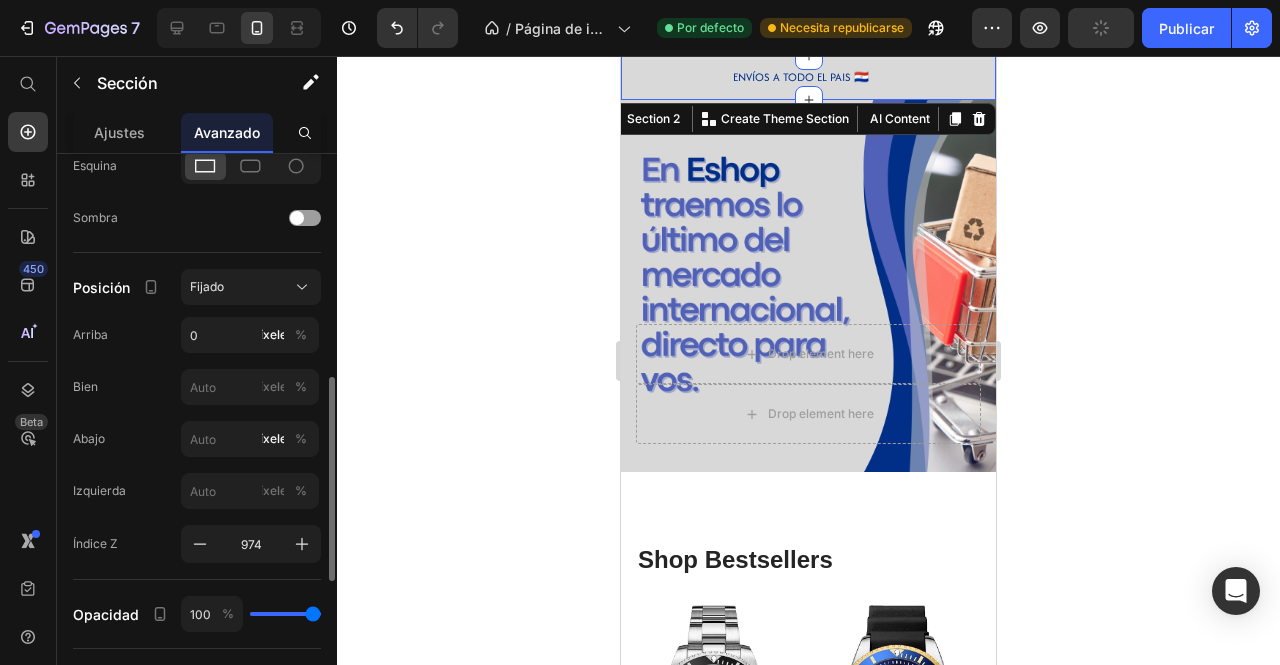 click on "Arriba 0 píxeles %" 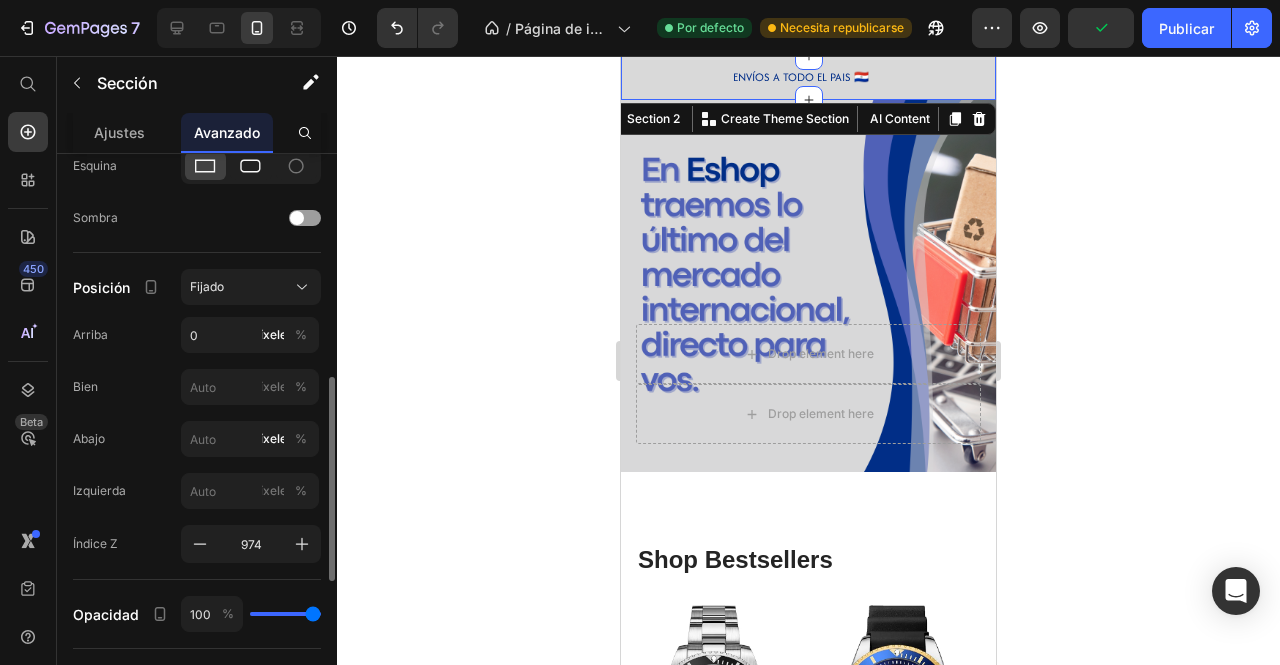 click 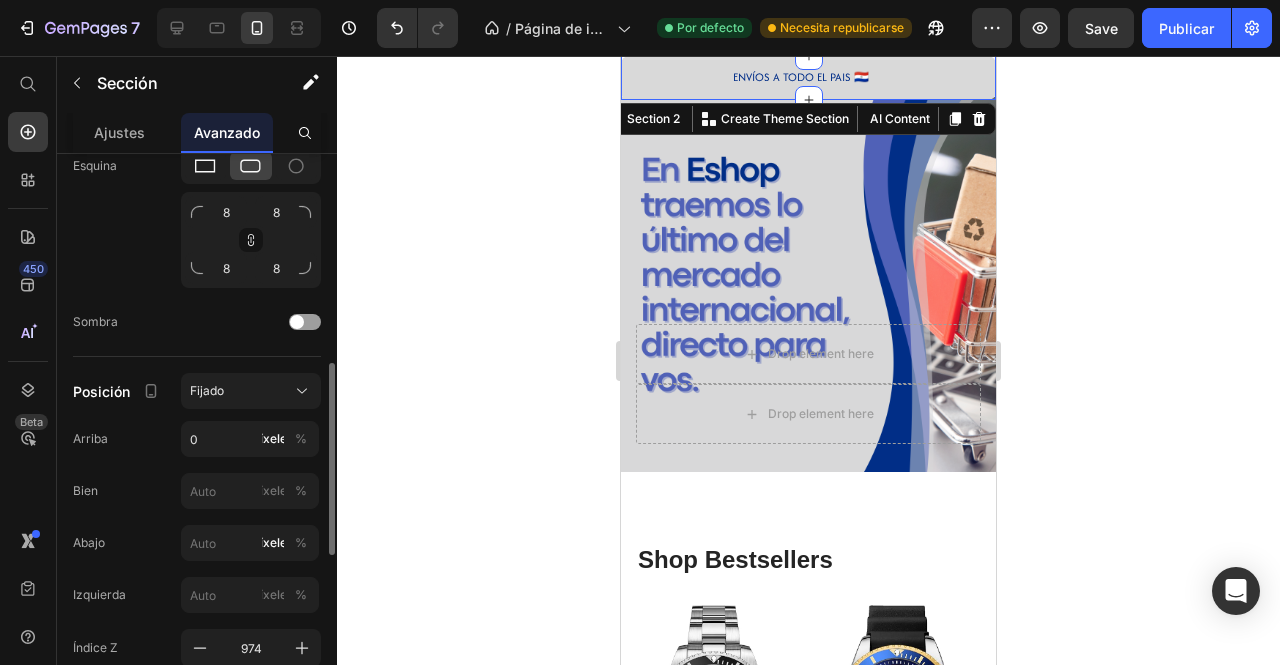 click 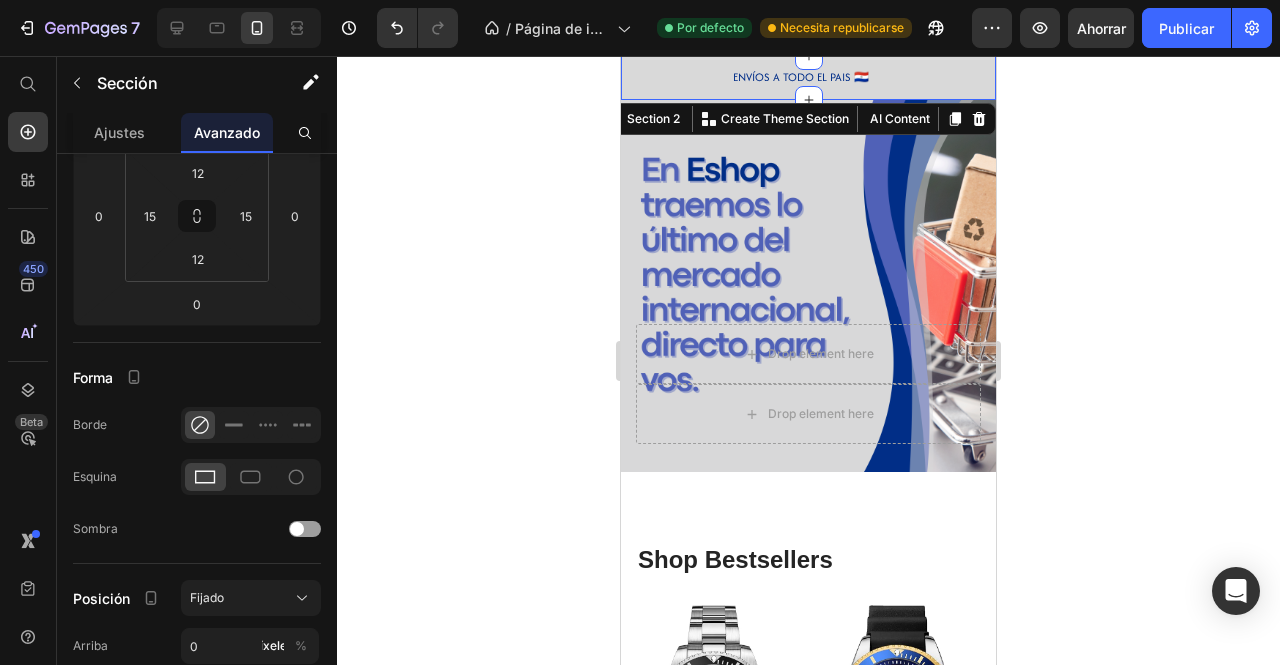scroll, scrollTop: 0, scrollLeft: 0, axis: both 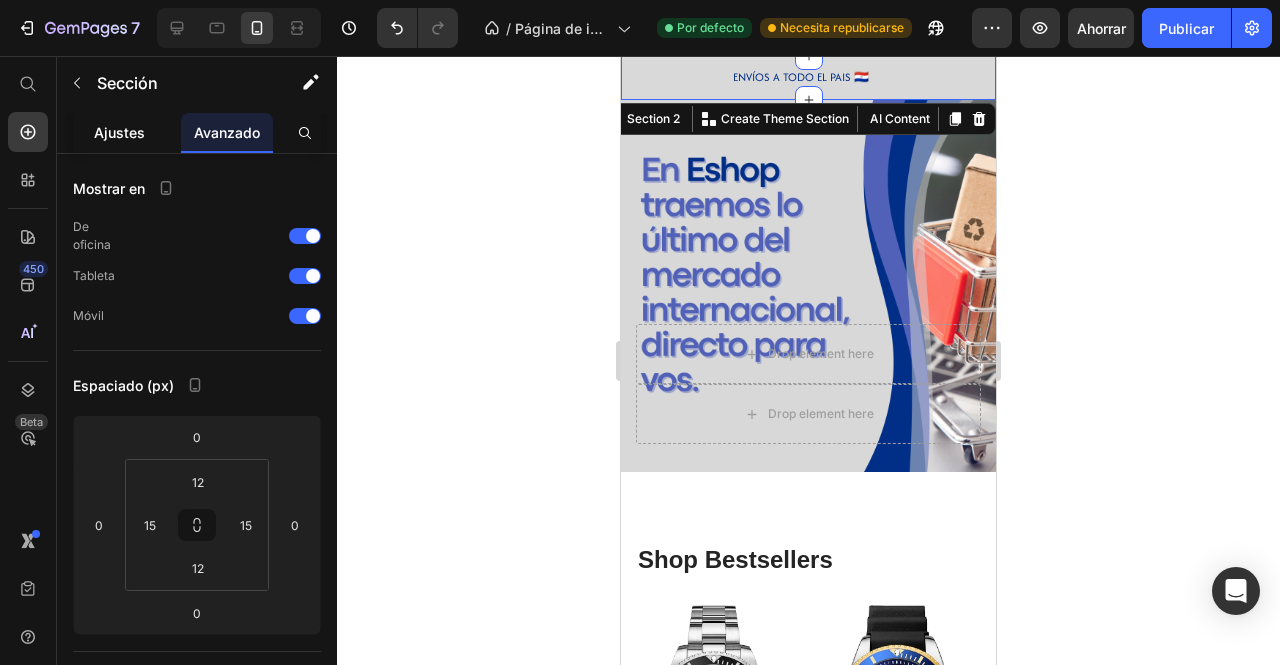 click on "Ajustes" 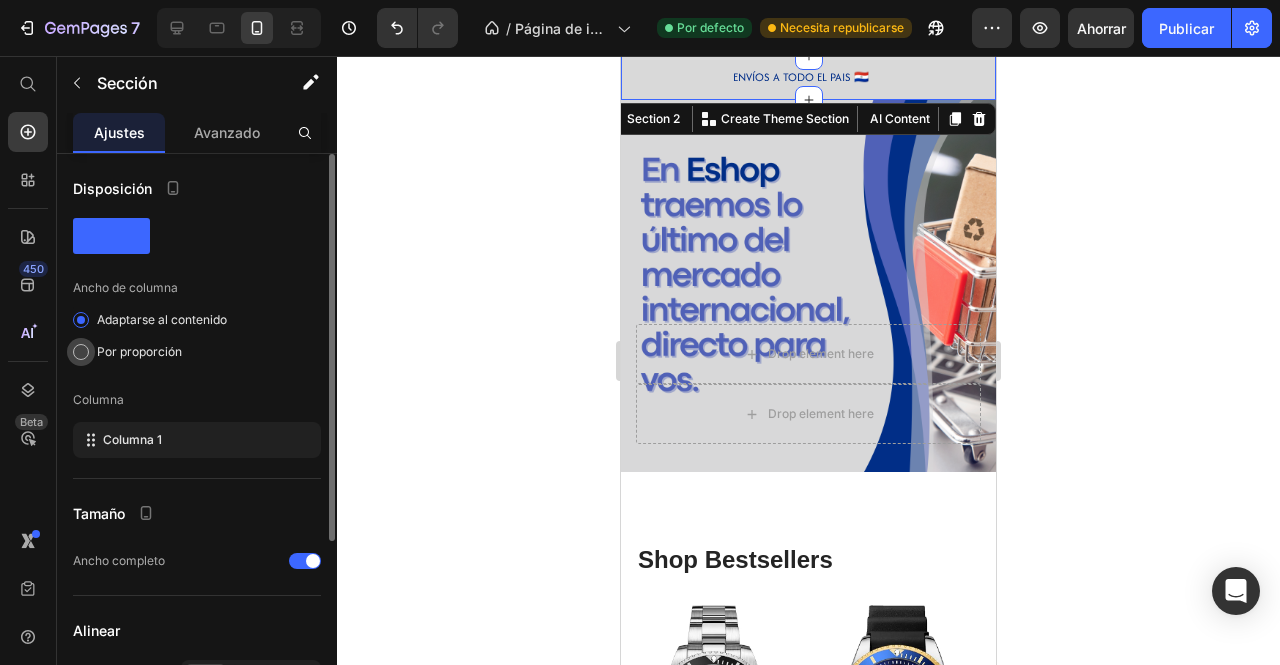 click on "Por proporción" at bounding box center (139, 351) 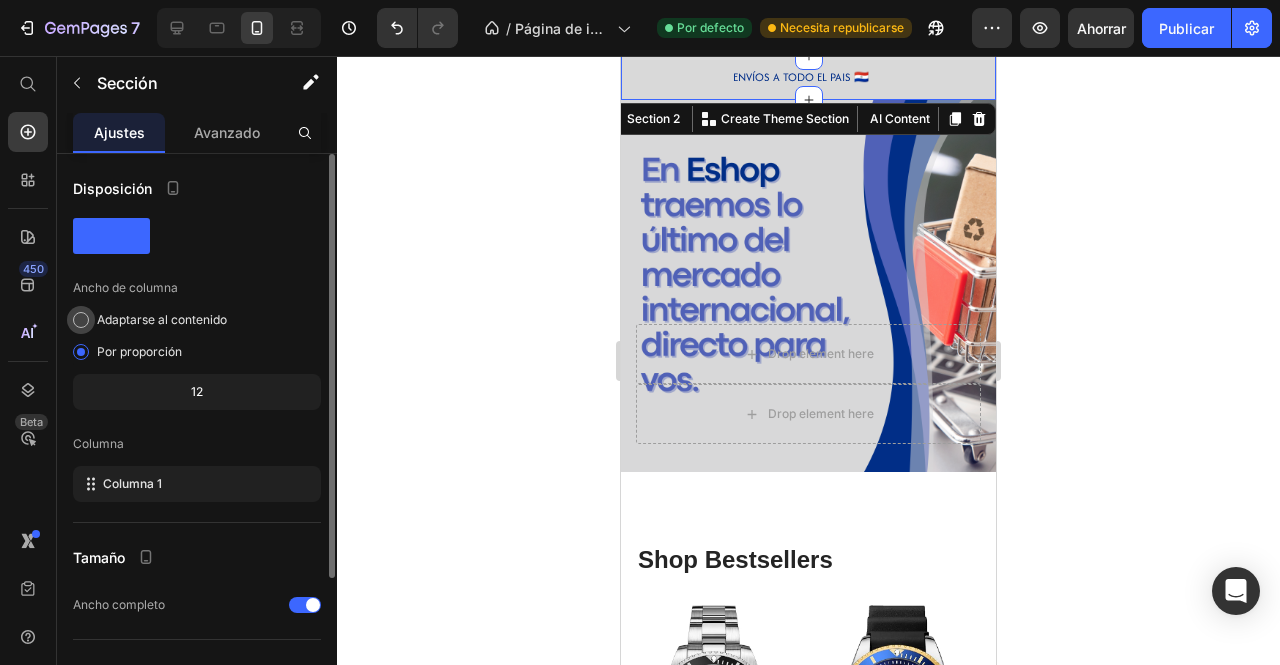 click on "Adaptarse al contenido" 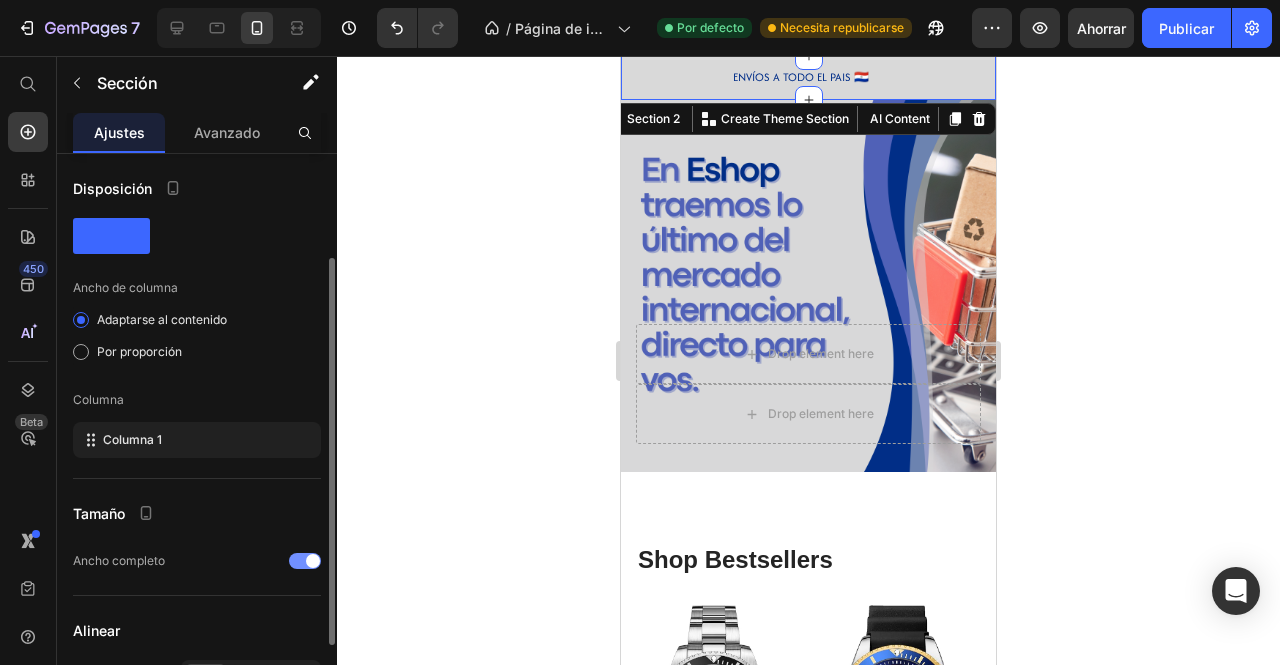 scroll, scrollTop: 68, scrollLeft: 0, axis: vertical 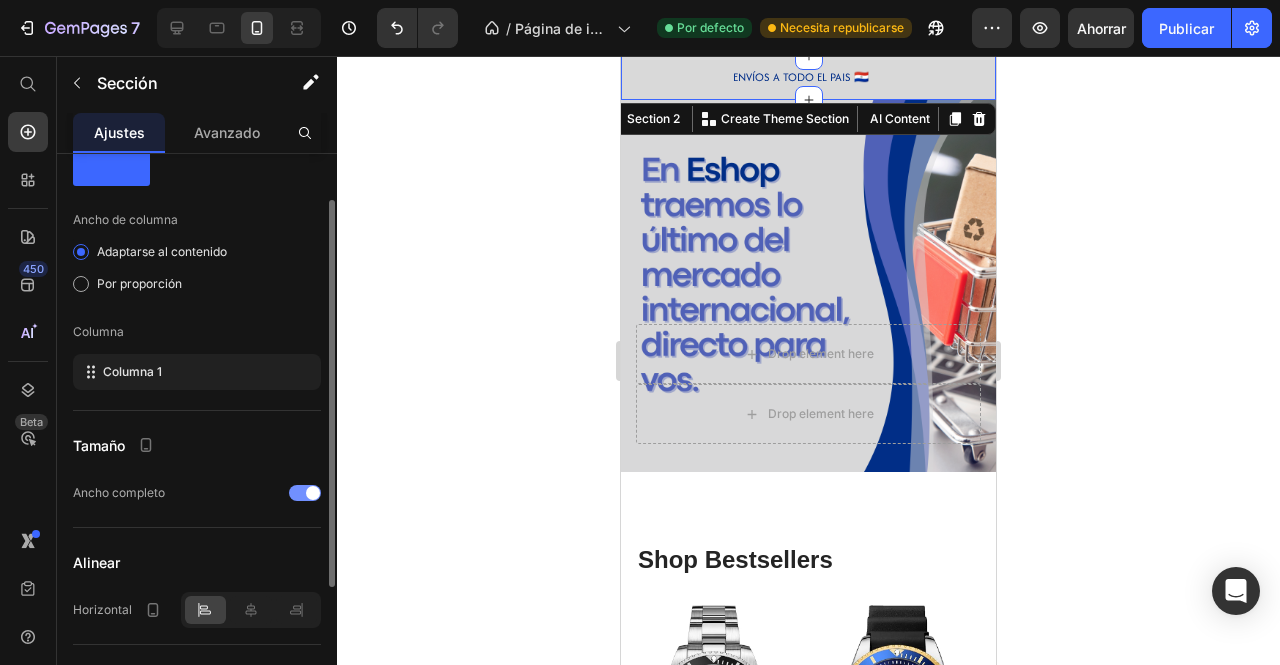 click at bounding box center [313, 493] 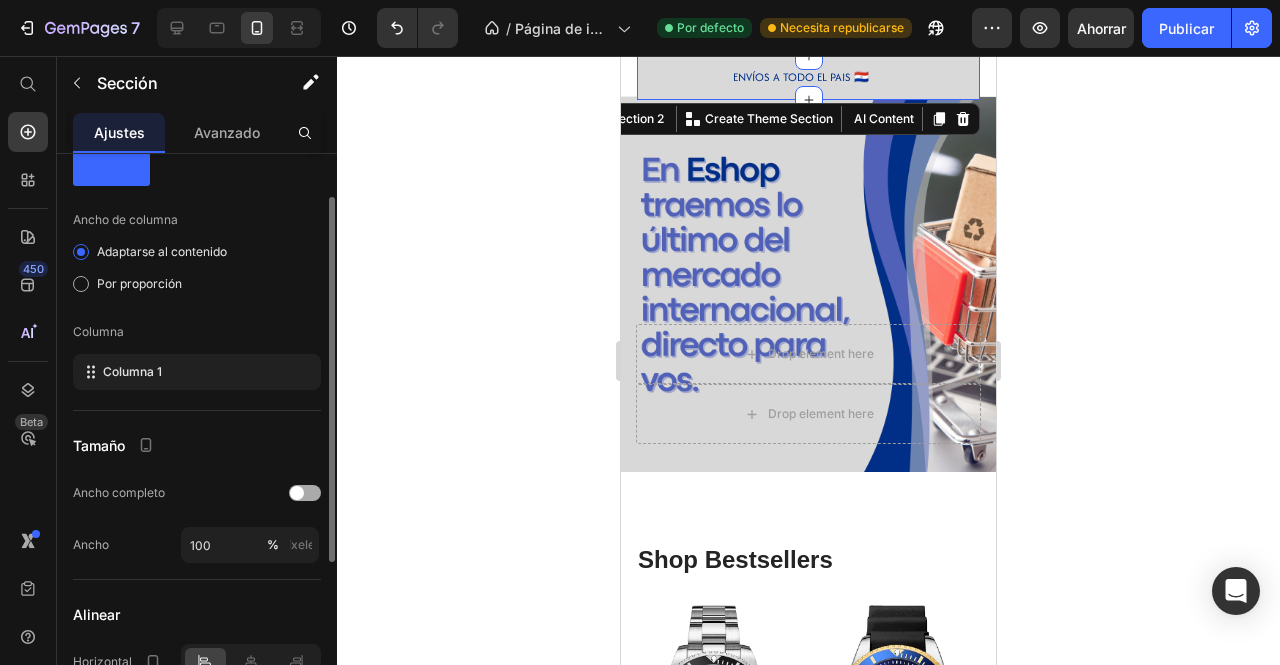 click at bounding box center [305, 493] 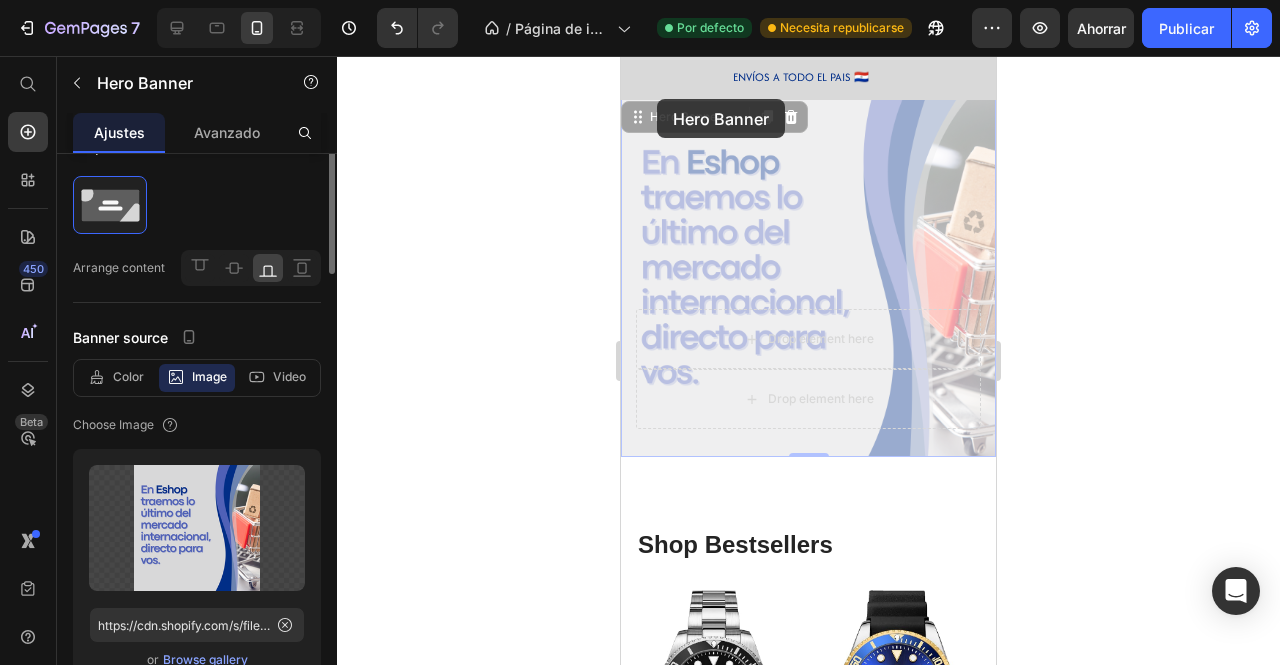 scroll, scrollTop: 0, scrollLeft: 0, axis: both 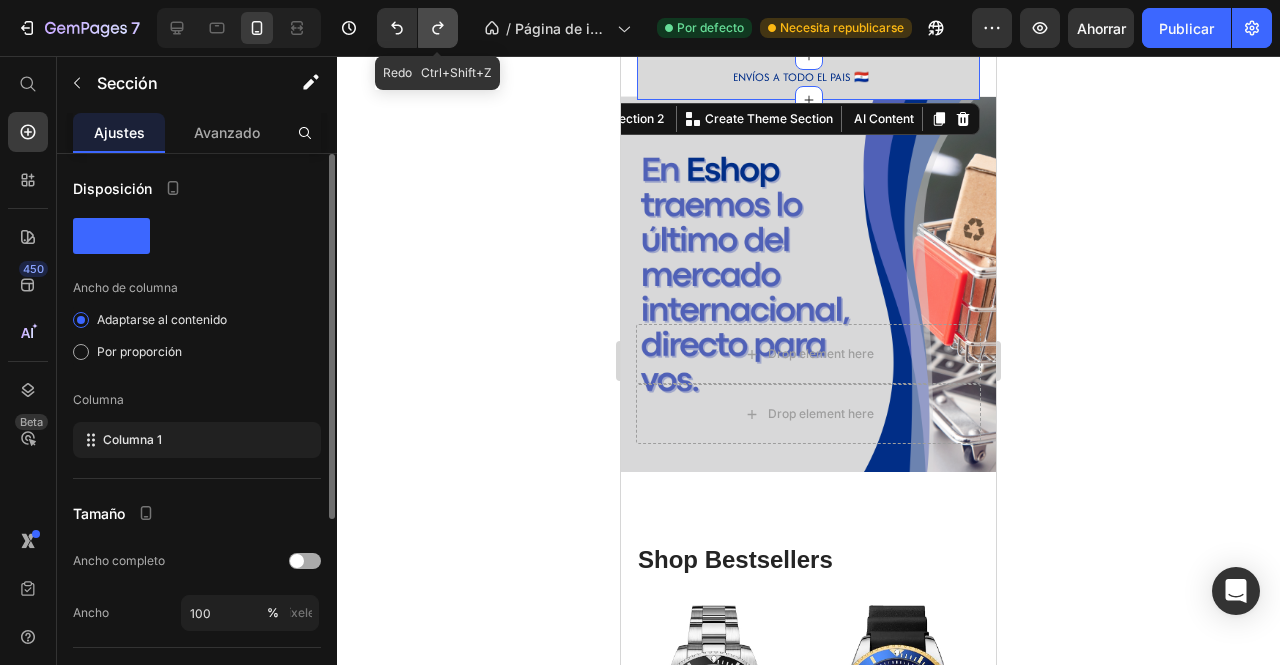 click 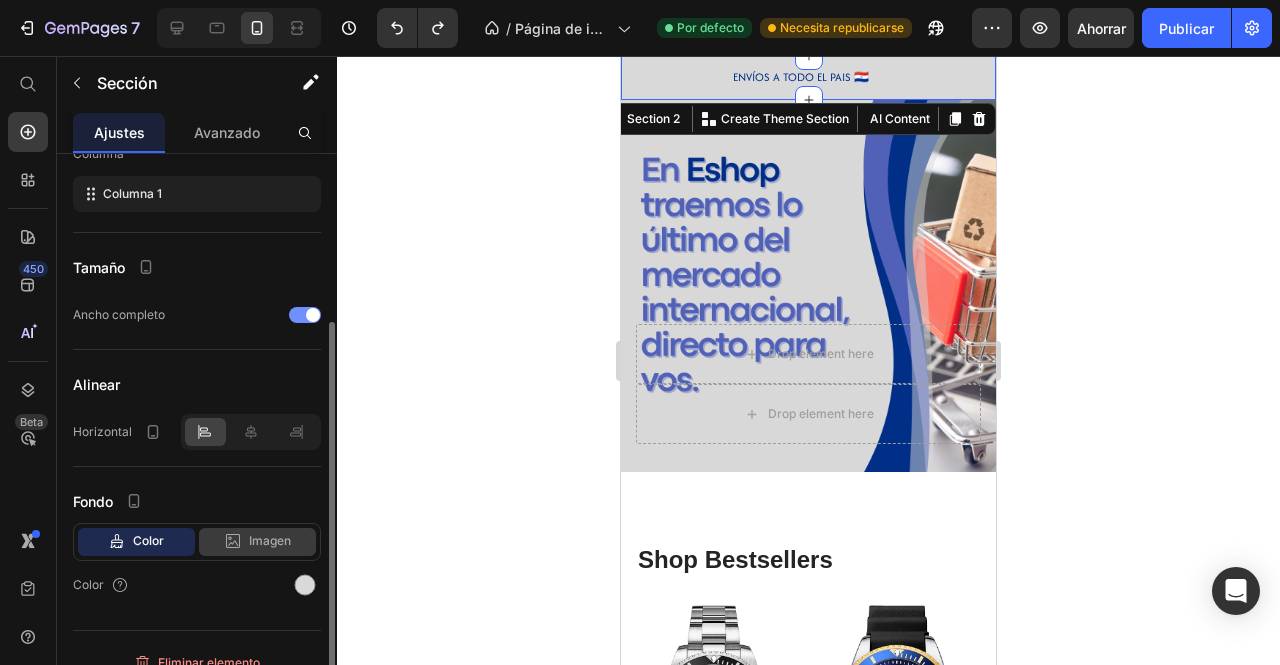 scroll, scrollTop: 266, scrollLeft: 0, axis: vertical 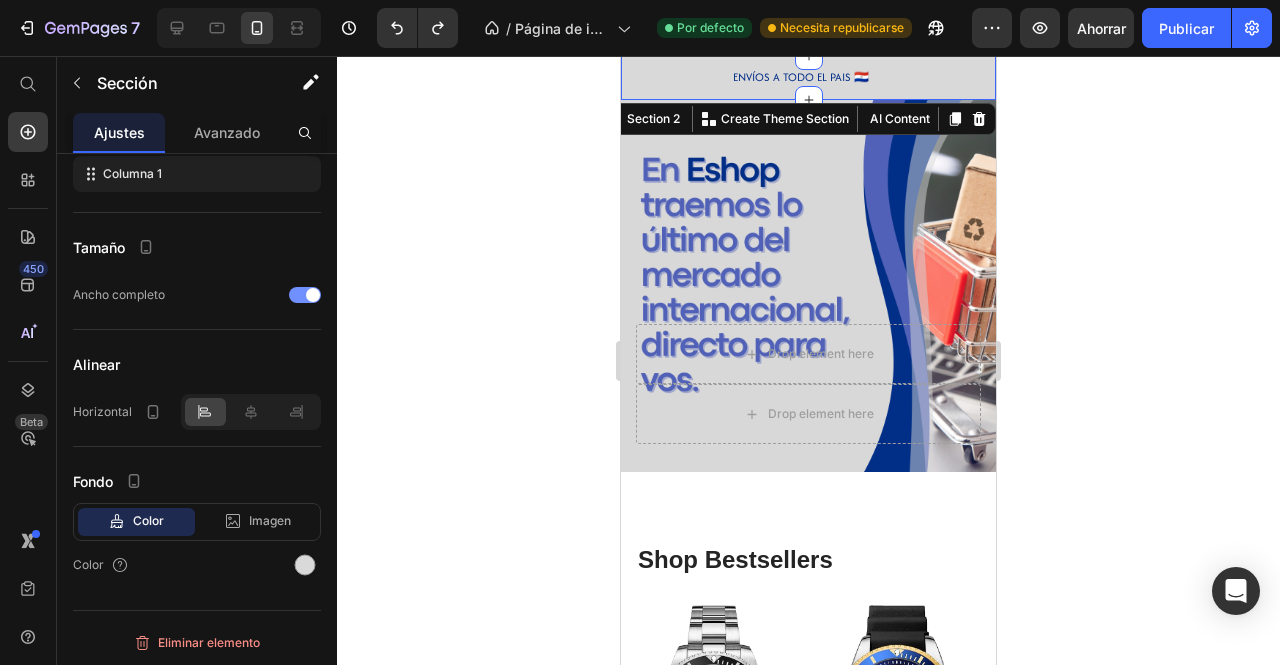 type 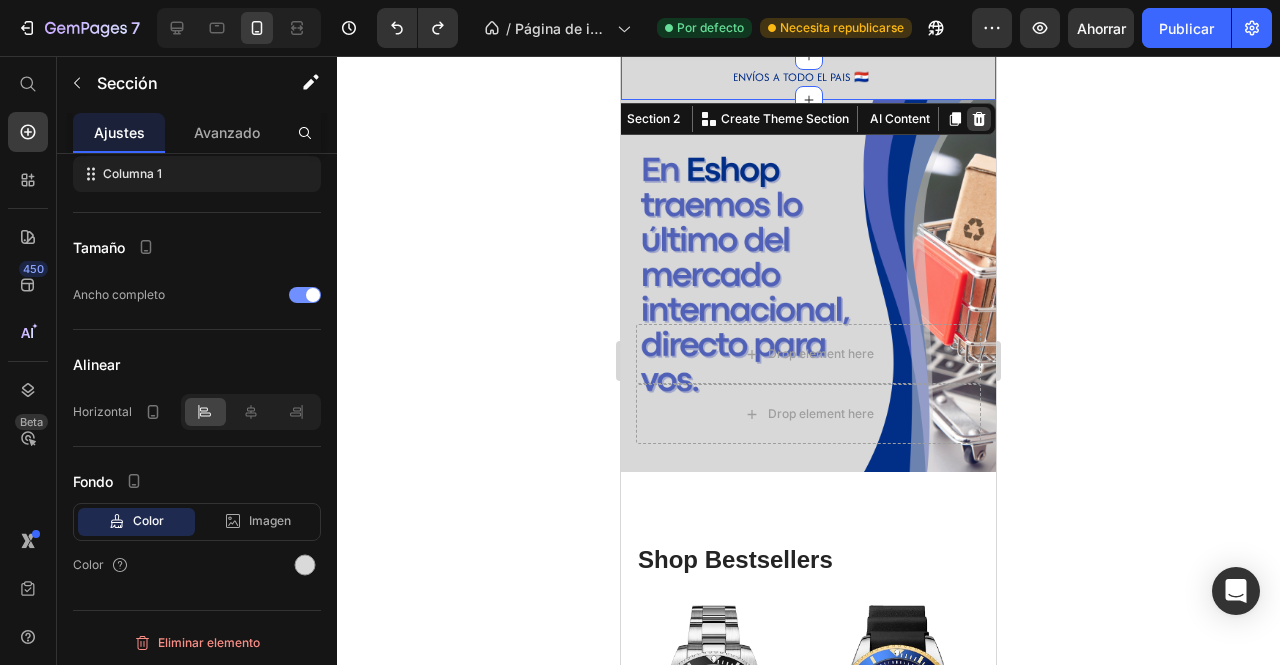 click 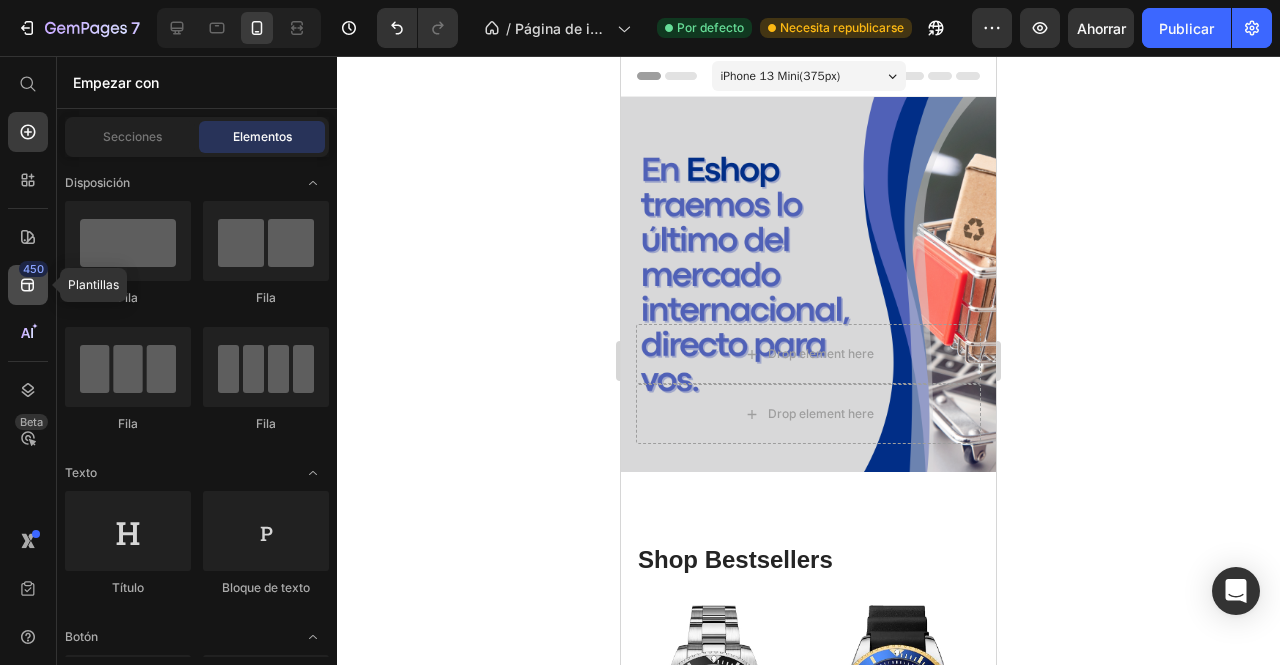 click on "450" 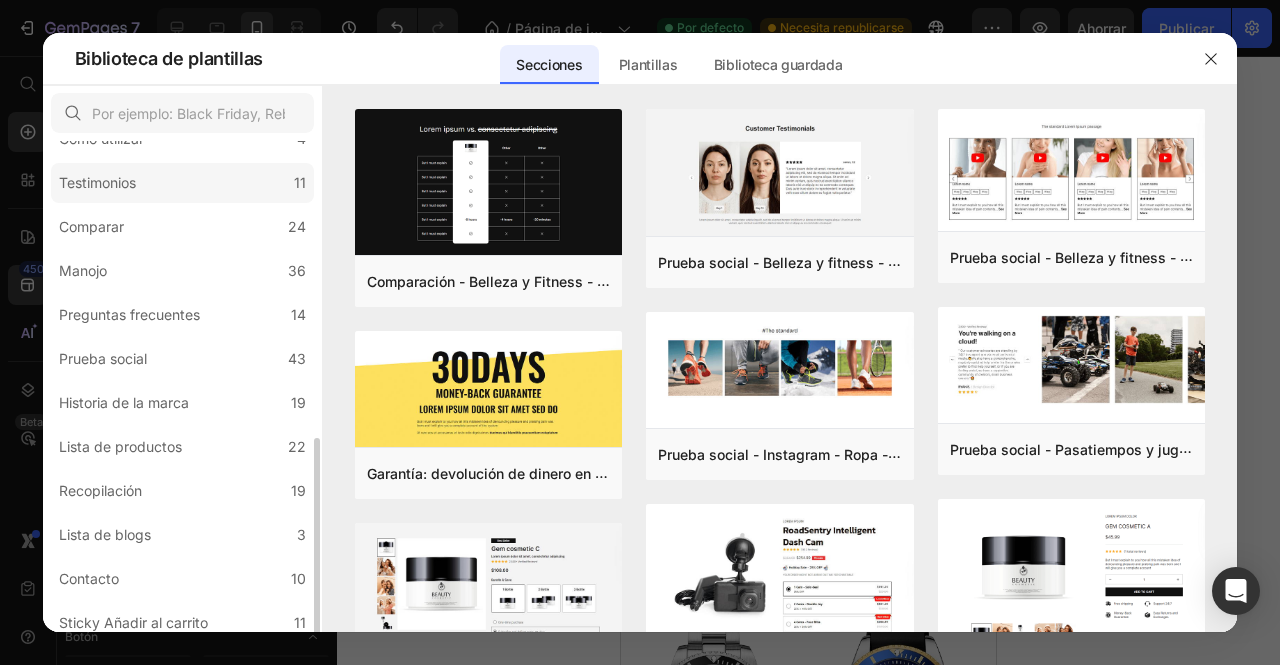 scroll, scrollTop: 513, scrollLeft: 0, axis: vertical 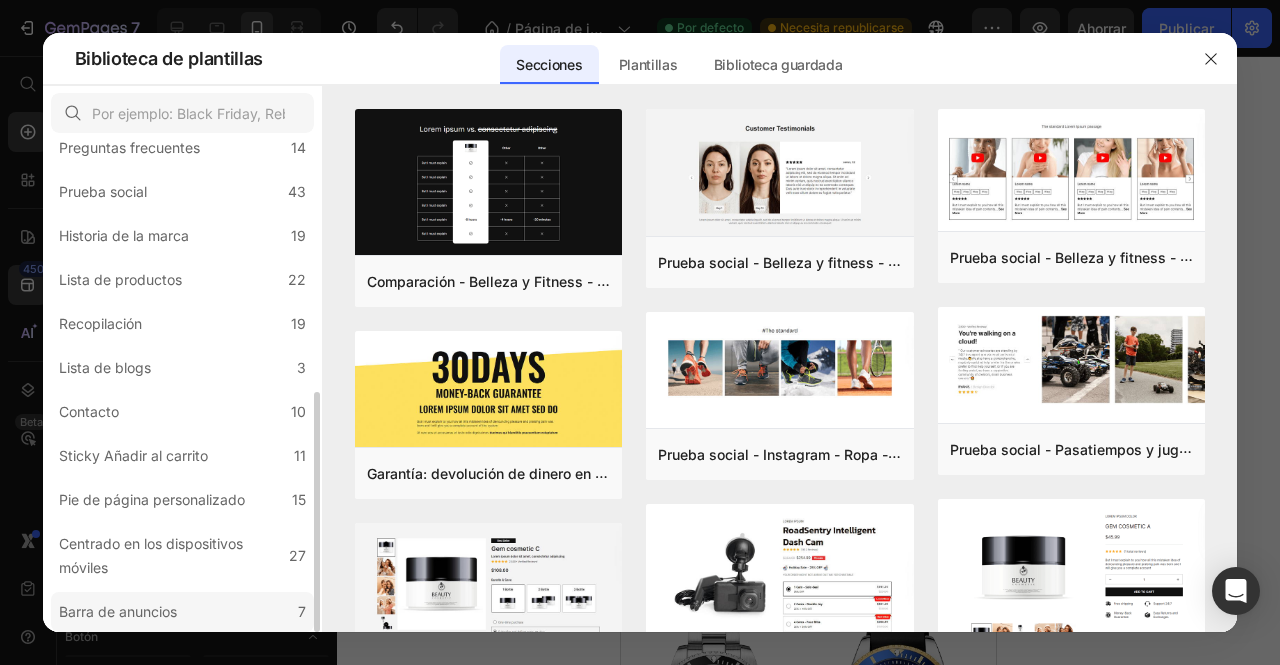 click on "Barra de anuncios" at bounding box center [118, 611] 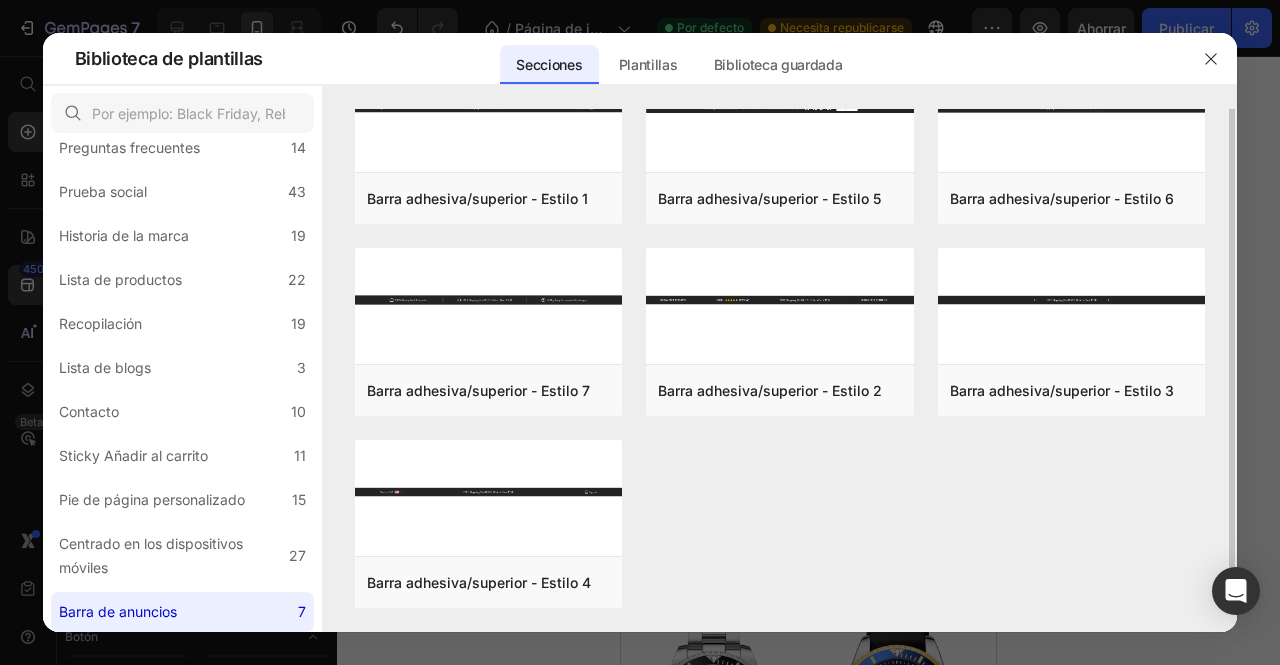 scroll, scrollTop: 0, scrollLeft: 0, axis: both 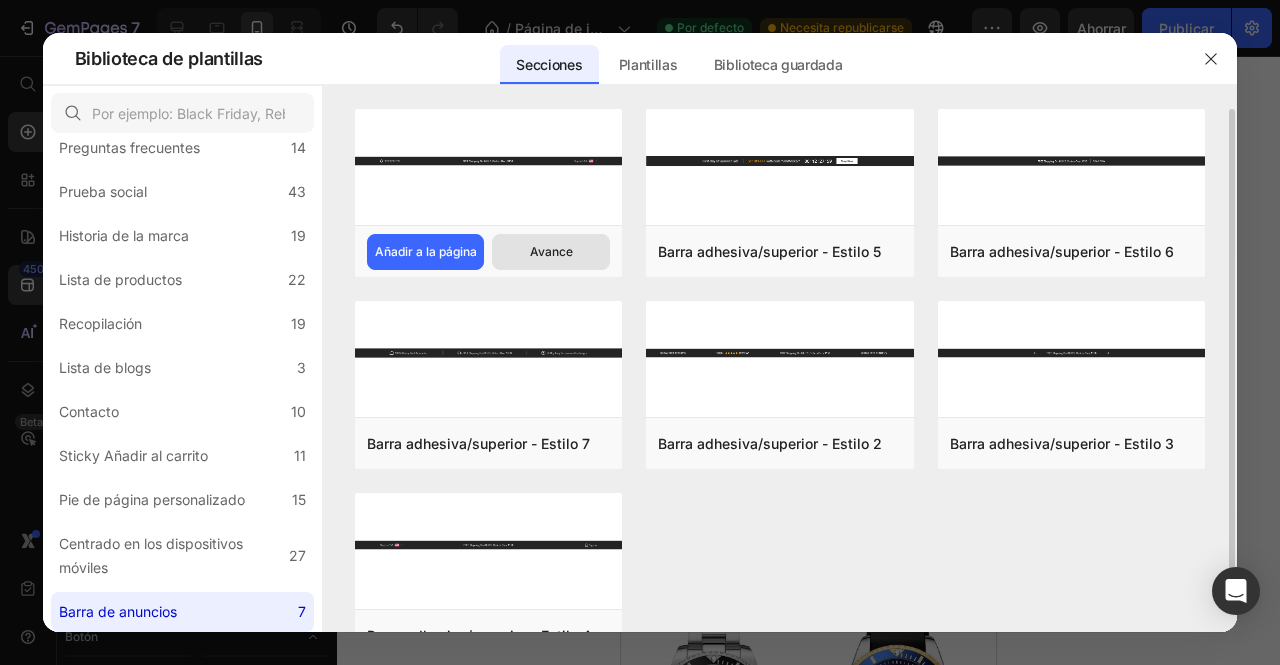 click on "Avance" at bounding box center [551, 252] 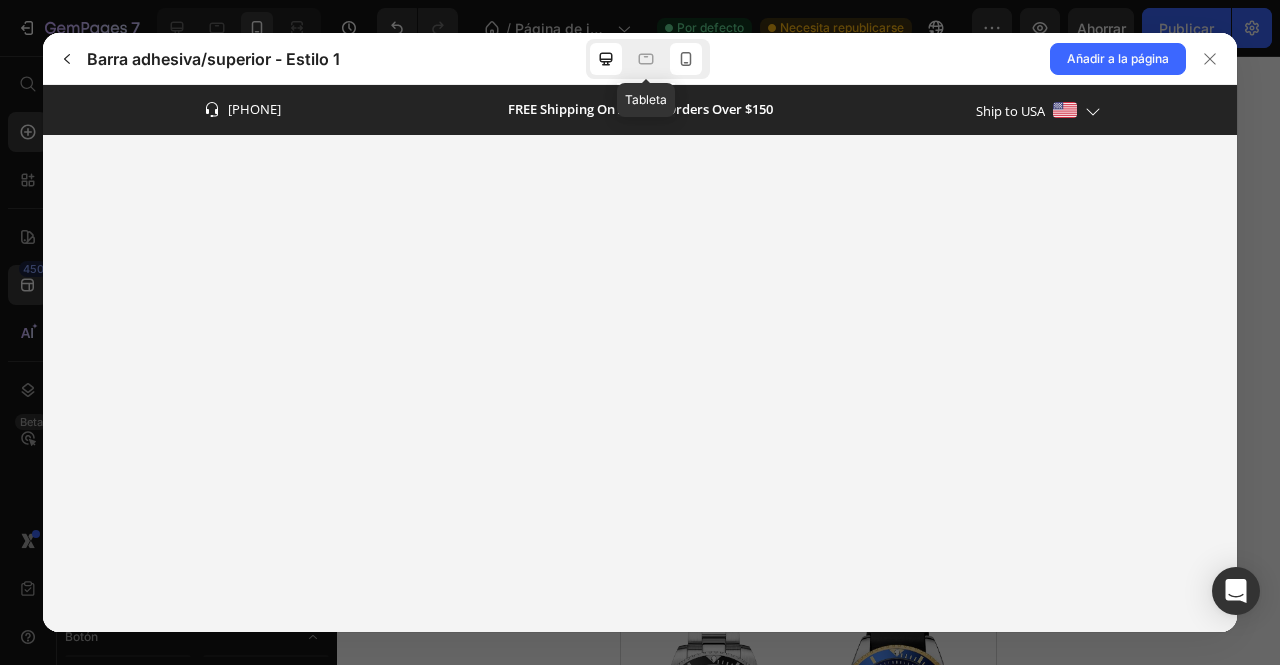 scroll, scrollTop: 0, scrollLeft: 0, axis: both 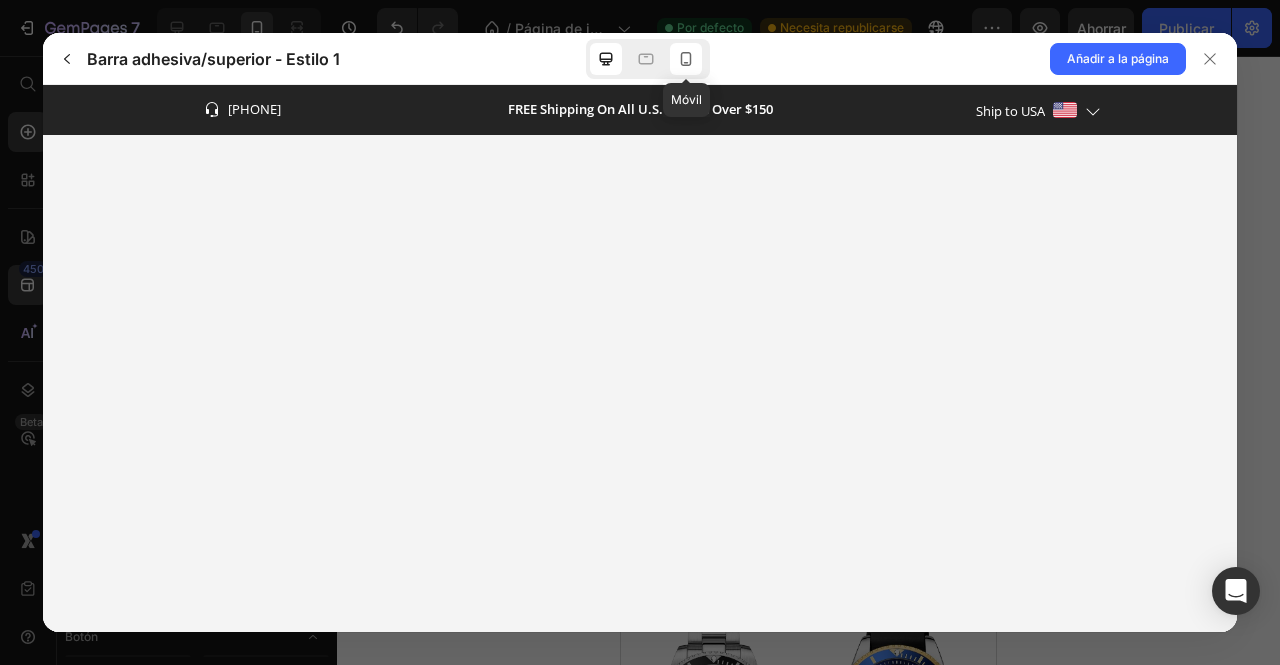 click 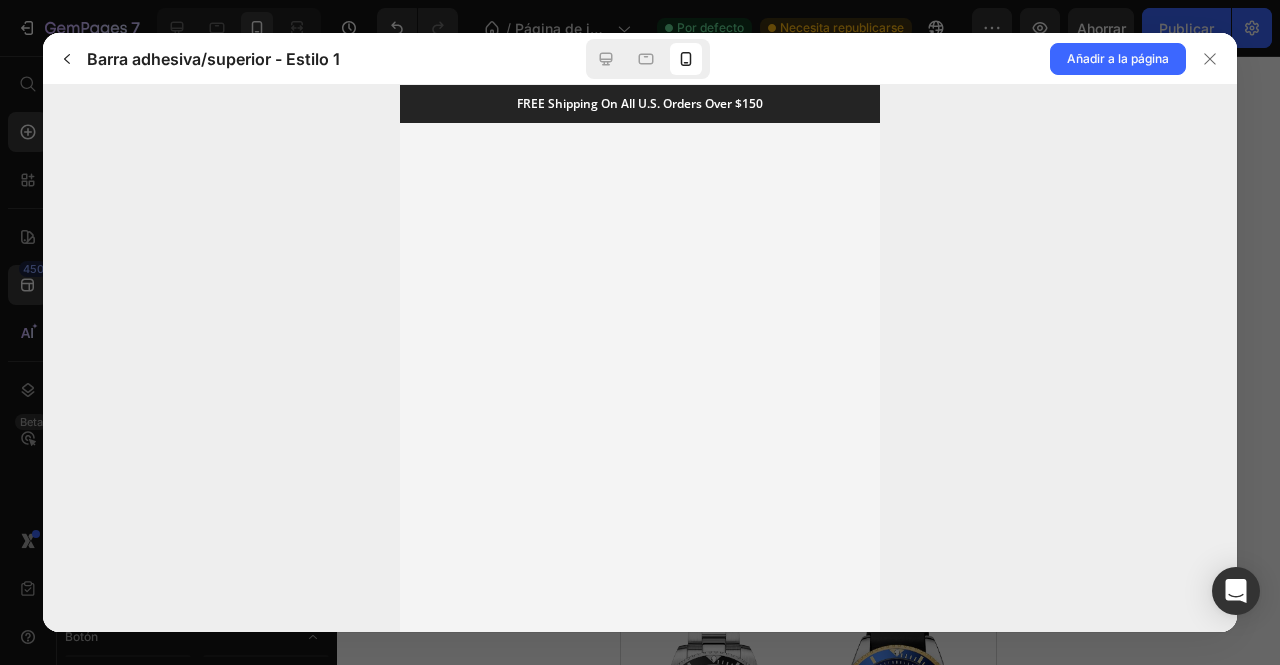 click on "FREE Shipping On All U.S. Orders Over $150" at bounding box center (640, 103) 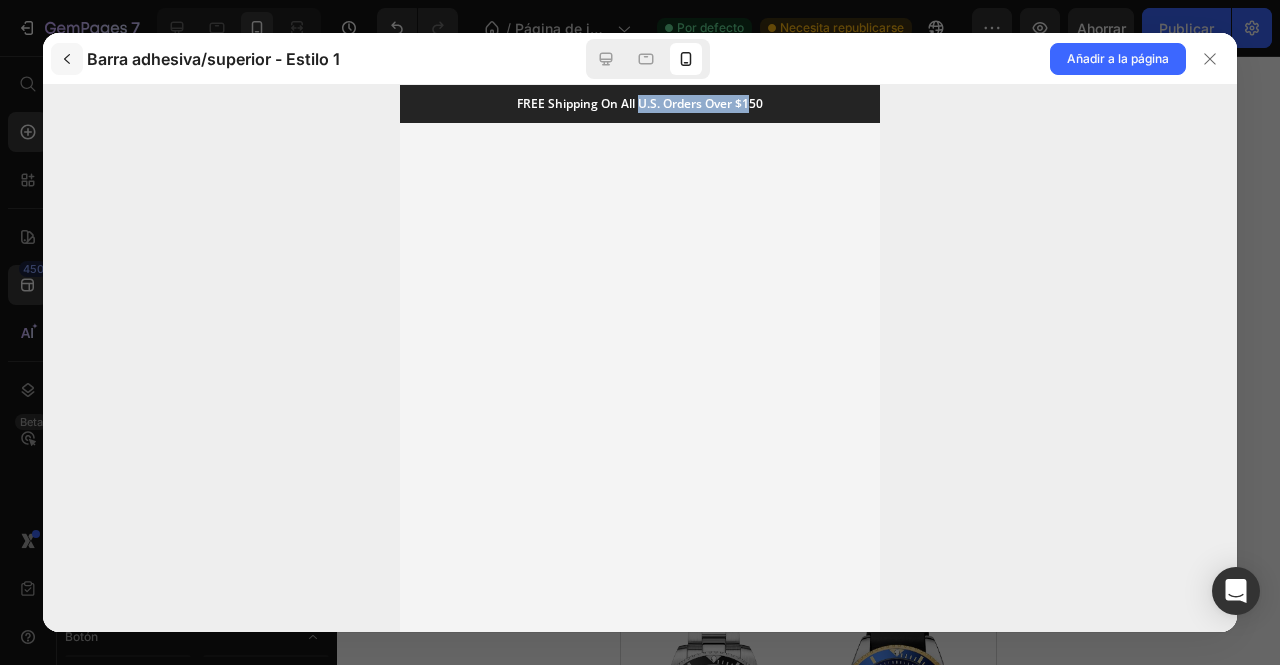 click at bounding box center (67, 59) 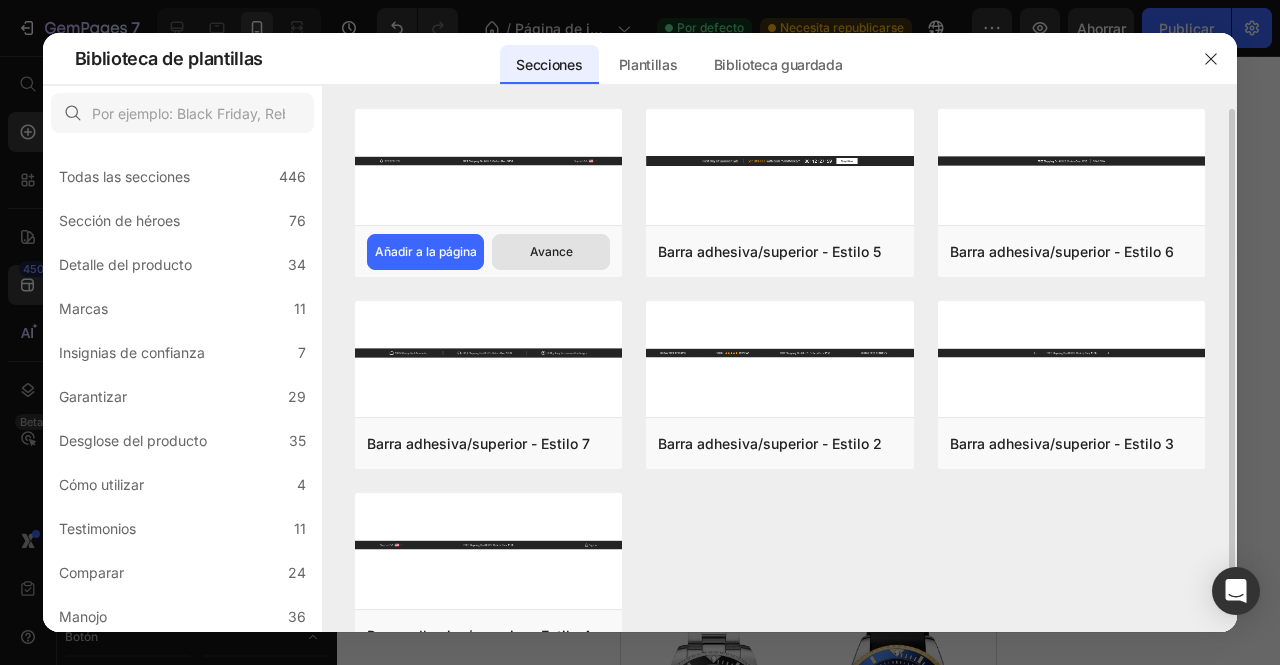 click on "Avance" at bounding box center (551, 251) 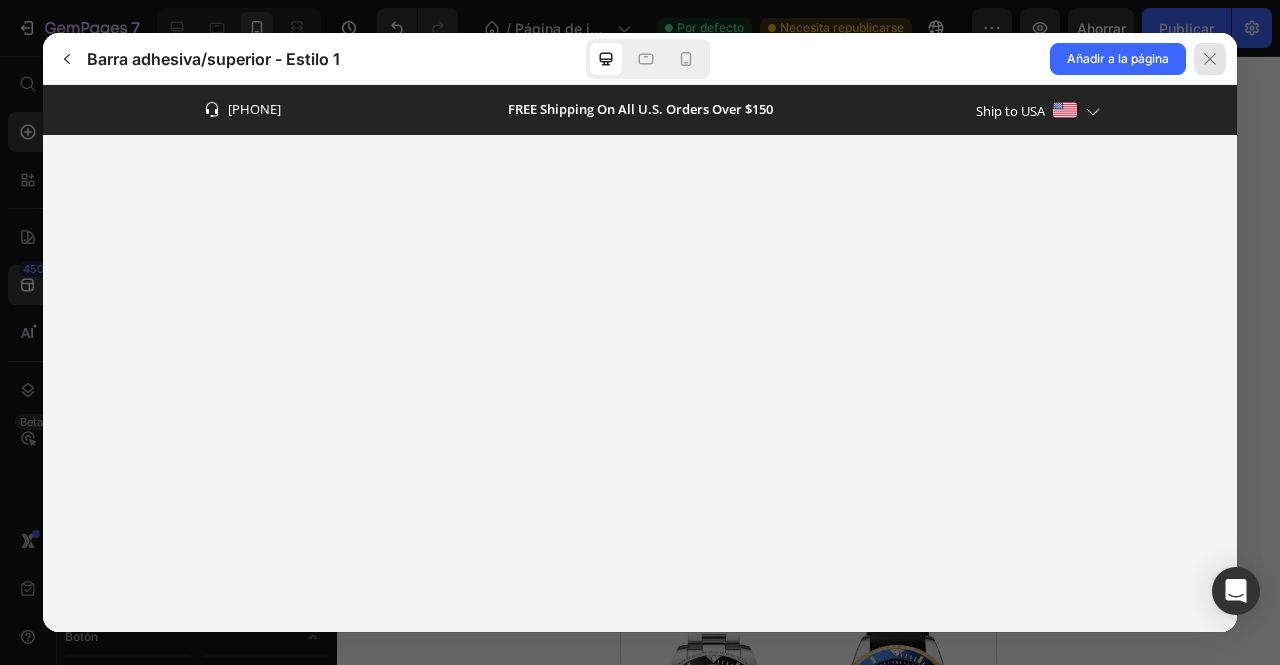 scroll, scrollTop: 0, scrollLeft: 0, axis: both 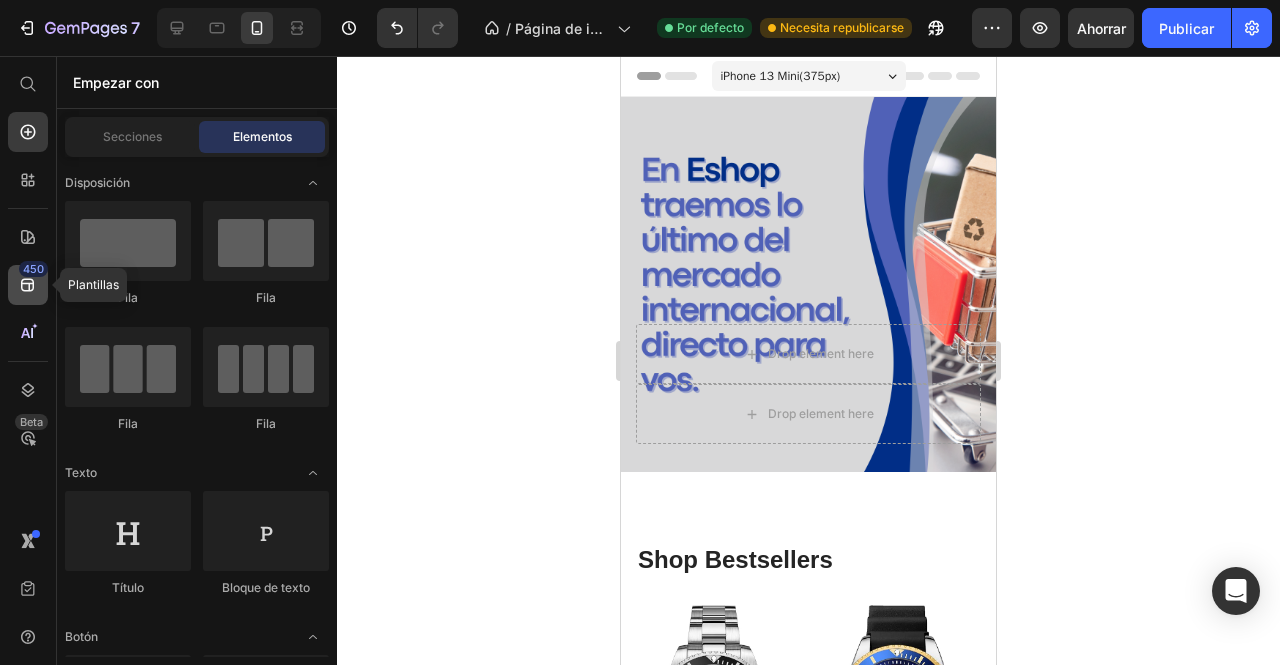 click on "450" 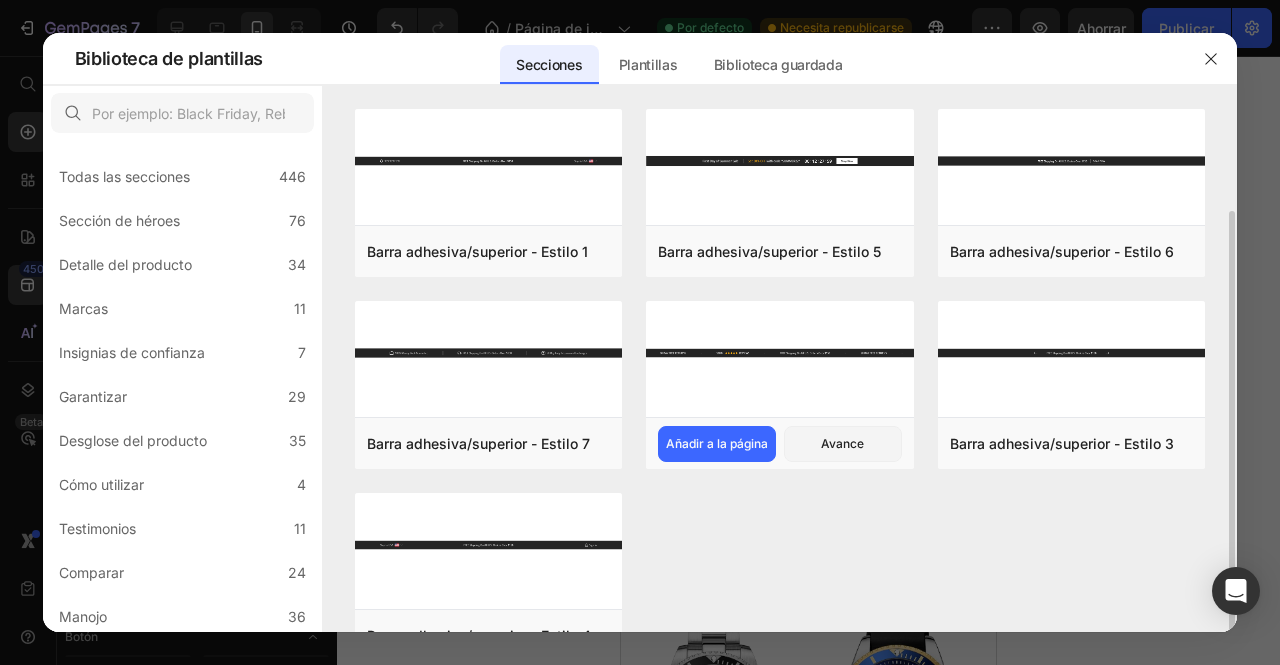 scroll, scrollTop: 53, scrollLeft: 0, axis: vertical 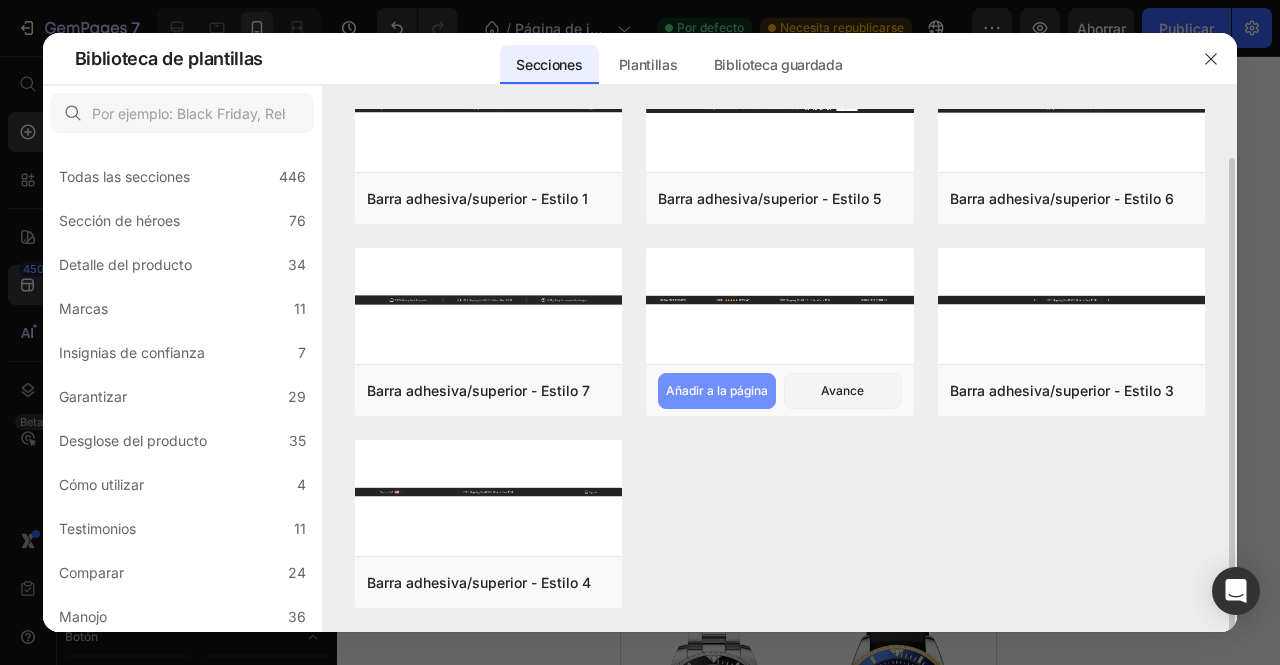 click on "Añadir a la página" at bounding box center [717, 390] 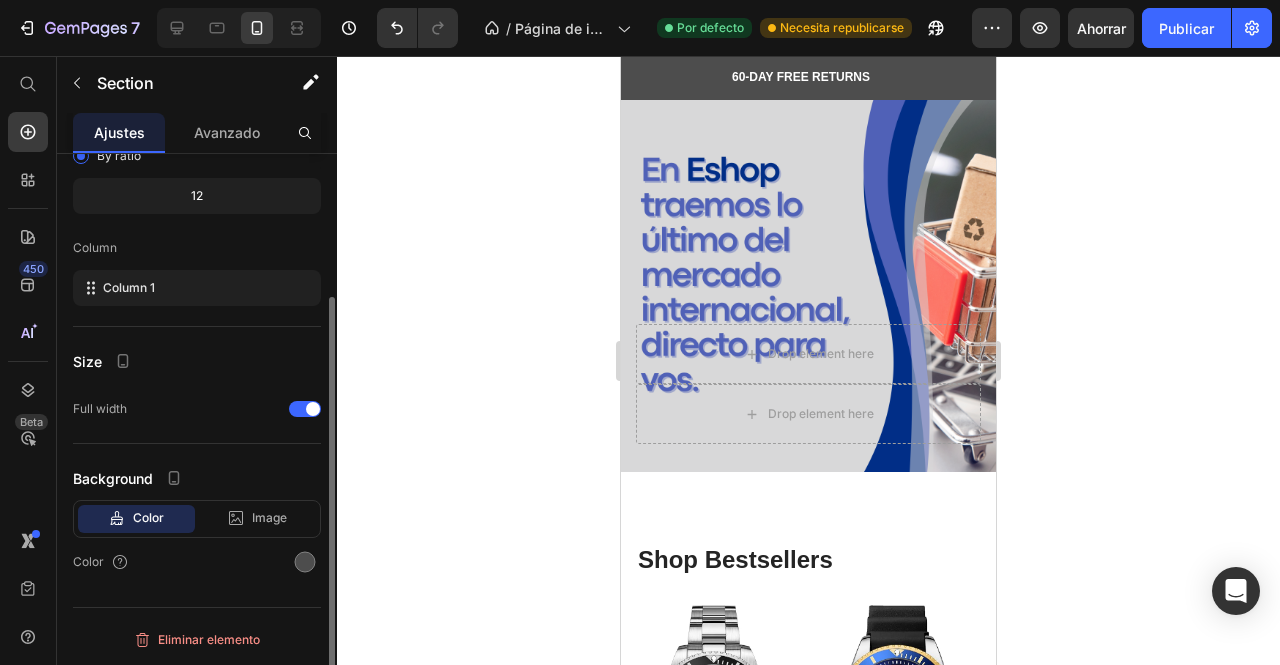 scroll, scrollTop: 194, scrollLeft: 0, axis: vertical 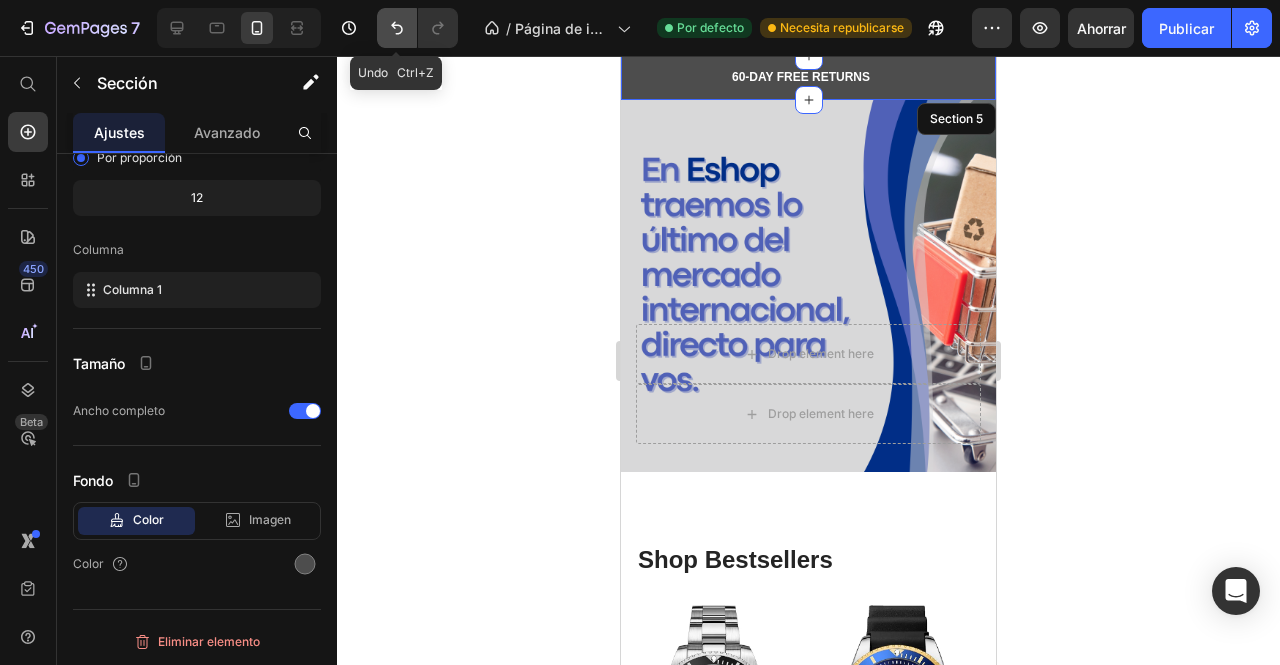 click 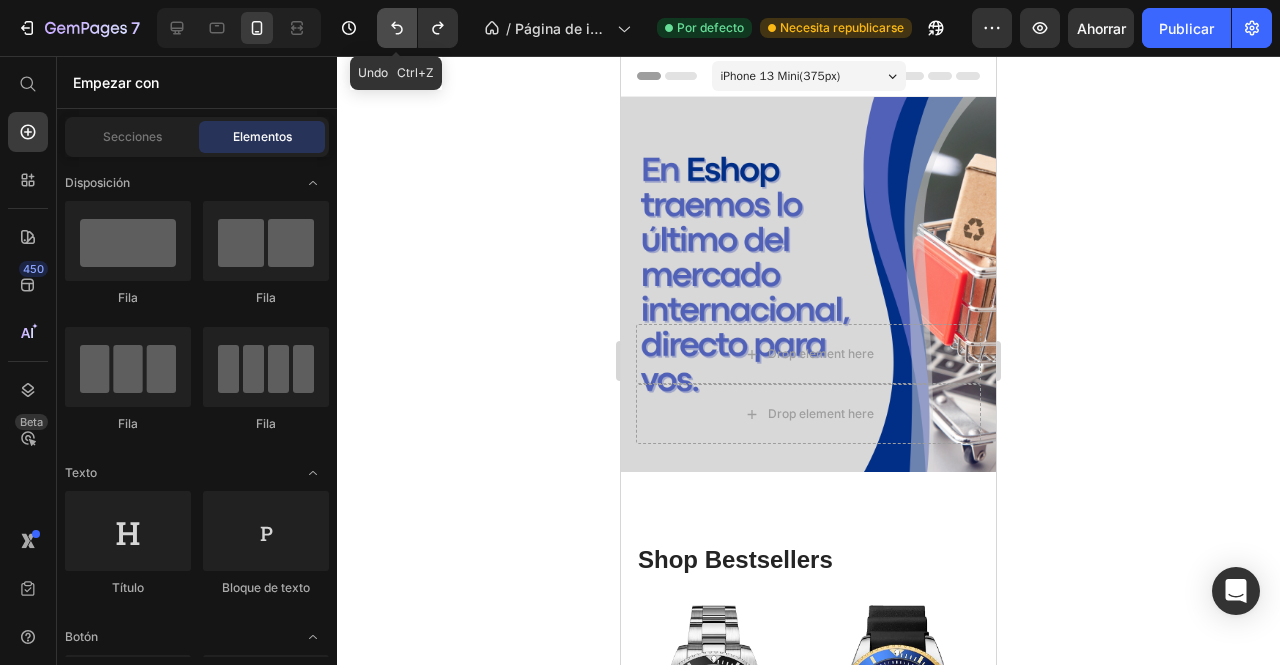 click 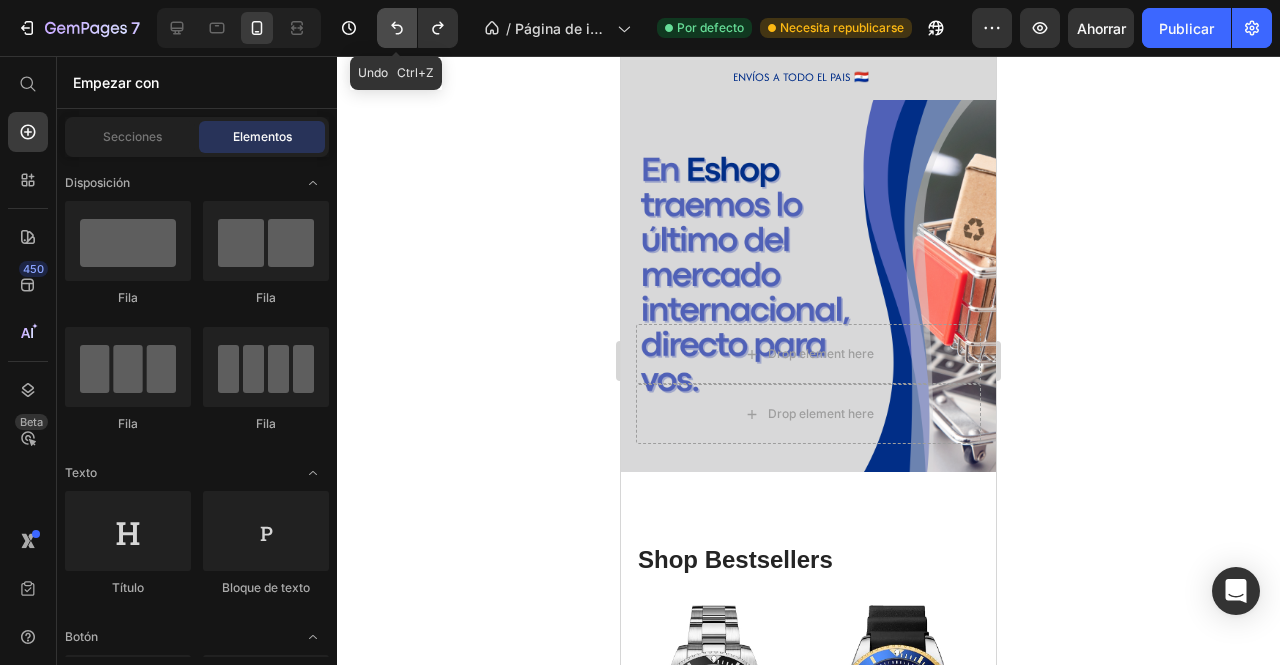 click 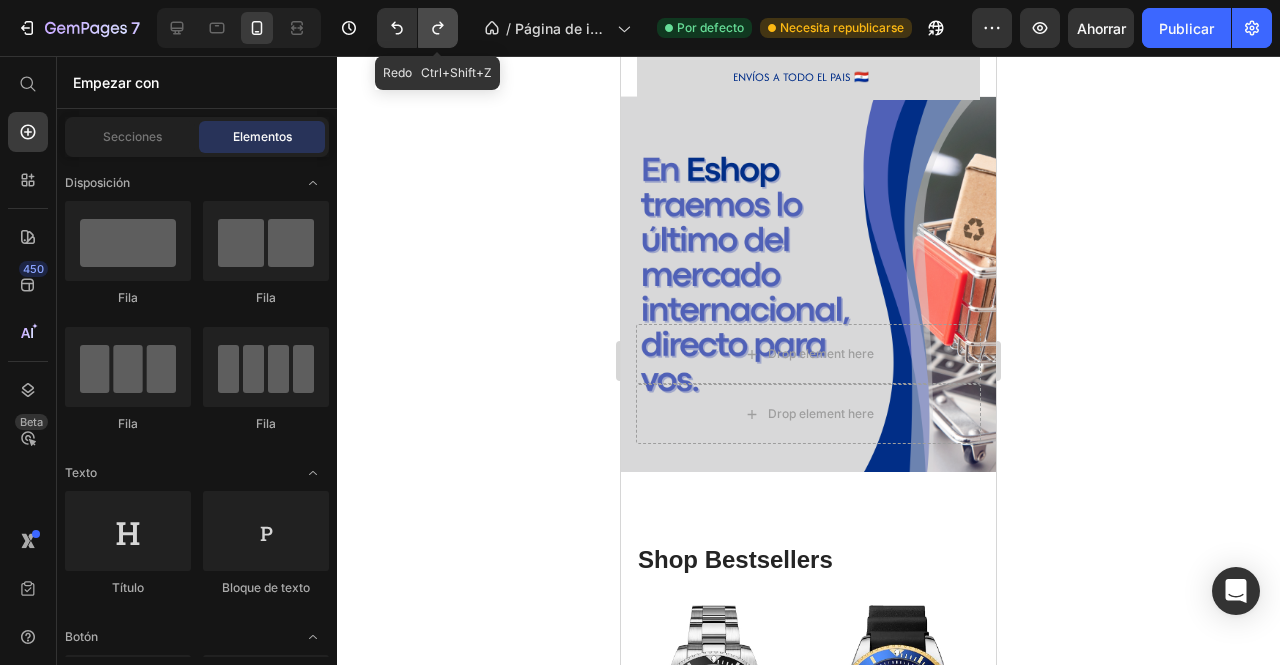 click 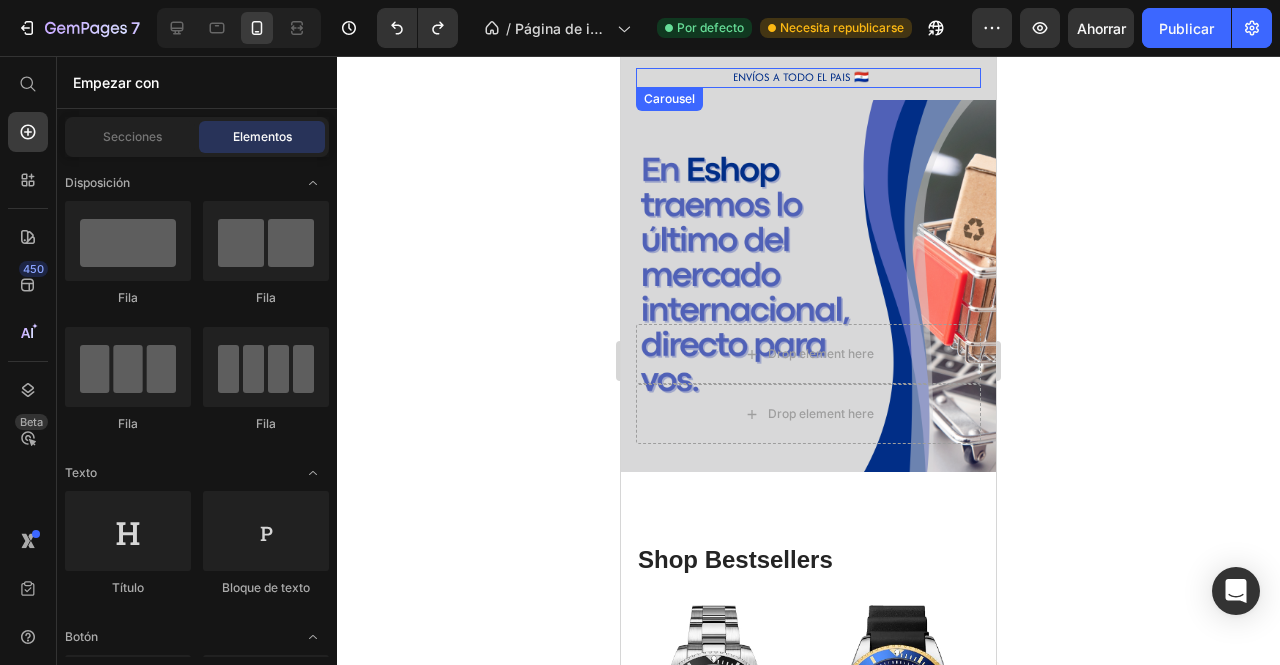 click on "ENVÍOS A TODO EL PAIS 🇵🇾 Heading Row 50+ Heading                Icon                Icon                Icon                Icon                Icon Icon List Hoz REVIEWS Heading Row Row ENVIO GRATIS POR TIEMPO LIMITADO Heading Row FREE Shipping On All U.S. Orders Over  $150 Heading Row Carousel" at bounding box center (808, 78) 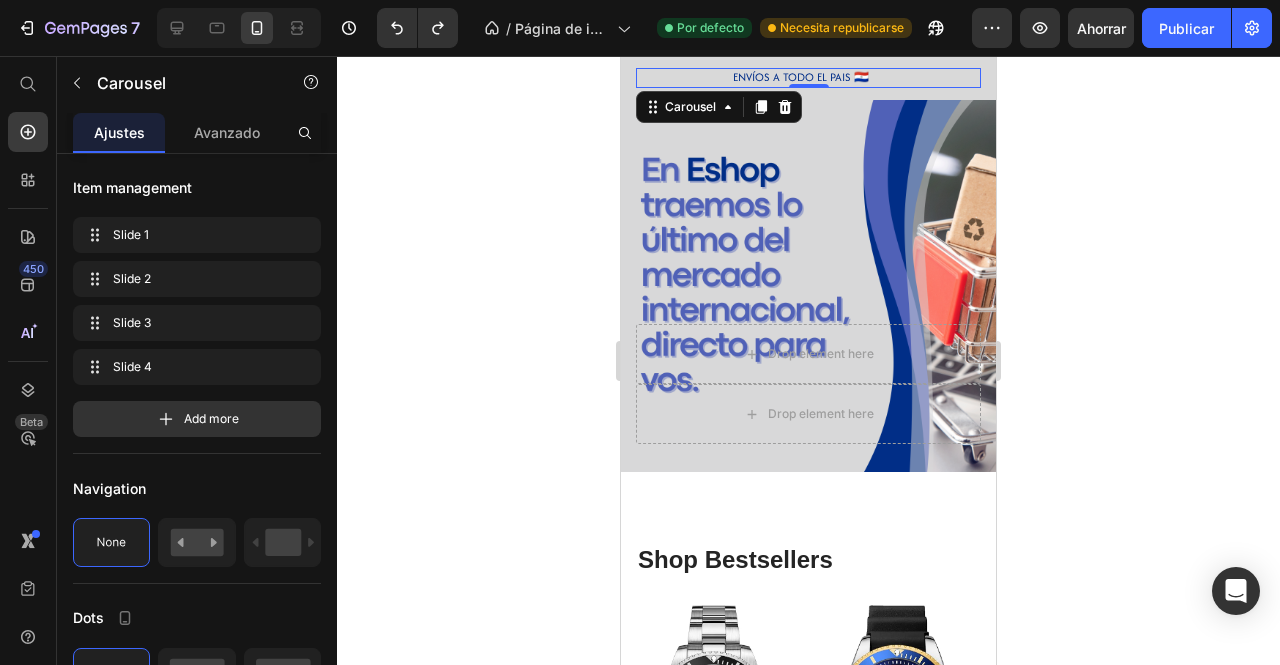 scroll, scrollTop: 0, scrollLeft: 0, axis: both 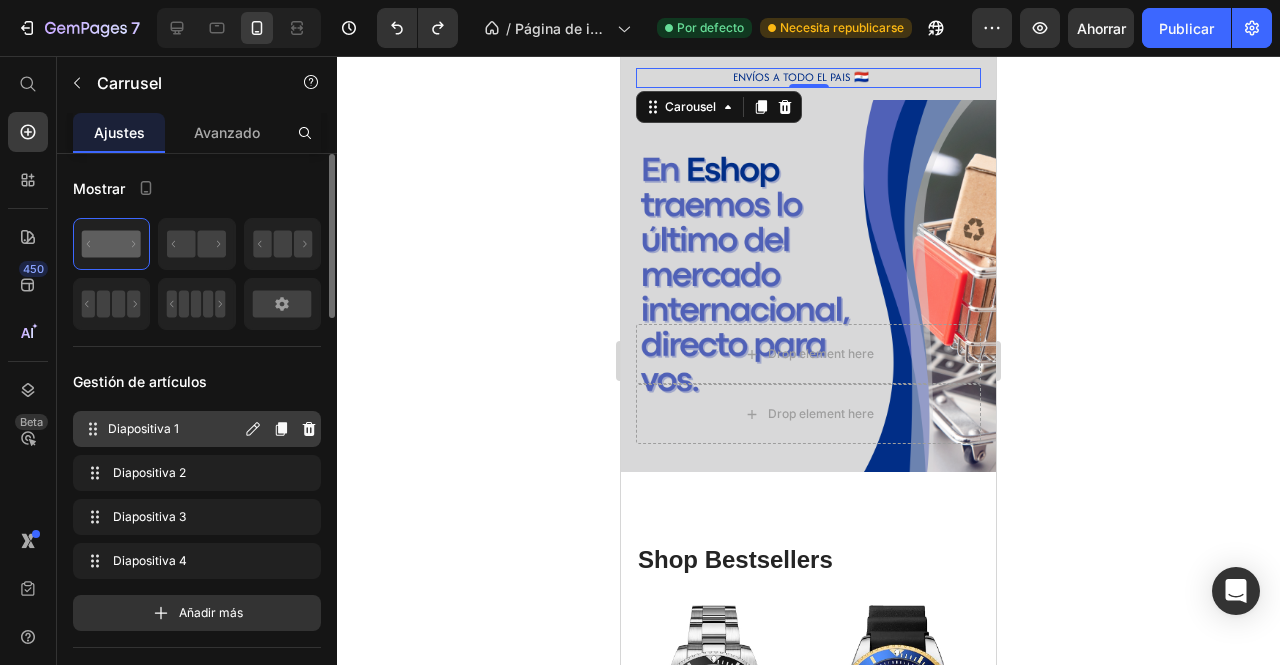 click on "Diapositiva 1 Slide 1" at bounding box center (161, 429) 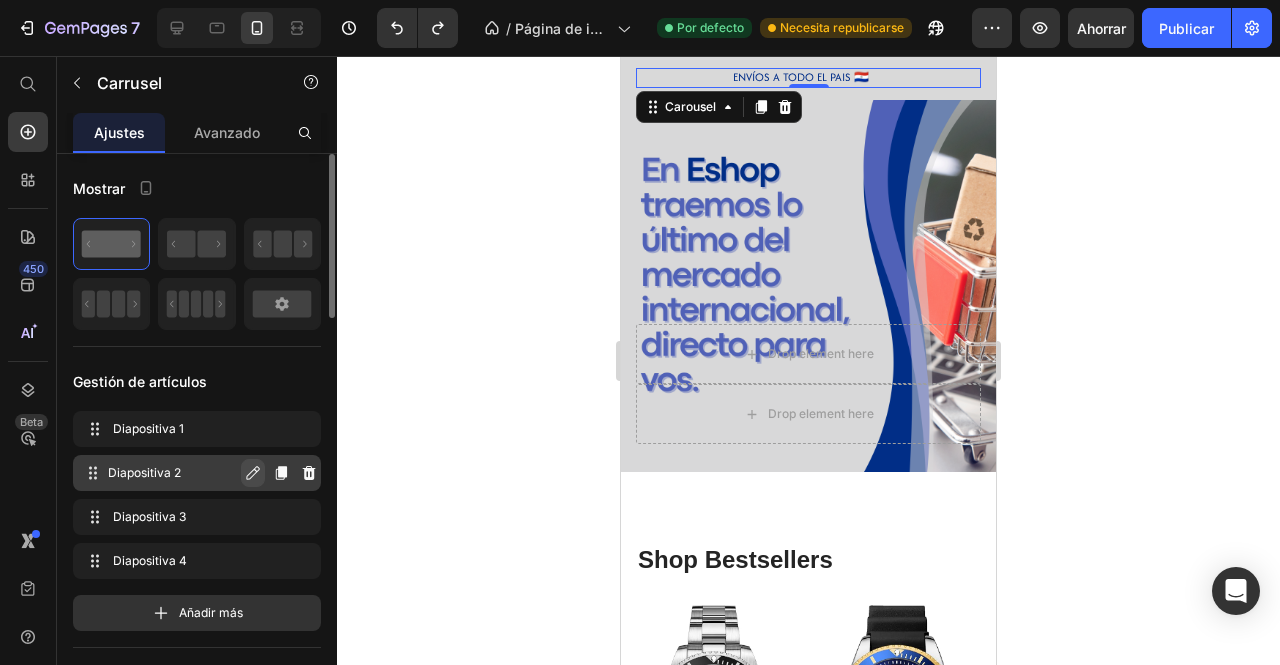click 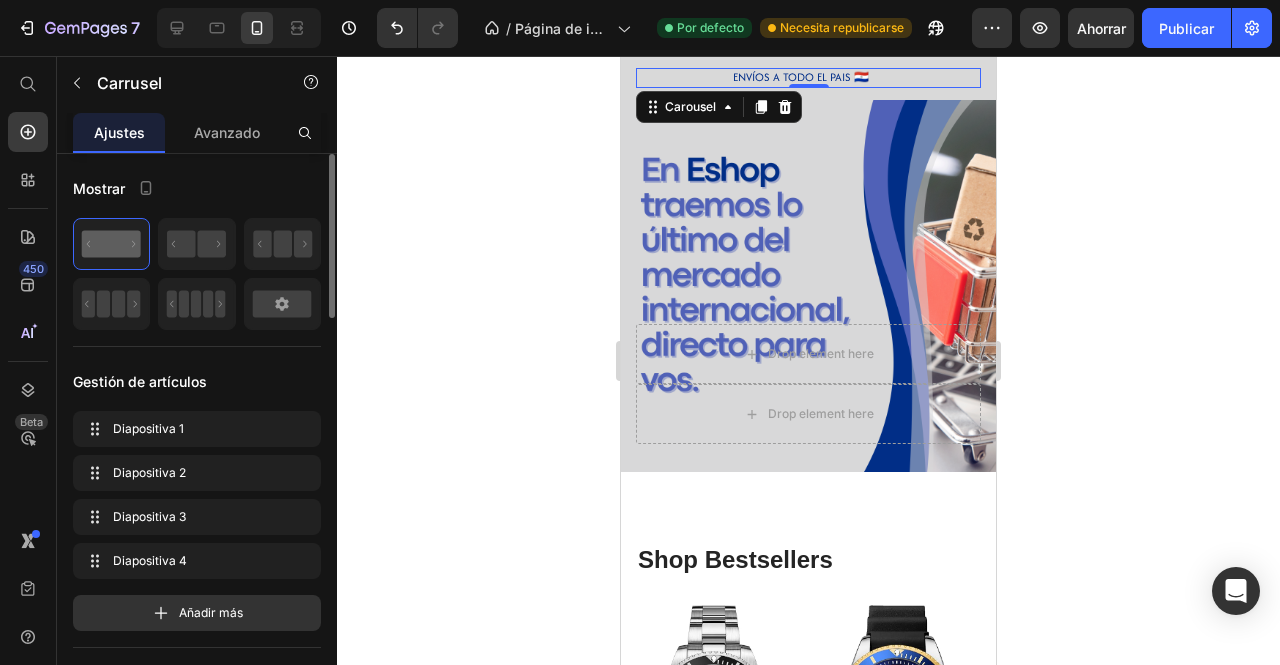 click on "Gestión de artículos" at bounding box center (197, 381) 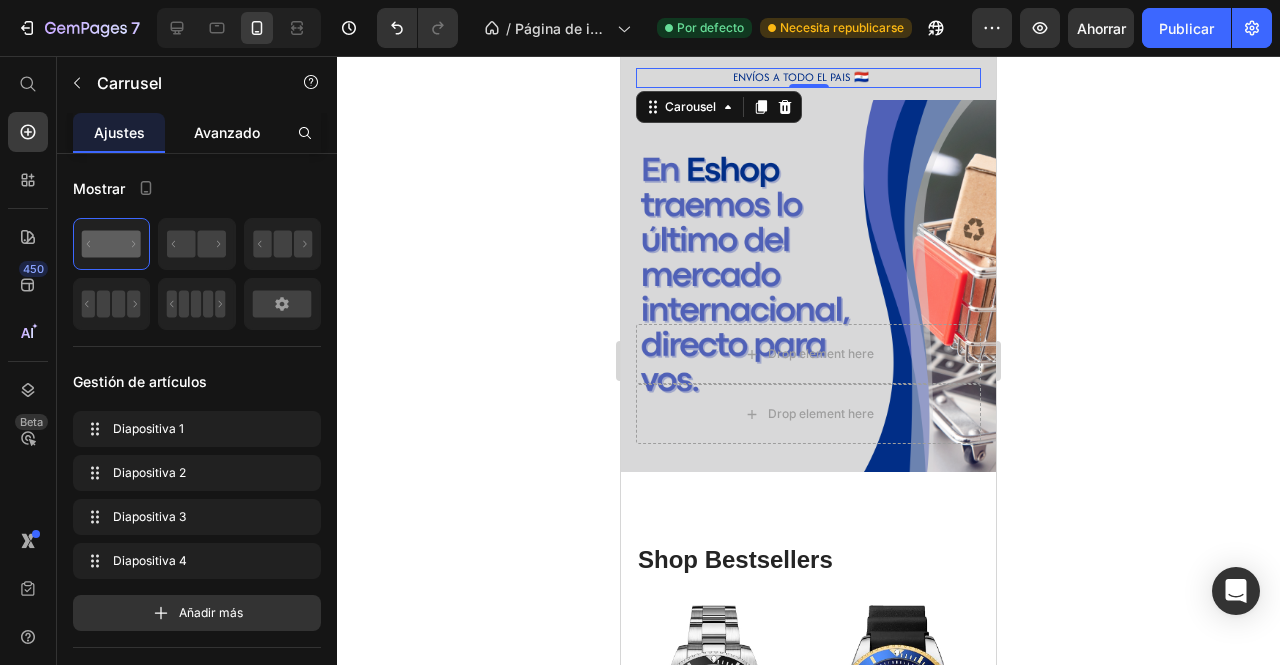 click on "Avanzado" 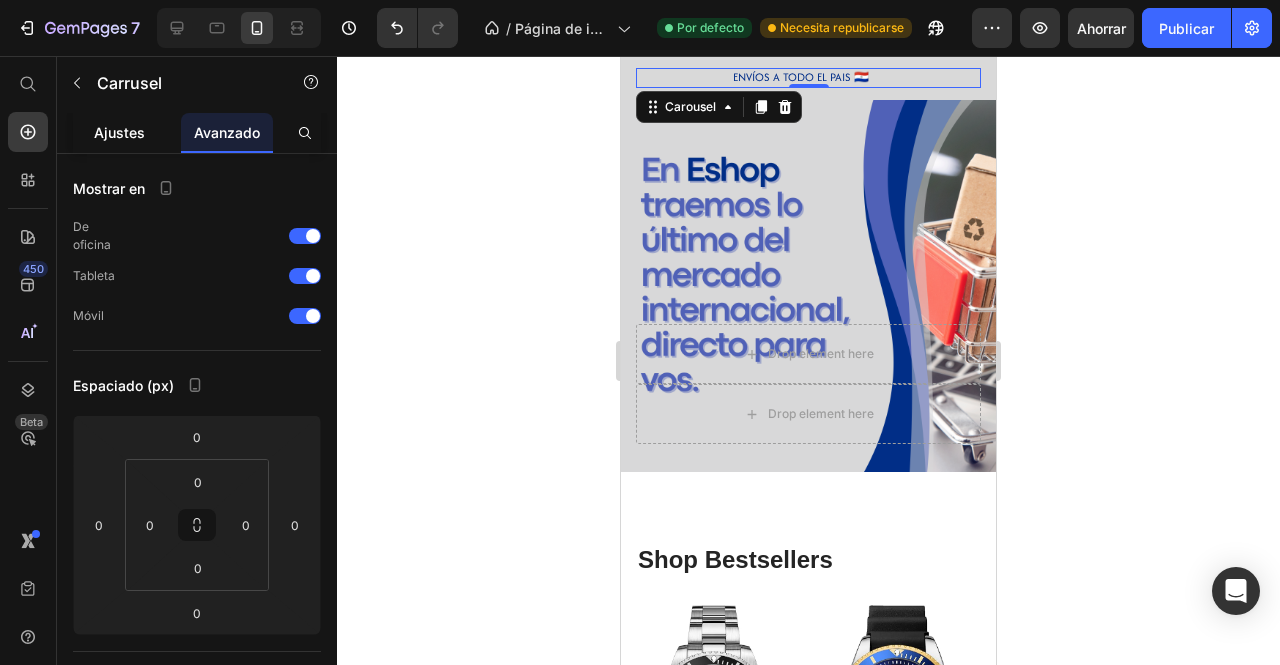 click on "Ajustes" at bounding box center (119, 132) 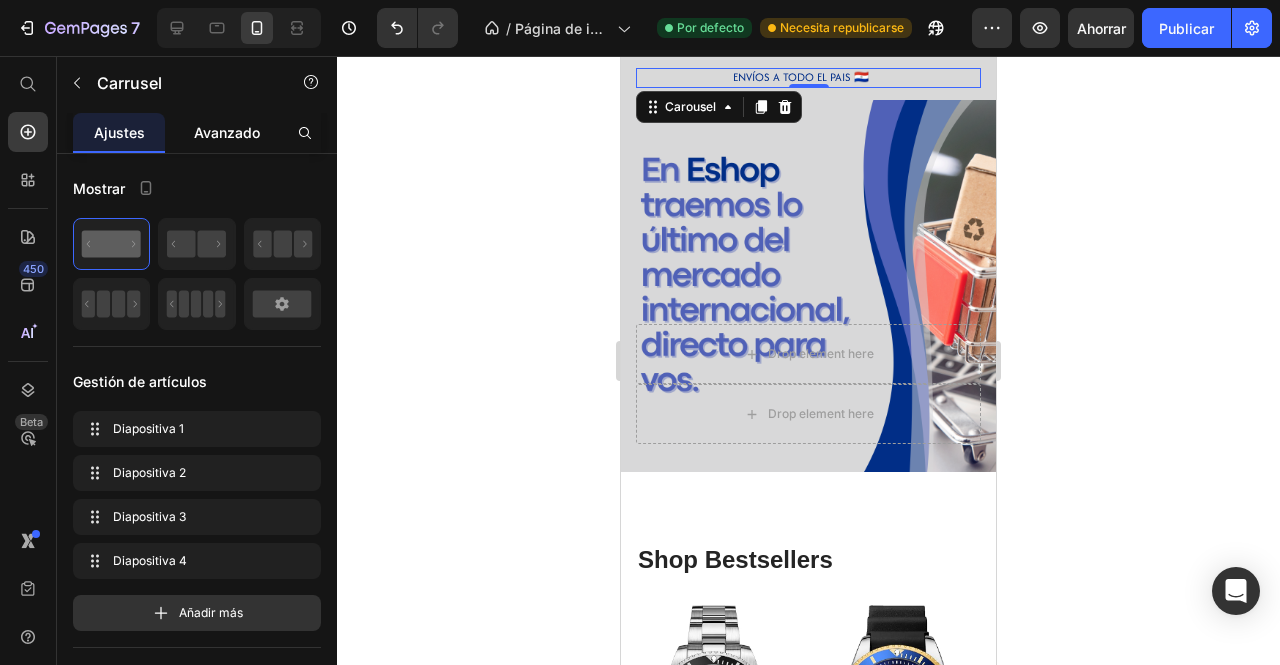 click on "Avanzado" at bounding box center [227, 132] 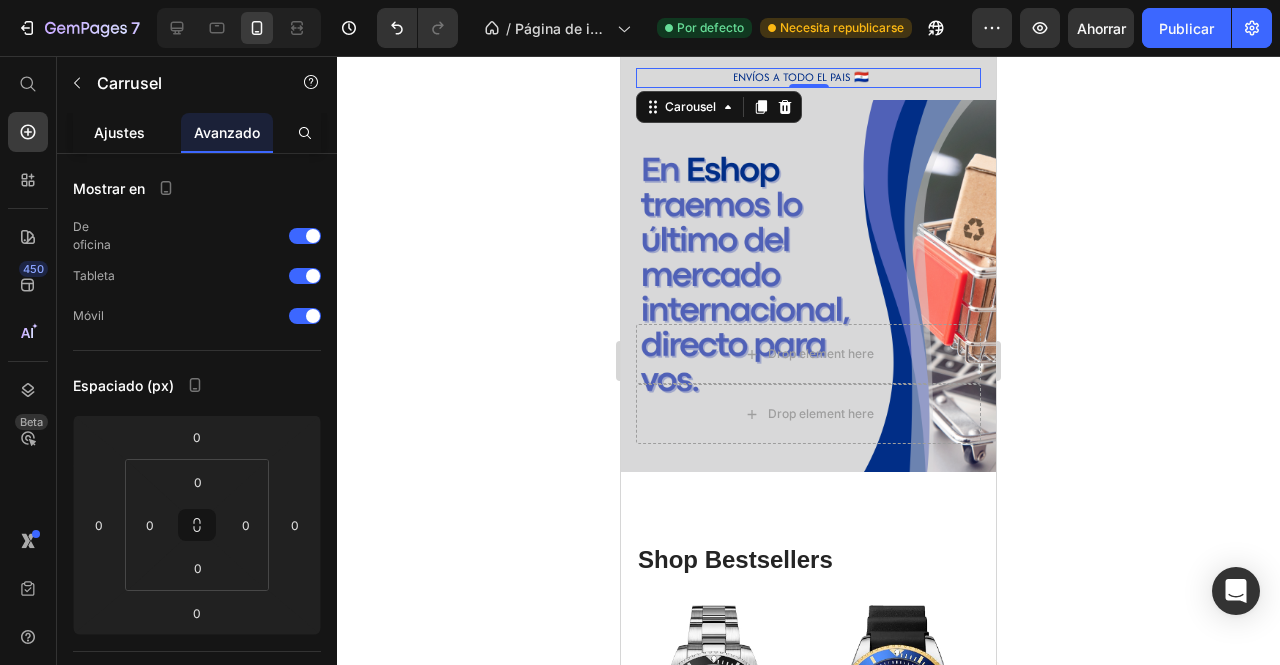 click on "Ajustes" at bounding box center [119, 132] 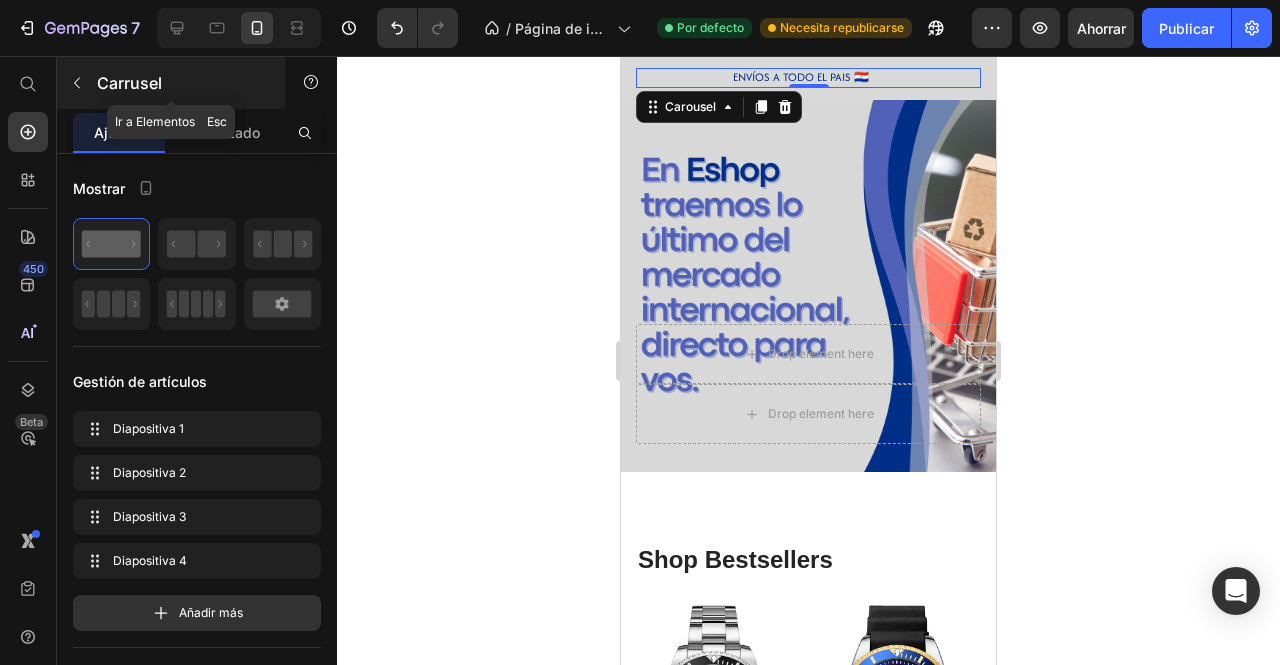 click at bounding box center [77, 83] 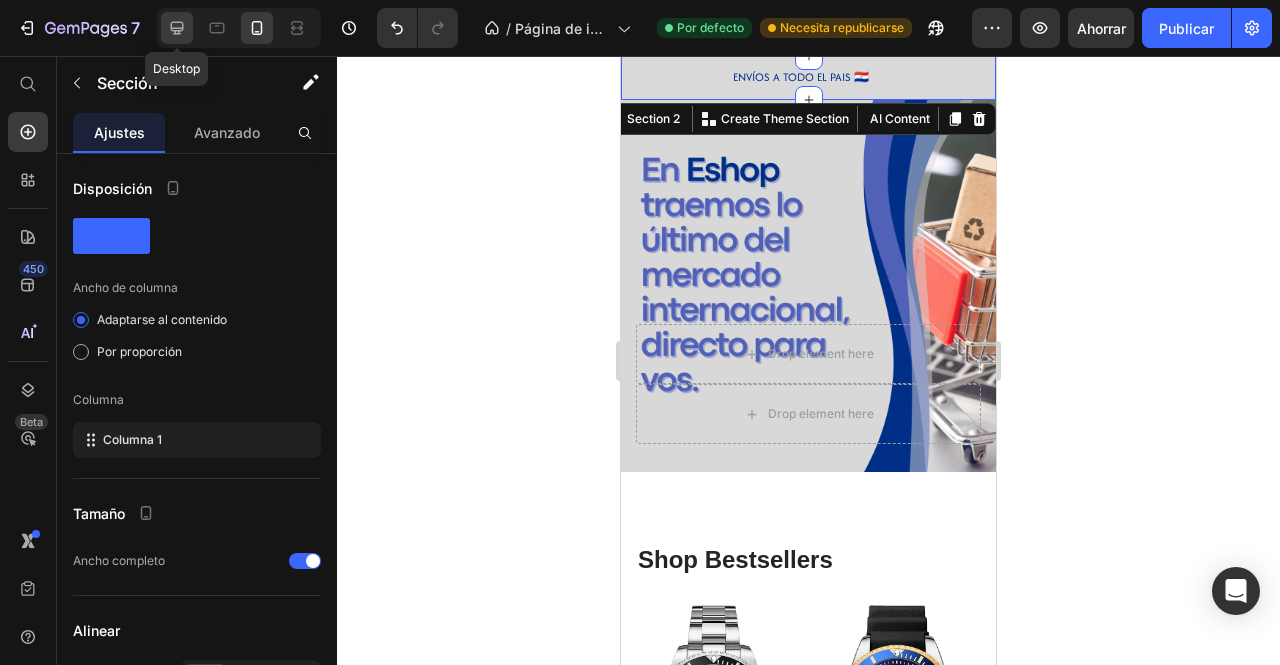 click 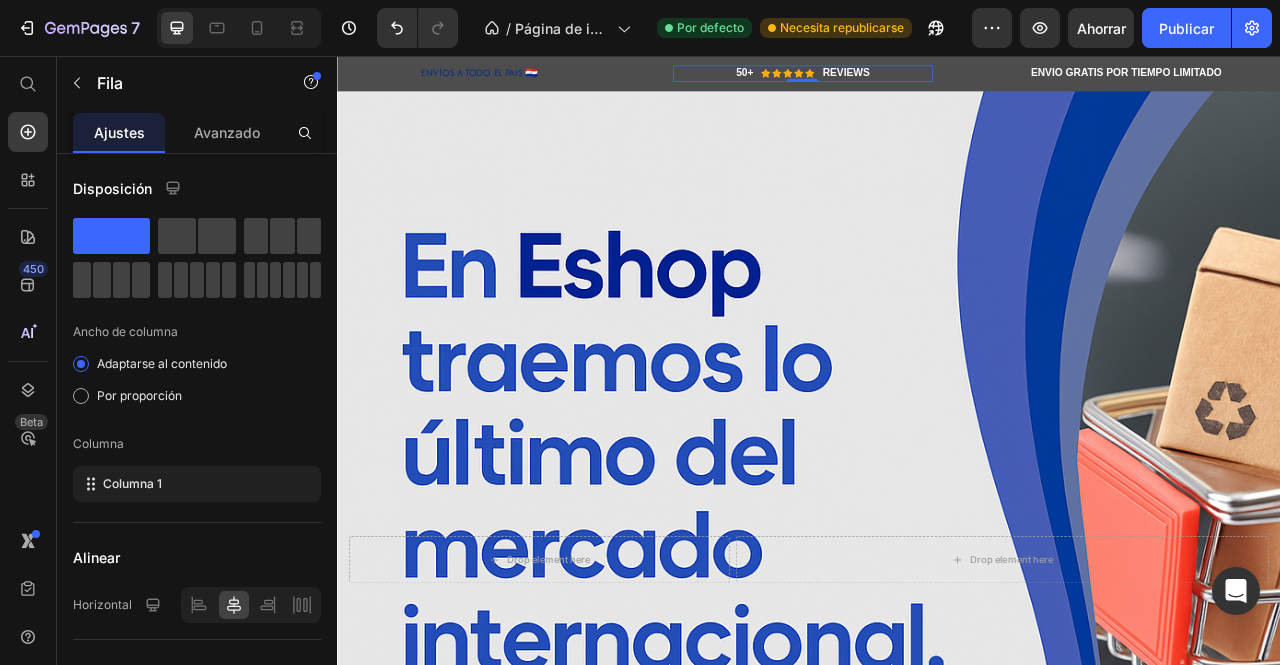 click on "50+ Heading                Icon                Icon                Icon                Icon                Icon Icon List Hoz REVIEWS Heading Row Row   0" at bounding box center [930, 78] 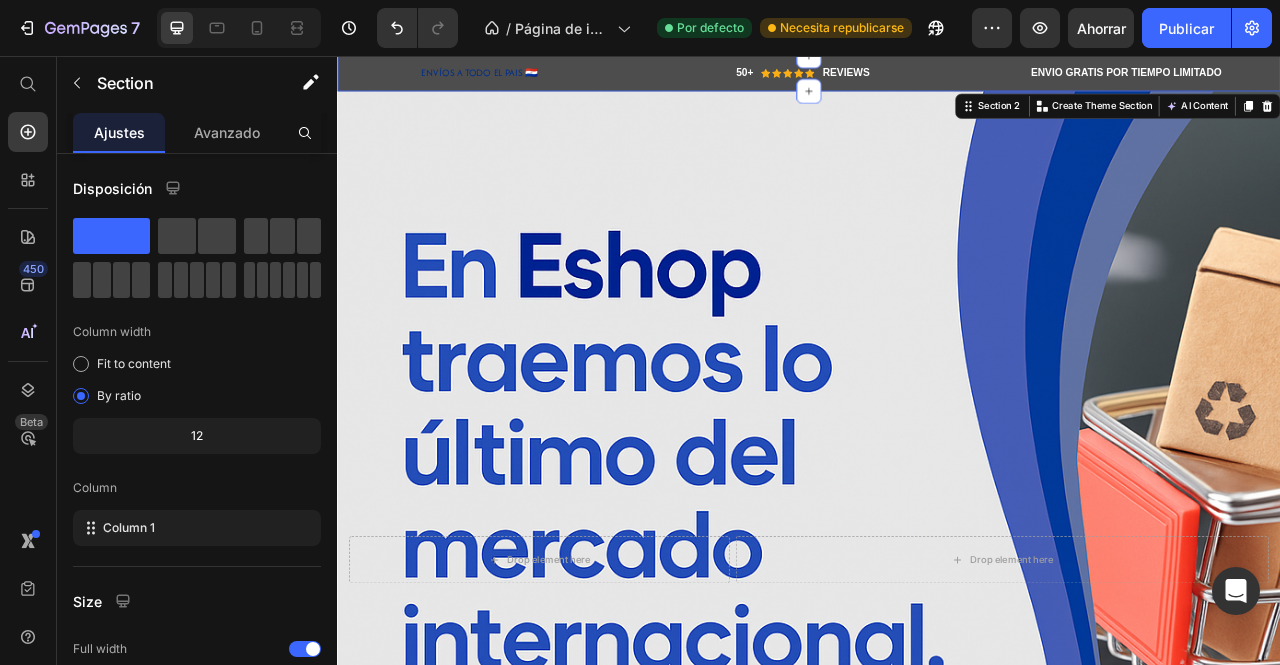 click on "ENVÍOS A TODO EL PAIS 🇵🇾 Heading Row 50+ Heading                Icon                Icon                Icon                Icon                Icon Icon List Hoz REVIEWS Heading Row Row ENVIO GRATIS POR TIEMPO LIMITADO Heading Row FREE Shipping On All U.S. Orders Over  $150 Heading Row Carousel Row Section 2   You can create reusable sections Create Theme Section AI Content Write with GemAI What would you like to describe here? Tone and Voice Persuasive Product Show more Generate" at bounding box center (937, 78) 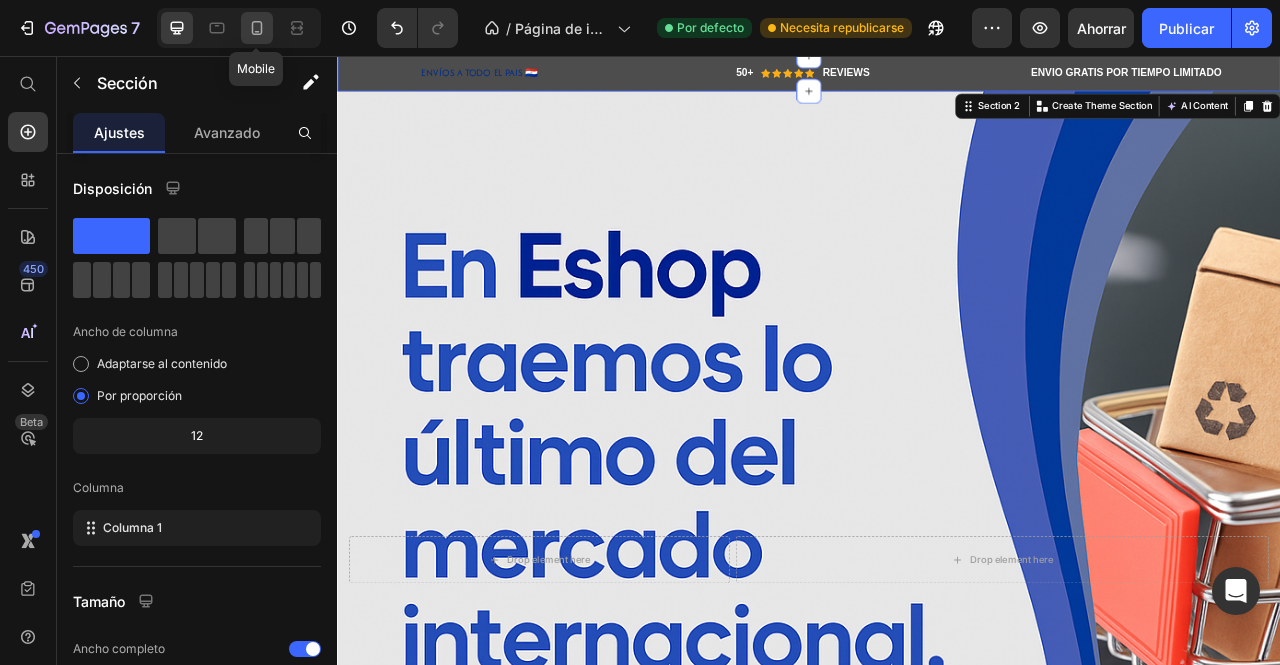 click 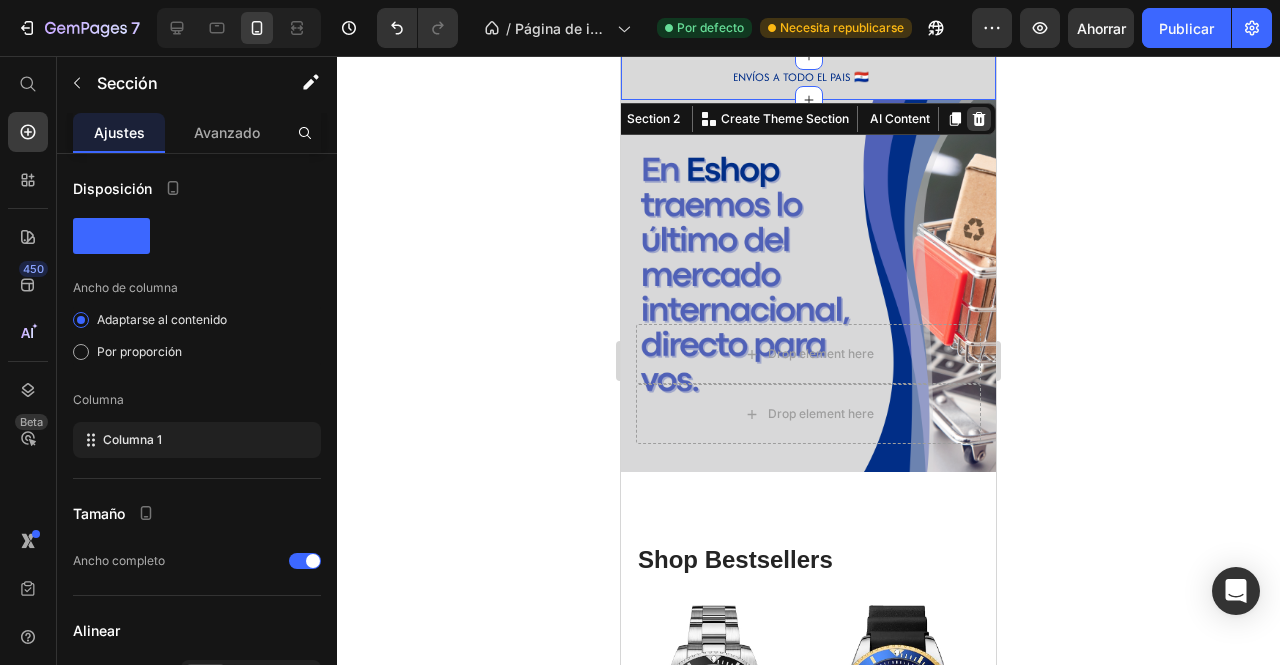 click at bounding box center [979, 119] 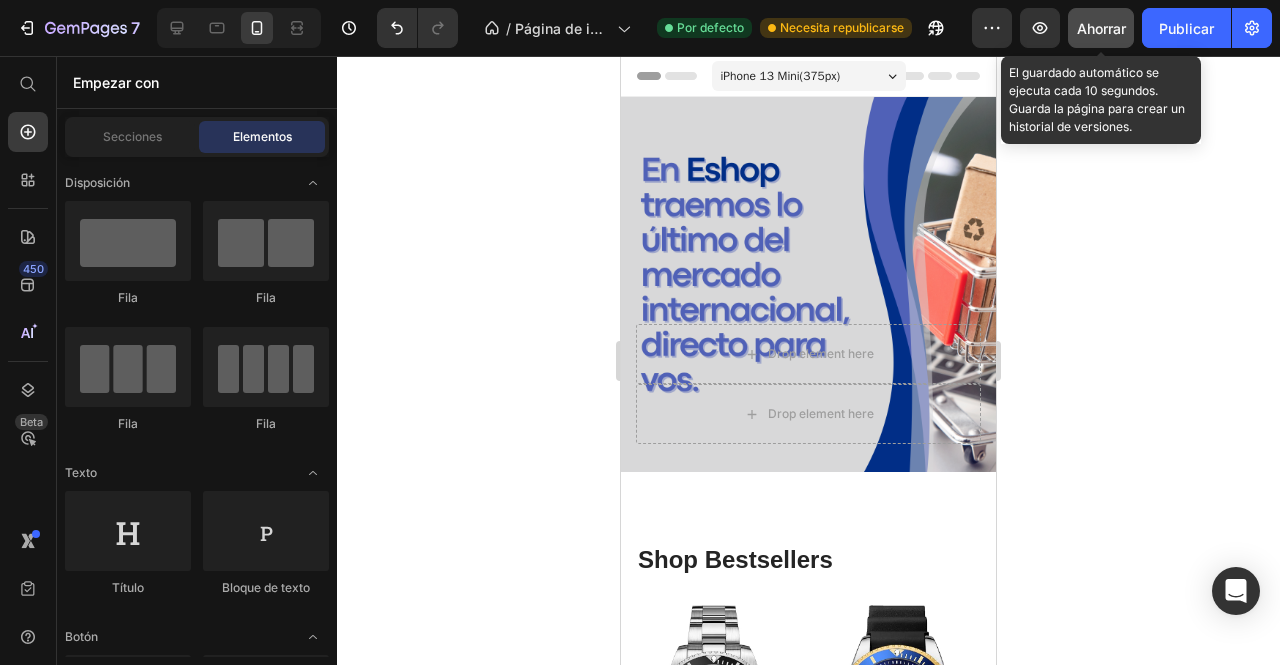 click on "Ahorrar" at bounding box center [1101, 28] 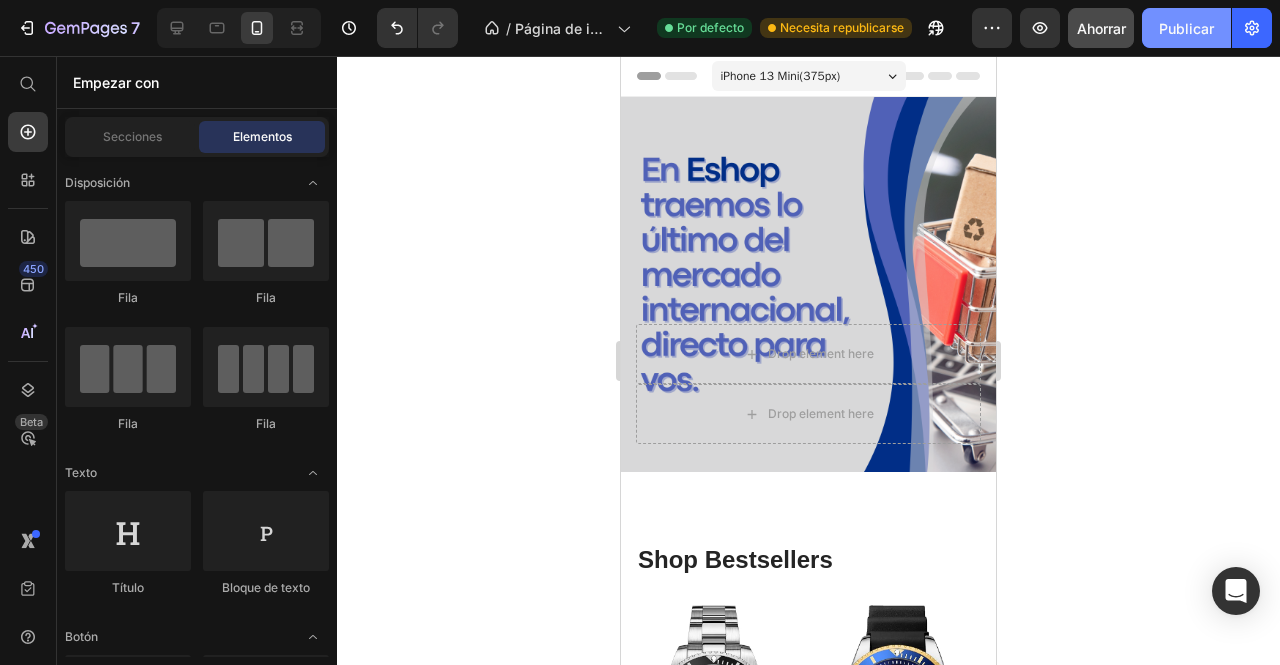 click on "Publicar" 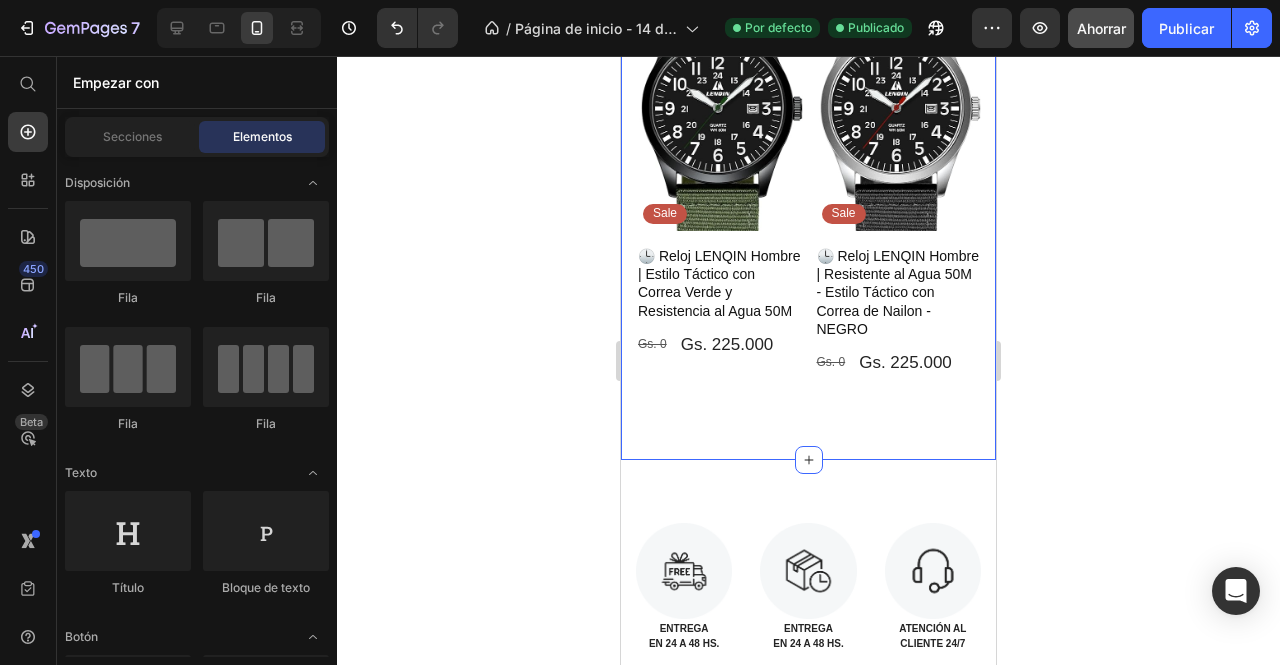 scroll, scrollTop: 990, scrollLeft: 0, axis: vertical 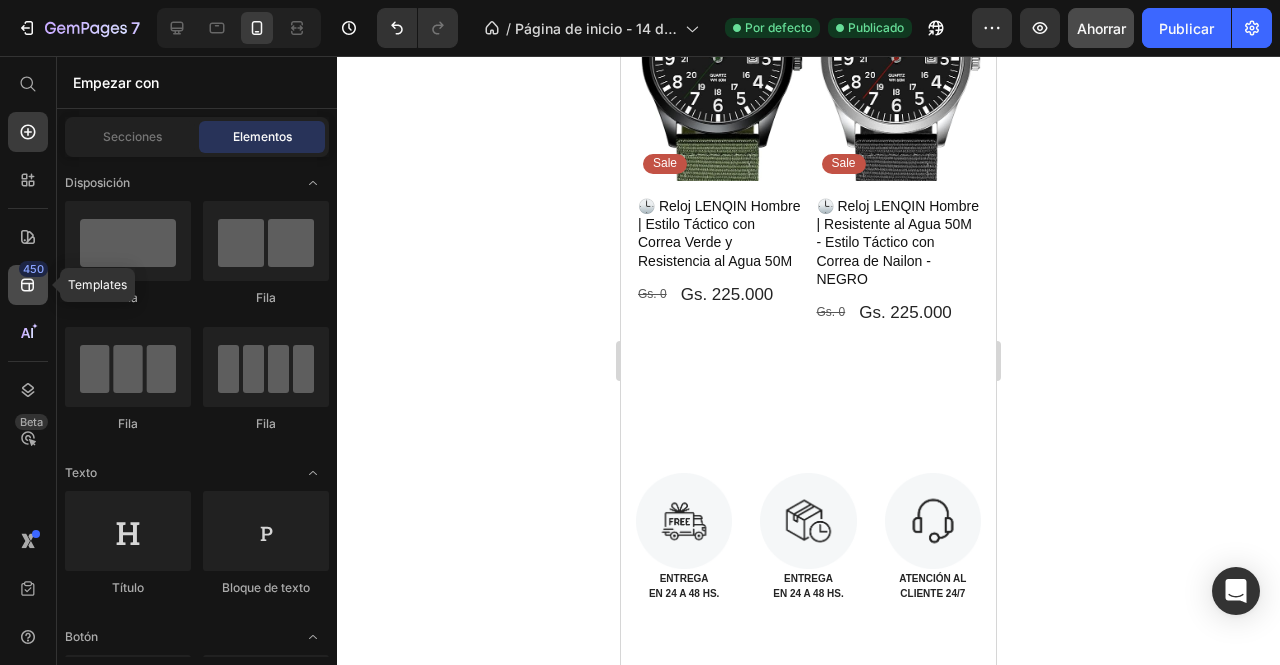 click on "450" 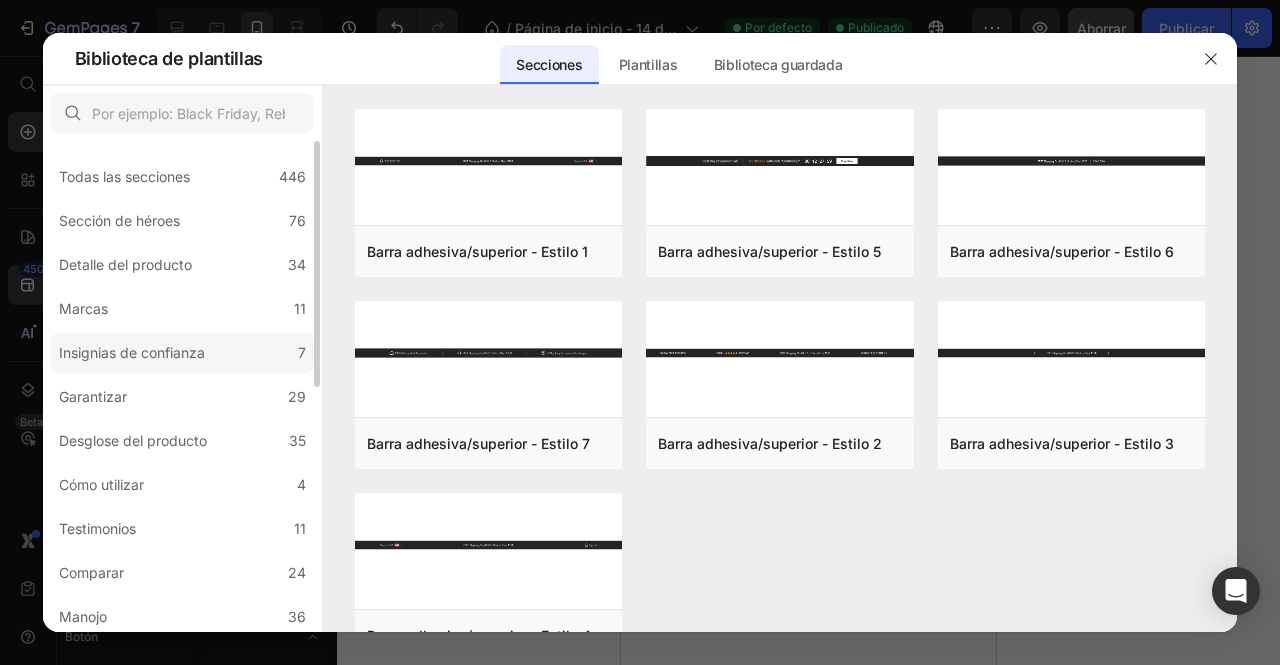 click on "Insignias de confianza" at bounding box center [132, 352] 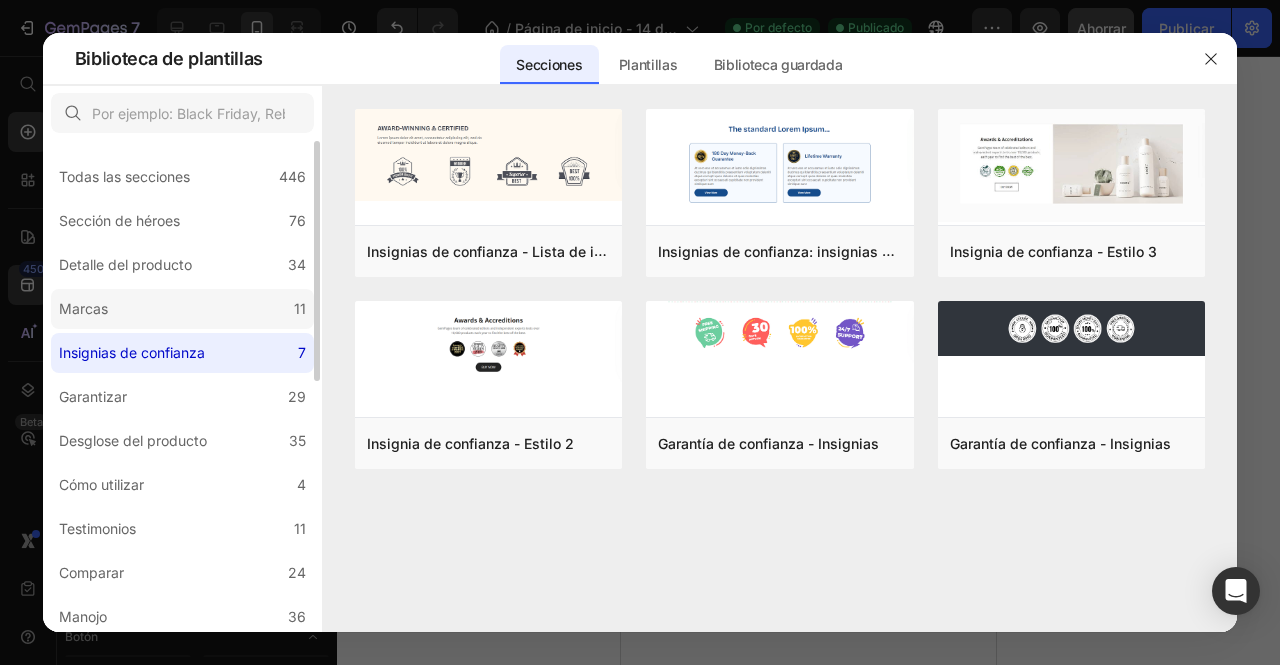 click on "Marcas" at bounding box center (83, 308) 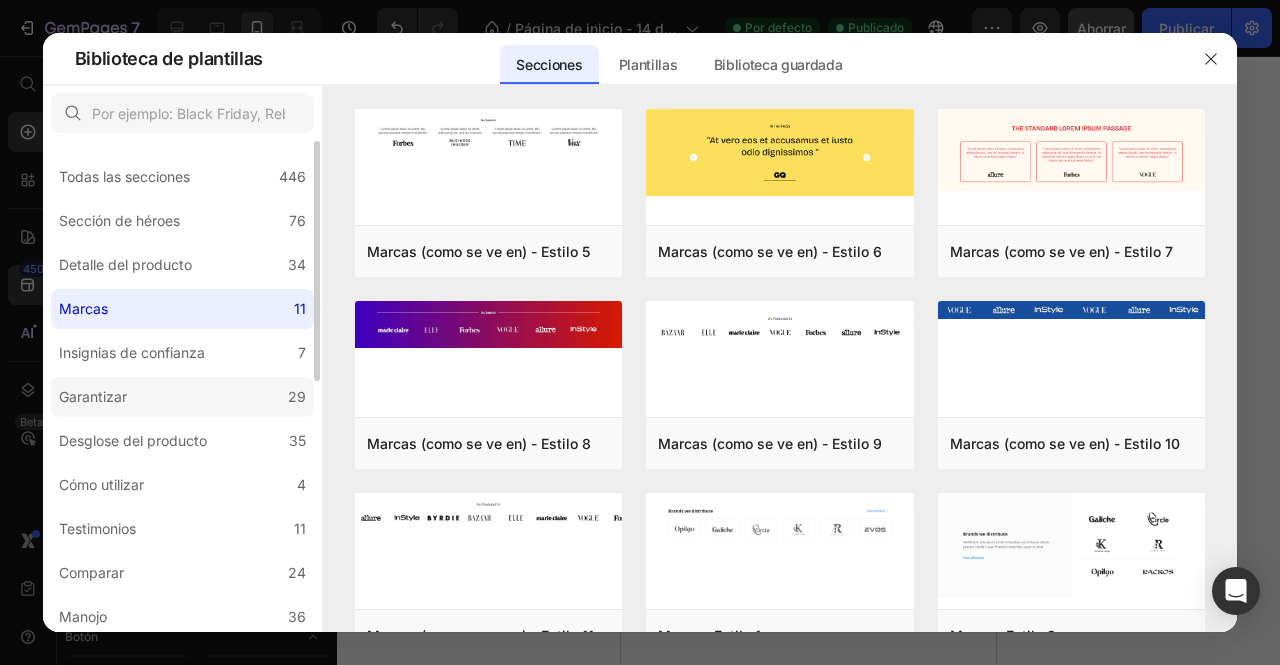click on "Garantizar 29" 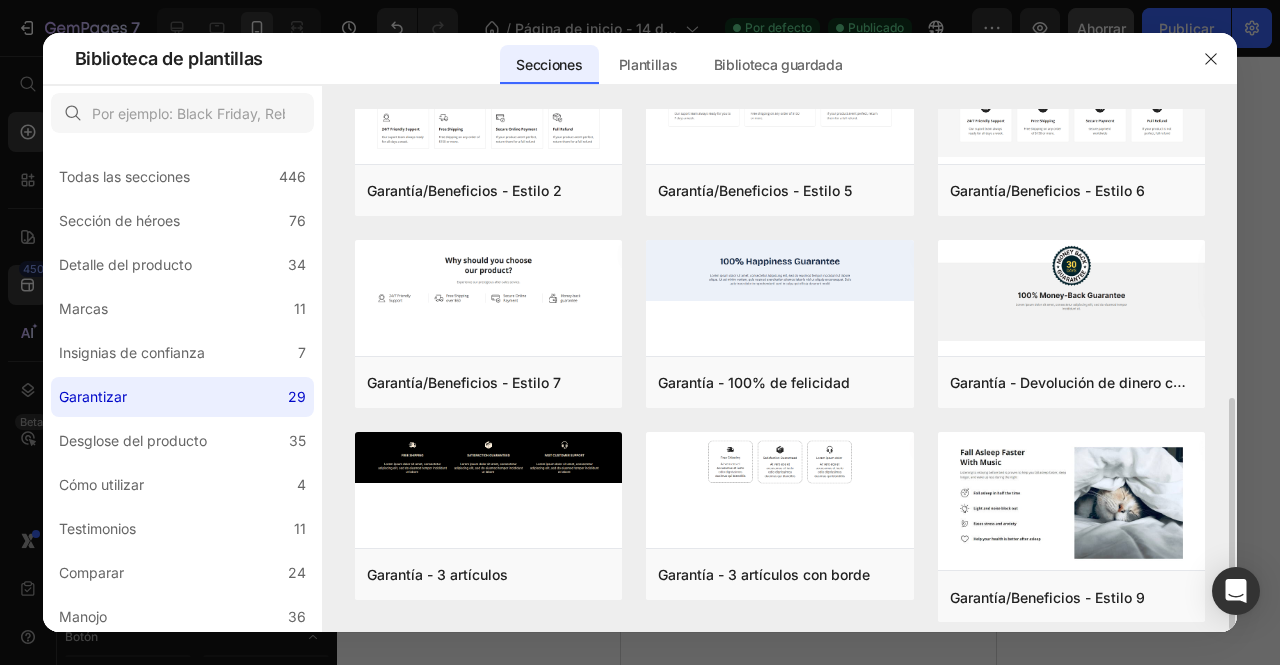 scroll, scrollTop: 640, scrollLeft: 0, axis: vertical 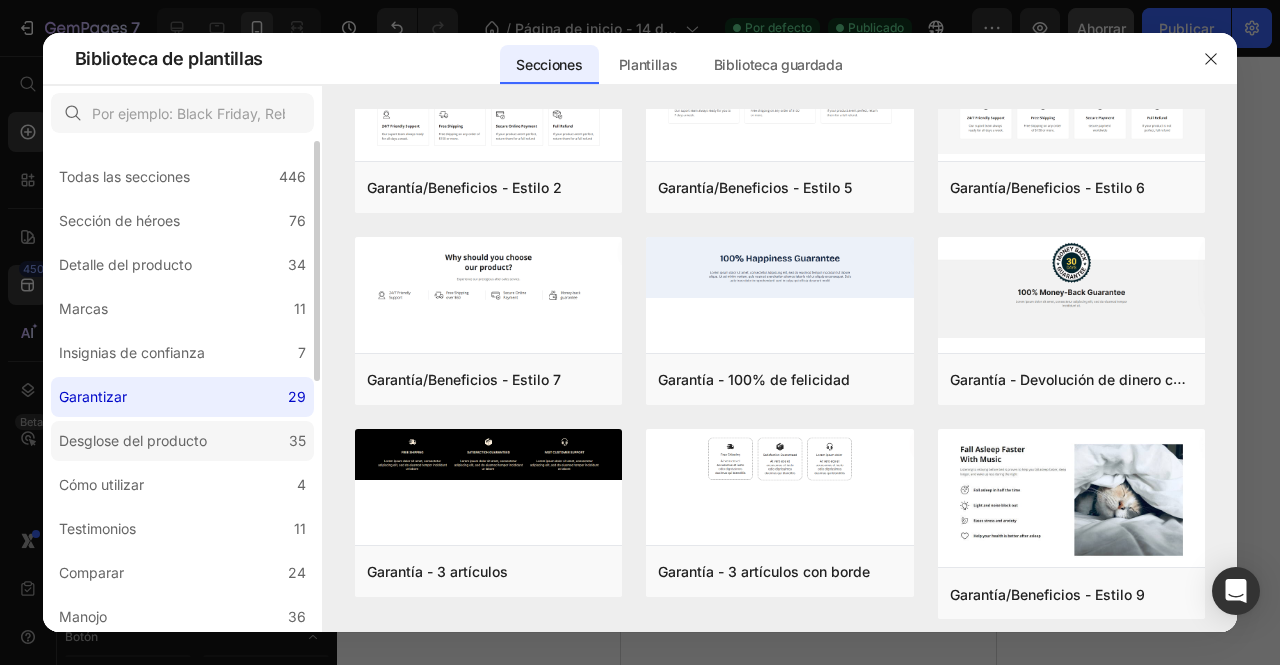 click on "Desglose del producto" at bounding box center [133, 440] 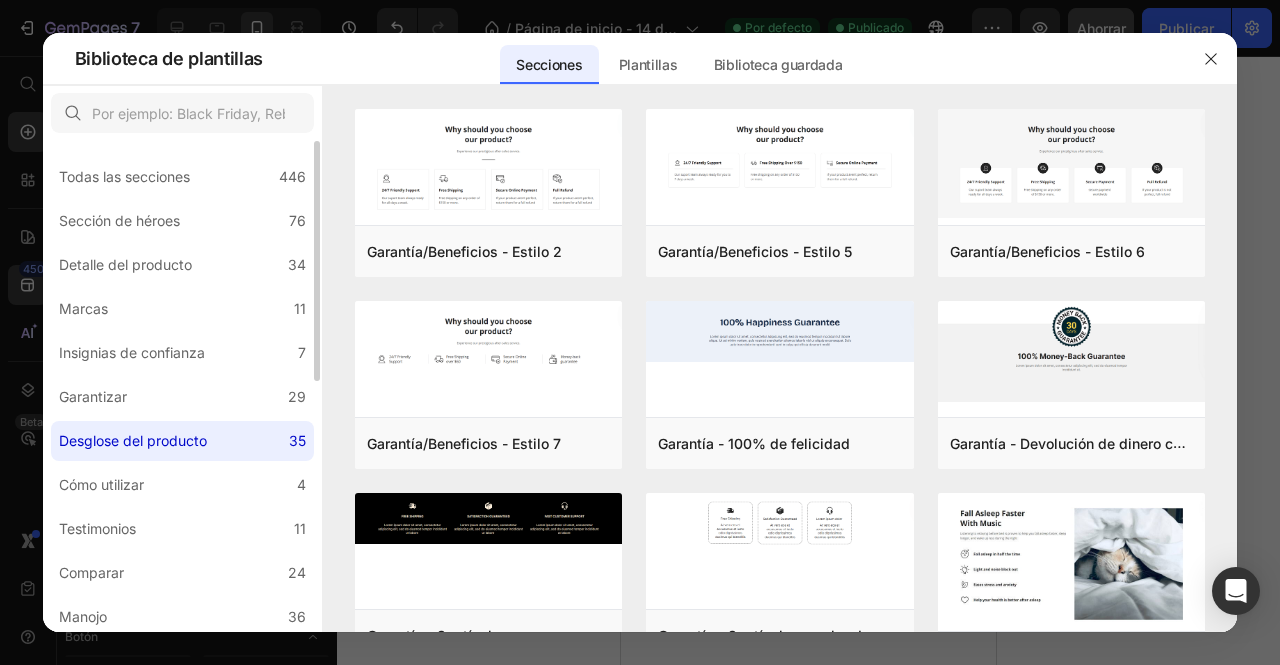 scroll, scrollTop: 0, scrollLeft: 0, axis: both 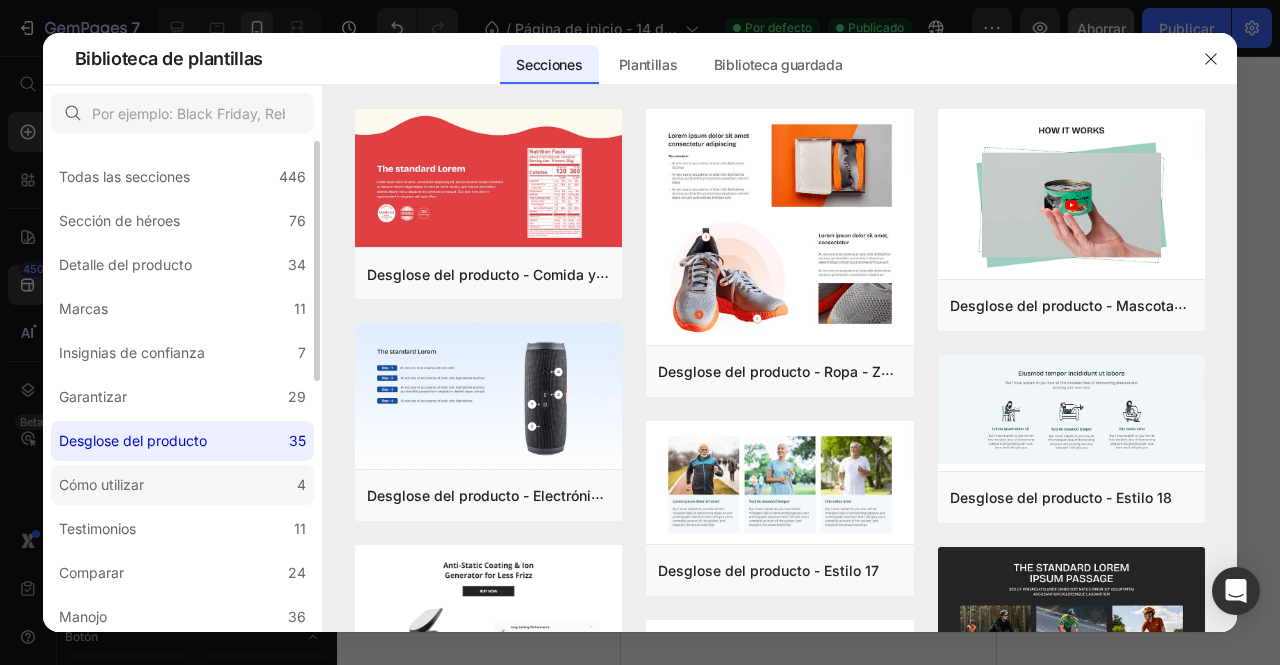 click on "Cómo utilizar 4" 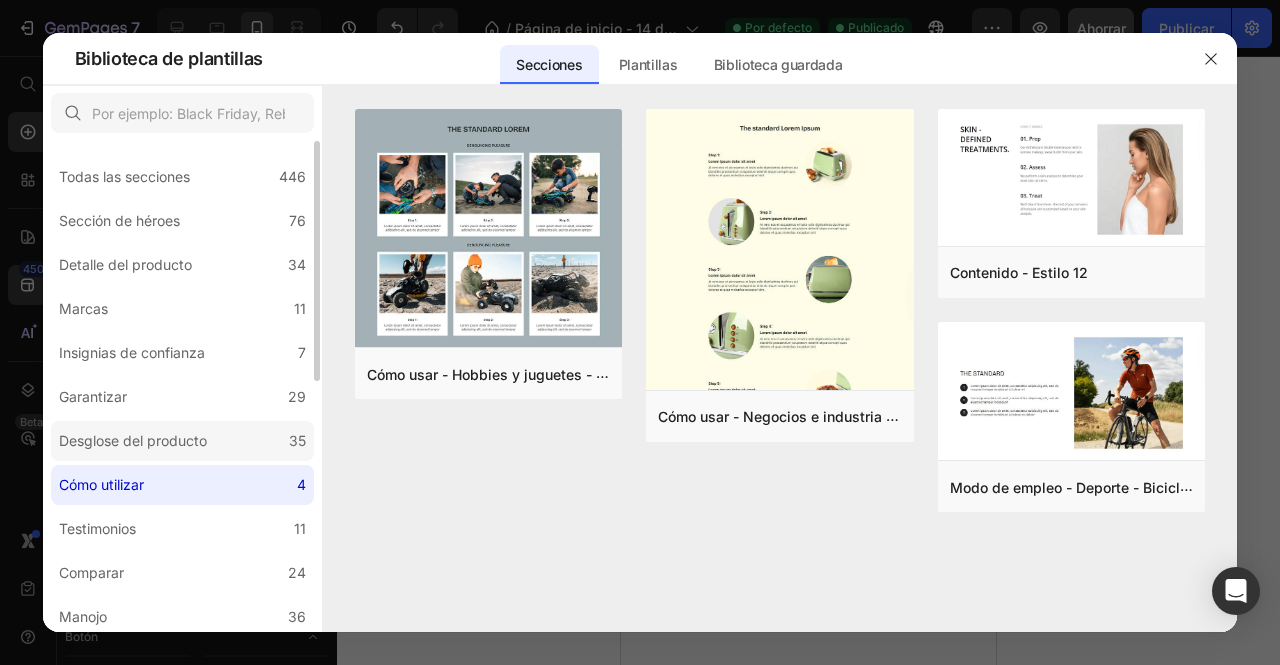 click on "Desglose del producto" at bounding box center [133, 440] 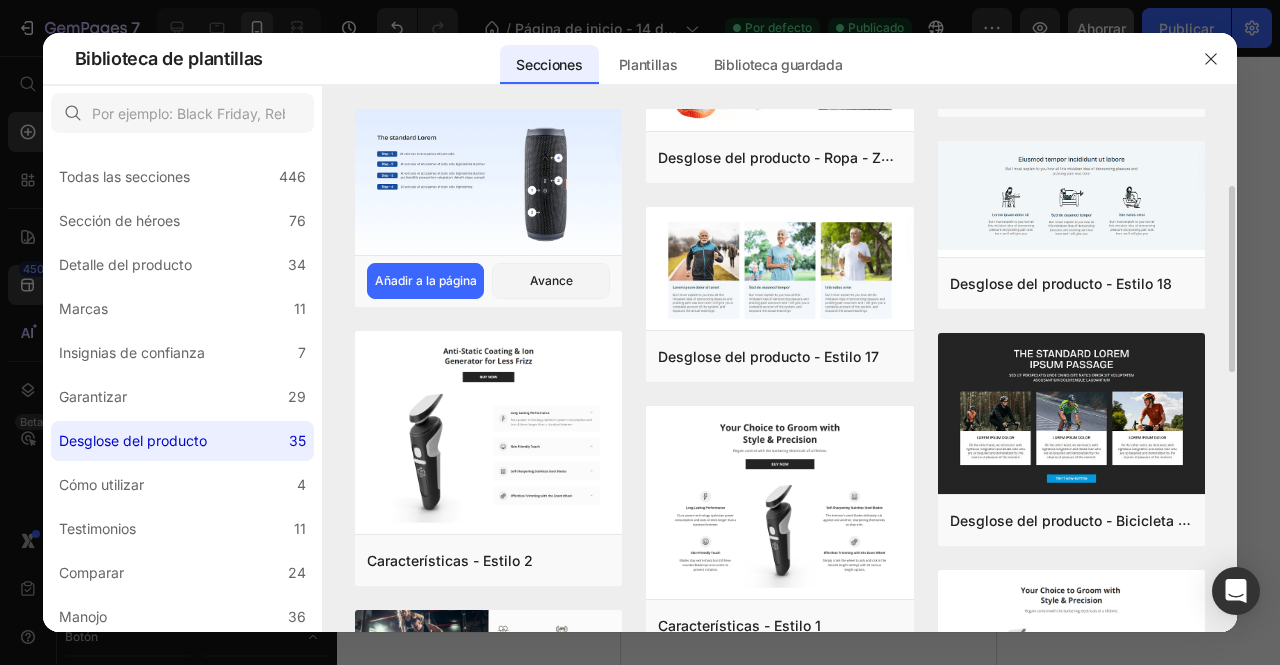 scroll, scrollTop: 215, scrollLeft: 0, axis: vertical 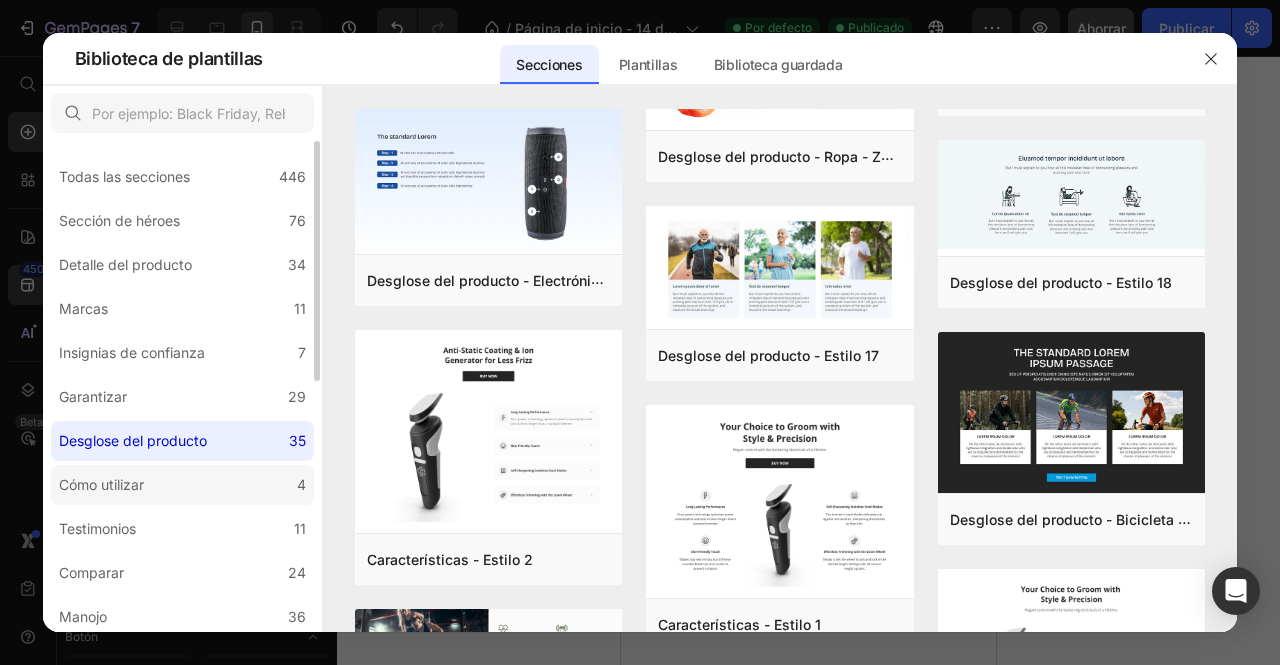 click on "Cómo utilizar 4" 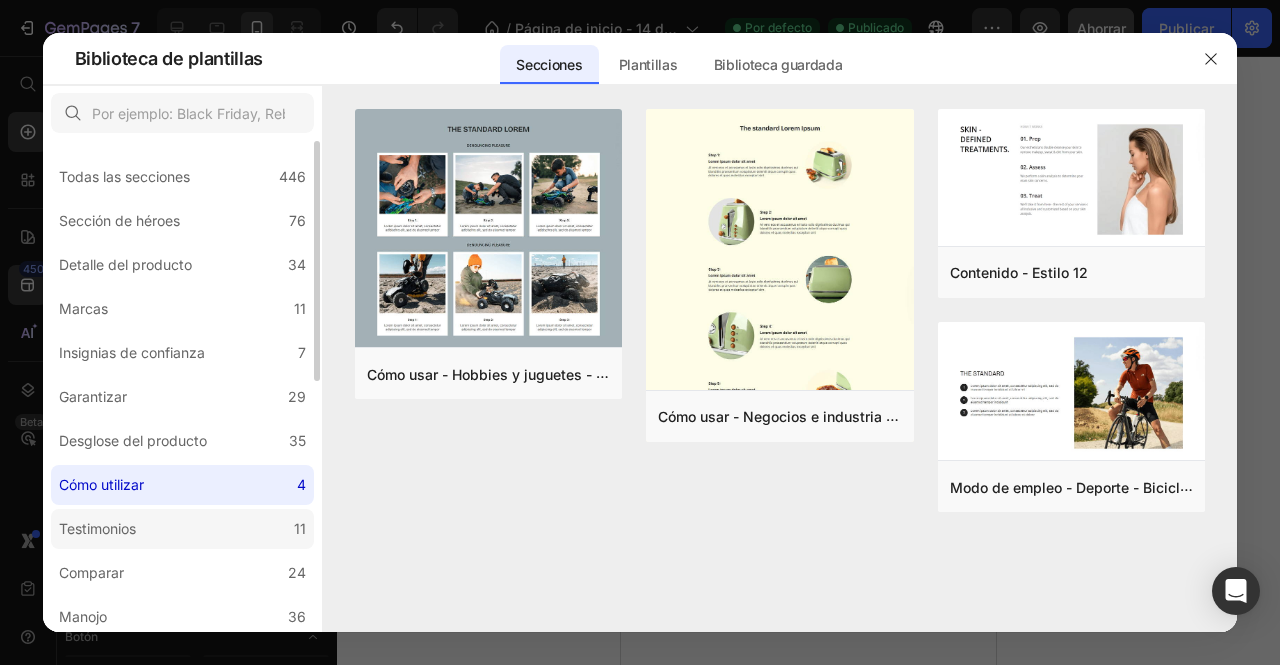 click on "Testimonios 11" 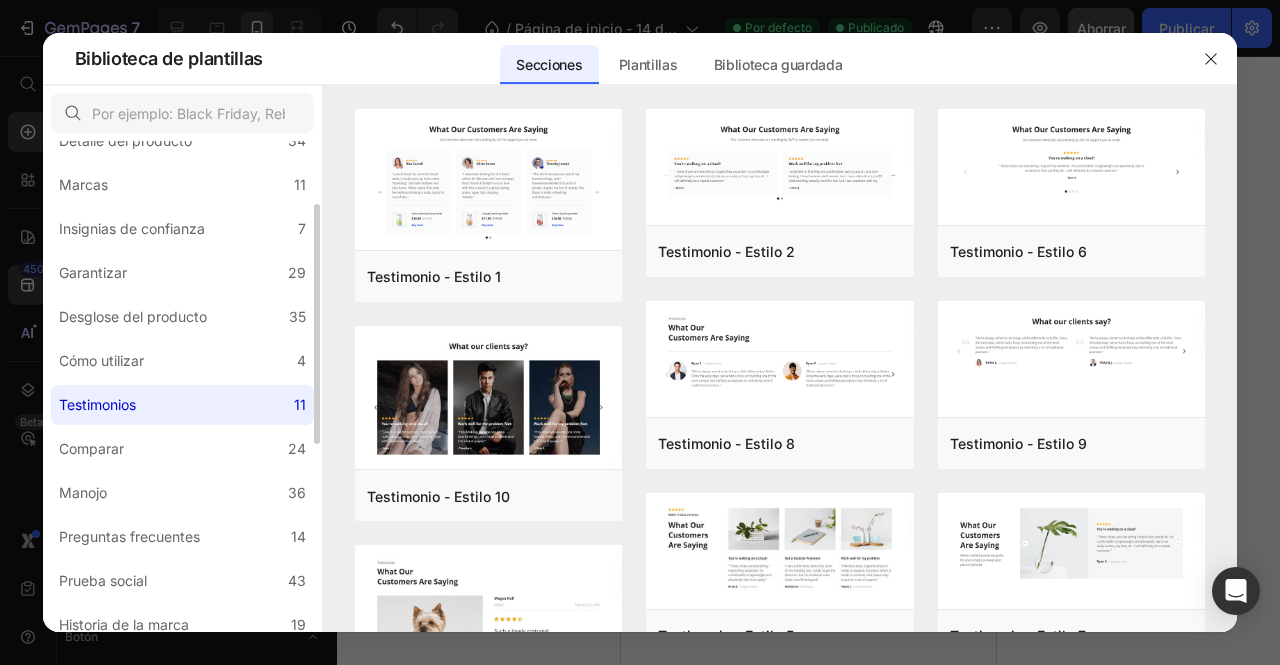 scroll, scrollTop: 128, scrollLeft: 0, axis: vertical 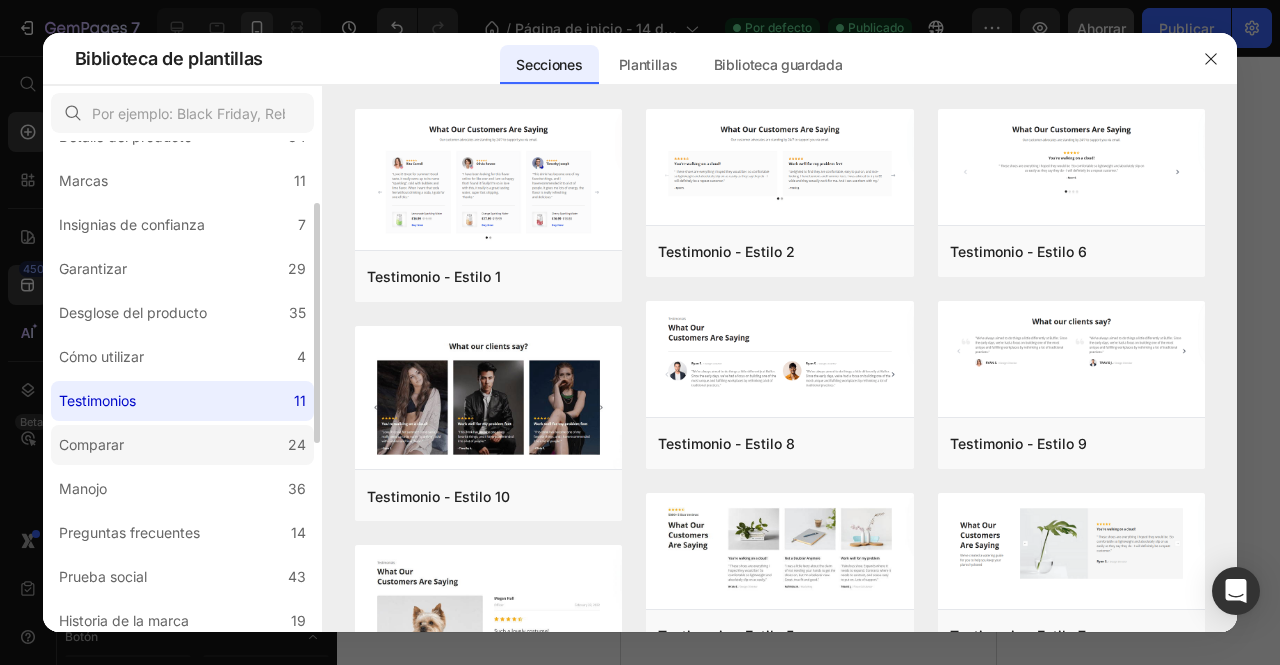 click on "Comparar" at bounding box center [91, 444] 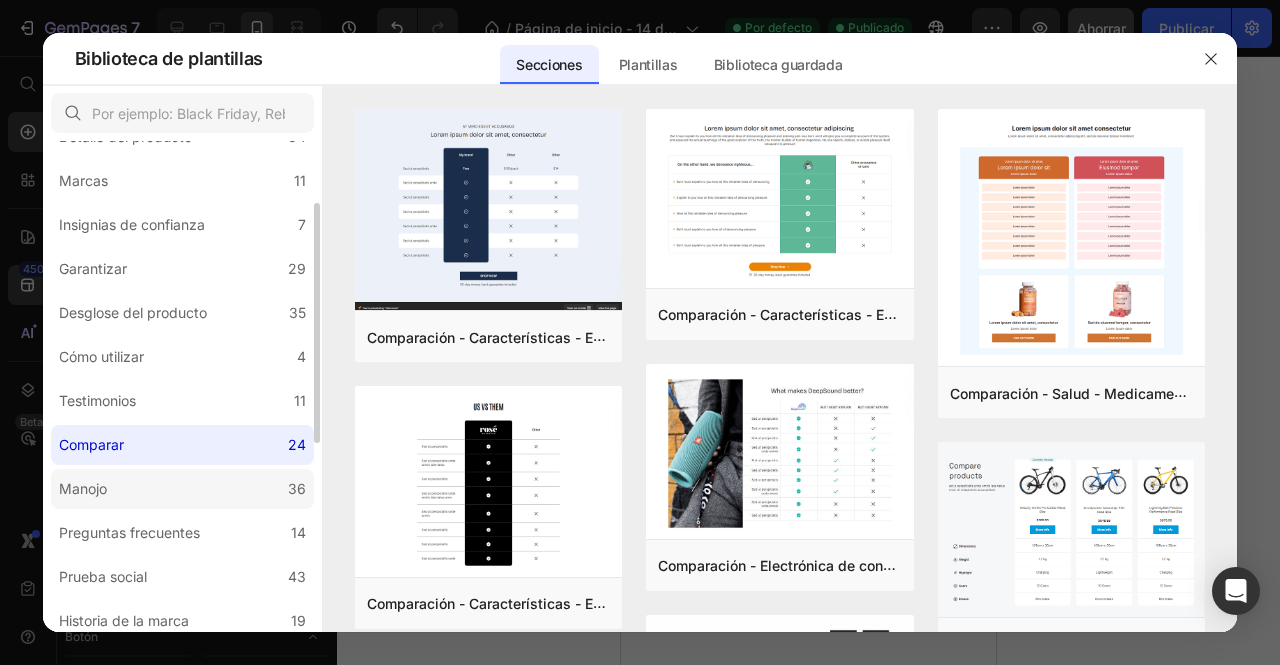 click on "Manojo 36" 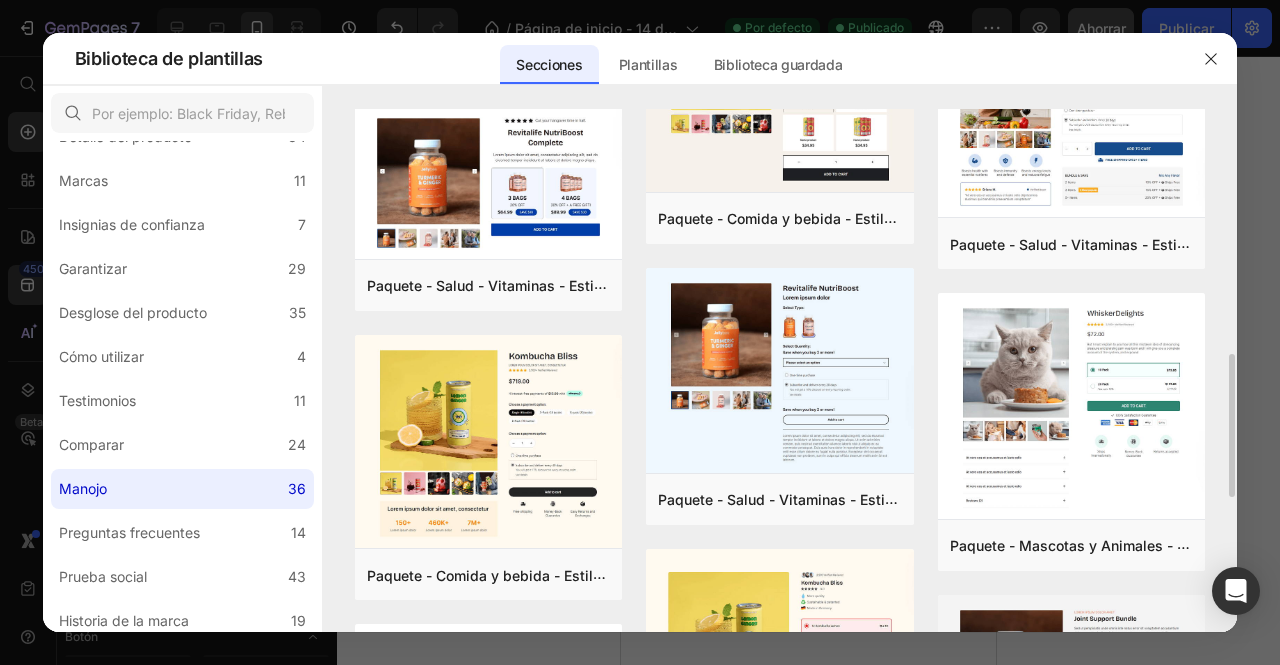 scroll, scrollTop: 891, scrollLeft: 0, axis: vertical 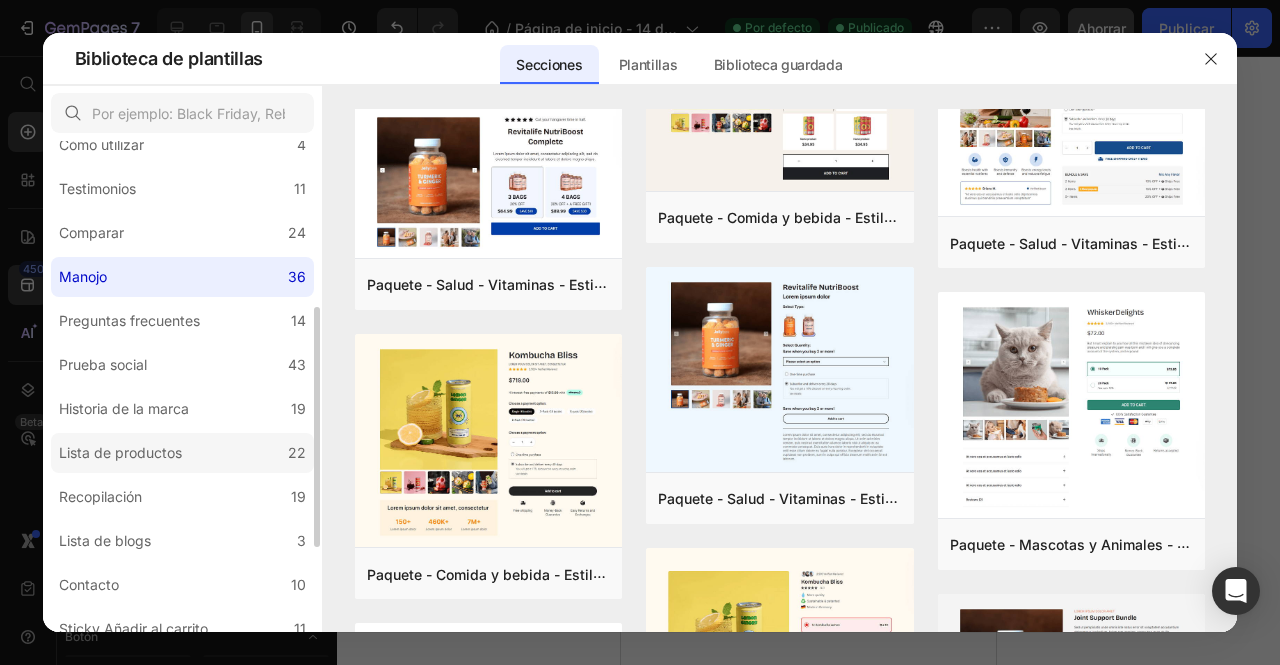 click on "Lista de productos" at bounding box center [120, 453] 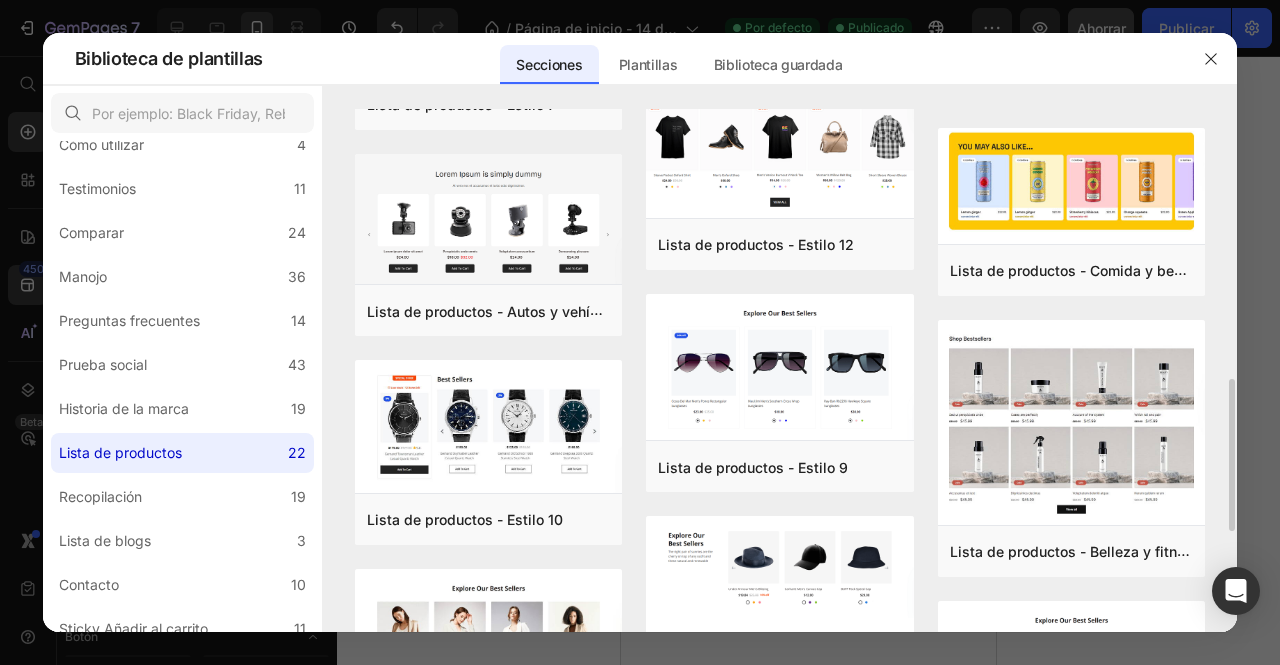scroll, scrollTop: 928, scrollLeft: 0, axis: vertical 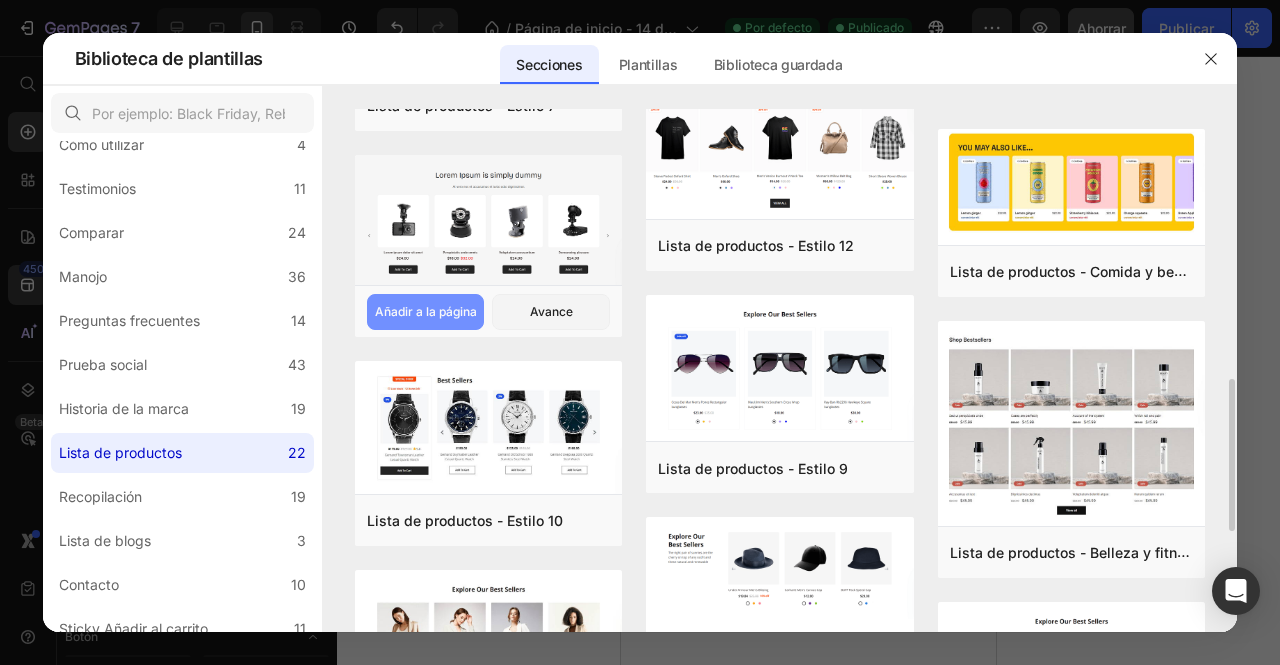 click on "Añadir a la página" at bounding box center [426, 312] 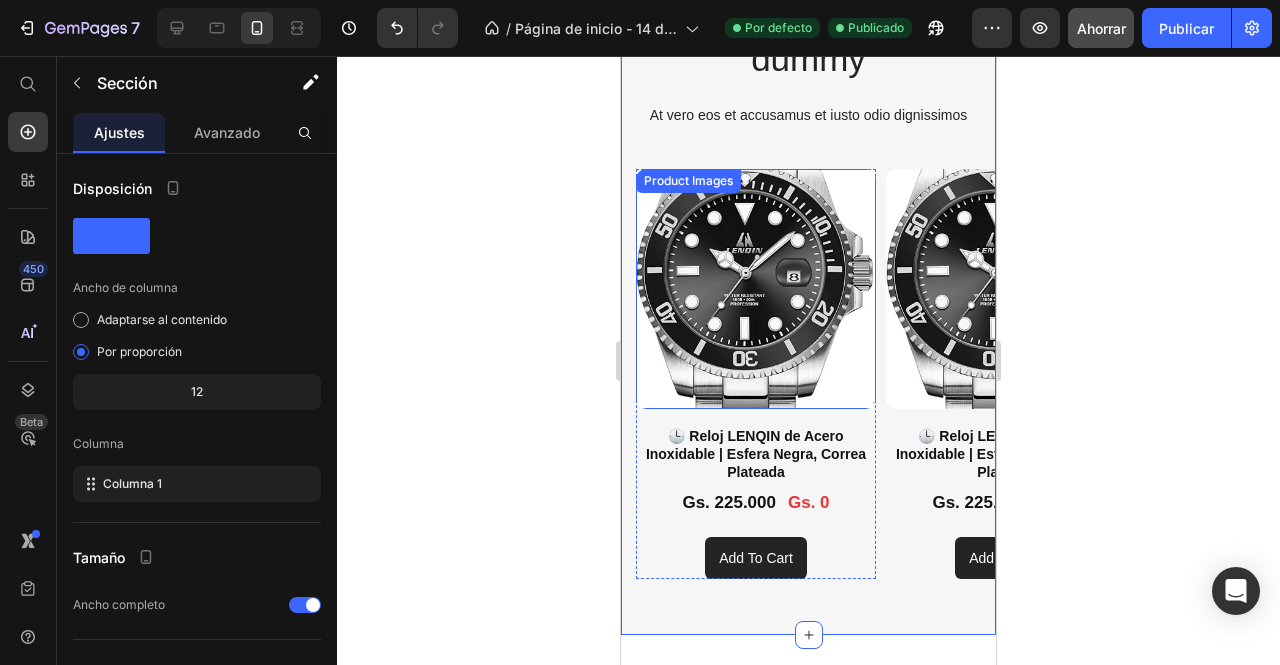 scroll, scrollTop: 1837, scrollLeft: 0, axis: vertical 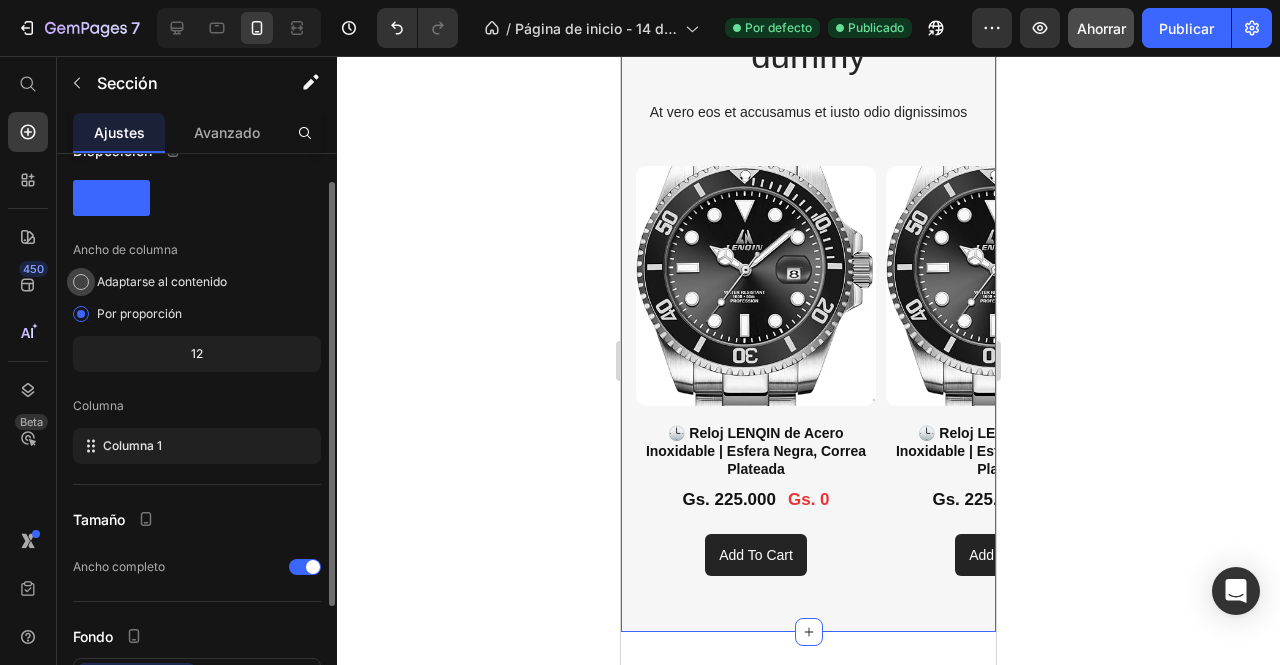 click on "Adaptarse al contenido" 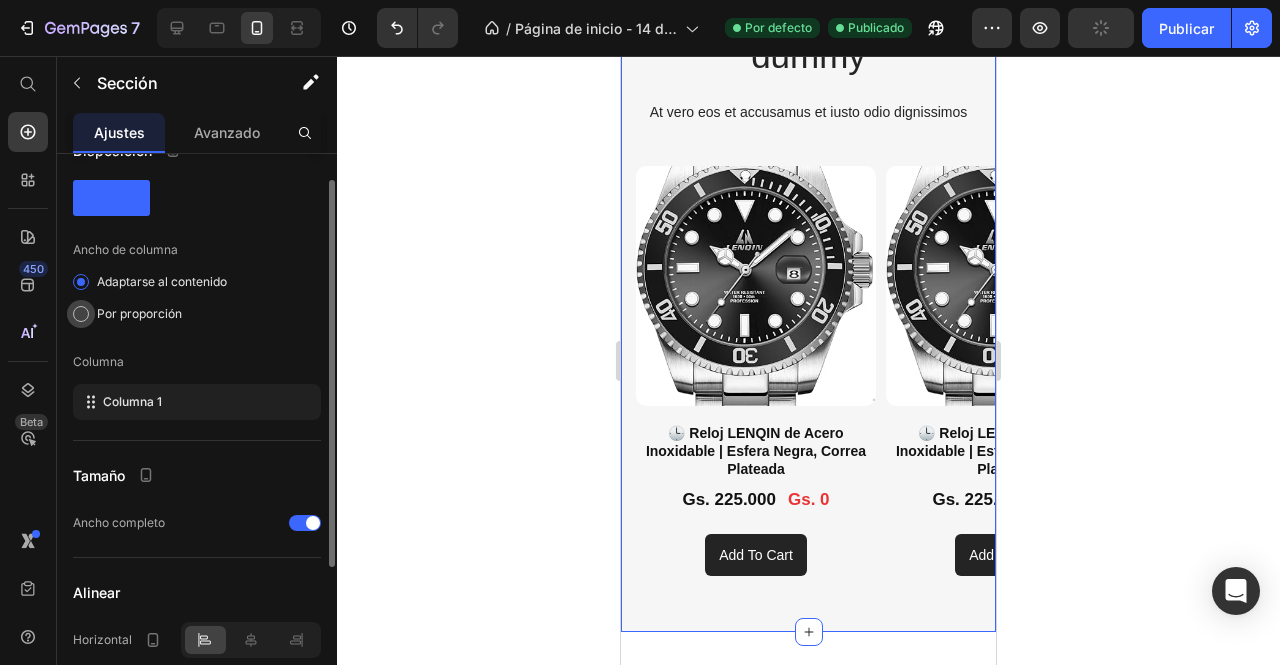 click at bounding box center [81, 314] 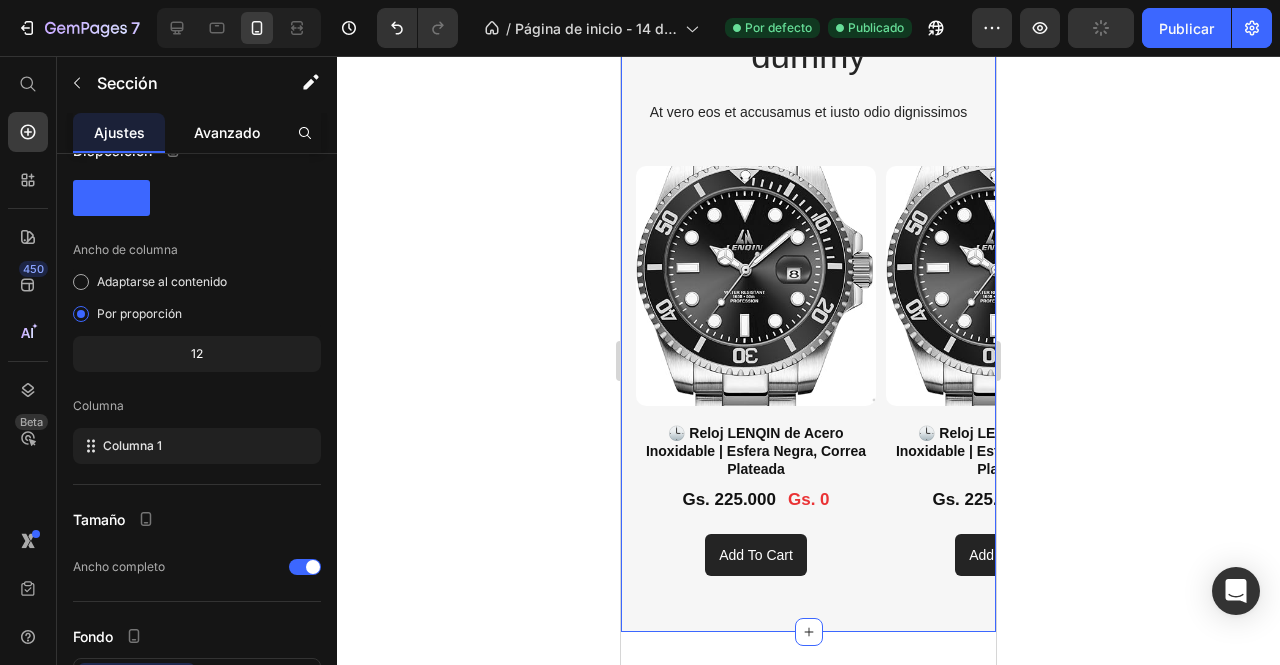 click on "Avanzado" at bounding box center (227, 132) 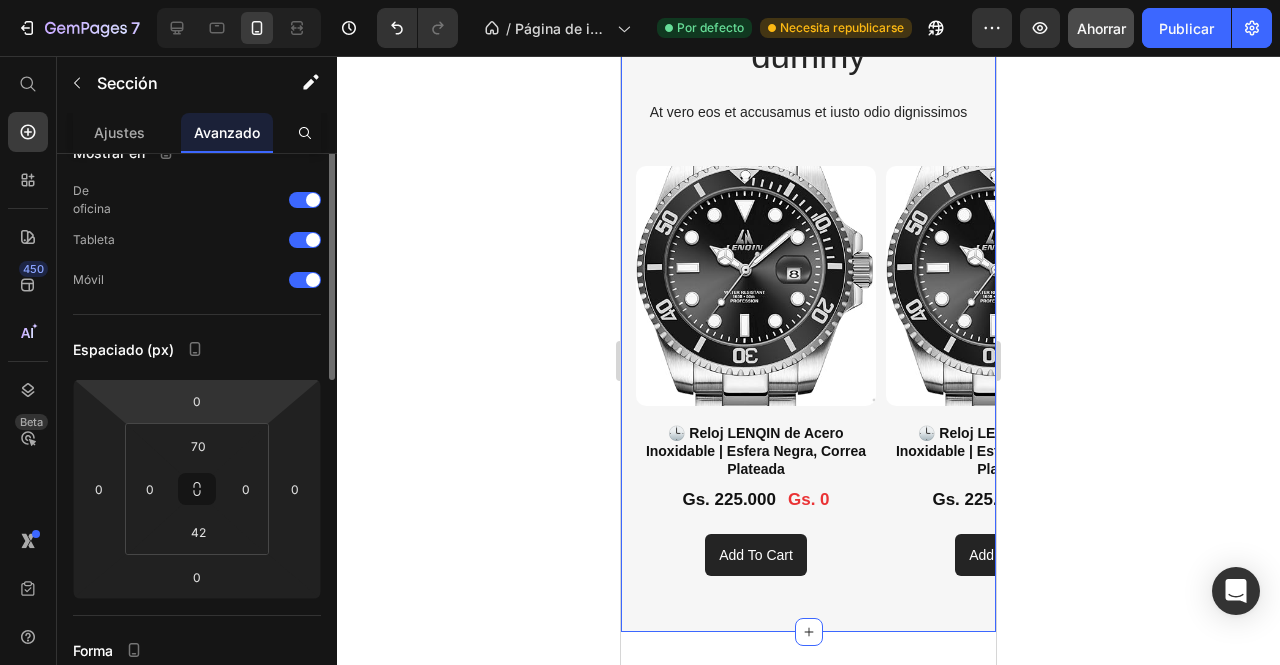scroll, scrollTop: 12, scrollLeft: 0, axis: vertical 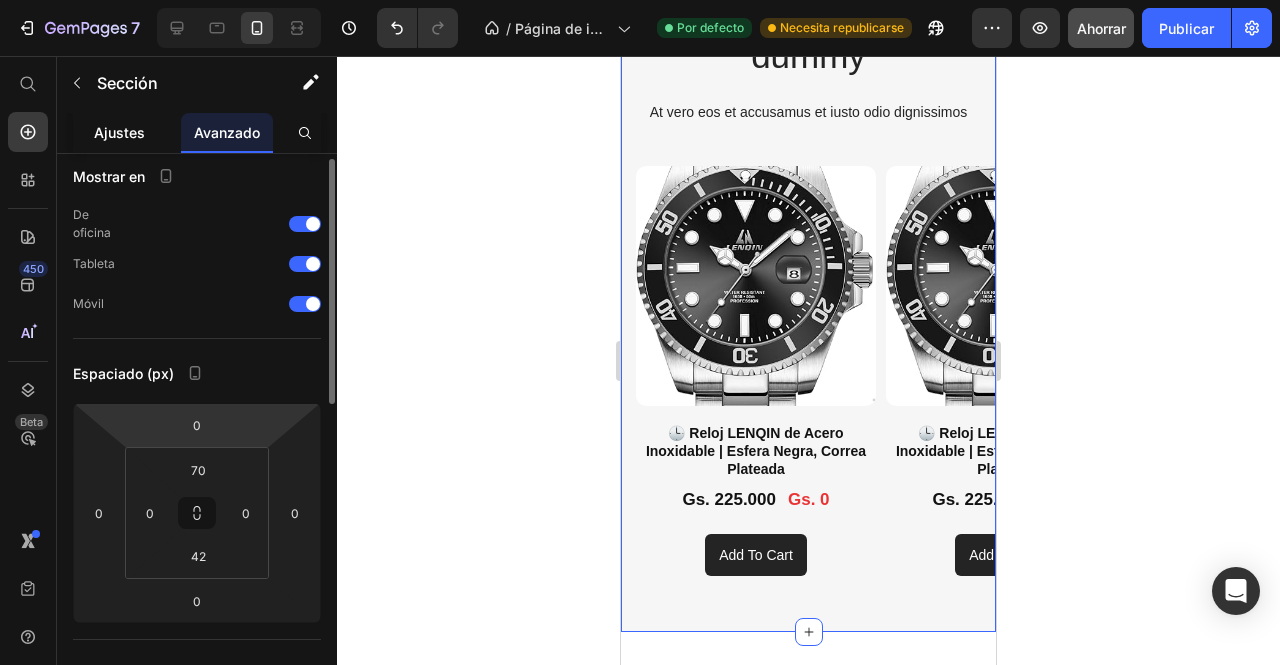 click on "Ajustes" at bounding box center [119, 132] 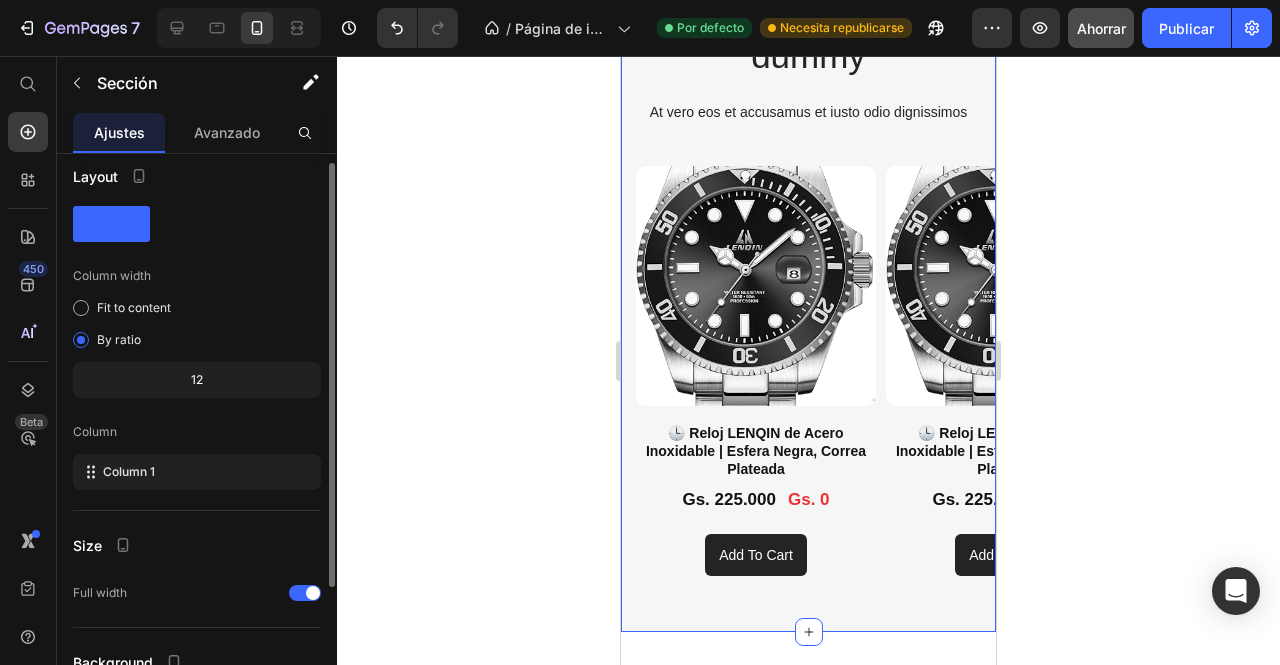 scroll, scrollTop: 0, scrollLeft: 0, axis: both 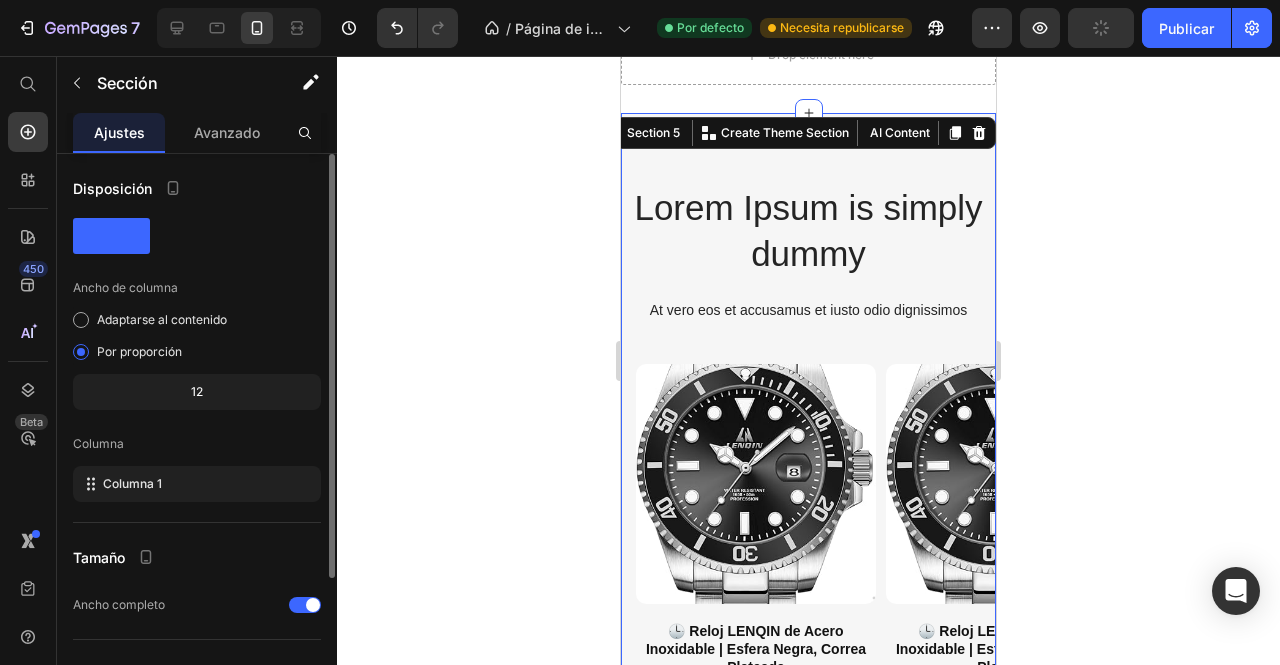 click 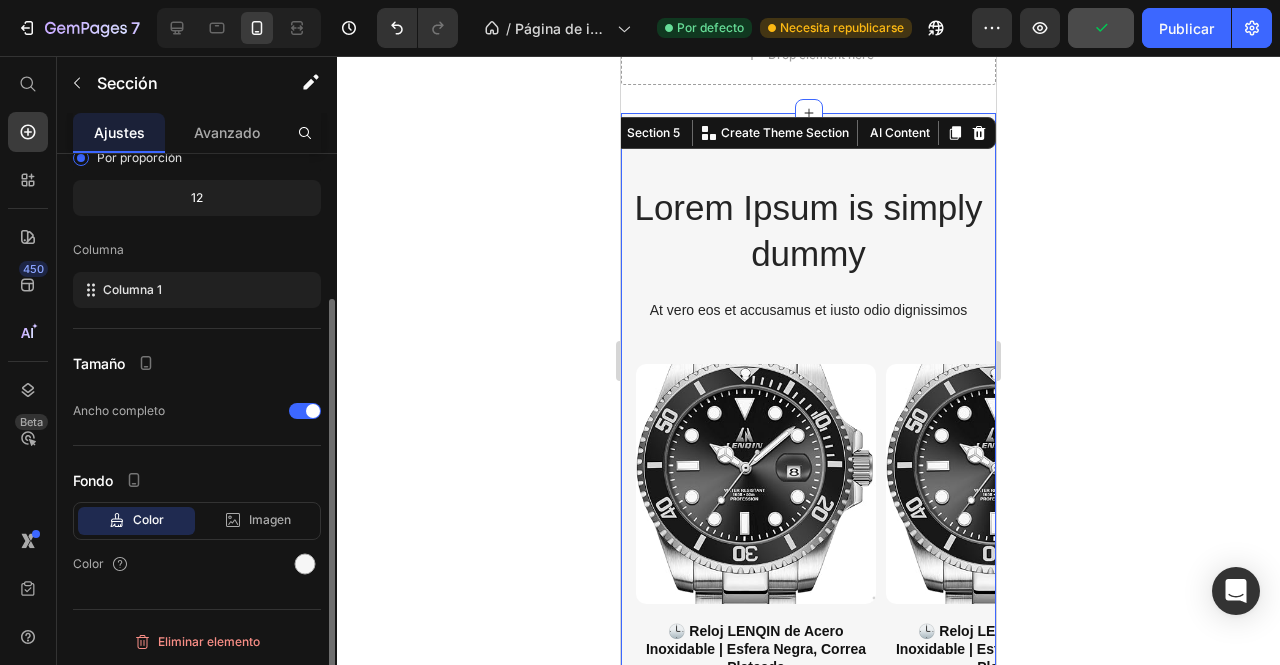 scroll, scrollTop: 0, scrollLeft: 0, axis: both 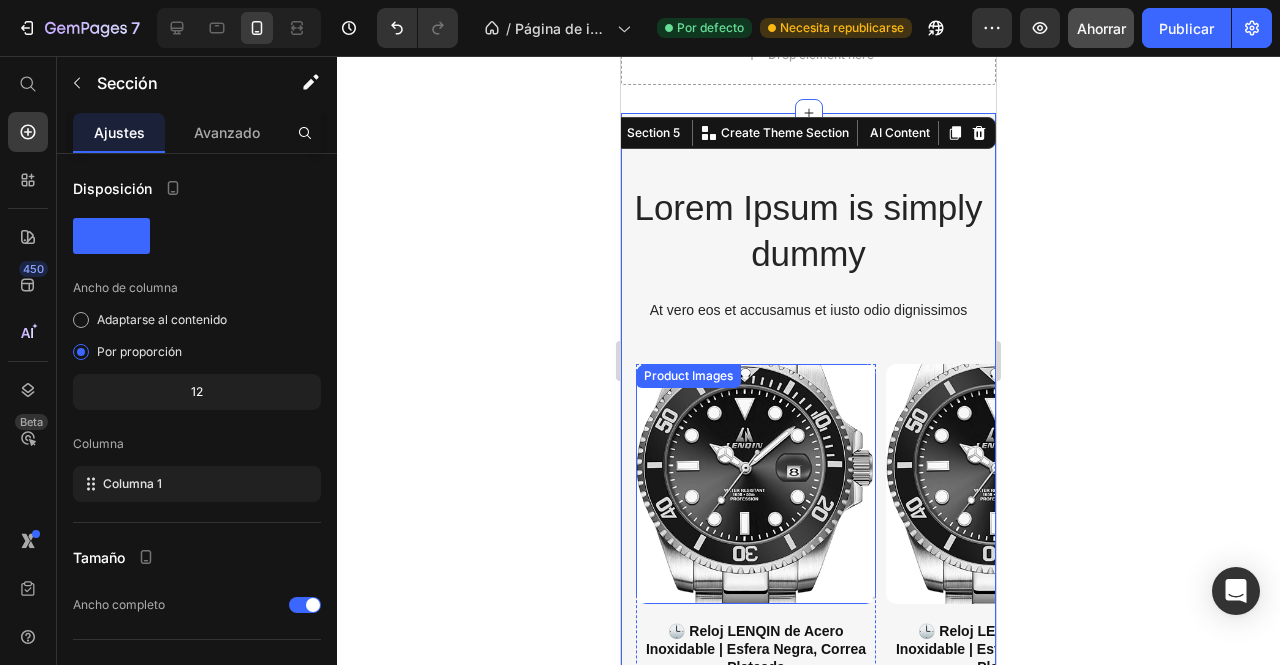 click at bounding box center (756, 484) 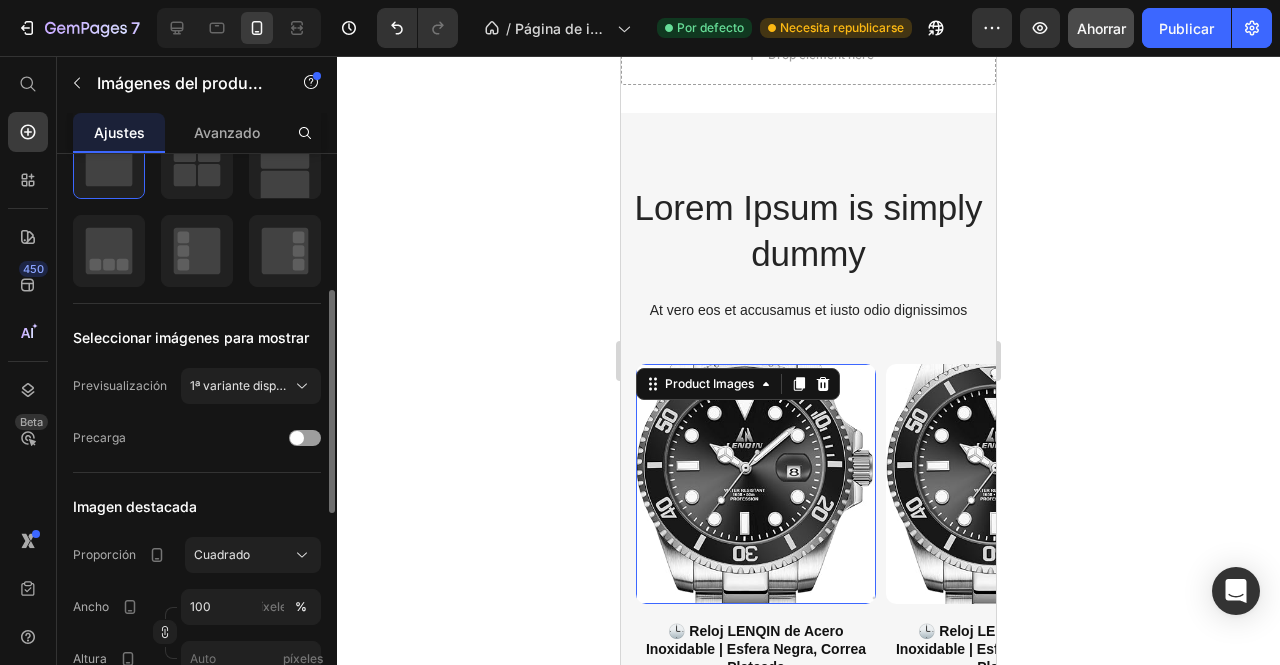 scroll, scrollTop: 447, scrollLeft: 0, axis: vertical 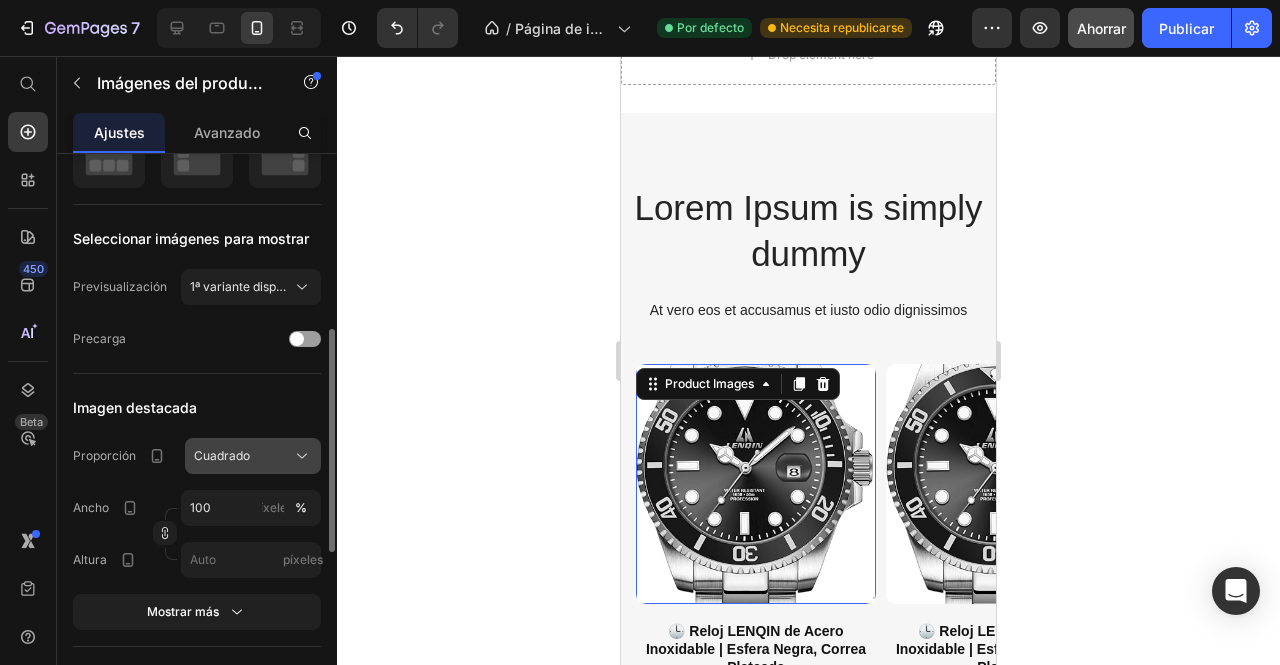 click on "Cuadrado" at bounding box center (222, 455) 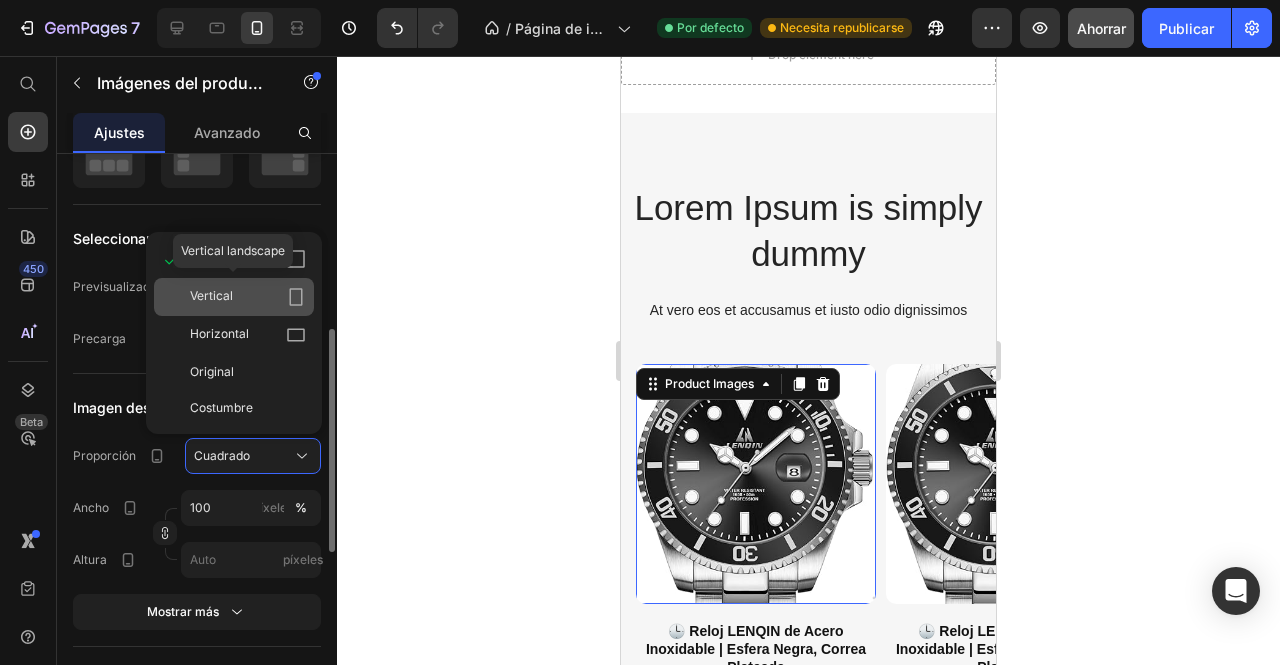 click on "Vertical" 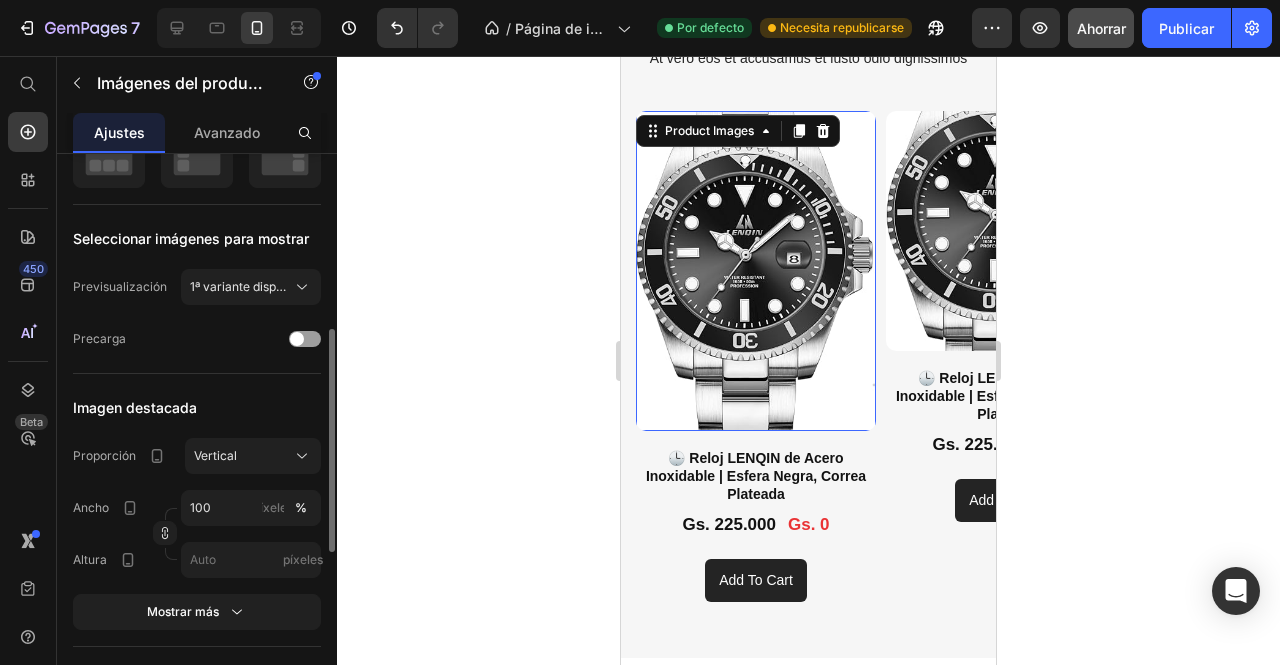 scroll, scrollTop: 1891, scrollLeft: 0, axis: vertical 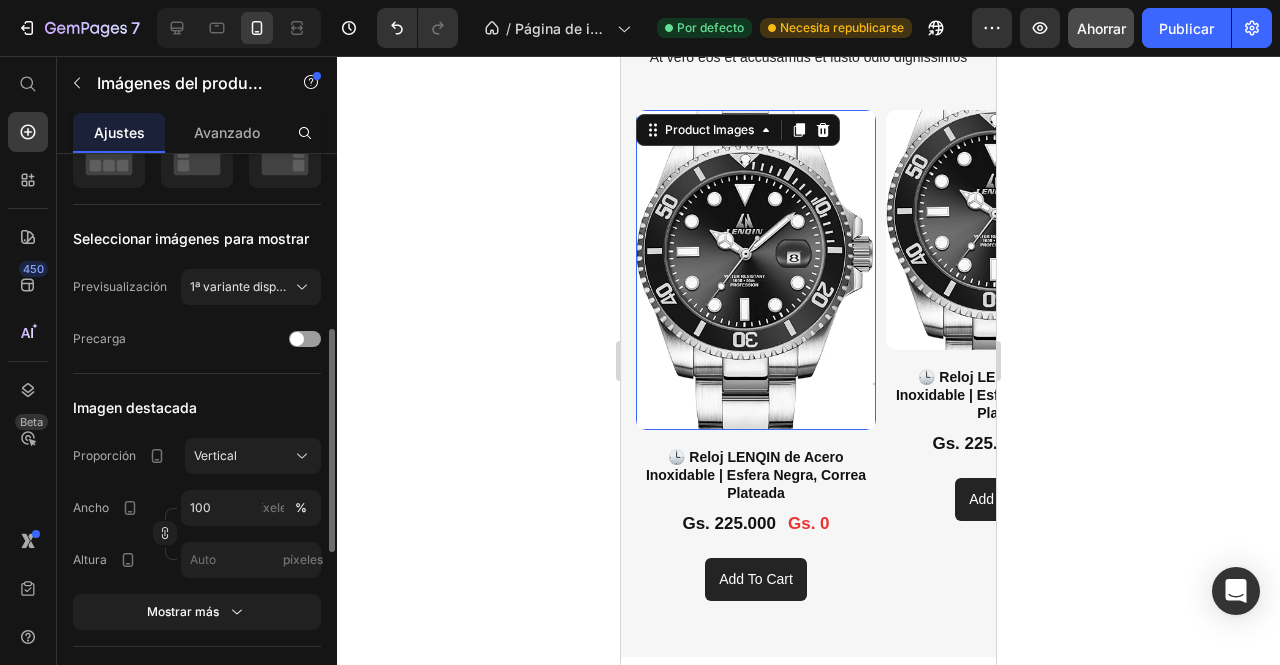 click 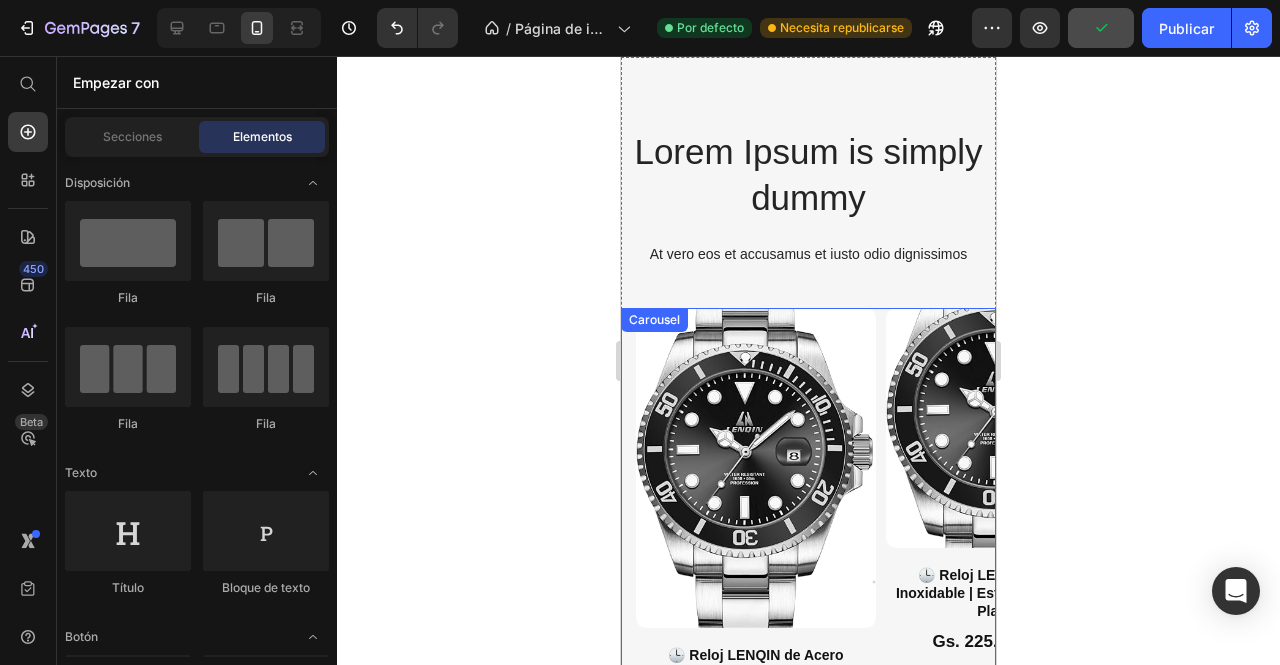 scroll, scrollTop: 1688, scrollLeft: 0, axis: vertical 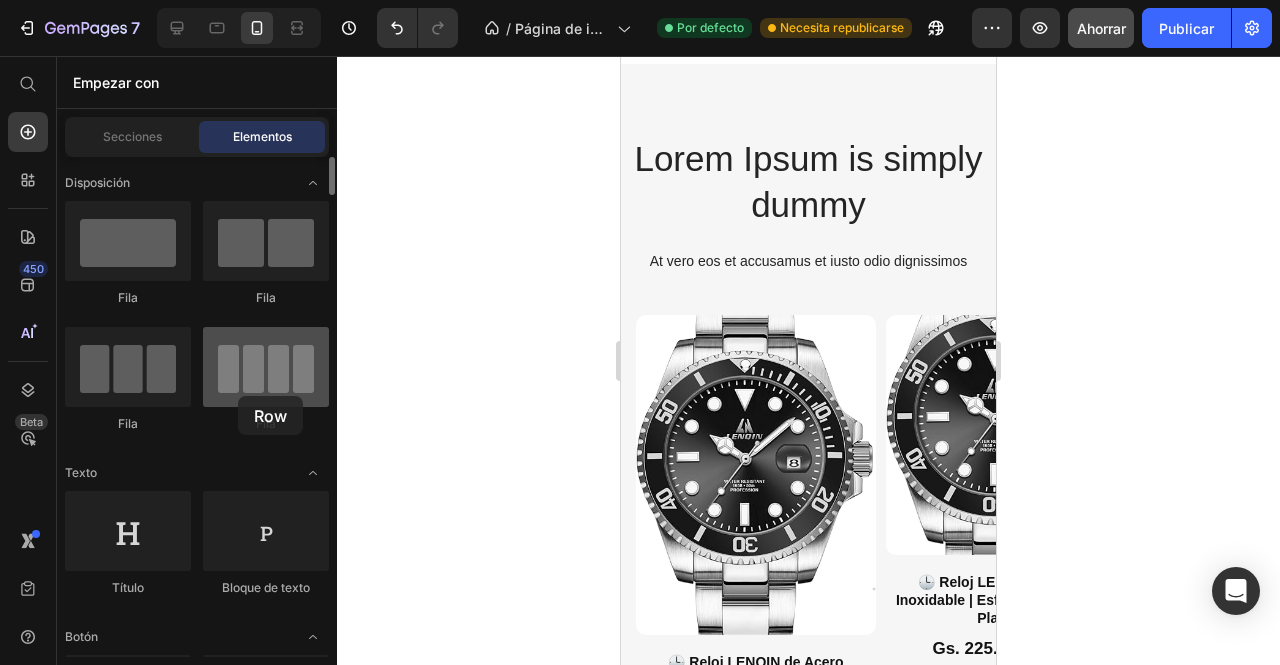 click at bounding box center [266, 367] 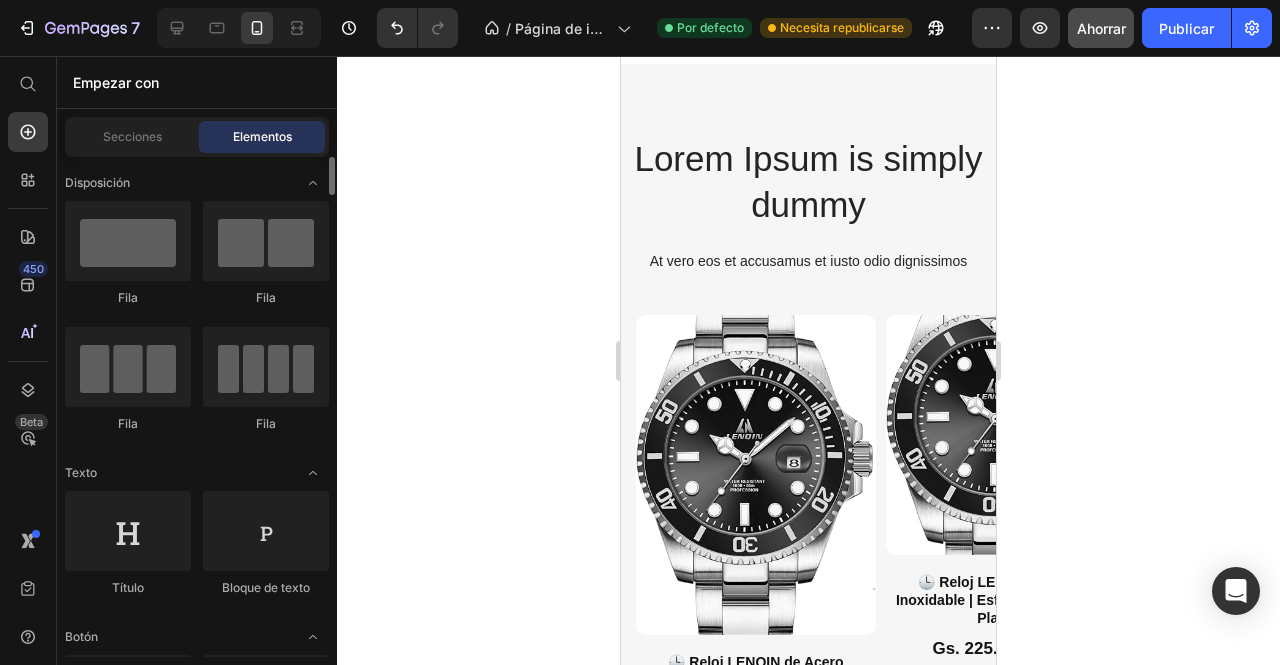 click on "Fila" 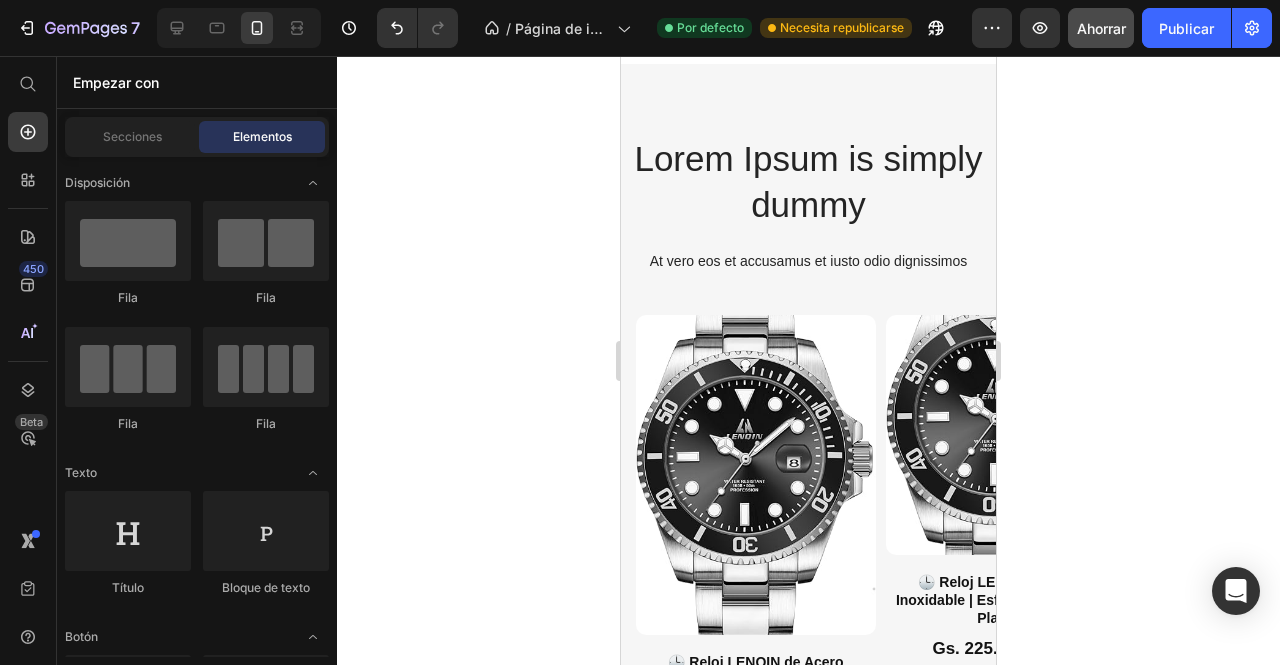 click 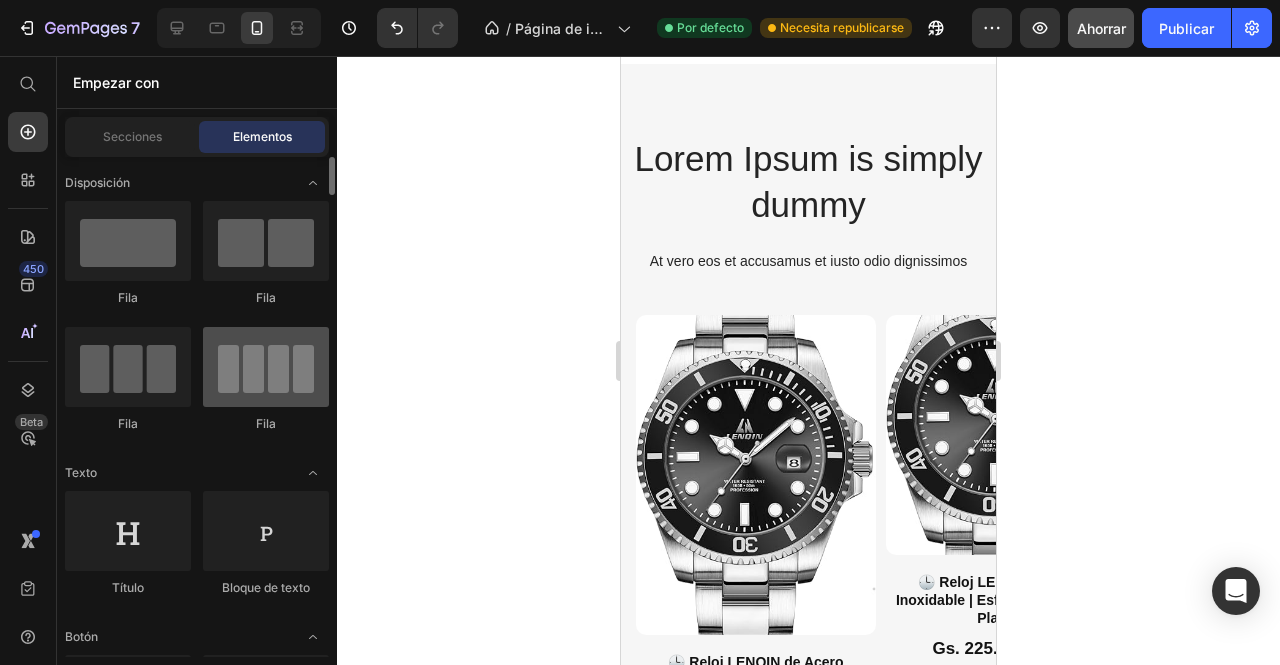 click at bounding box center (266, 367) 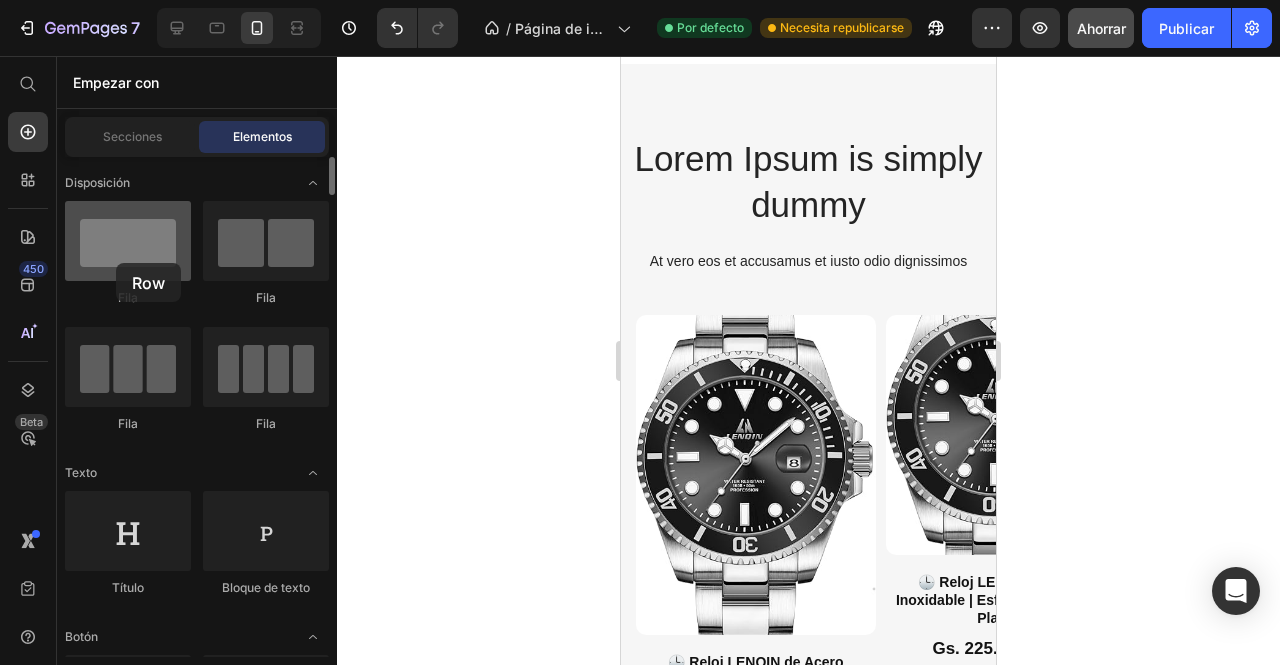 click at bounding box center (128, 241) 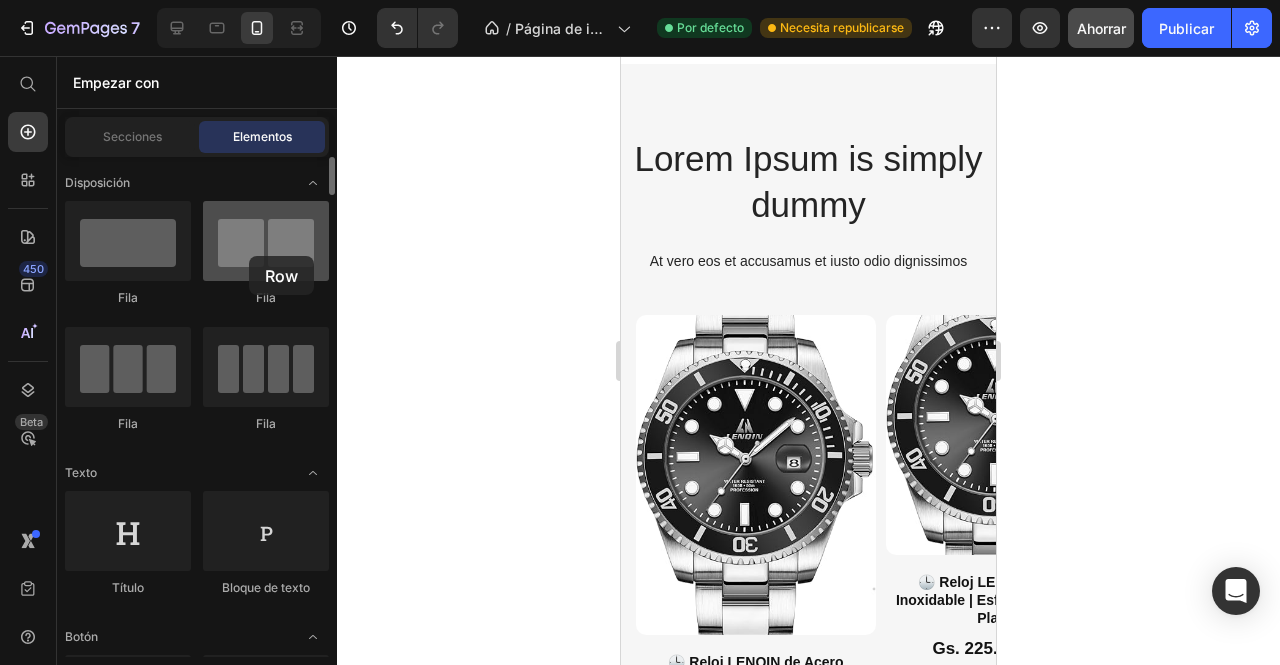click at bounding box center (266, 241) 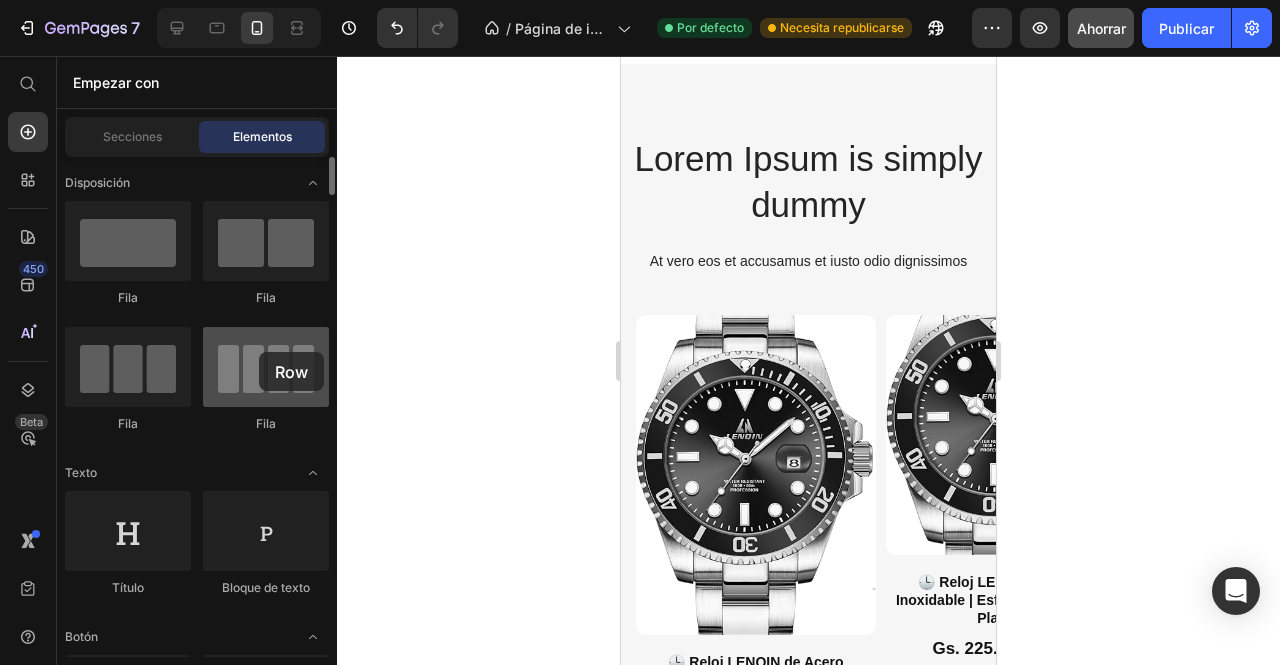 click at bounding box center [266, 367] 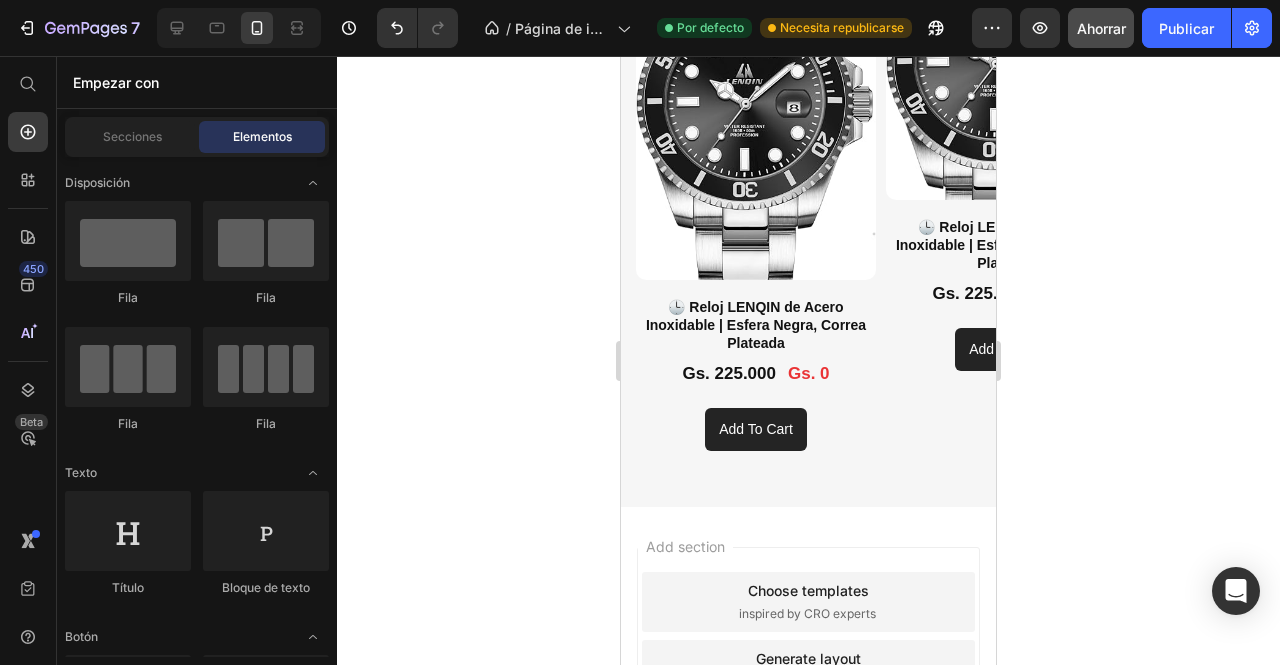 scroll, scrollTop: 2163, scrollLeft: 0, axis: vertical 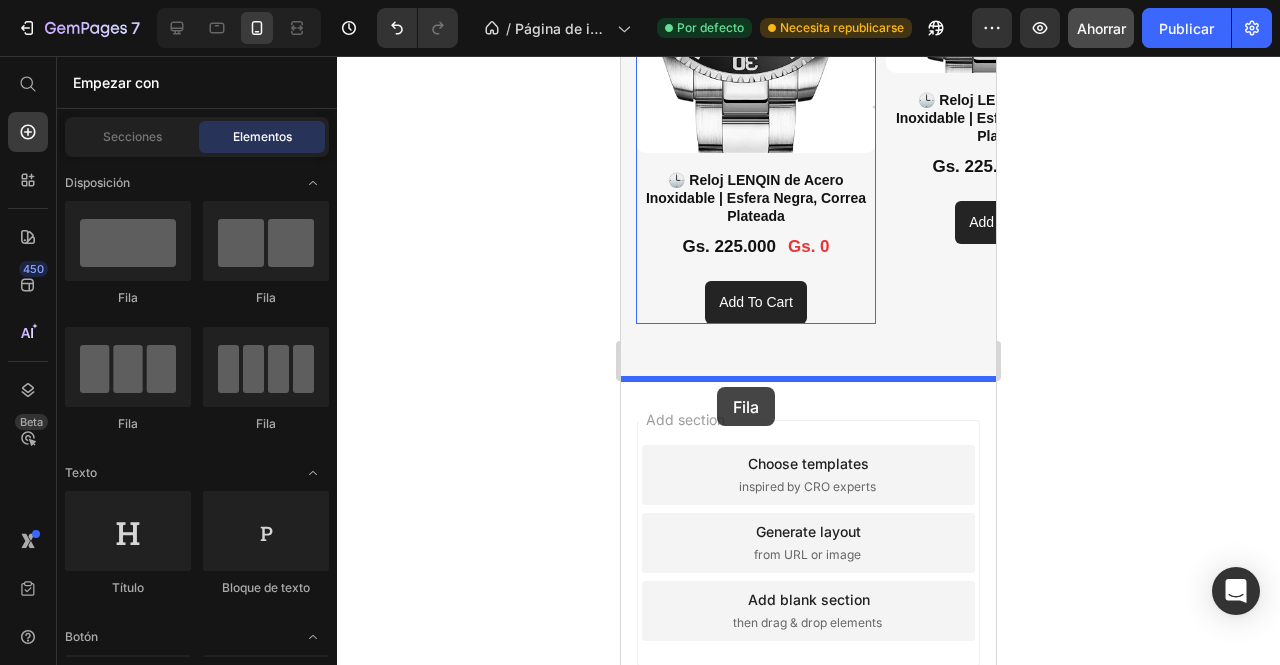 drag, startPoint x: 880, startPoint y: 408, endPoint x: 717, endPoint y: 387, distance: 164.3472 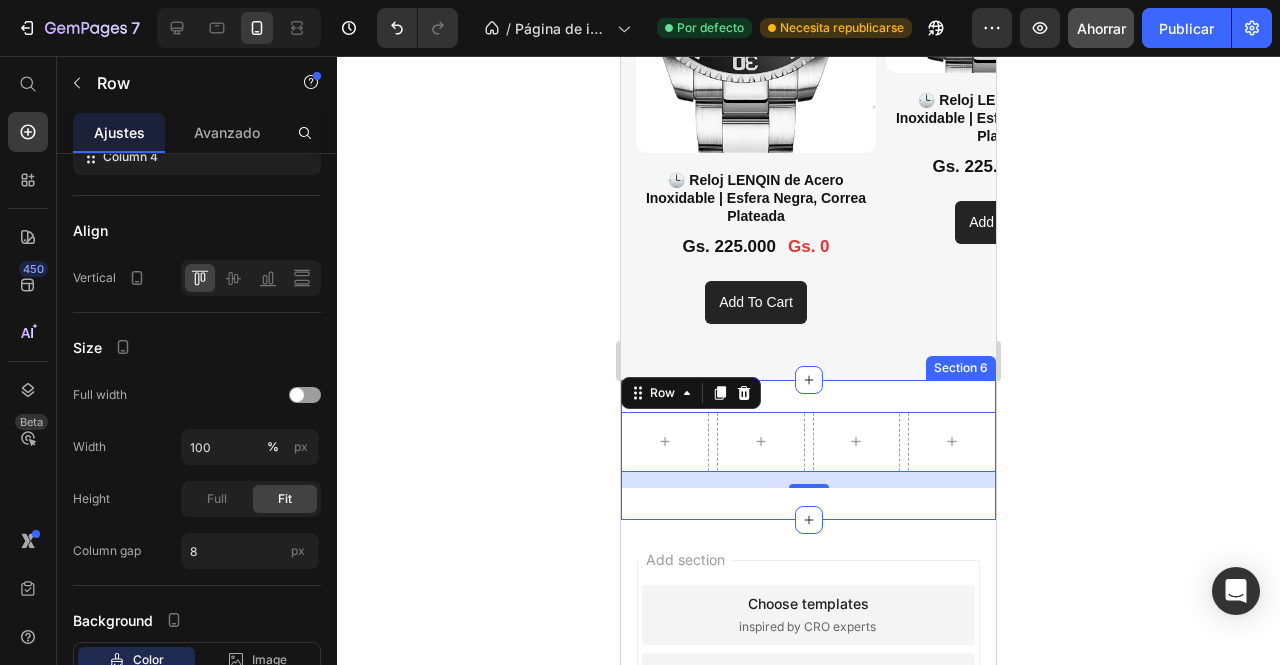 scroll, scrollTop: 0, scrollLeft: 0, axis: both 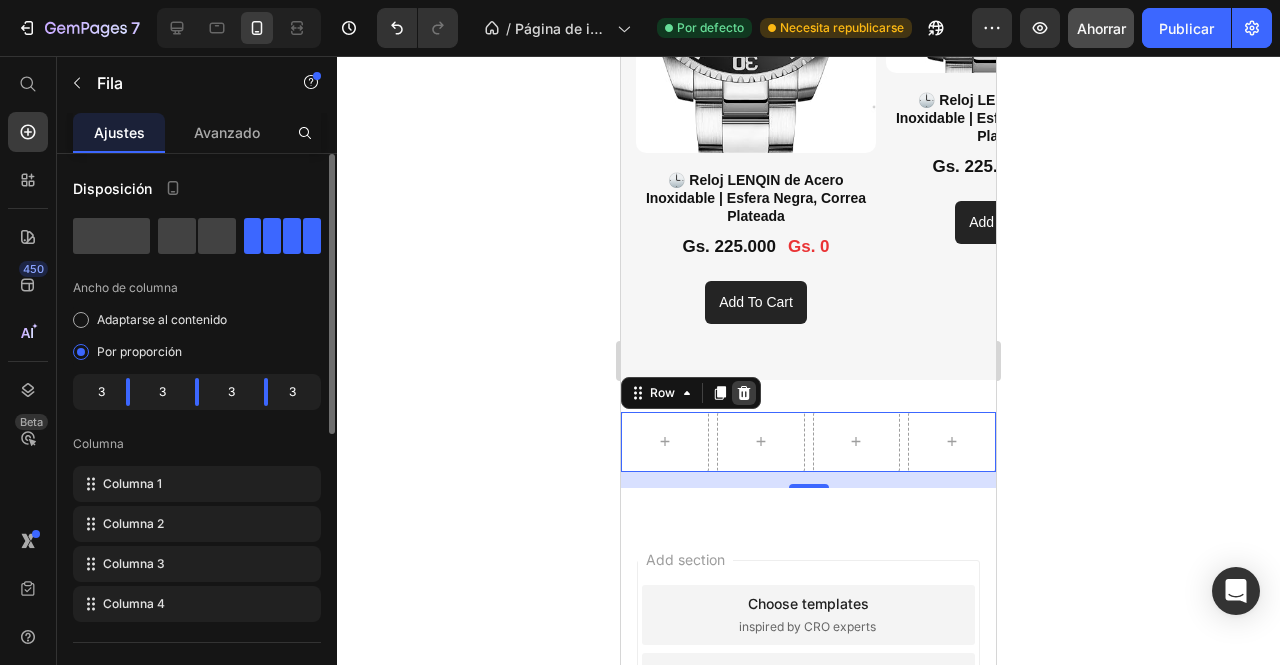 click 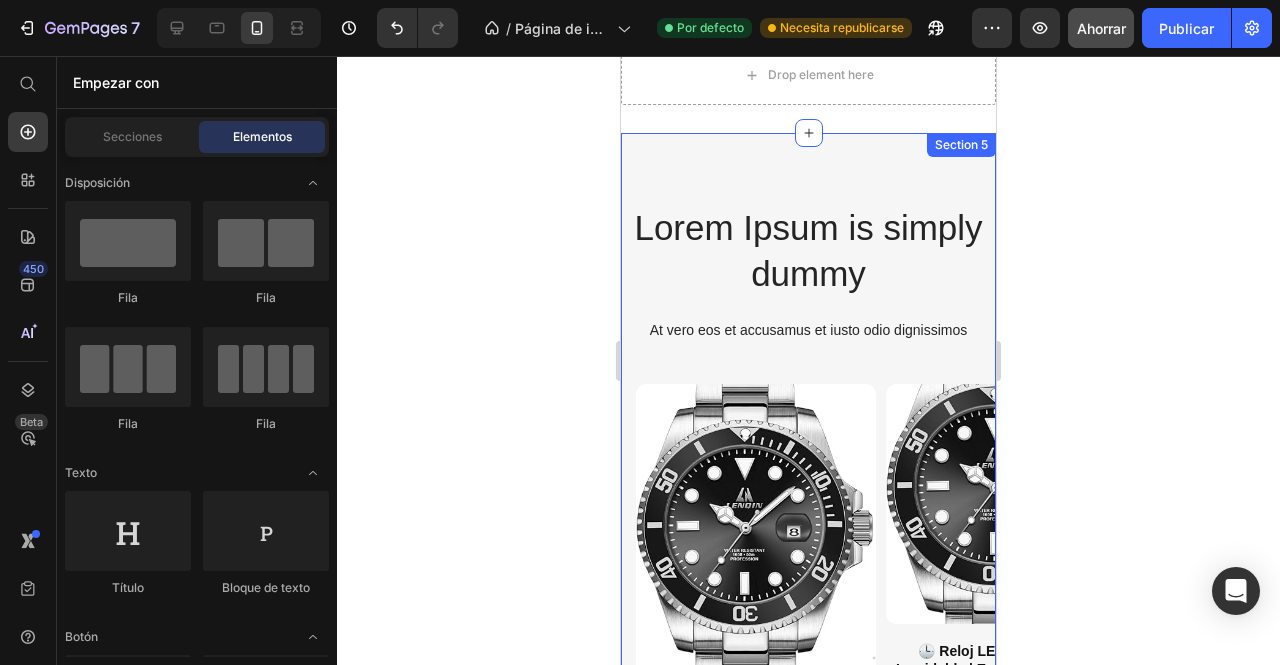 scroll, scrollTop: 1617, scrollLeft: 0, axis: vertical 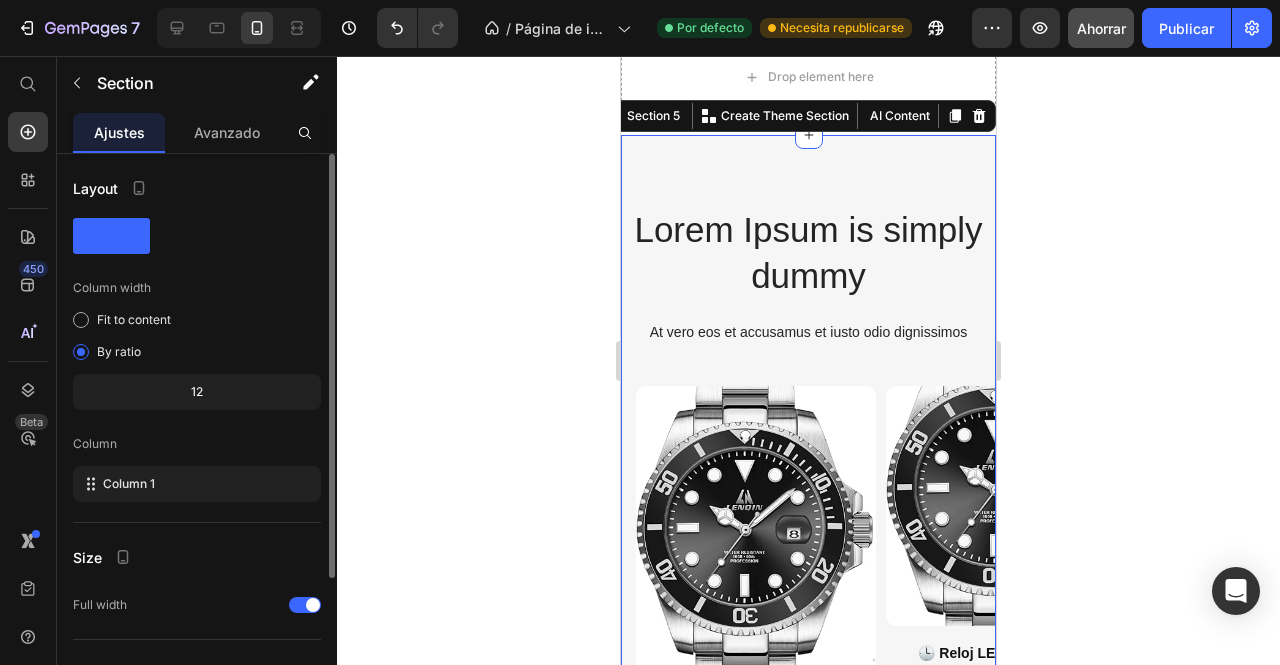 click on "Lorem Ipsum is simply dummy Heading At vero eos et accusamus et iusto odio dignissimos Text Block Row Product Images 🕒 Reloj LENQIN de Acero Inoxidable | Esfera Negra, Correa Plateada Product Title Gs. 225.000 Product Price Gs. 0 Product Price Row add to cart Add to Cart Product Product Images 🕒 Reloj LENQIN de Acero Inoxidable | Esfera Negra, Correa Plateada Product Title Gs. 225.000 Product Price Gs. 0 Product Price Row add to cart Add to Cart Product Product Images 🕒 Reloj LENQIN de Acero Inoxidable | Esfera Negra, Correa Plateada Product Title Gs. 225.000 Product Price Gs. 0 Product Price Row add to cart Add to Cart Product Product Images 🕒 Reloj LENQIN de Acero Inoxidable | Esfera Negra, Correa Plateada Product Title Gs. 225.000 Product Price Gs. 0 Product Price Row add to cart Add to Cart Product Product Images 🕒 Reloj LENQIN de Acero Inoxidable | Esfera Negra, Correa Plateada Product Title Gs. 225.000 Product Price Gs. 0 Product Price Row add to cart Add to Cart Product Product Images" at bounding box center [808, 533] 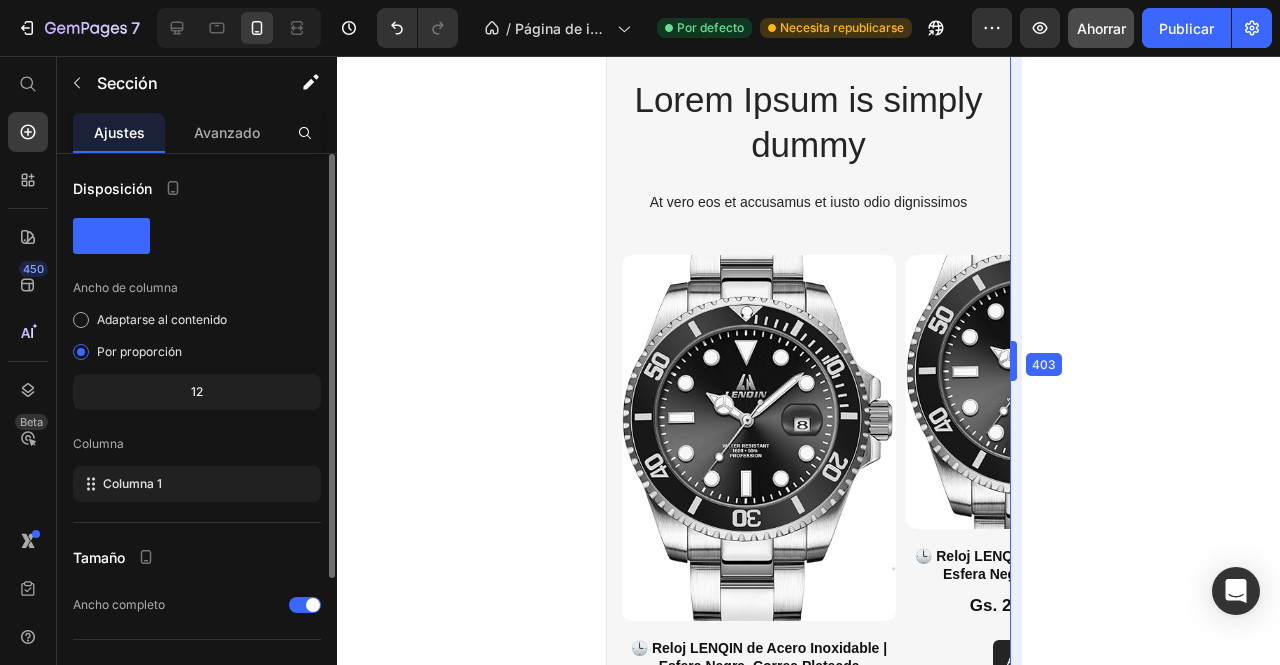 scroll, scrollTop: 1769, scrollLeft: 0, axis: vertical 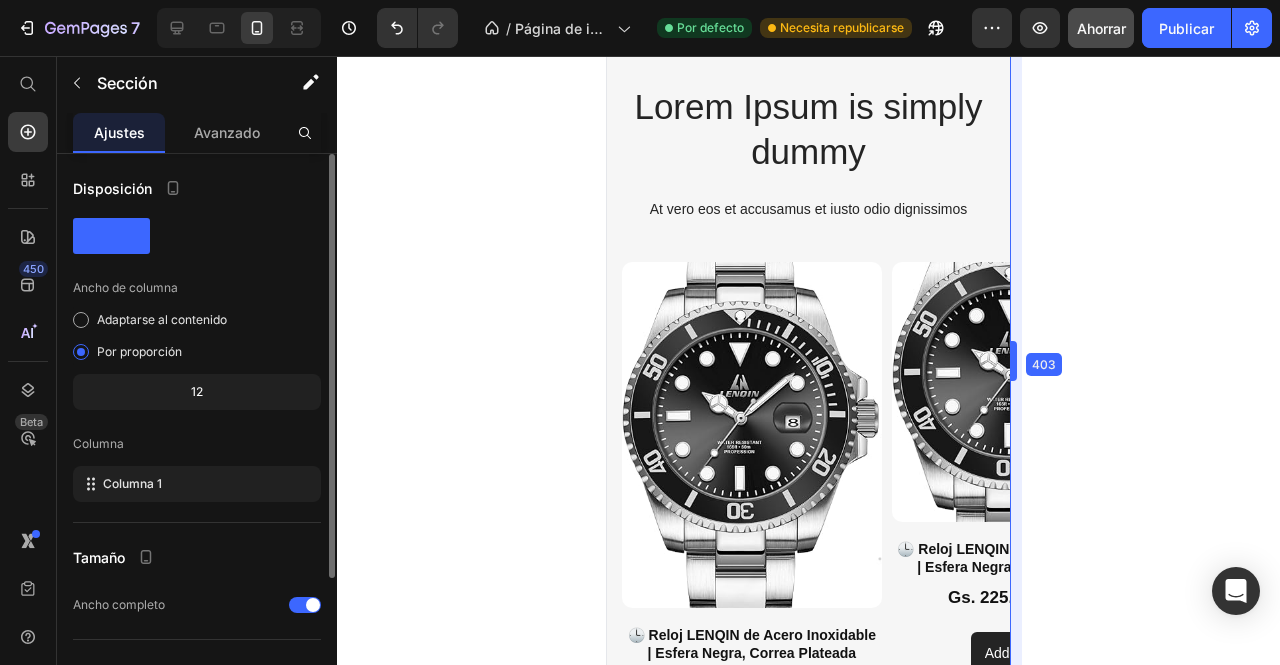 drag, startPoint x: 998, startPoint y: 365, endPoint x: 1022, endPoint y: 366, distance: 24.020824 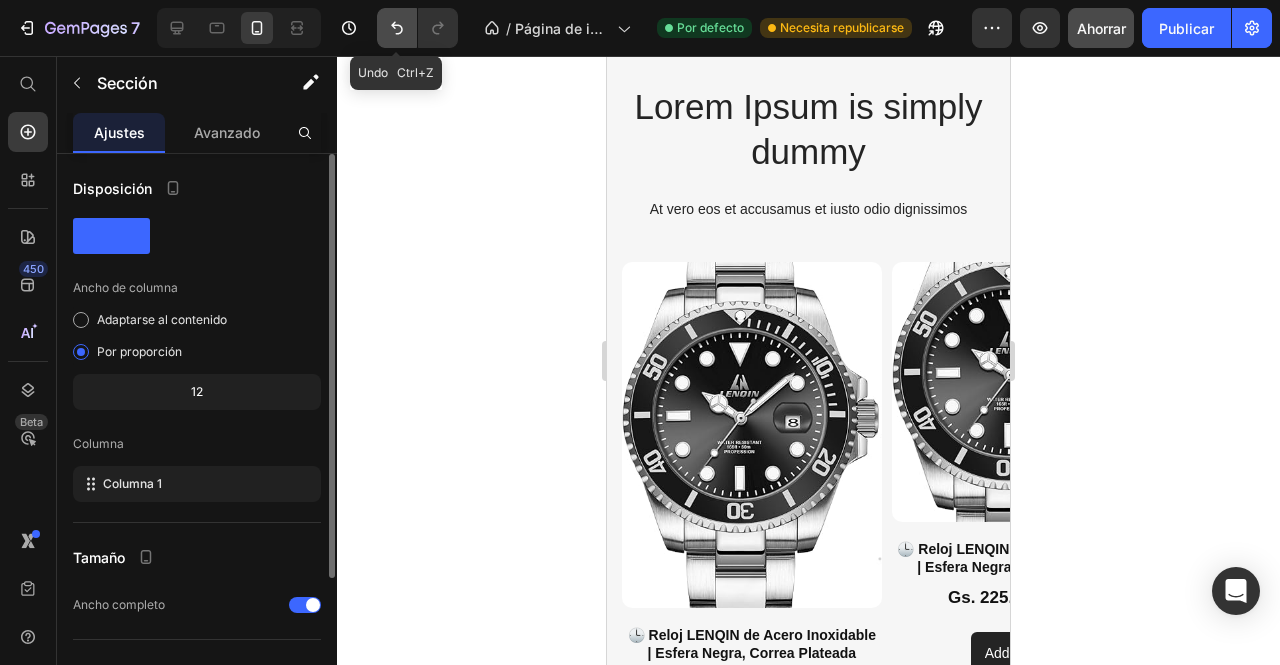 click 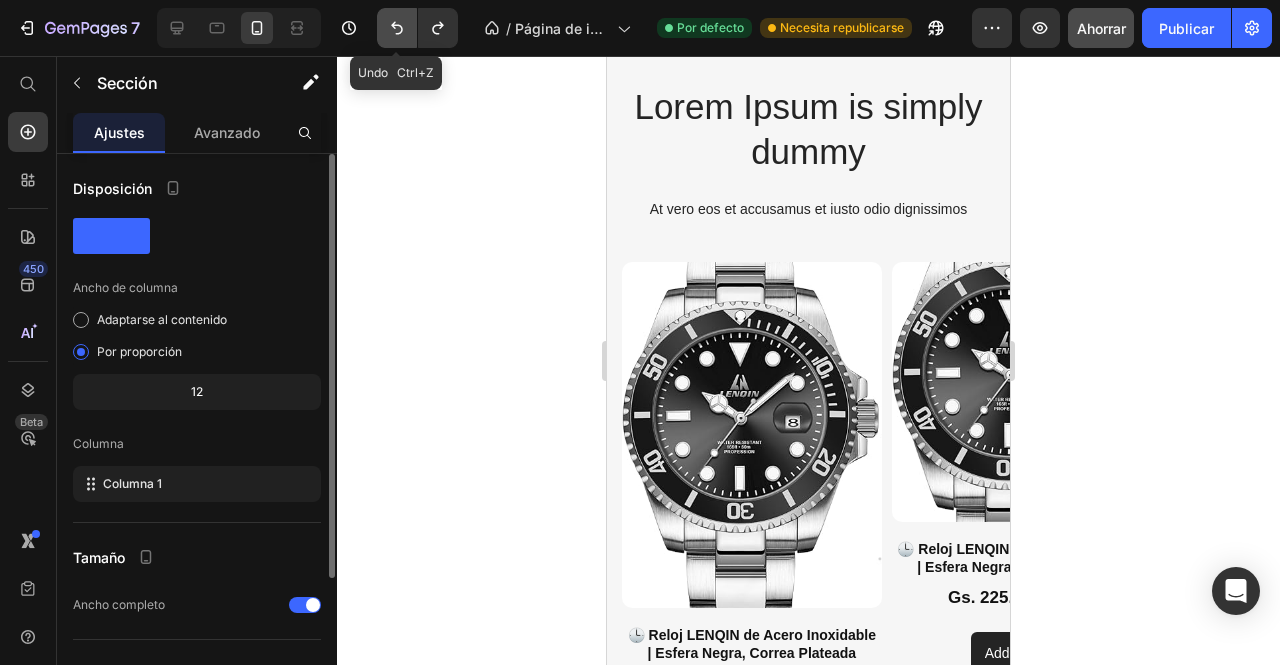 click 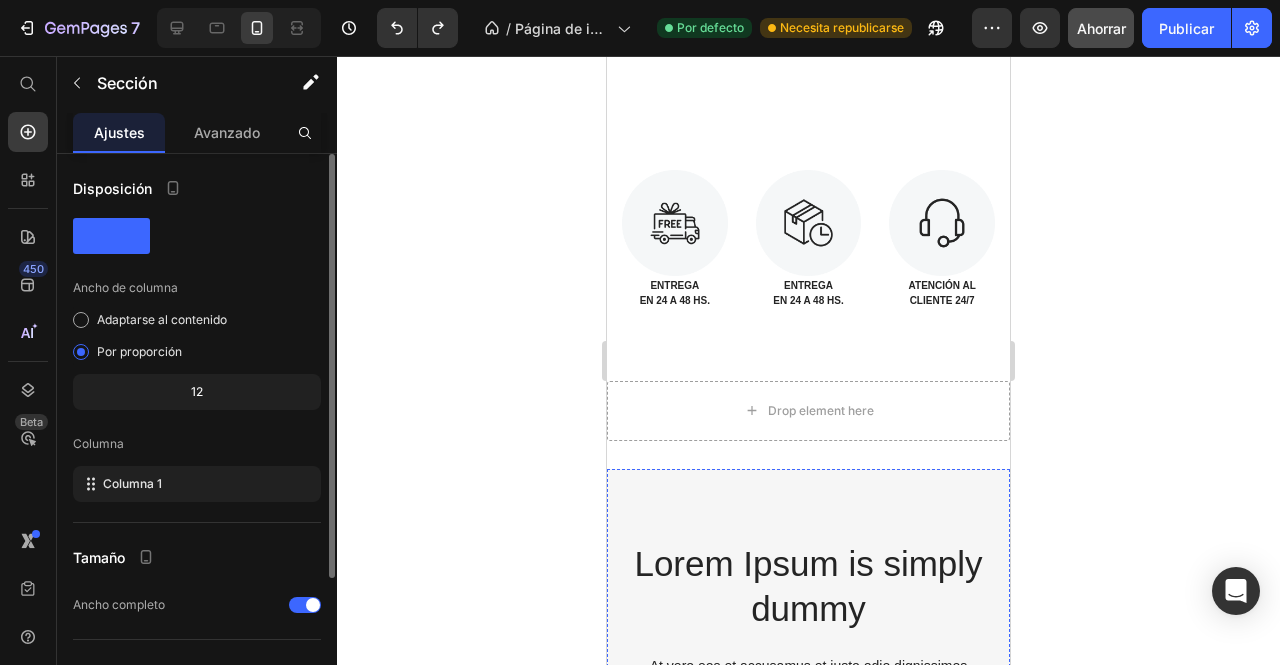 scroll, scrollTop: 1305, scrollLeft: 0, axis: vertical 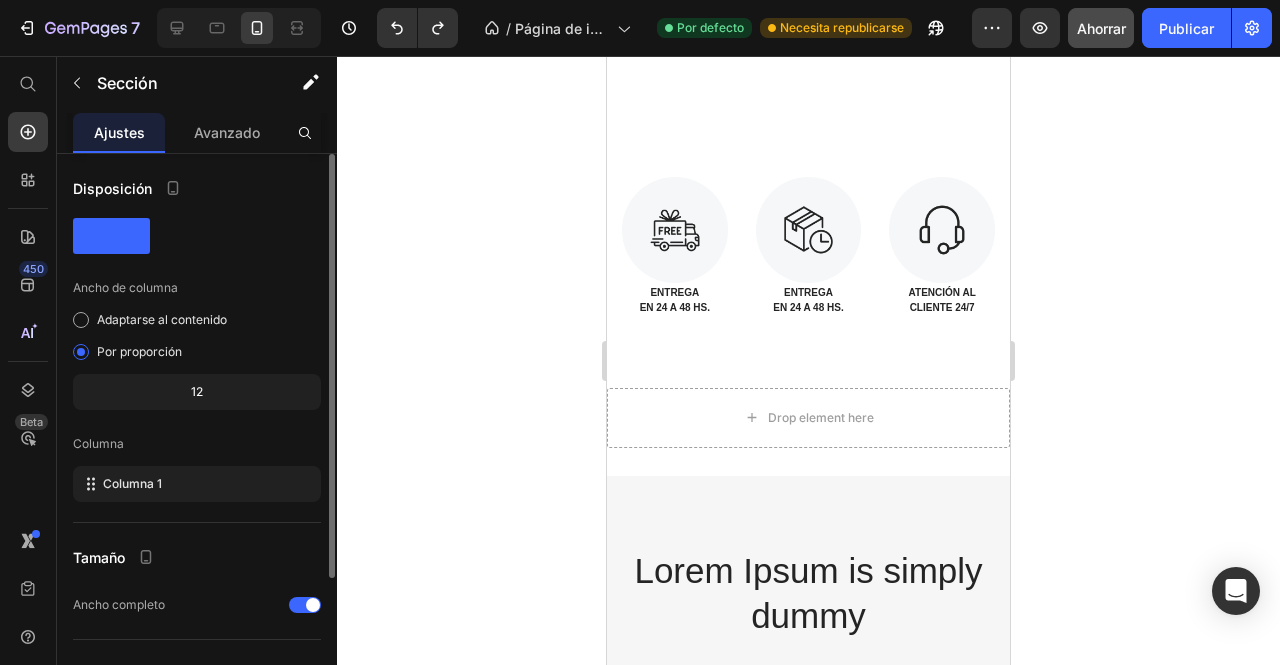 click on "Lorem Ipsum is simply dummy Heading At vero eos et accusamus et iusto odio dignissimos Text Block Row Product Images 🕒 Reloj LENQIN de Acero Inoxidable | Esfera Negra, Correa Plateada Product Title Gs. 225.000 Product Price Gs. 0 Product Price Row add to cart Add to Cart Product Product Images 🕒 Reloj LENQIN de Acero Inoxidable | Esfera Negra, Correa Plateada Product Title Gs. 225.000 Product Price Gs. 0 Product Price Row add to cart Add to Cart Product Product Images 🕒 Reloj LENQIN de Acero Inoxidable | Esfera Negra, Correa Plateada Product Title Gs. 225.000 Product Price Gs. 0 Product Price Row add to cart Add to Cart Product Product Images 🕒 Reloj LENQIN de Acero Inoxidable | Esfera Negra, Correa Plateada Product Title Gs. 225.000 Product Price Gs. 0 Product Price Row add to cart Add to Cart Product Product Images 🕒 Reloj LENQIN de Acero Inoxidable | Esfera Negra, Correa Plateada Product Title Gs. 225.000 Product Price Gs. 0 Product Price Row add to cart Add to Cart Product Product Images" at bounding box center [808, 835] 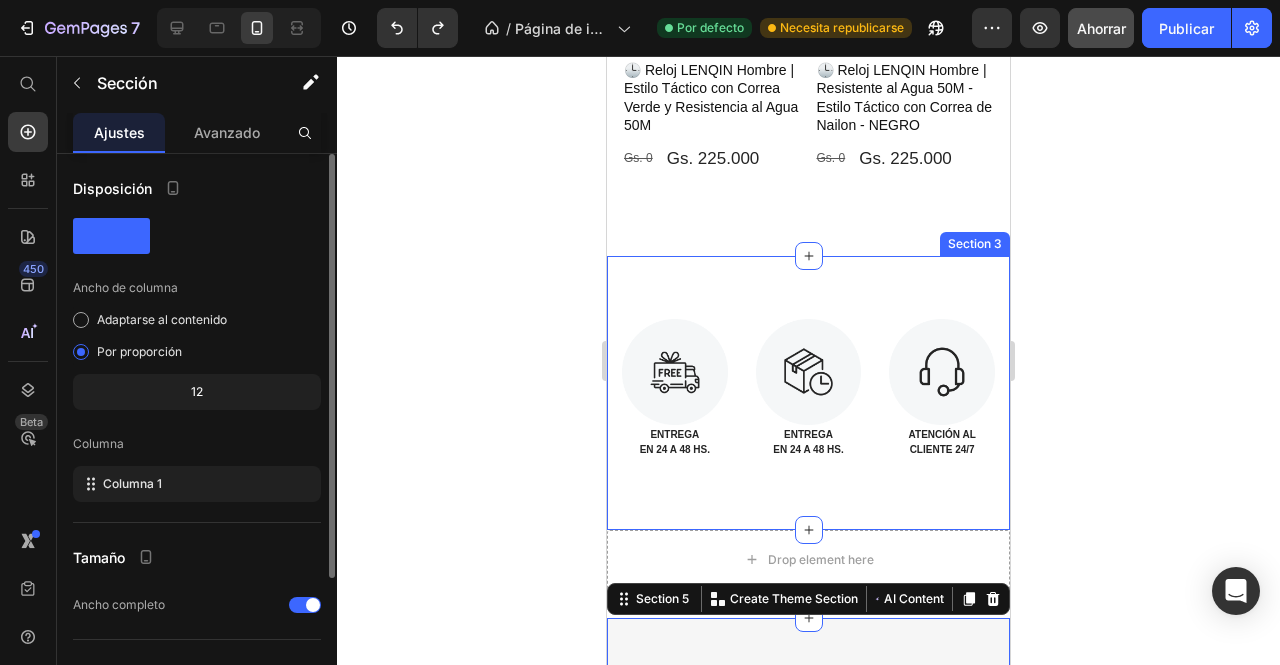 scroll, scrollTop: 1162, scrollLeft: 0, axis: vertical 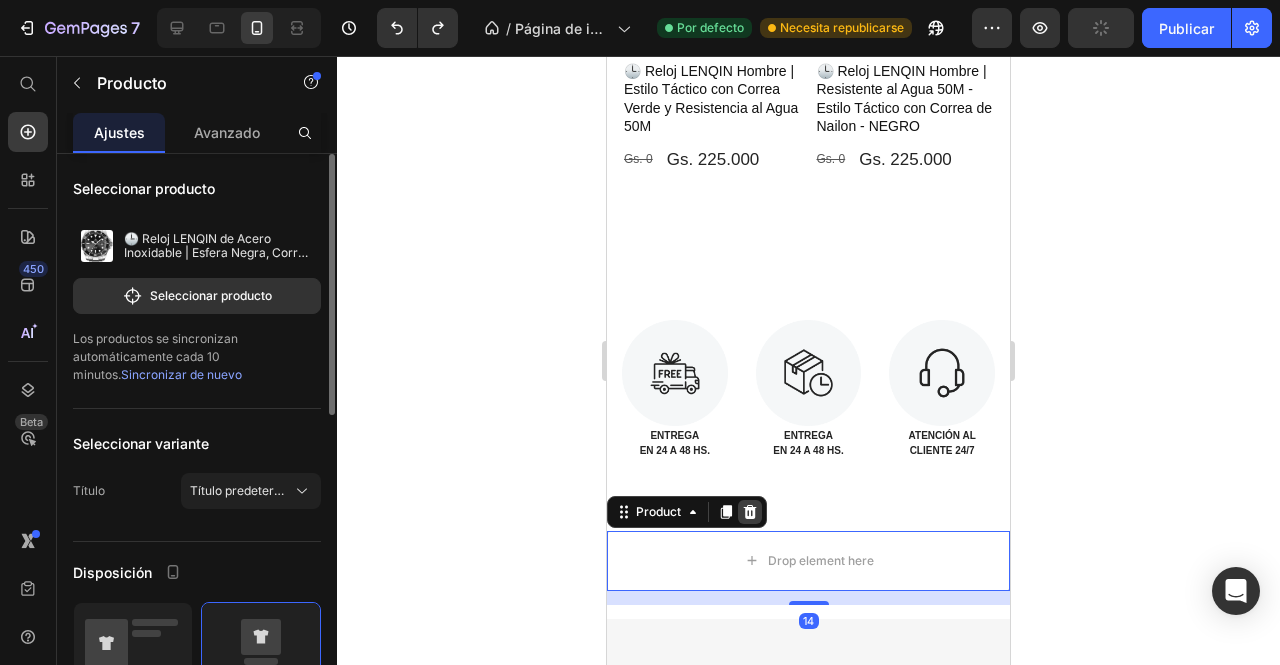 click 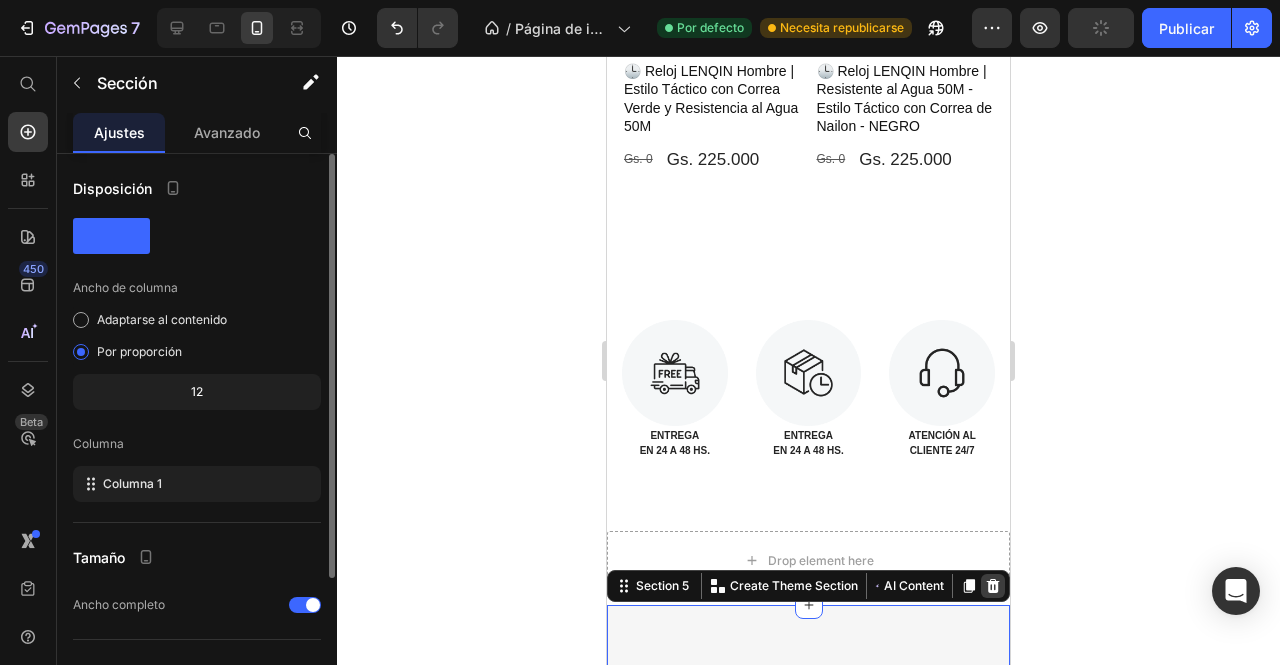 click at bounding box center [993, 586] 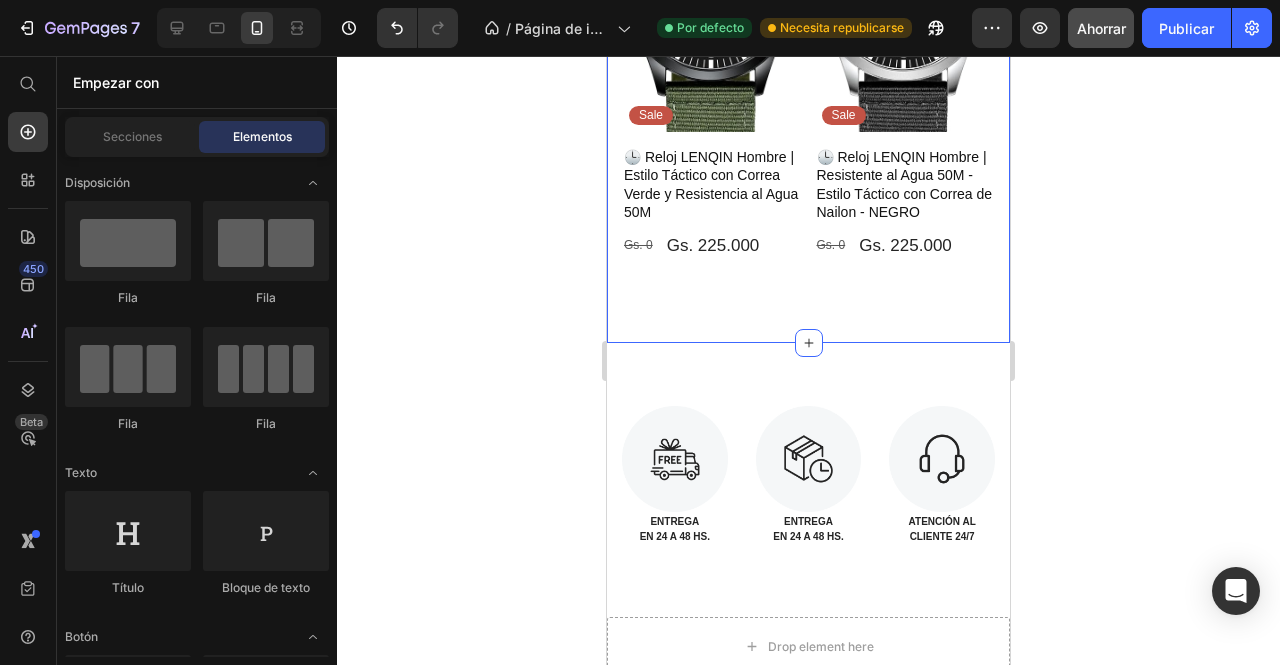 scroll, scrollTop: 1076, scrollLeft: 0, axis: vertical 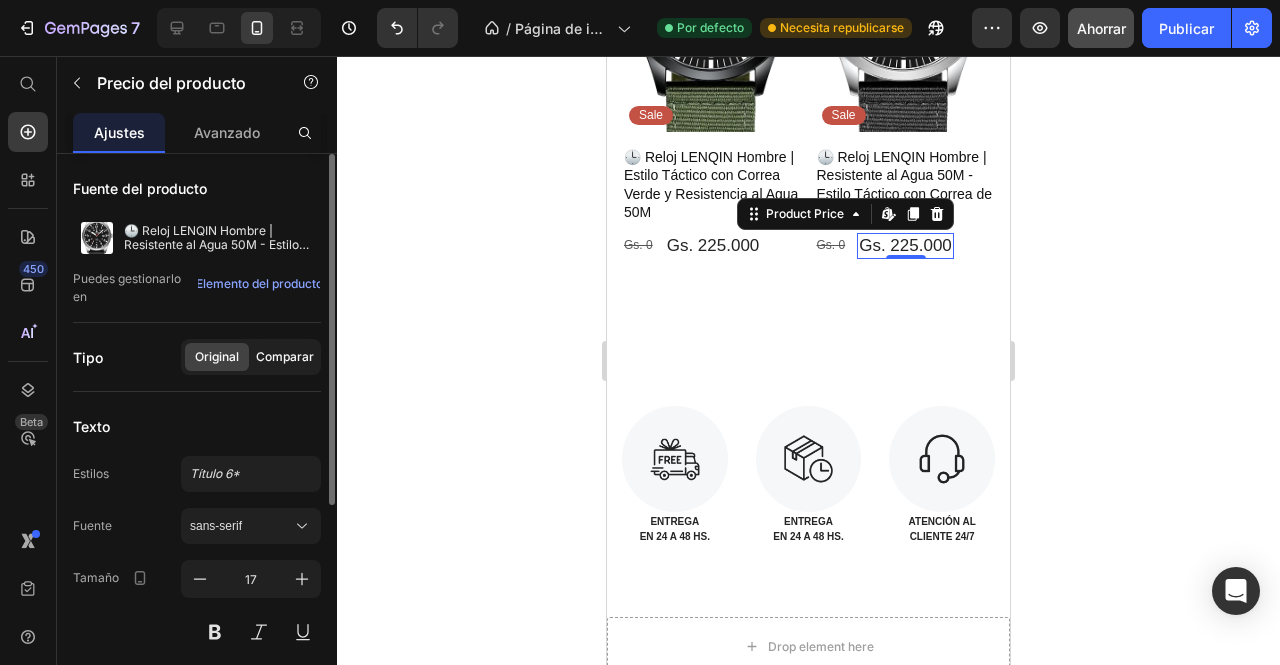 click on "Comparar" at bounding box center [285, 356] 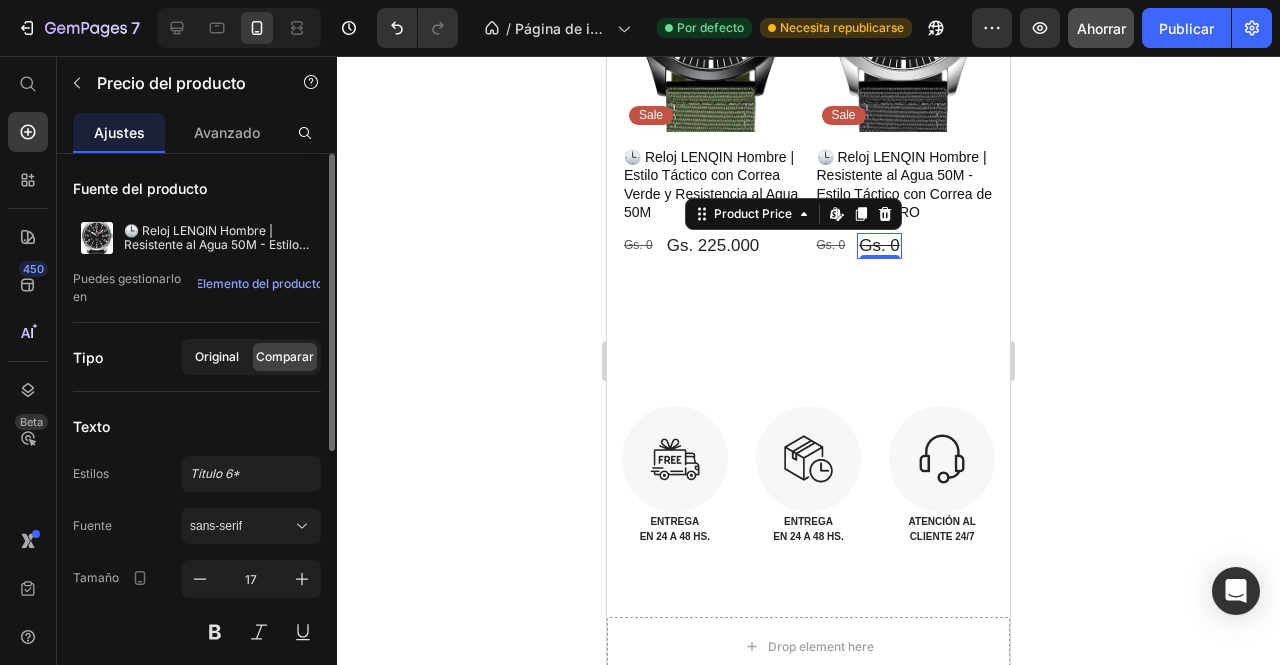 click on "Original" at bounding box center (217, 356) 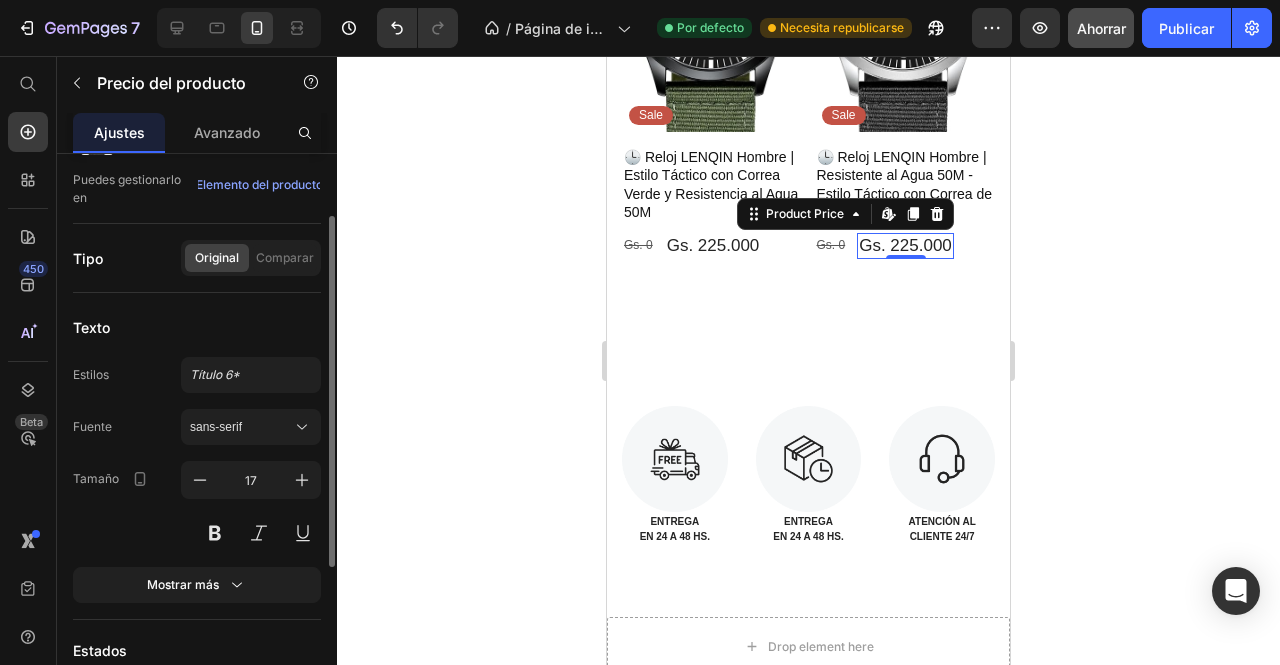 scroll, scrollTop: 100, scrollLeft: 0, axis: vertical 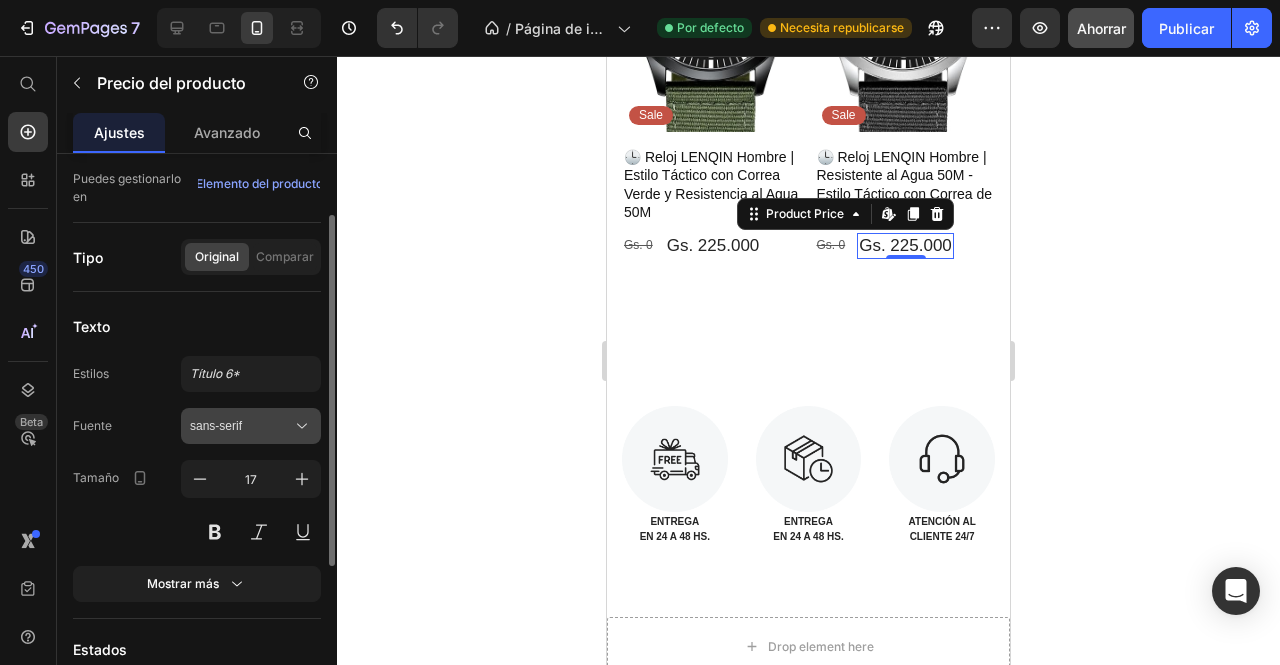 click on "sans-serif" at bounding box center (216, 426) 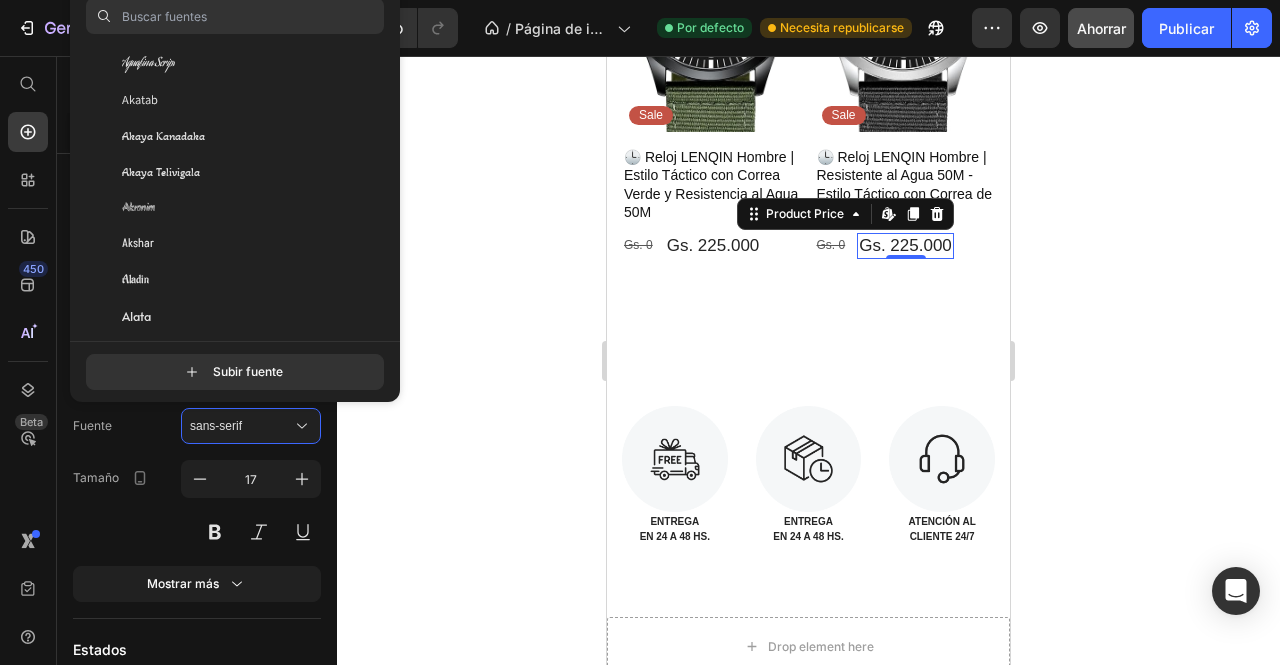scroll, scrollTop: 786, scrollLeft: 0, axis: vertical 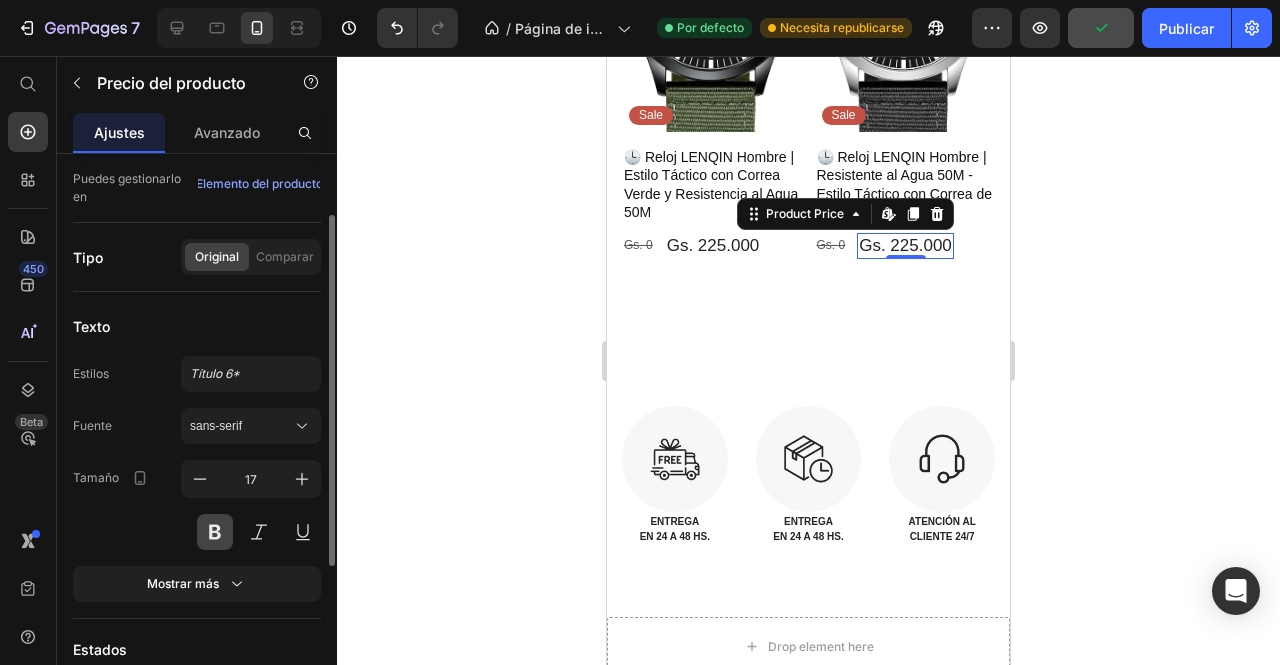 click at bounding box center [215, 532] 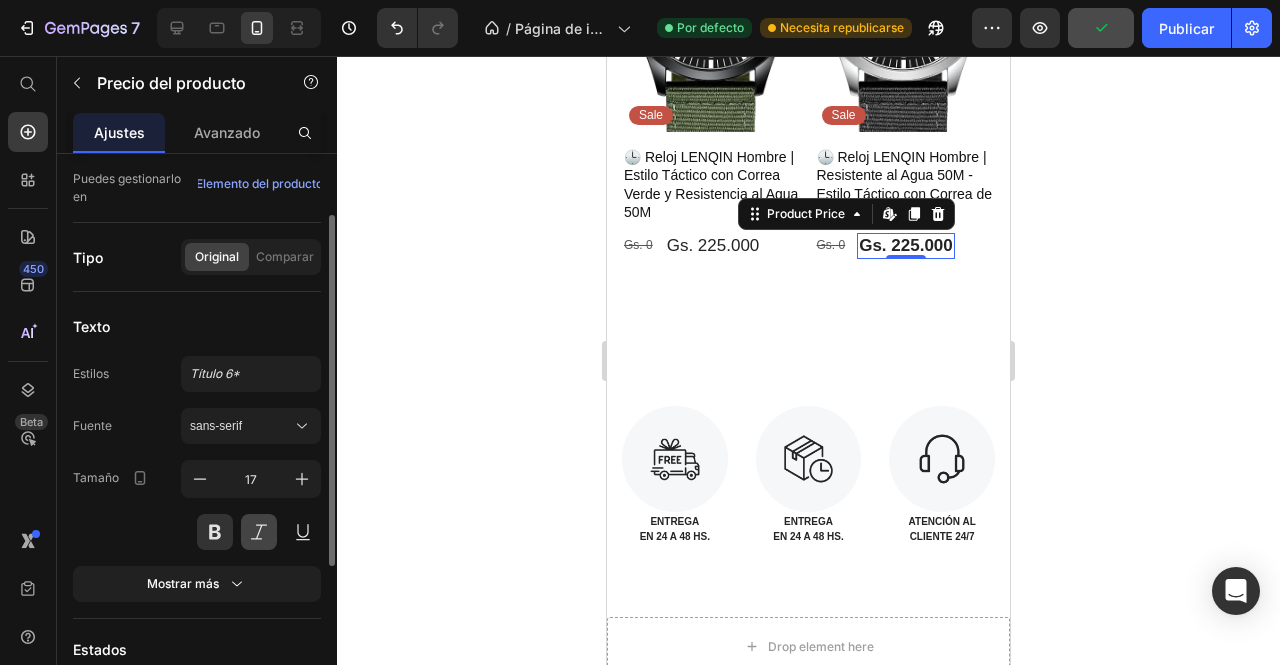 click at bounding box center [259, 532] 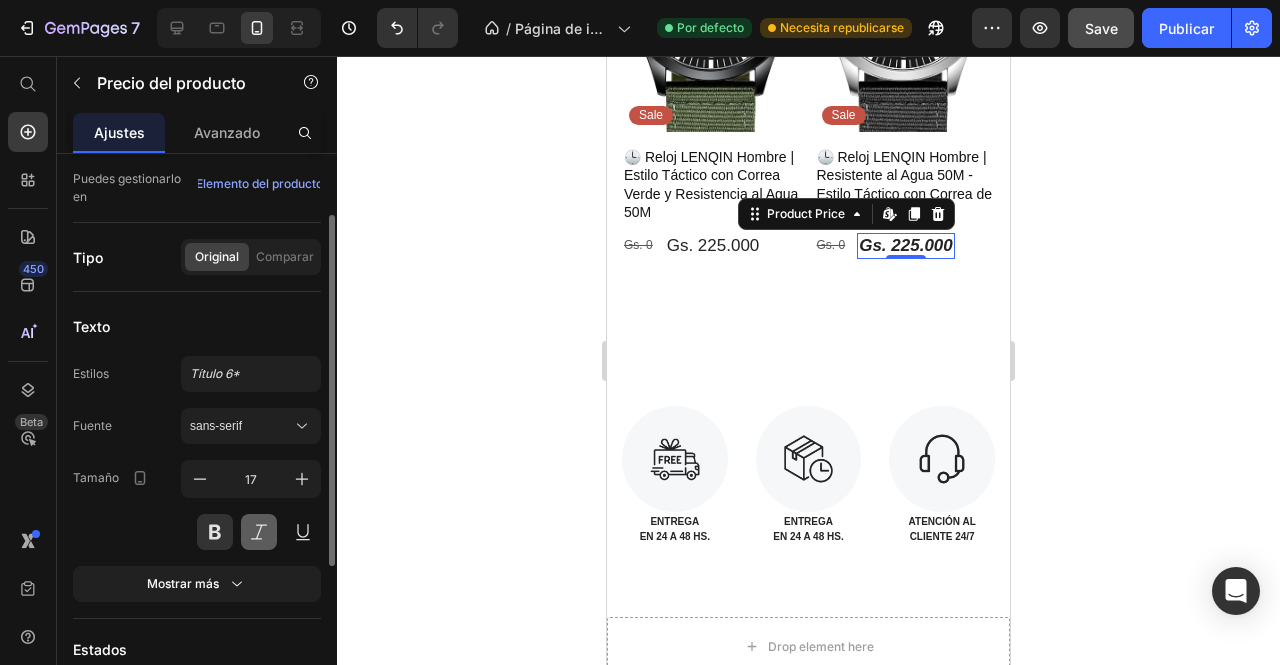 click at bounding box center [259, 532] 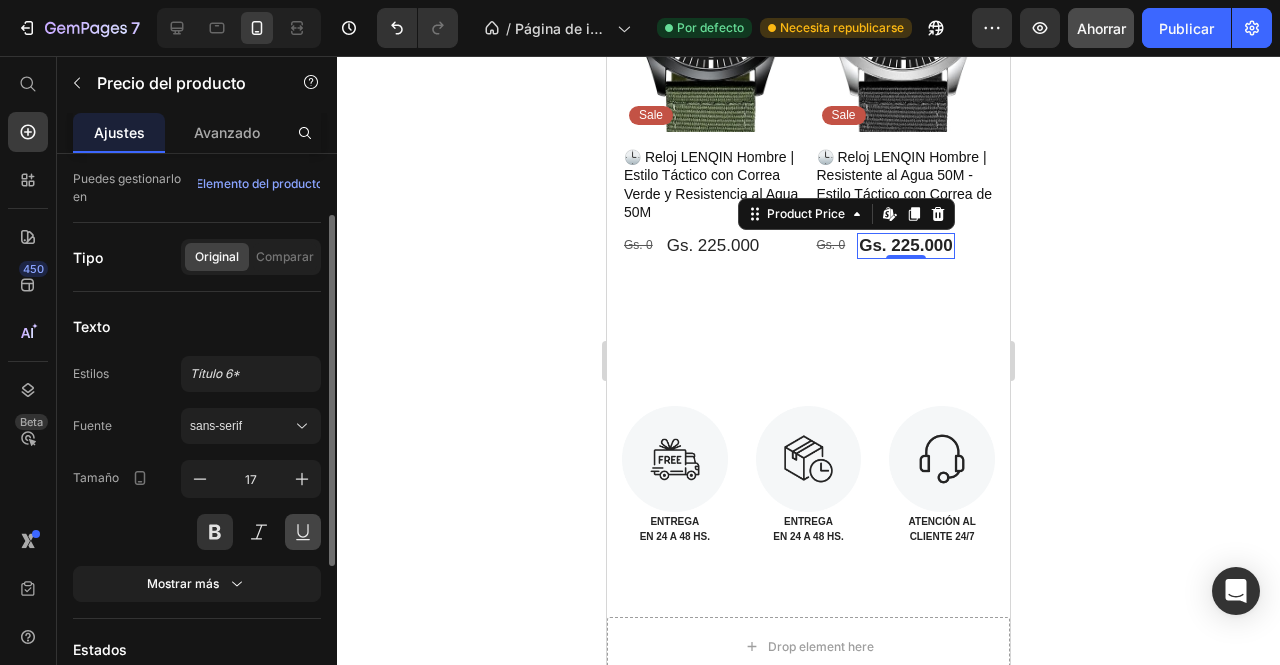click at bounding box center [303, 532] 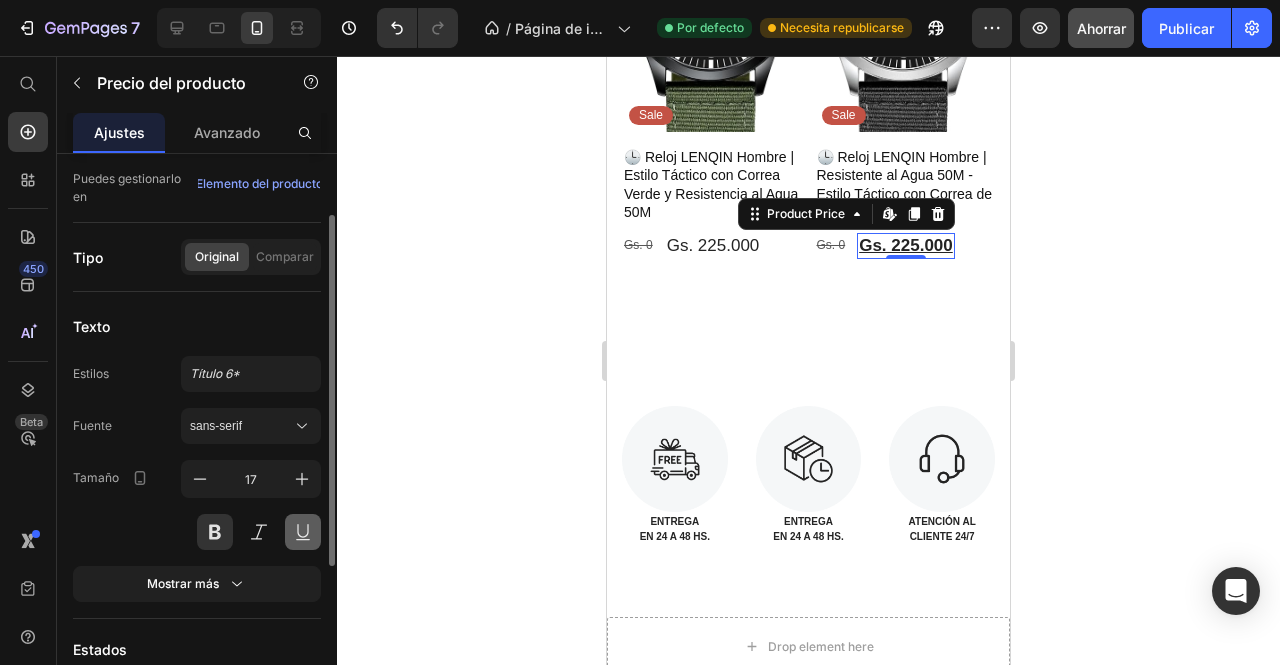 click at bounding box center [303, 532] 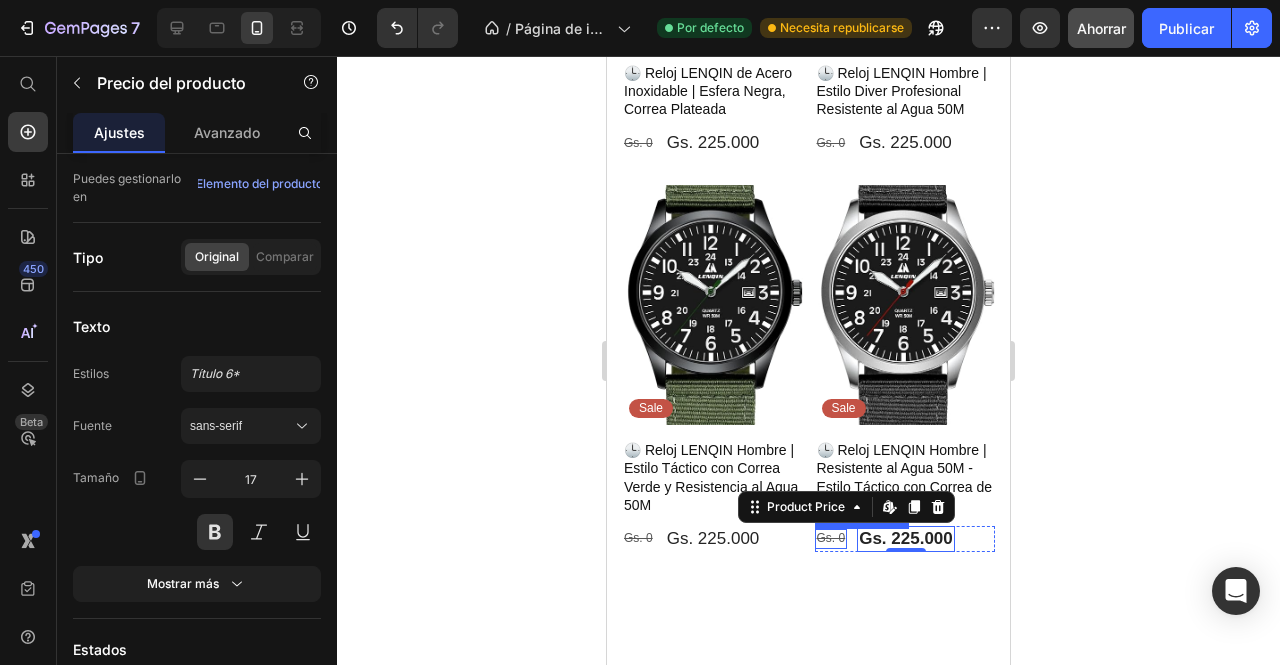 scroll, scrollTop: 856, scrollLeft: 0, axis: vertical 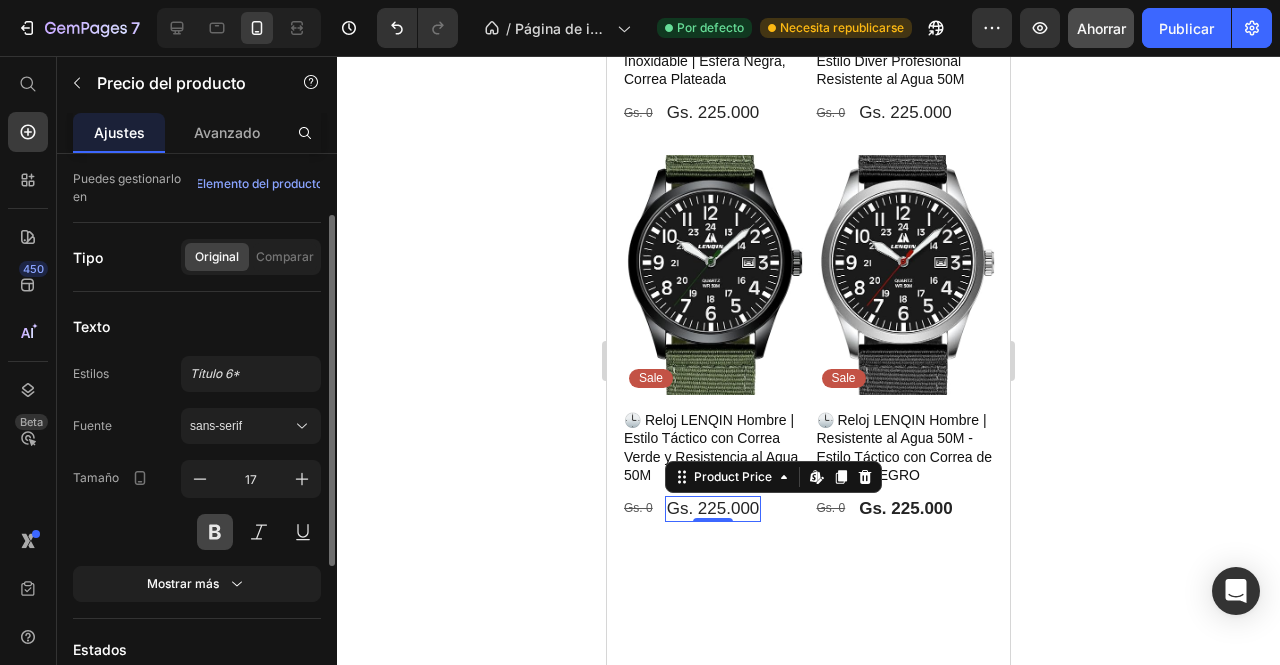 click at bounding box center [215, 532] 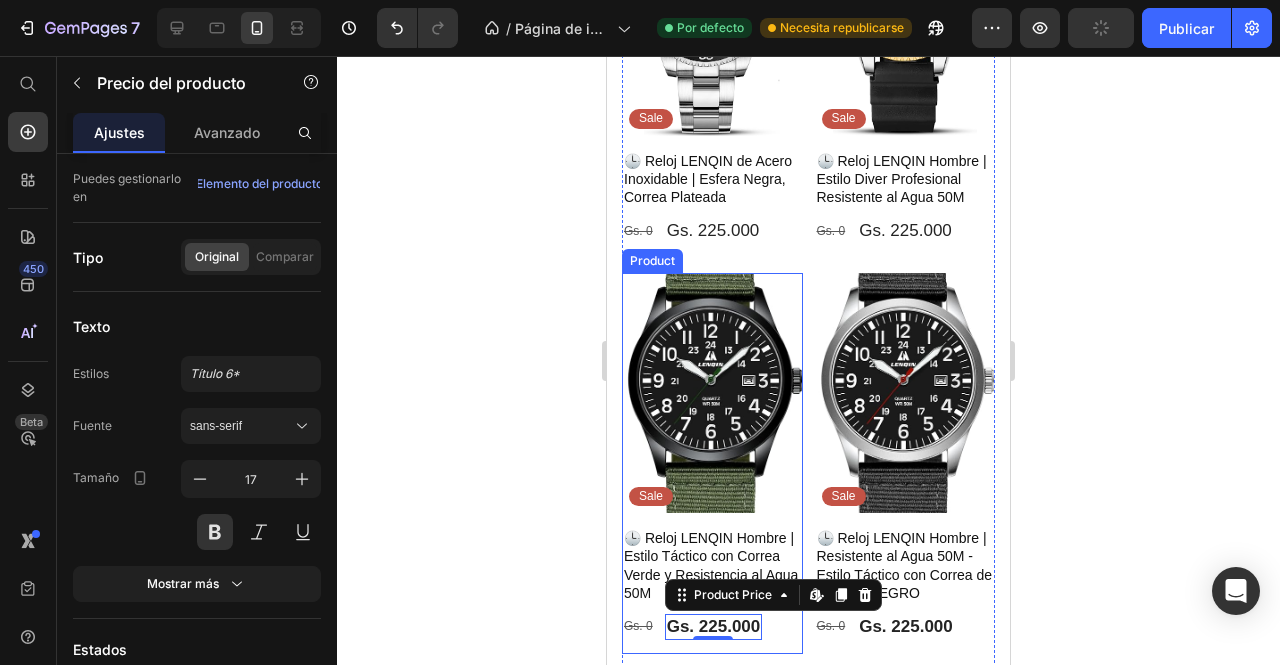 scroll, scrollTop: 728, scrollLeft: 0, axis: vertical 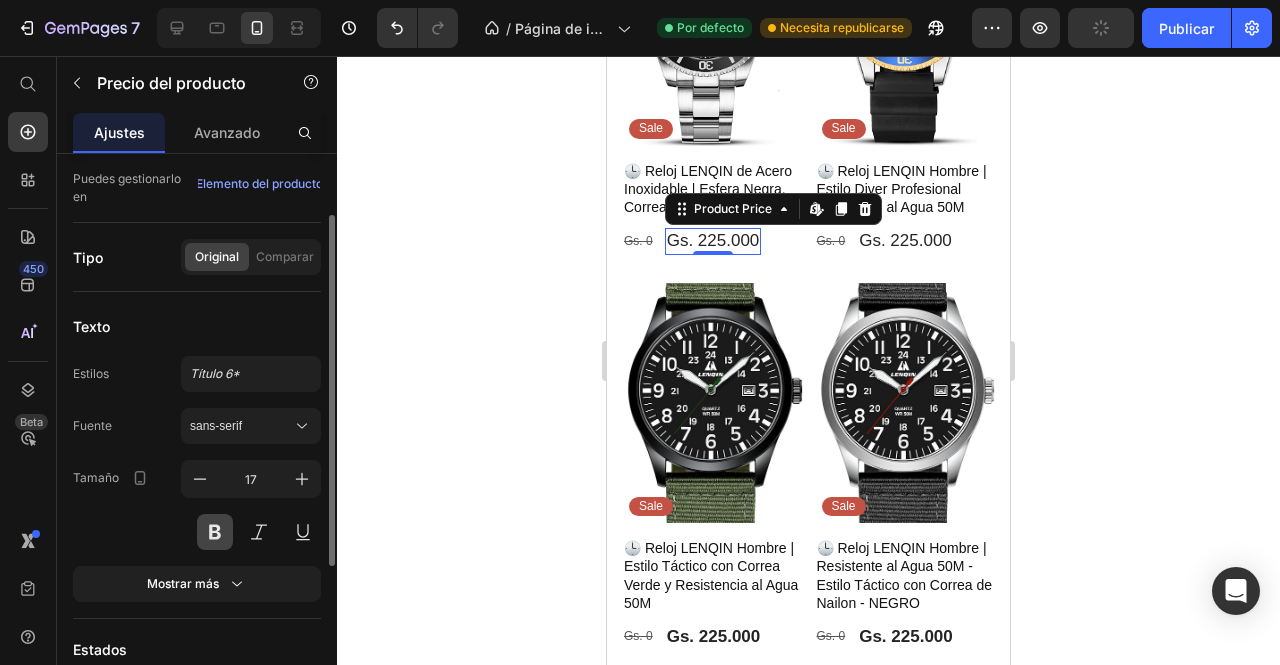 click at bounding box center [215, 532] 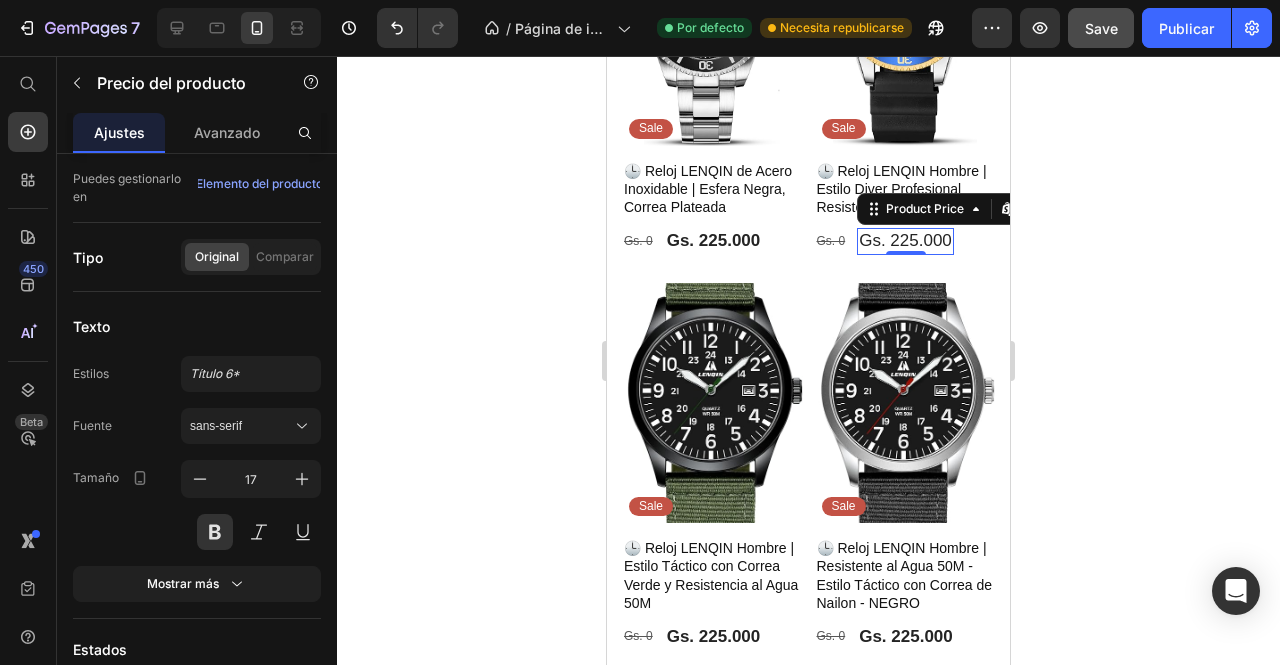 click on "Gs. 225.000 Product Price   Edit content in Shopify 0" at bounding box center [905, 241] 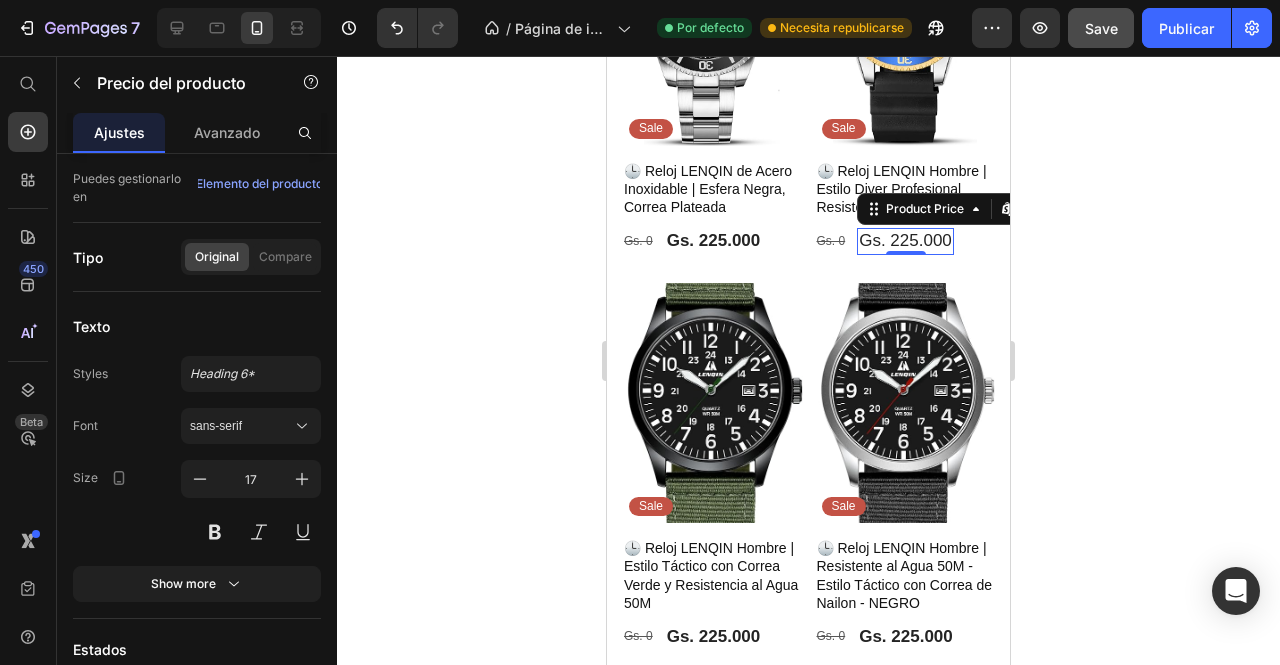 click on "0" at bounding box center [906, 255] 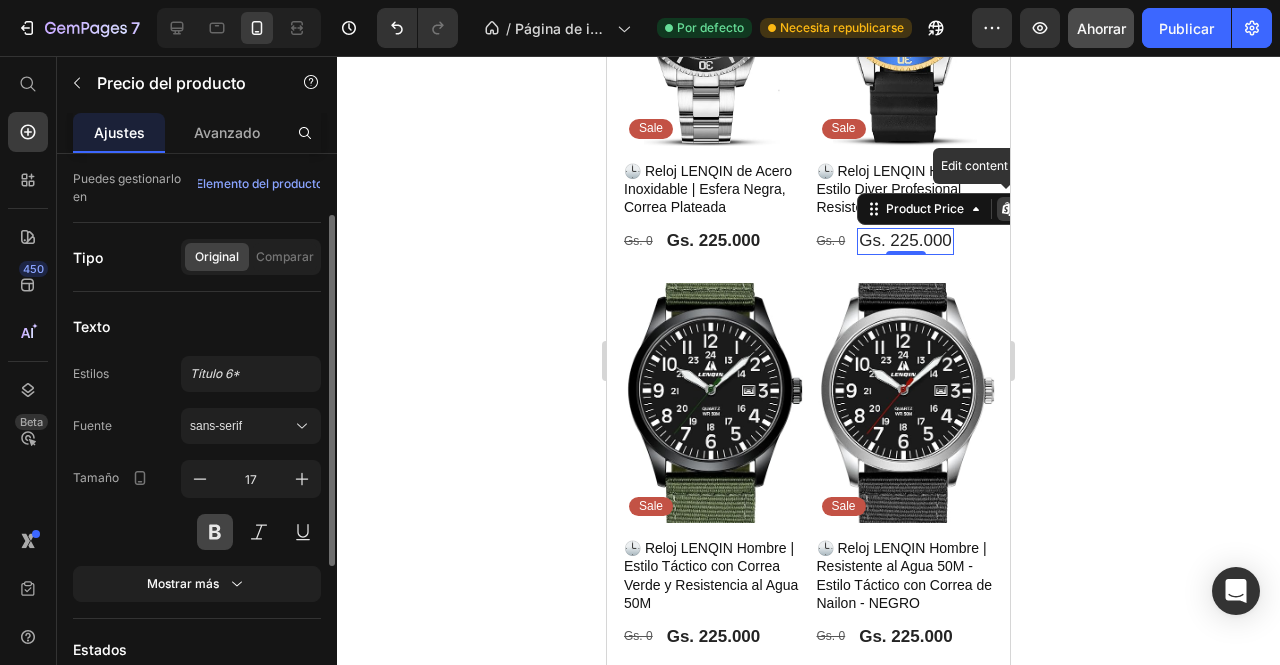 click at bounding box center [215, 532] 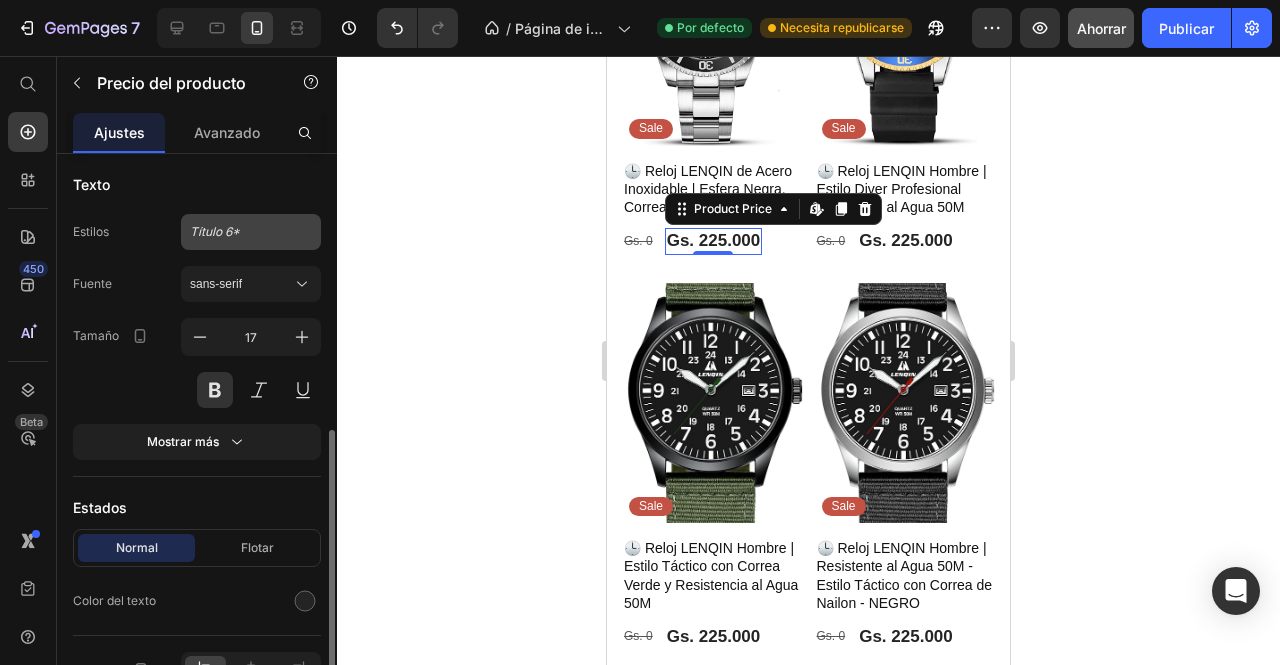 scroll, scrollTop: 324, scrollLeft: 0, axis: vertical 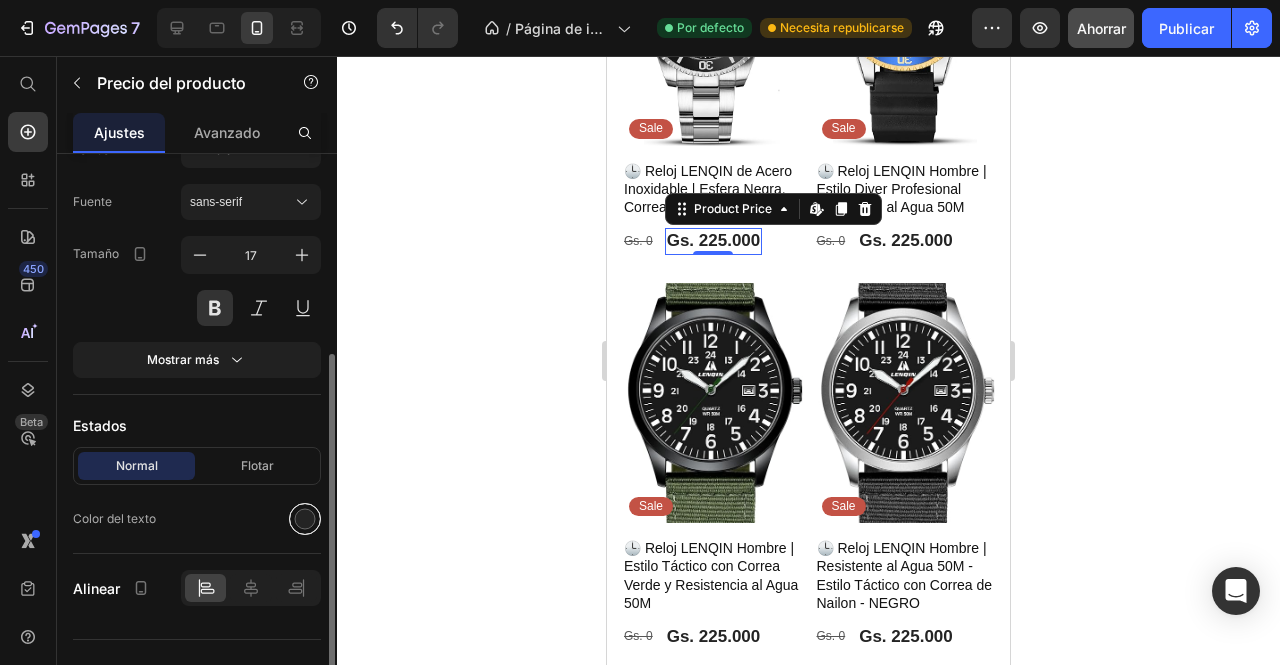 click at bounding box center (305, 519) 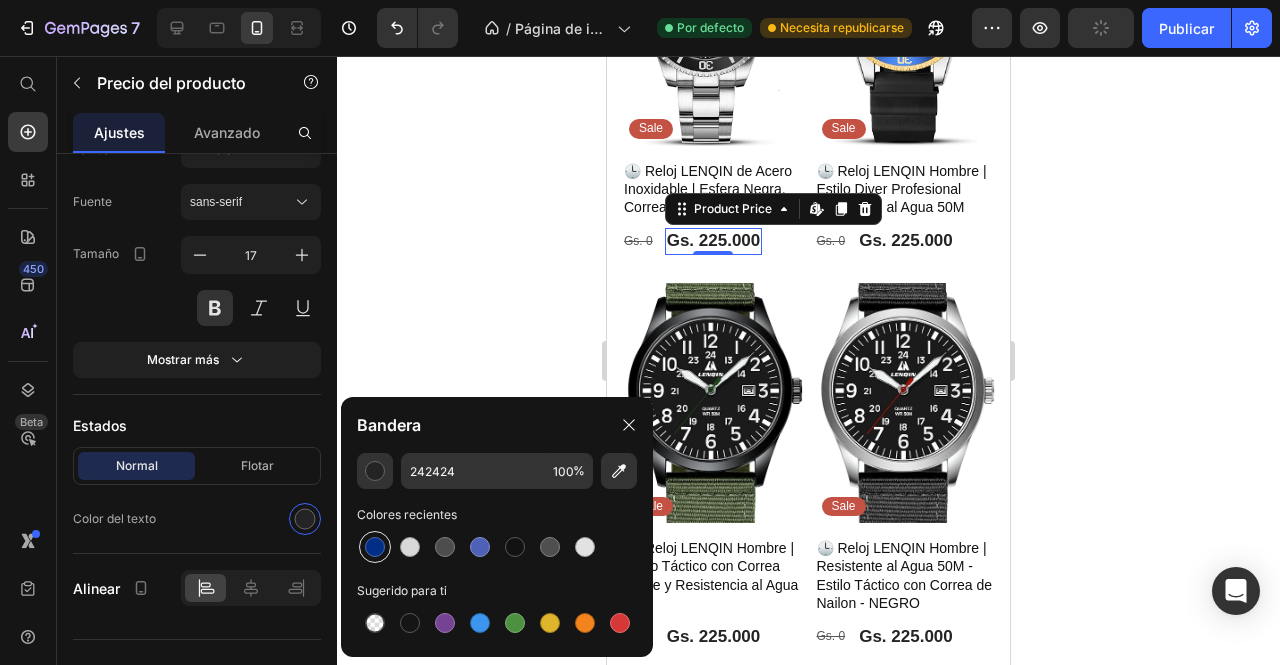 click at bounding box center [375, 547] 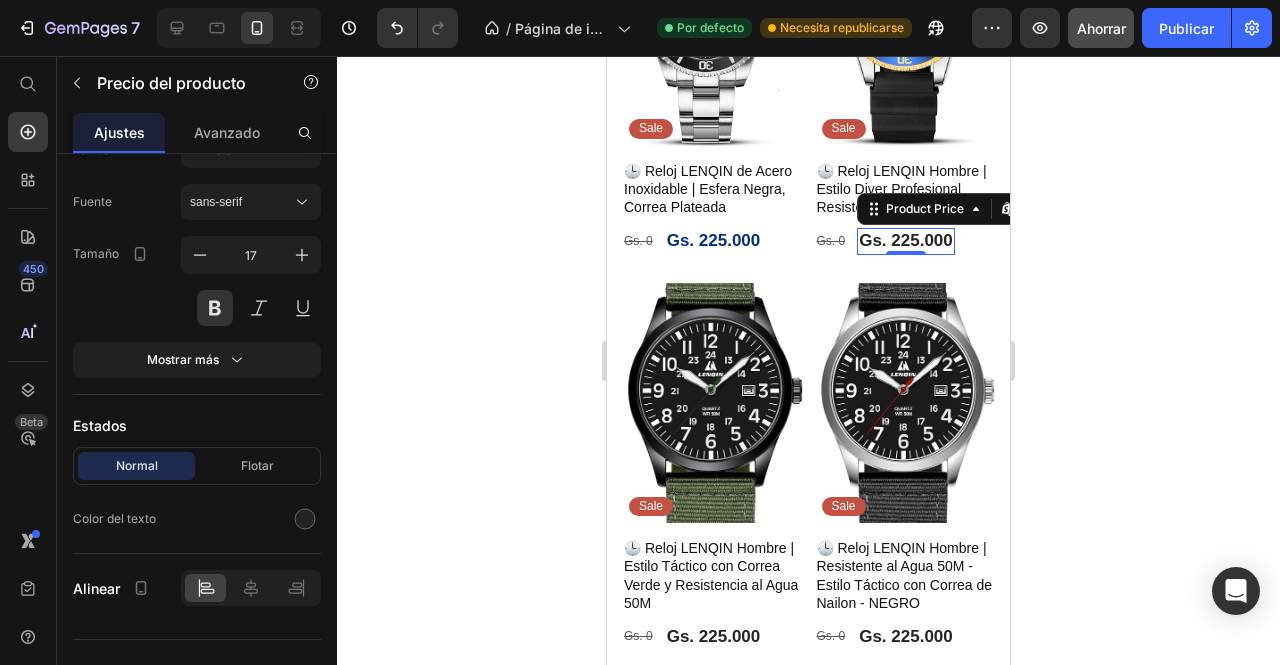 scroll, scrollTop: 324, scrollLeft: 0, axis: vertical 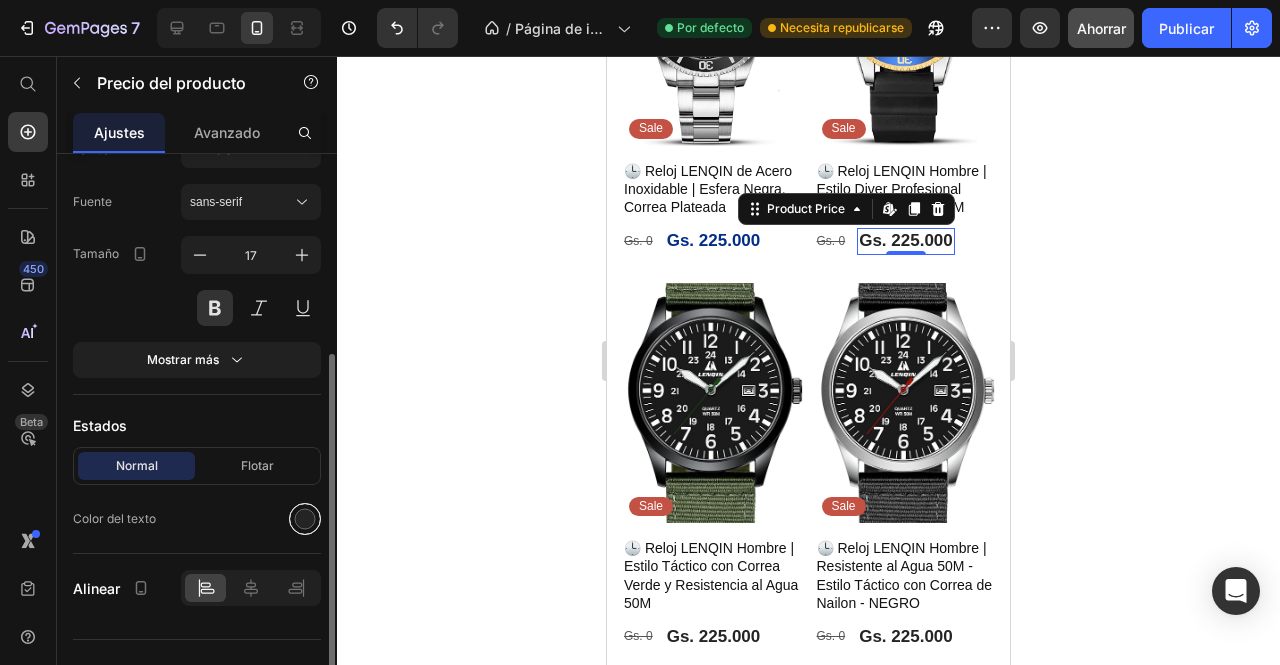 click at bounding box center (305, 519) 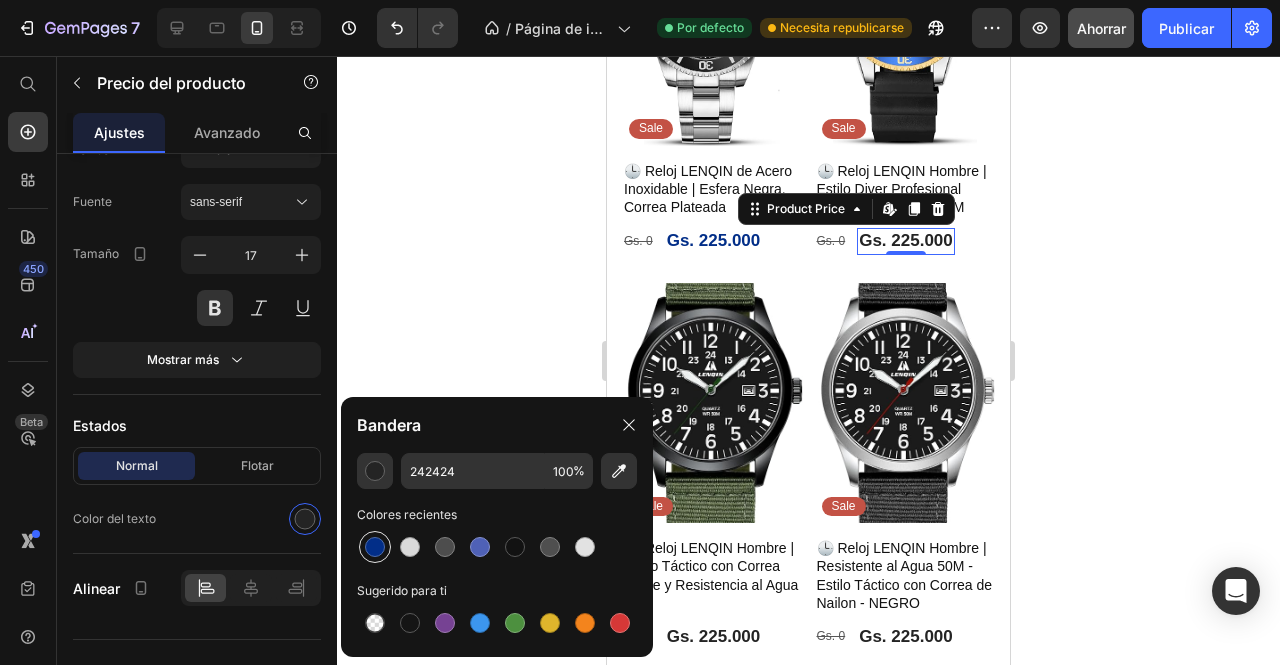 click at bounding box center (375, 547) 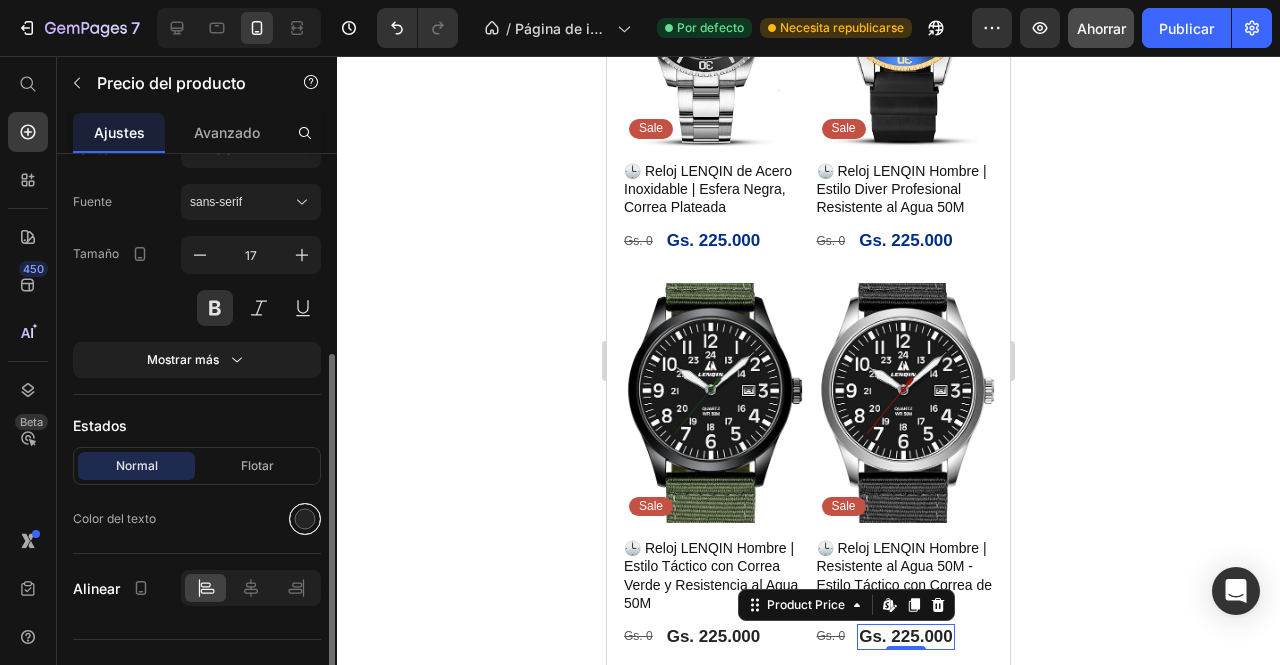 click at bounding box center (305, 519) 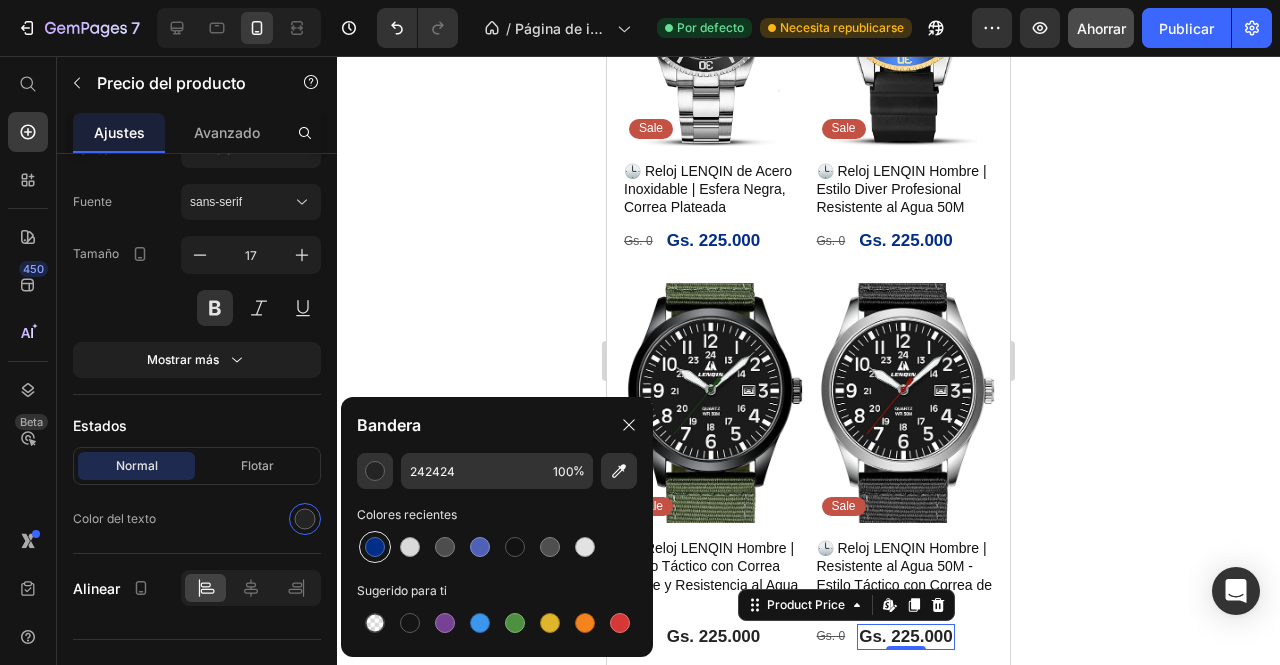 click at bounding box center [375, 547] 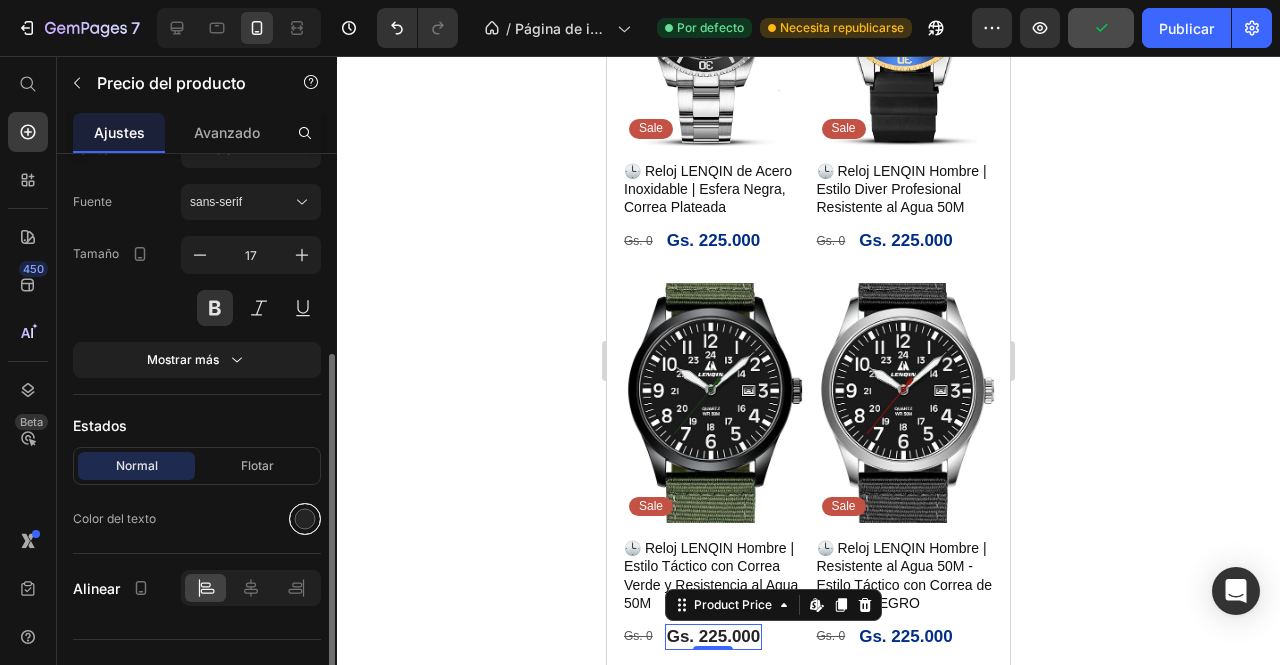 click at bounding box center (305, 519) 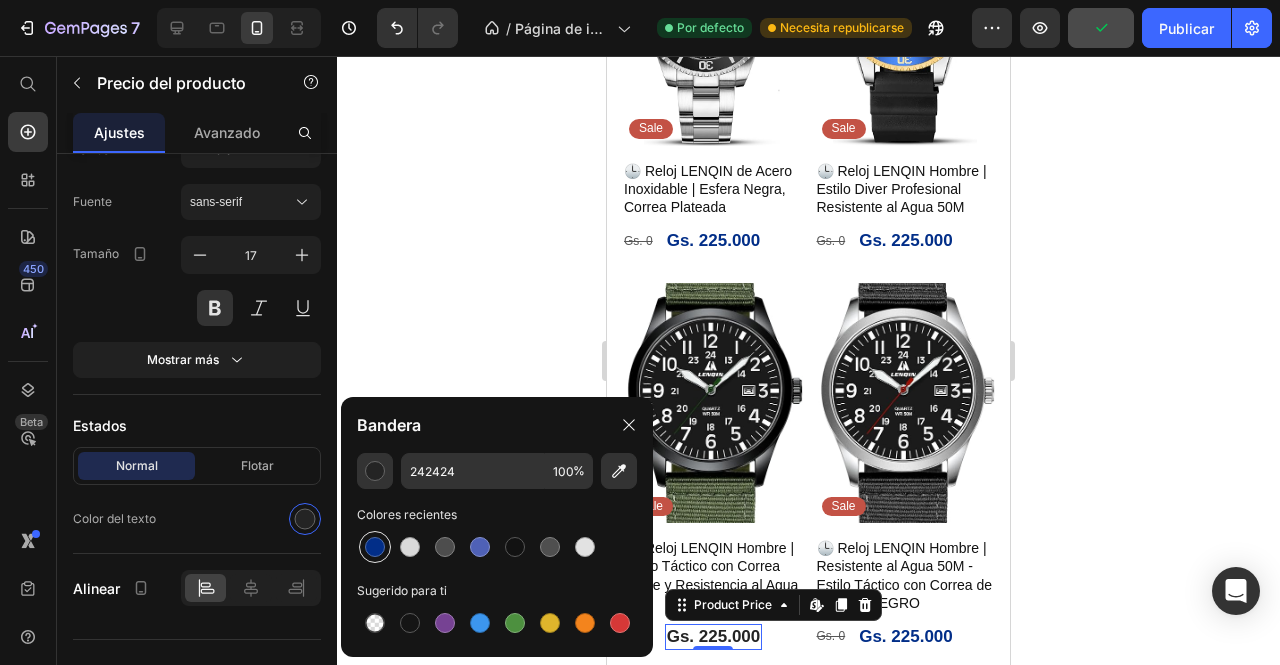 click at bounding box center (375, 547) 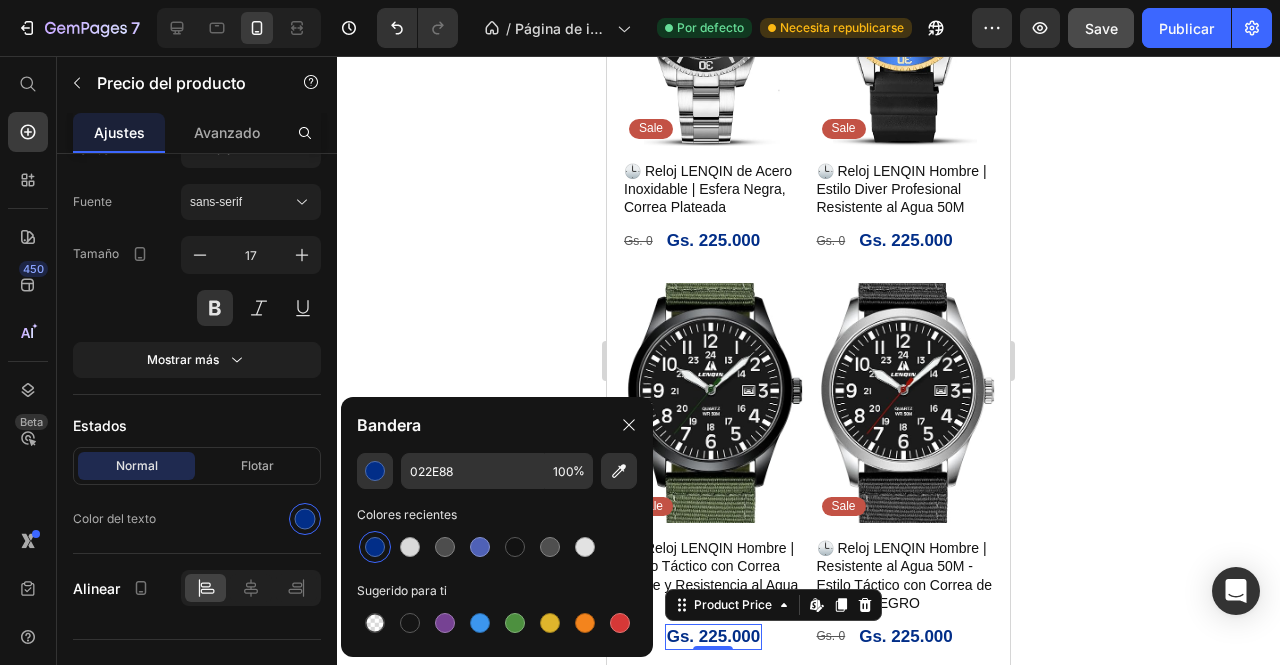 click 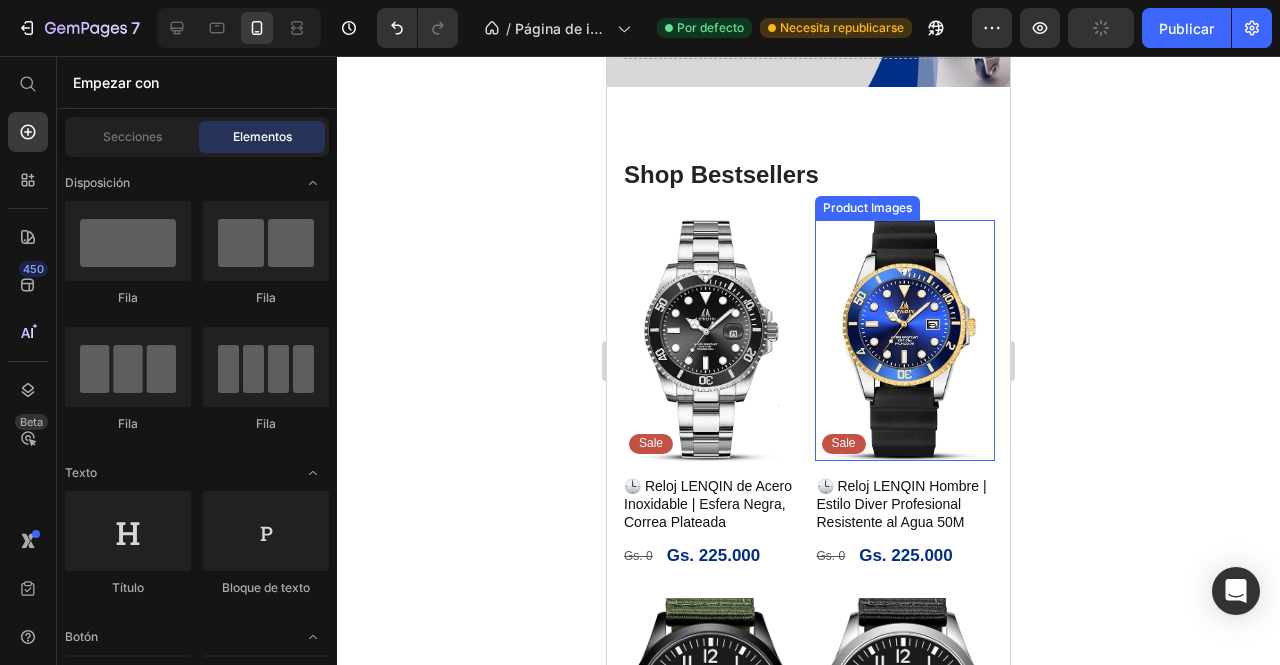 scroll, scrollTop: 418, scrollLeft: 0, axis: vertical 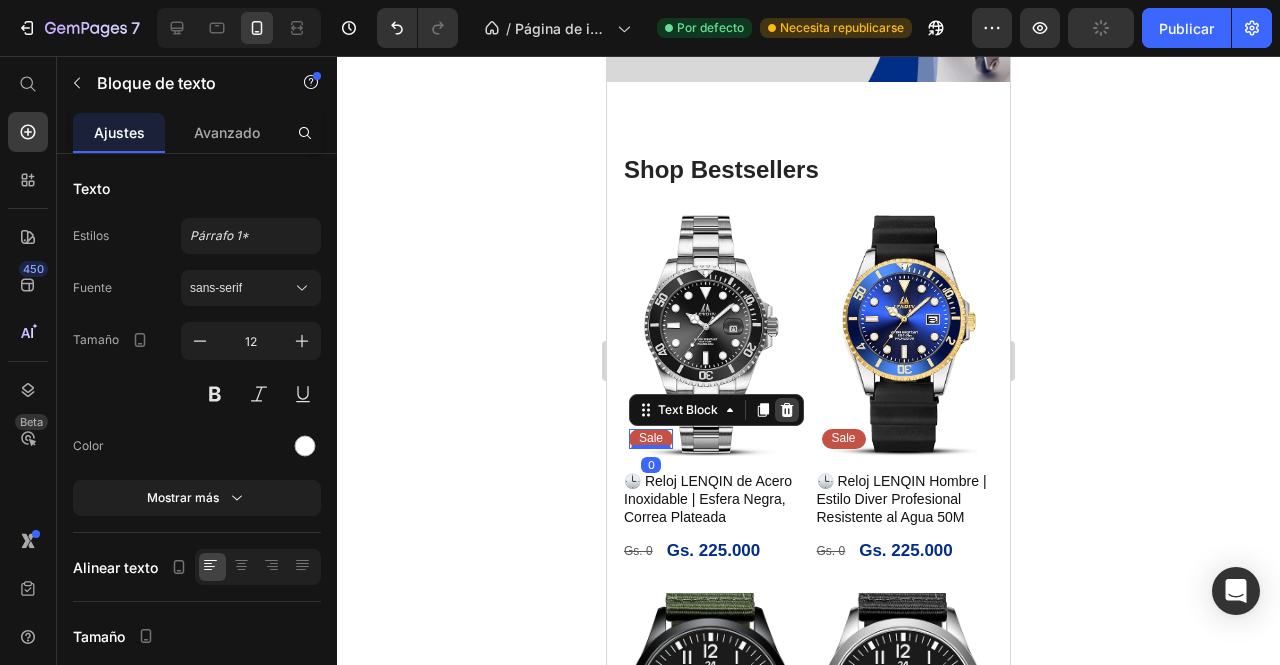 click 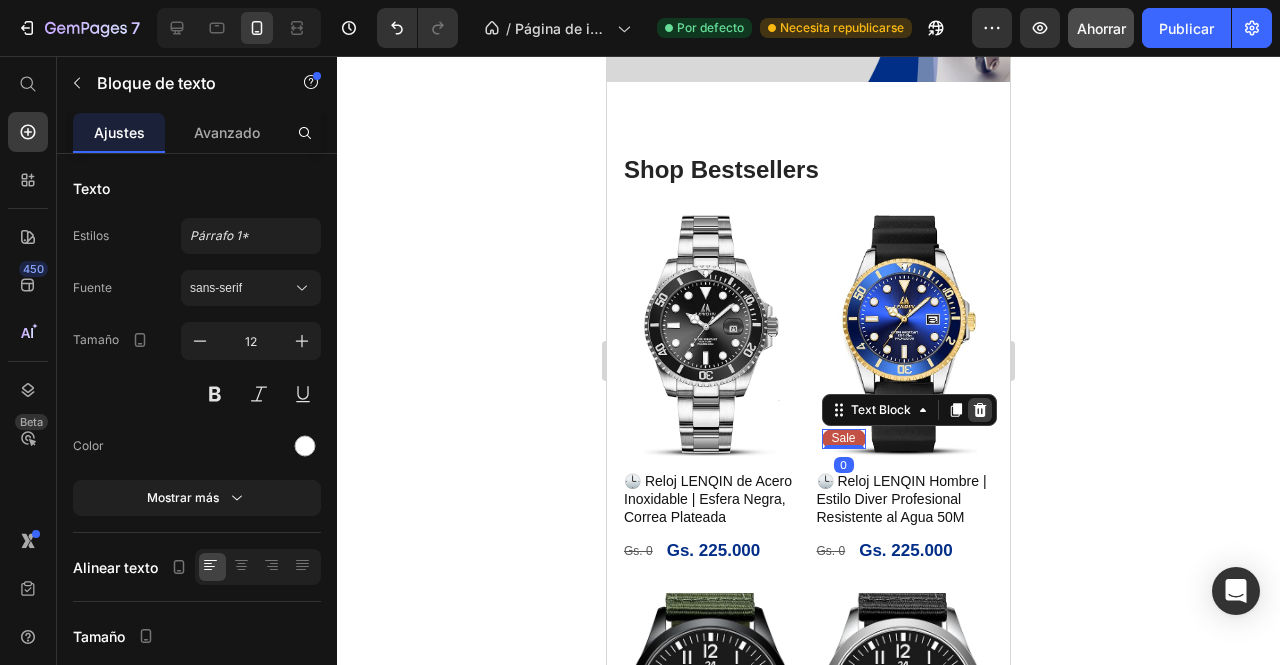 click 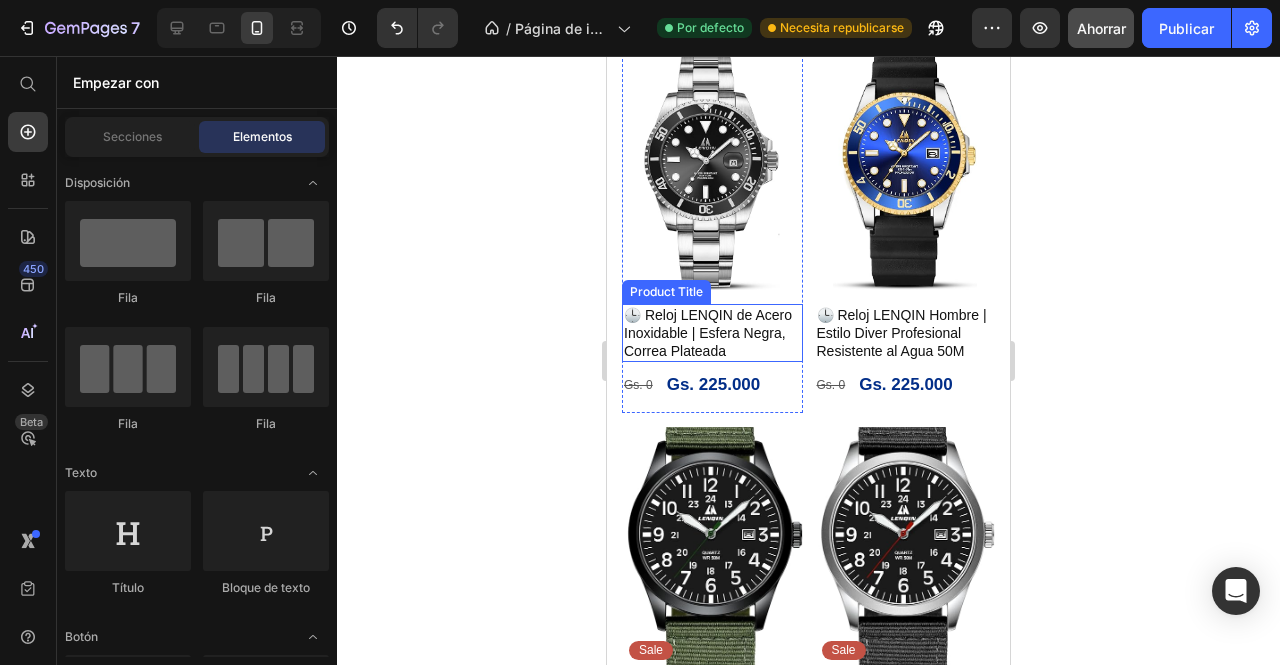 scroll, scrollTop: 678, scrollLeft: 0, axis: vertical 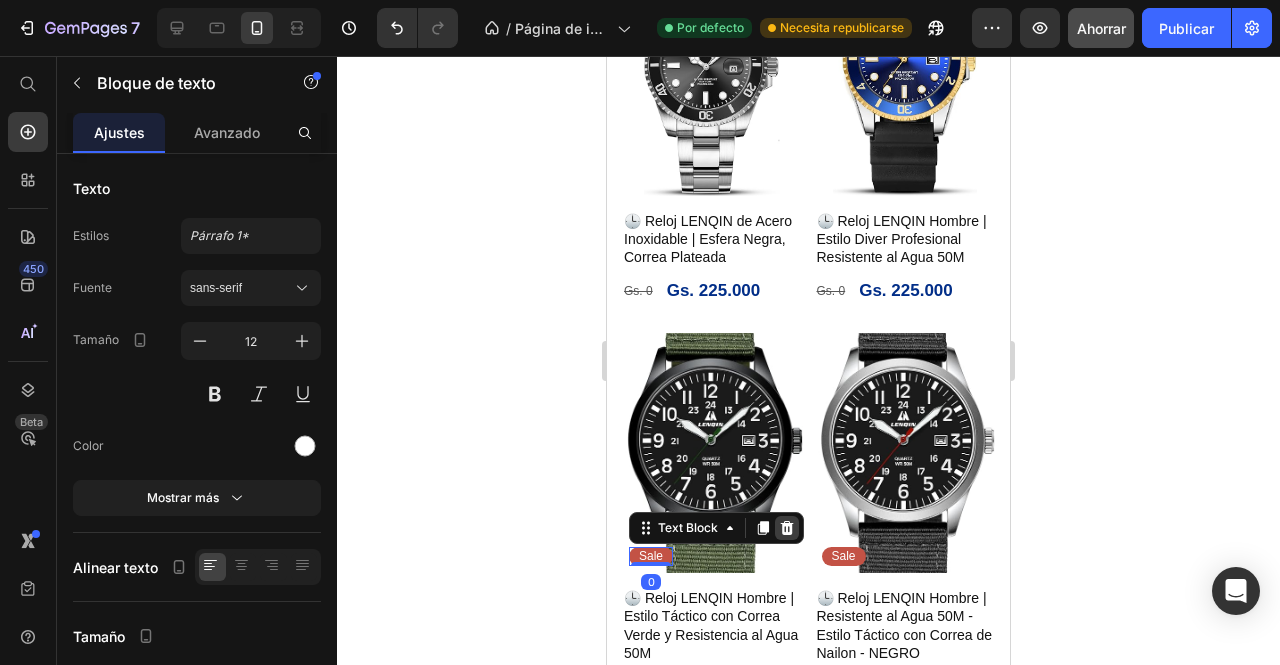 click 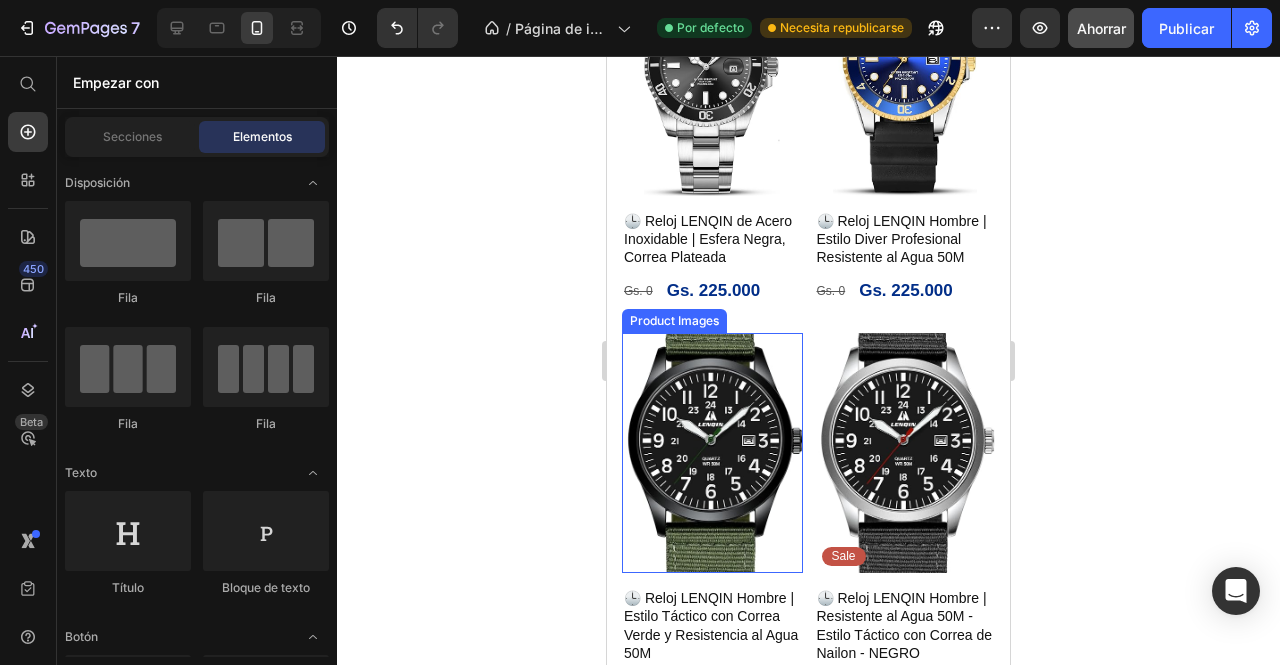 scroll, scrollTop: 727, scrollLeft: 0, axis: vertical 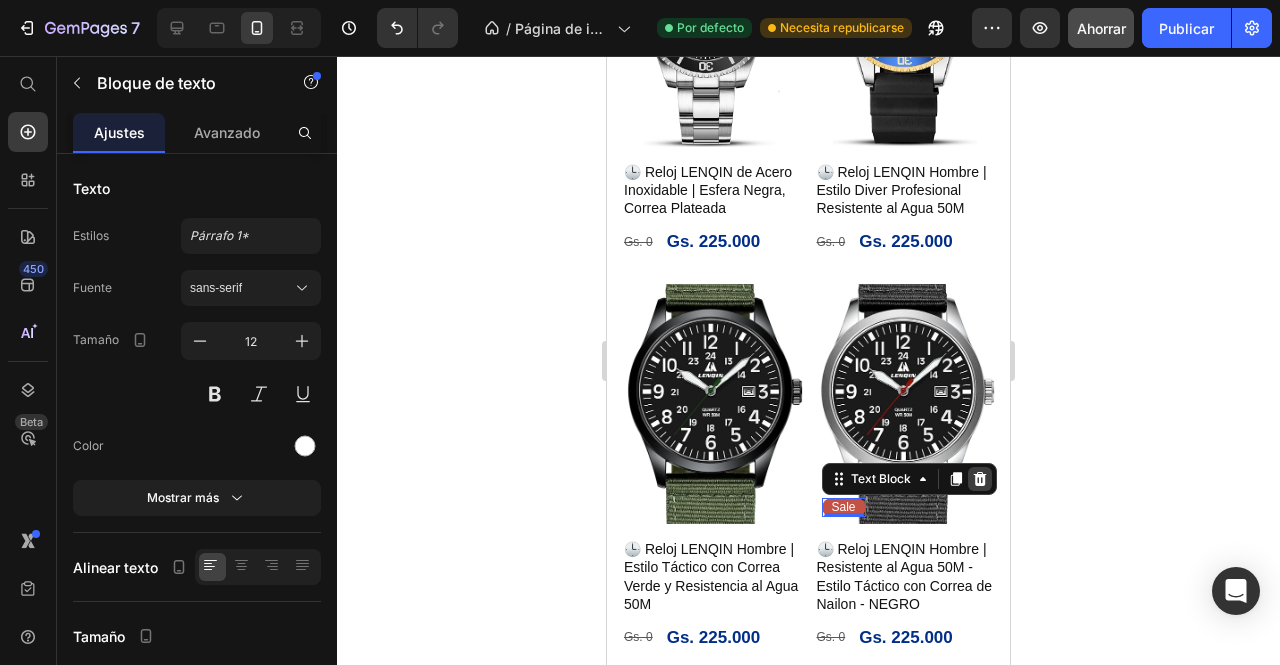 click 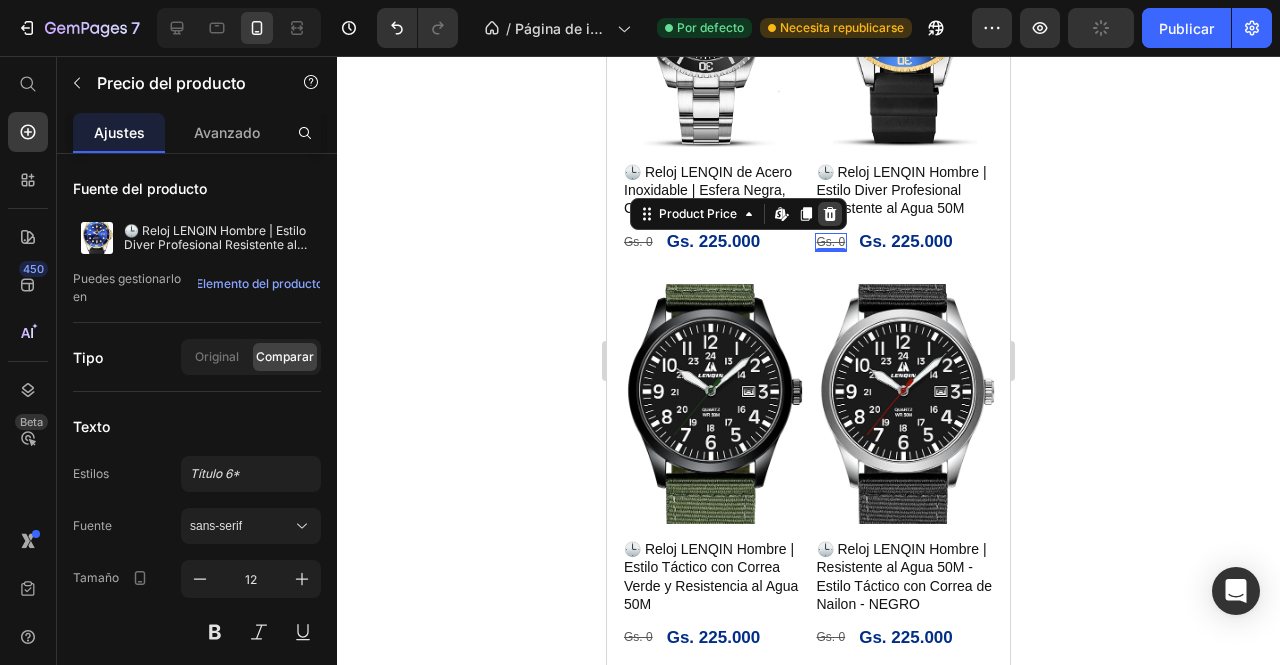 click 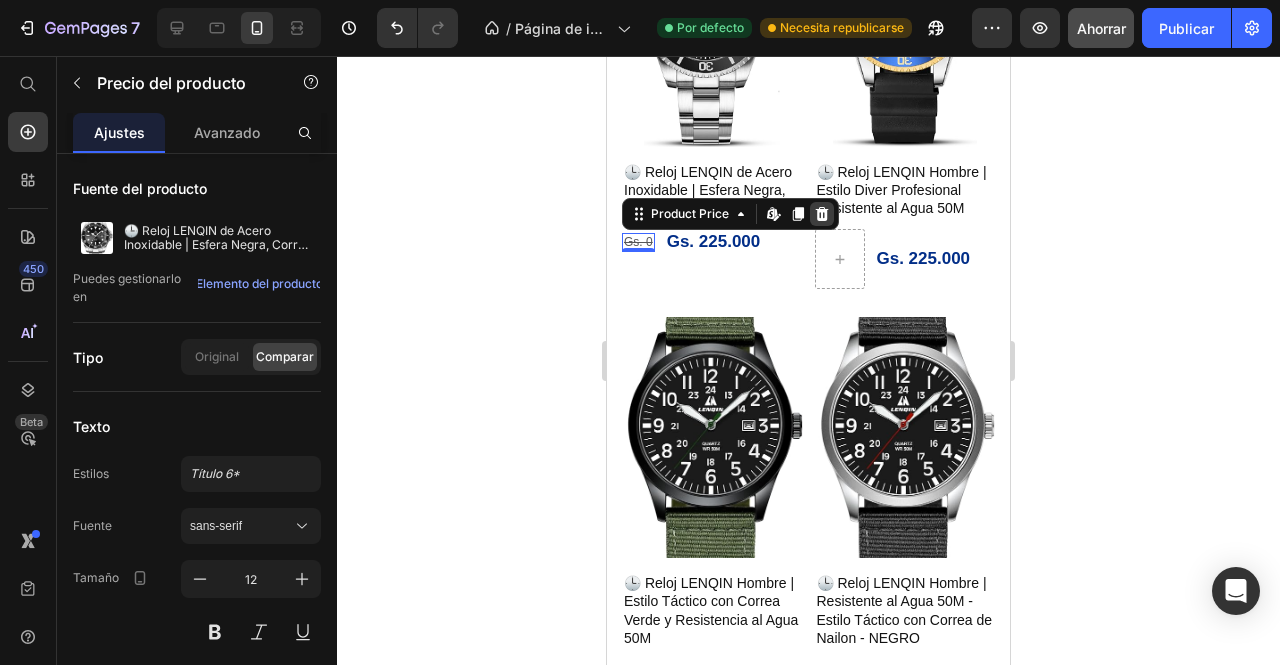 click 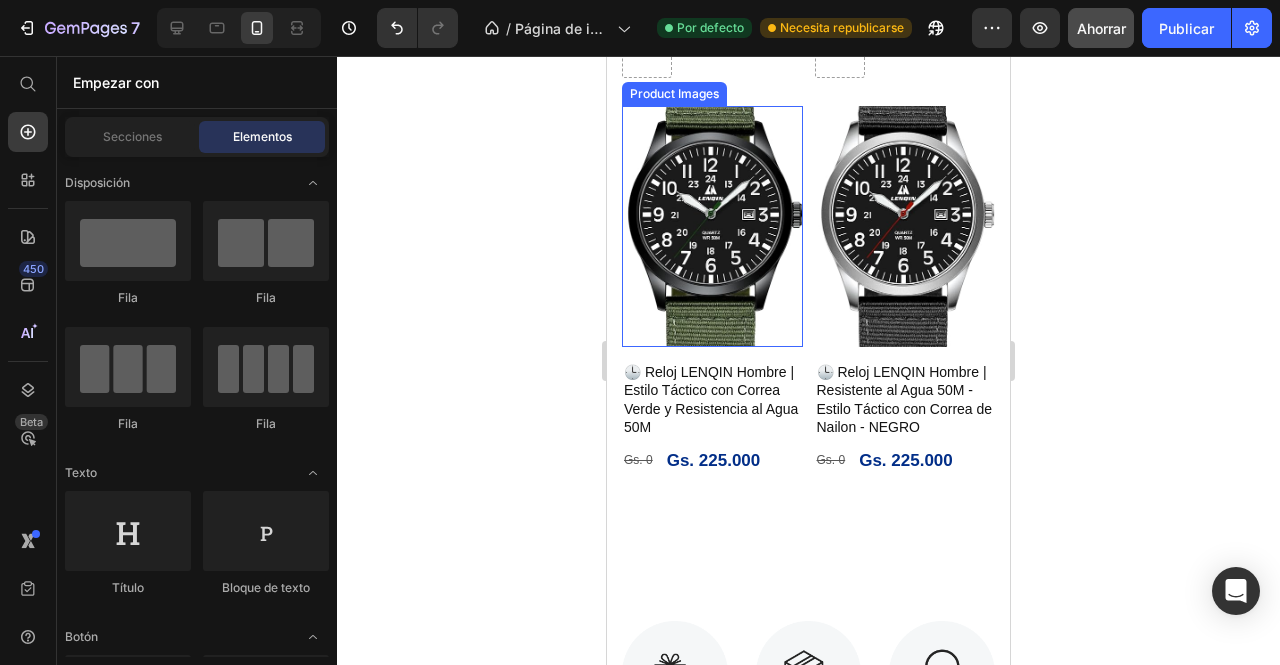 scroll, scrollTop: 940, scrollLeft: 0, axis: vertical 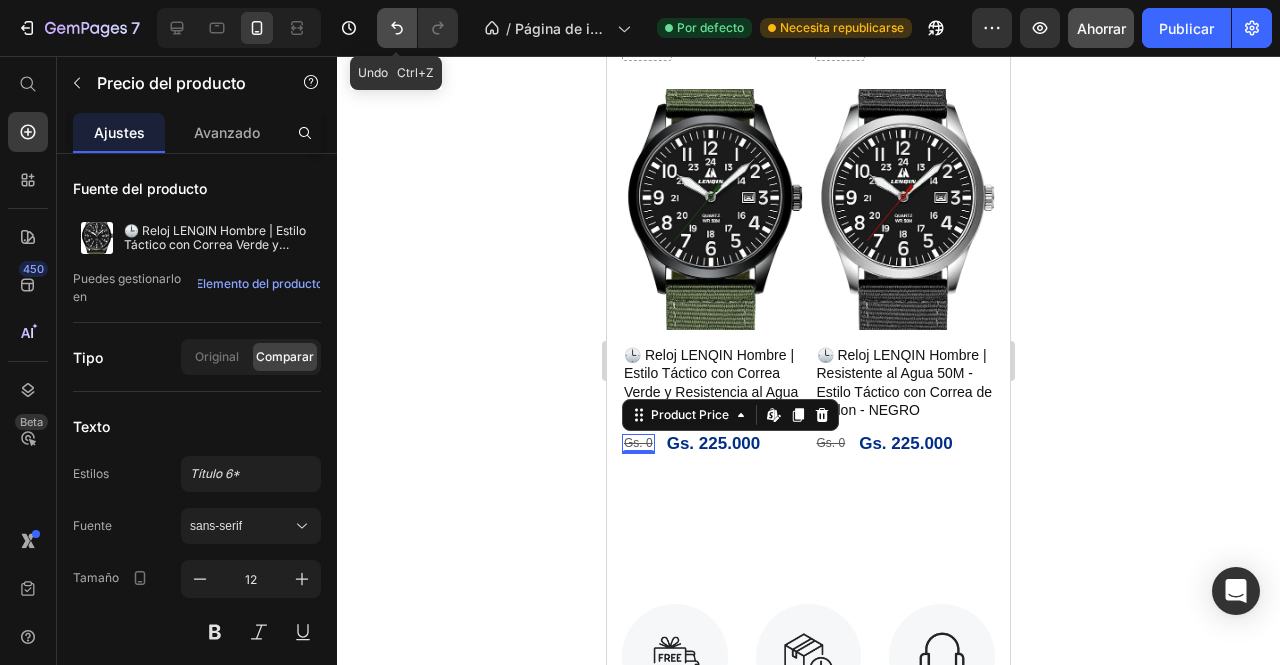 click 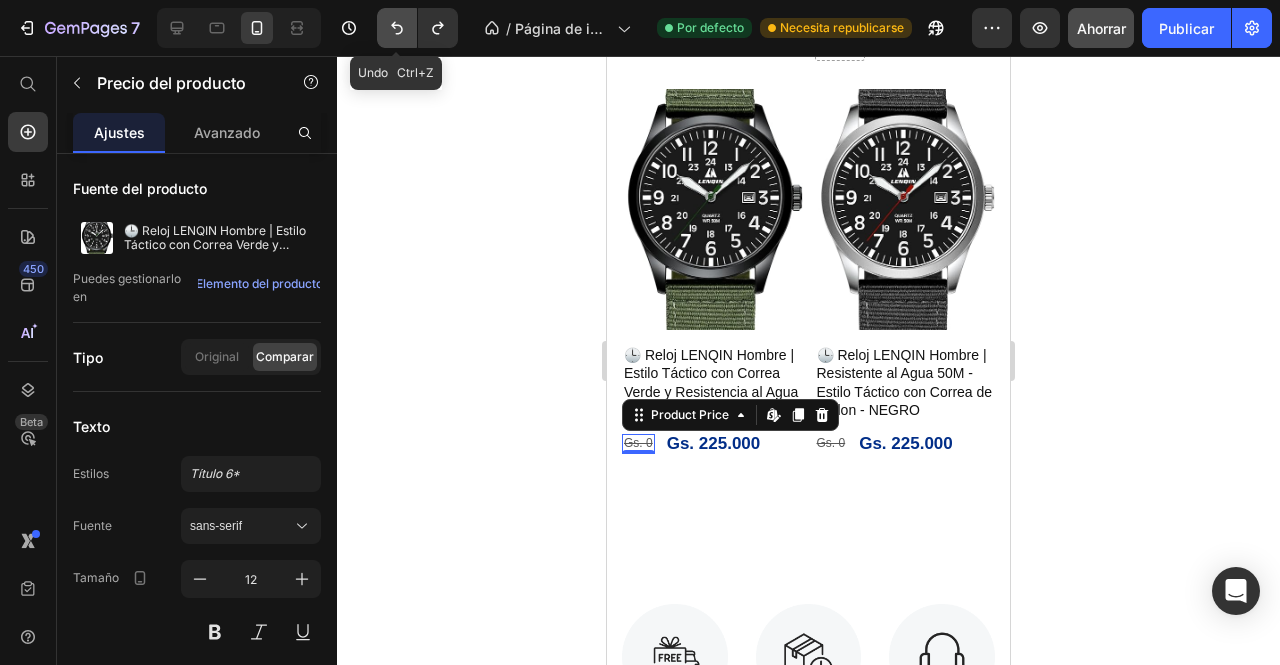 click 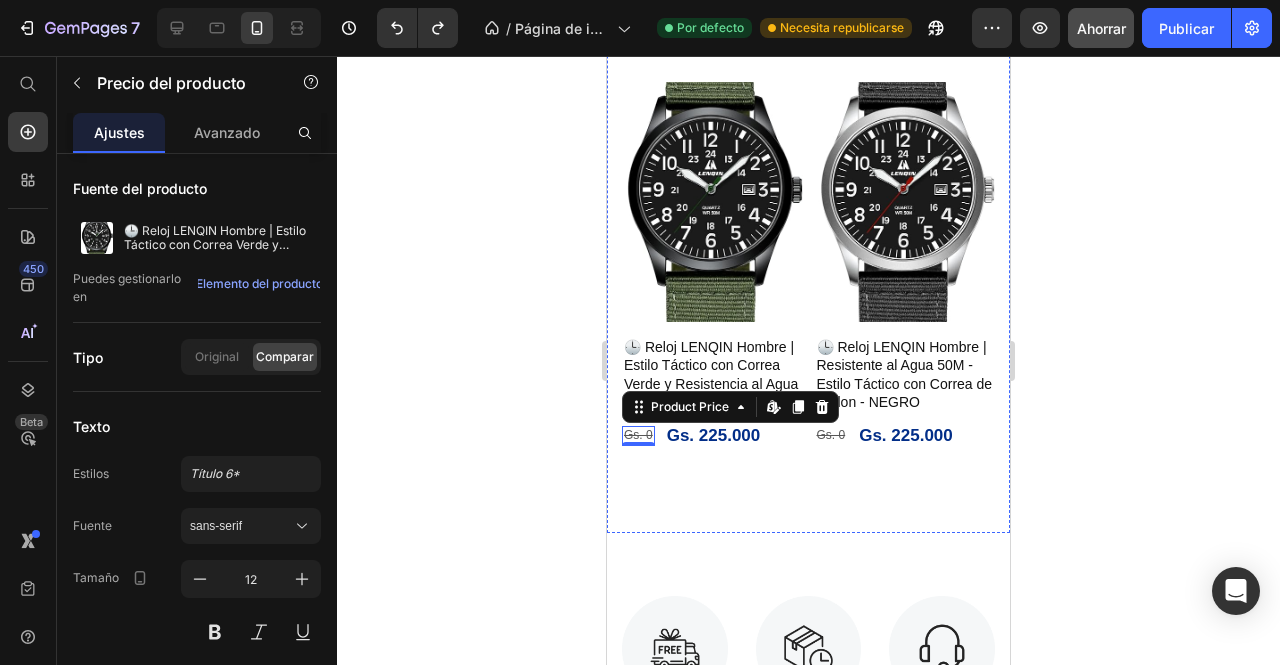 scroll, scrollTop: 930, scrollLeft: 0, axis: vertical 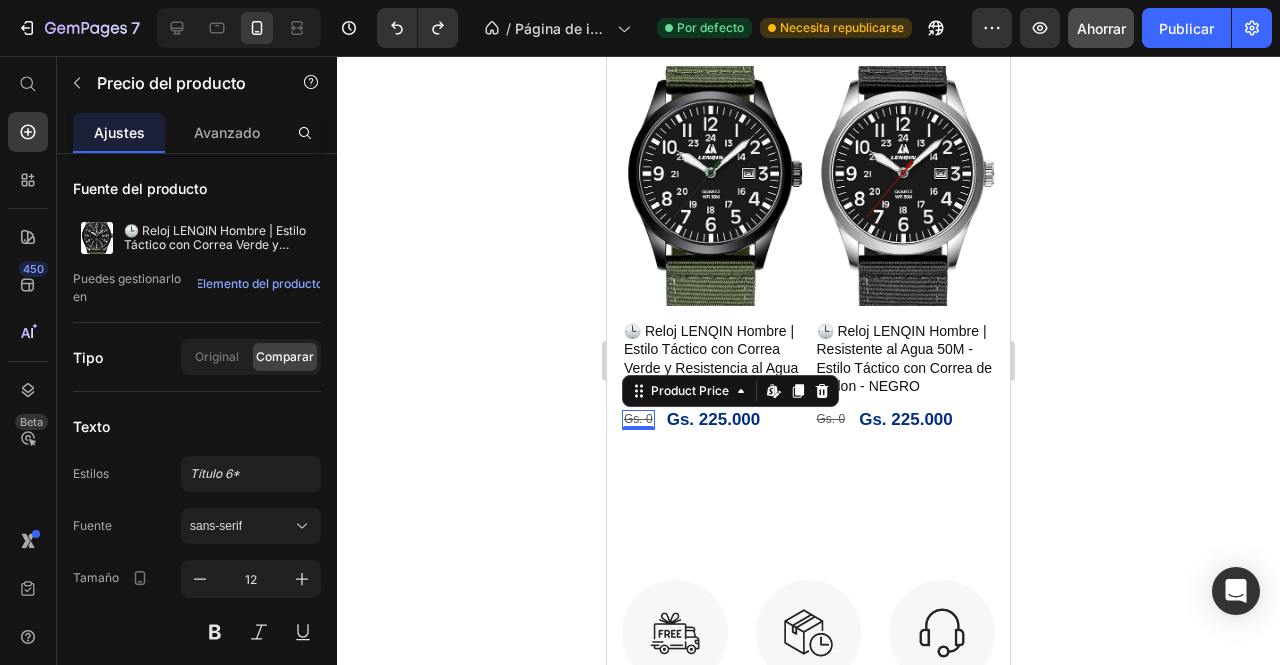 click 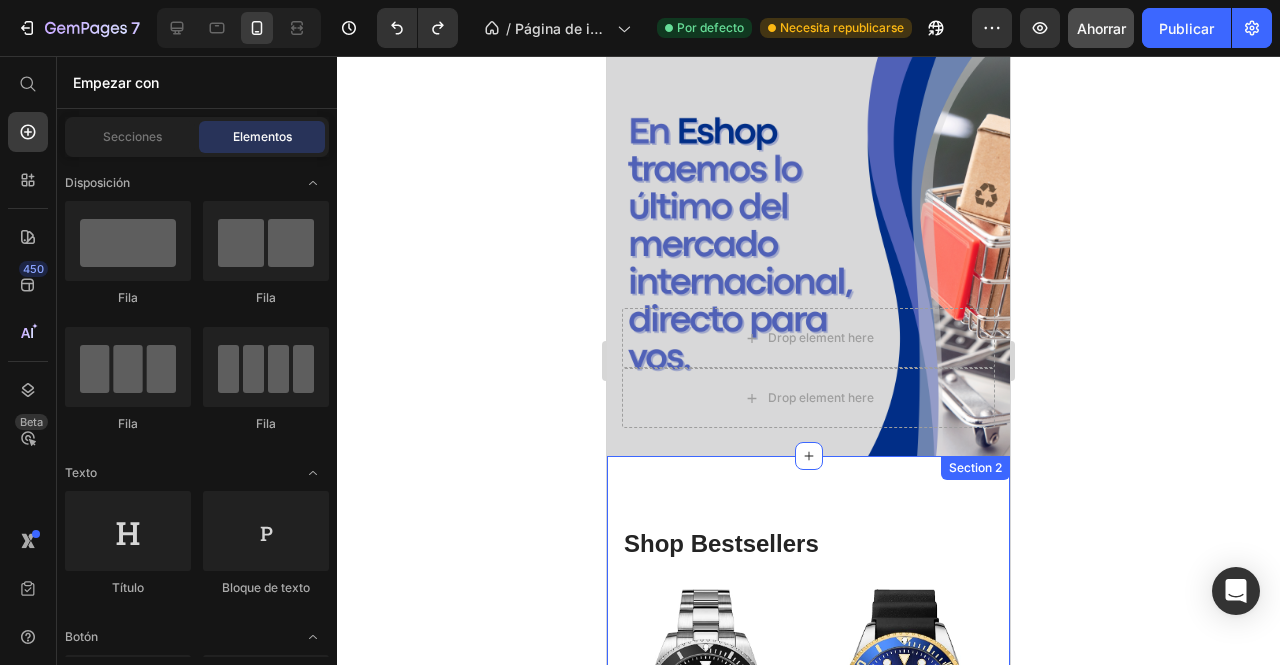 scroll, scrollTop: 0, scrollLeft: 0, axis: both 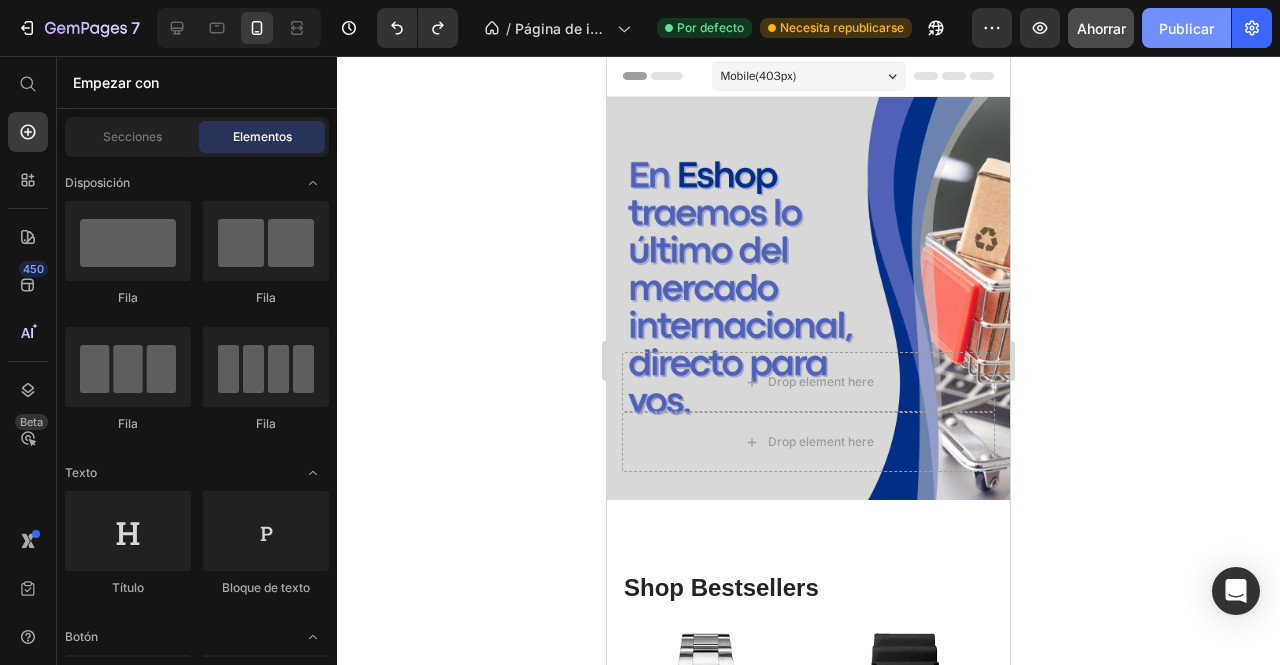 click on "Publicar" 